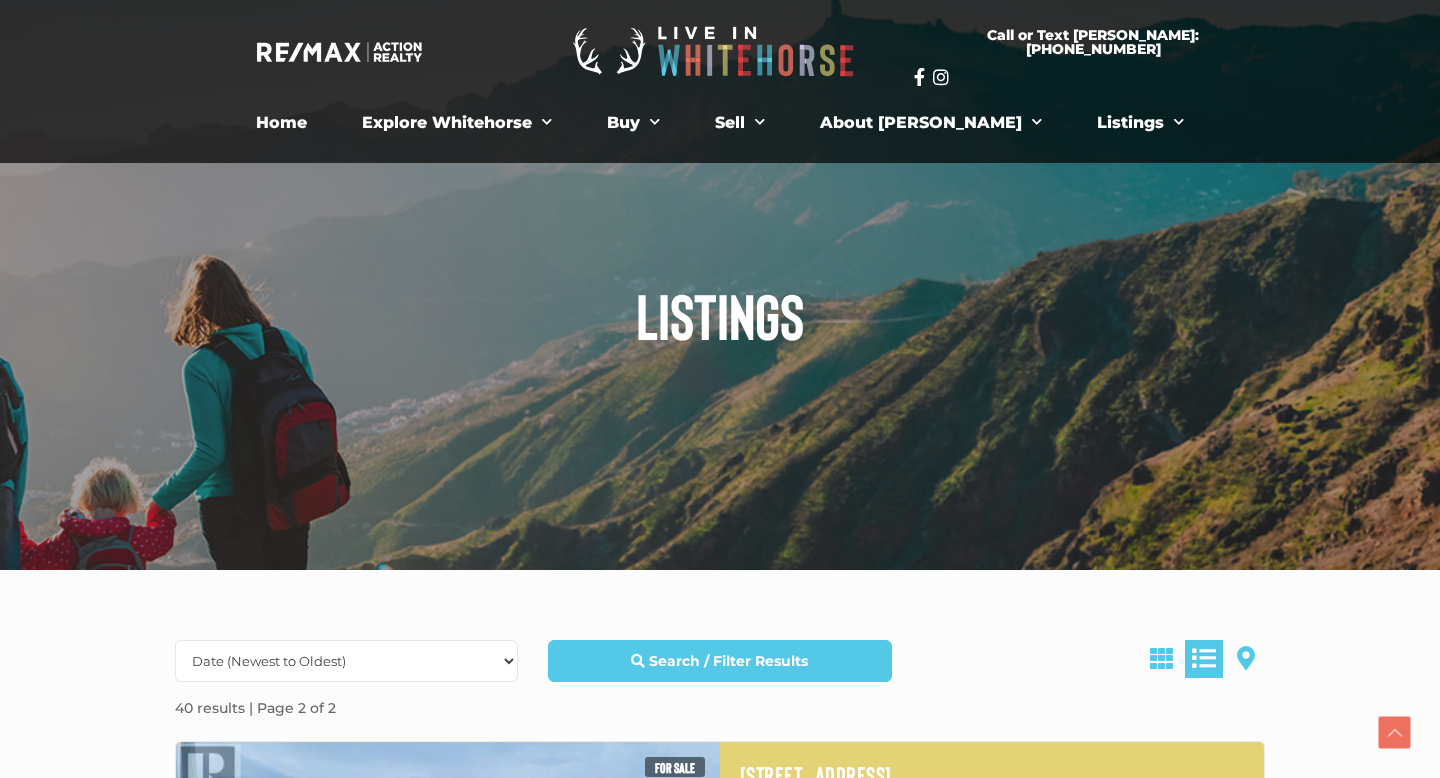 scroll, scrollTop: 552, scrollLeft: 0, axis: vertical 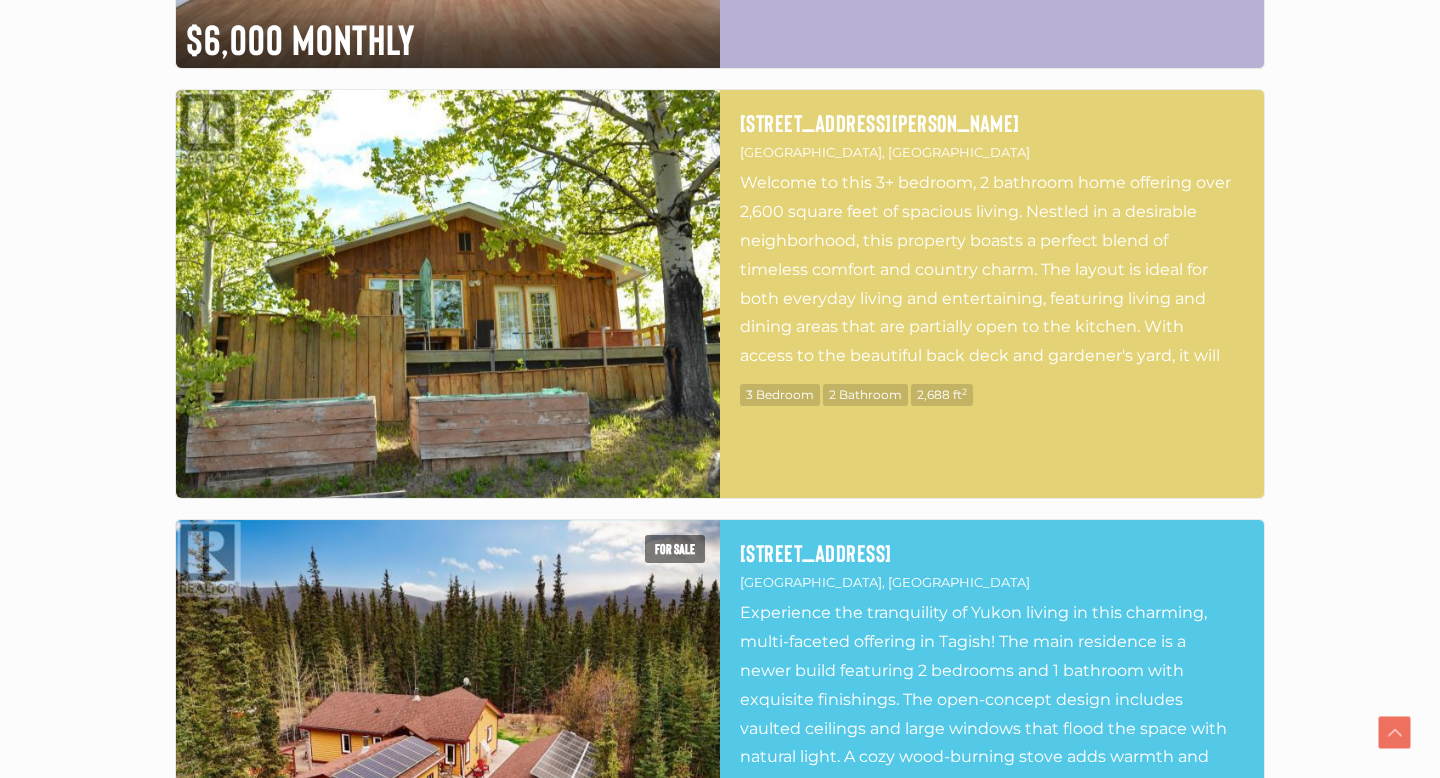 click at bounding box center (448, 294) 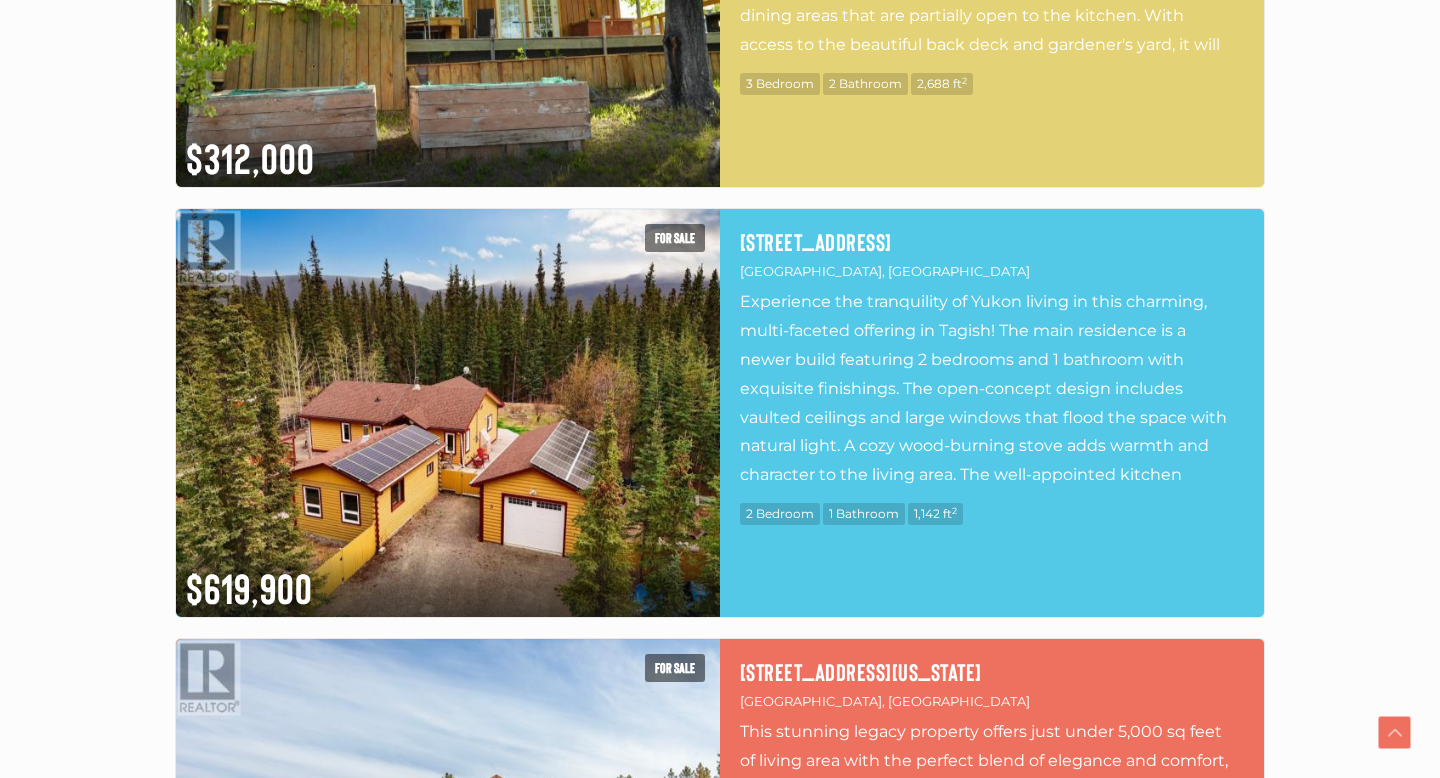 scroll, scrollTop: 2684, scrollLeft: 0, axis: vertical 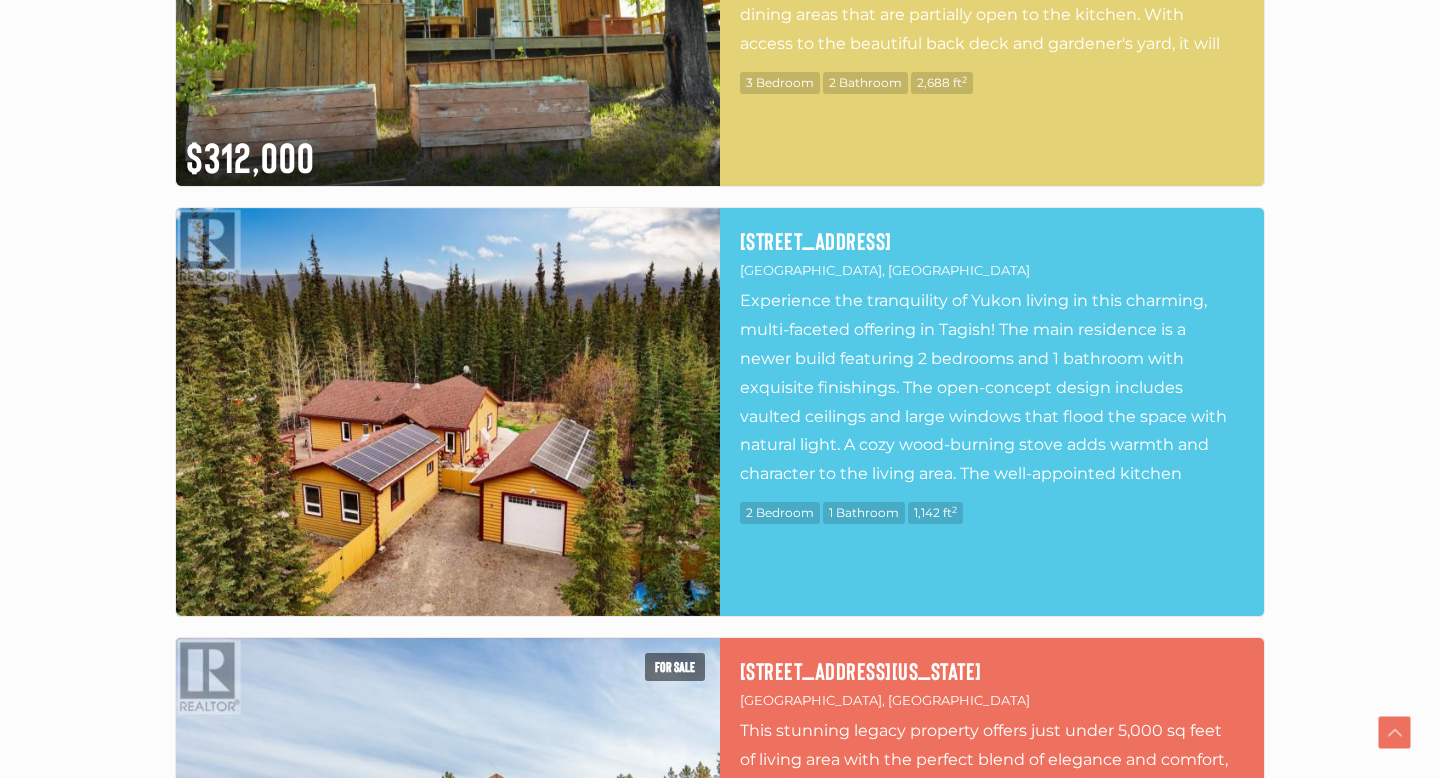 click at bounding box center (448, 412) 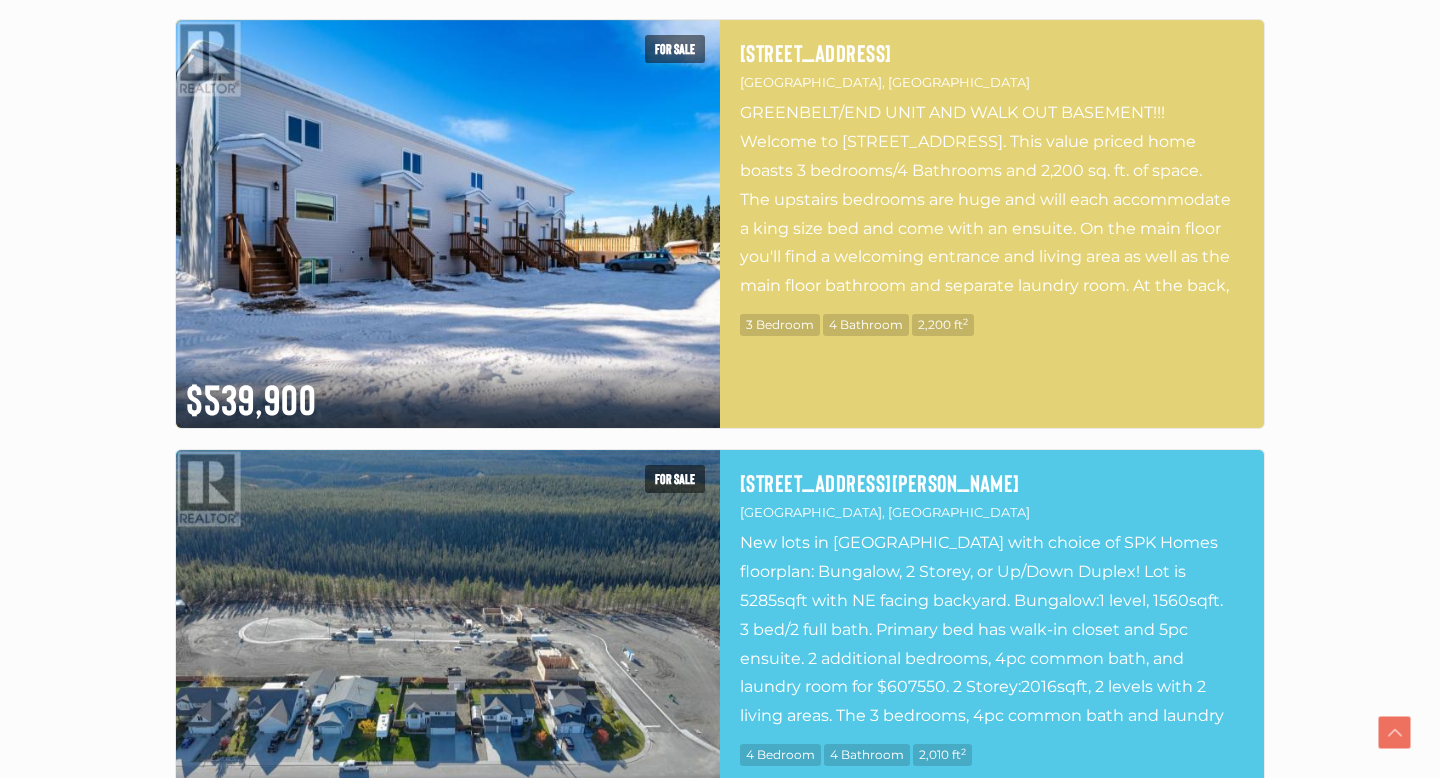 scroll, scrollTop: 5888, scrollLeft: 0, axis: vertical 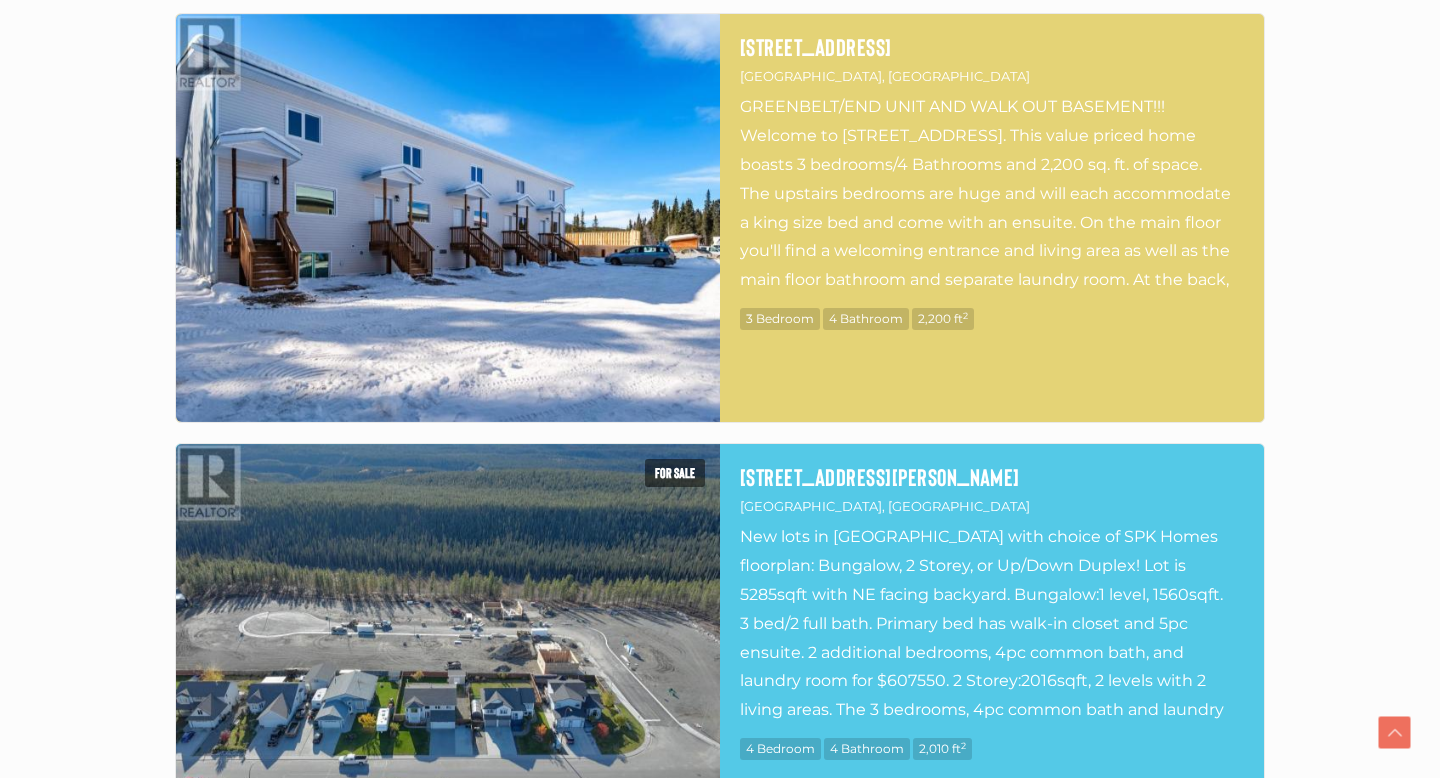 click at bounding box center [448, 218] 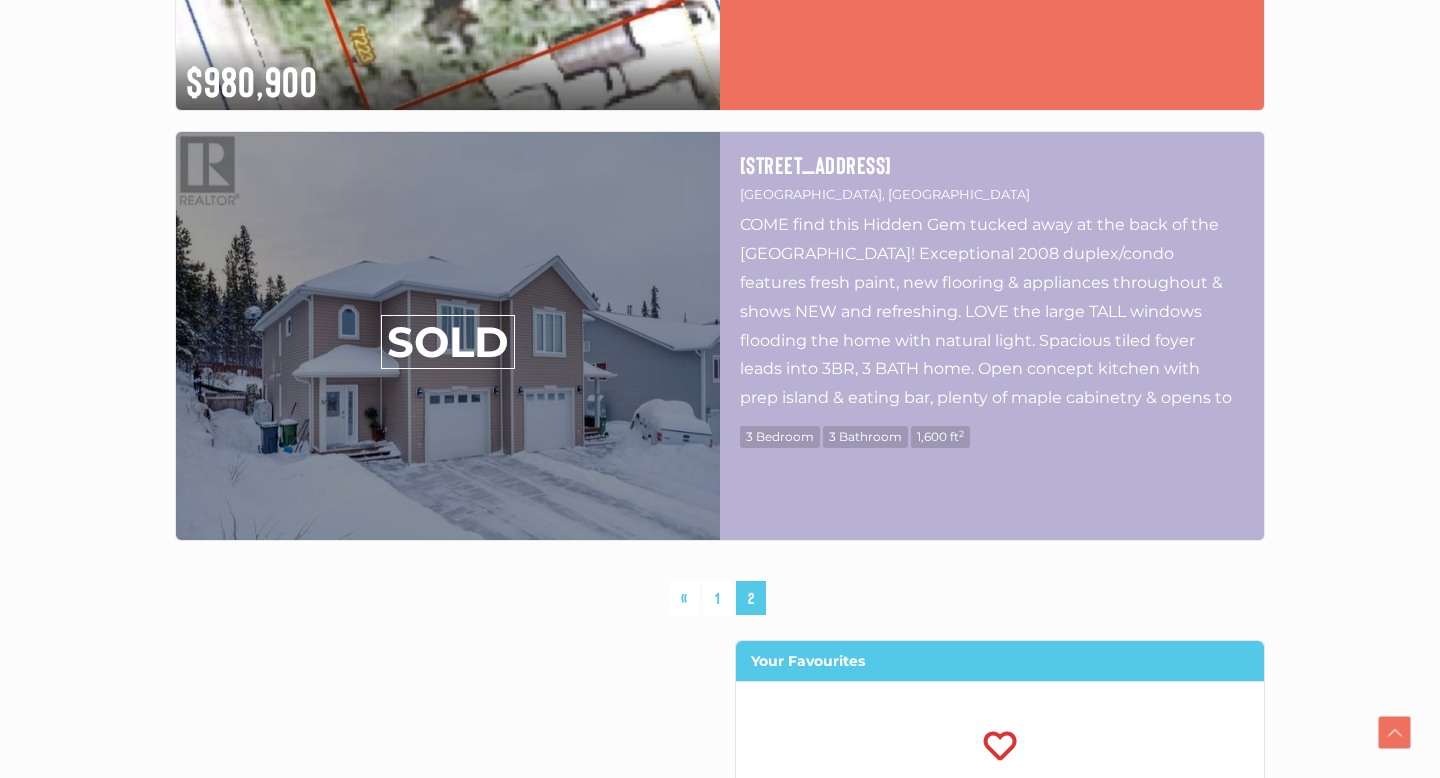 scroll, scrollTop: 7088, scrollLeft: 0, axis: vertical 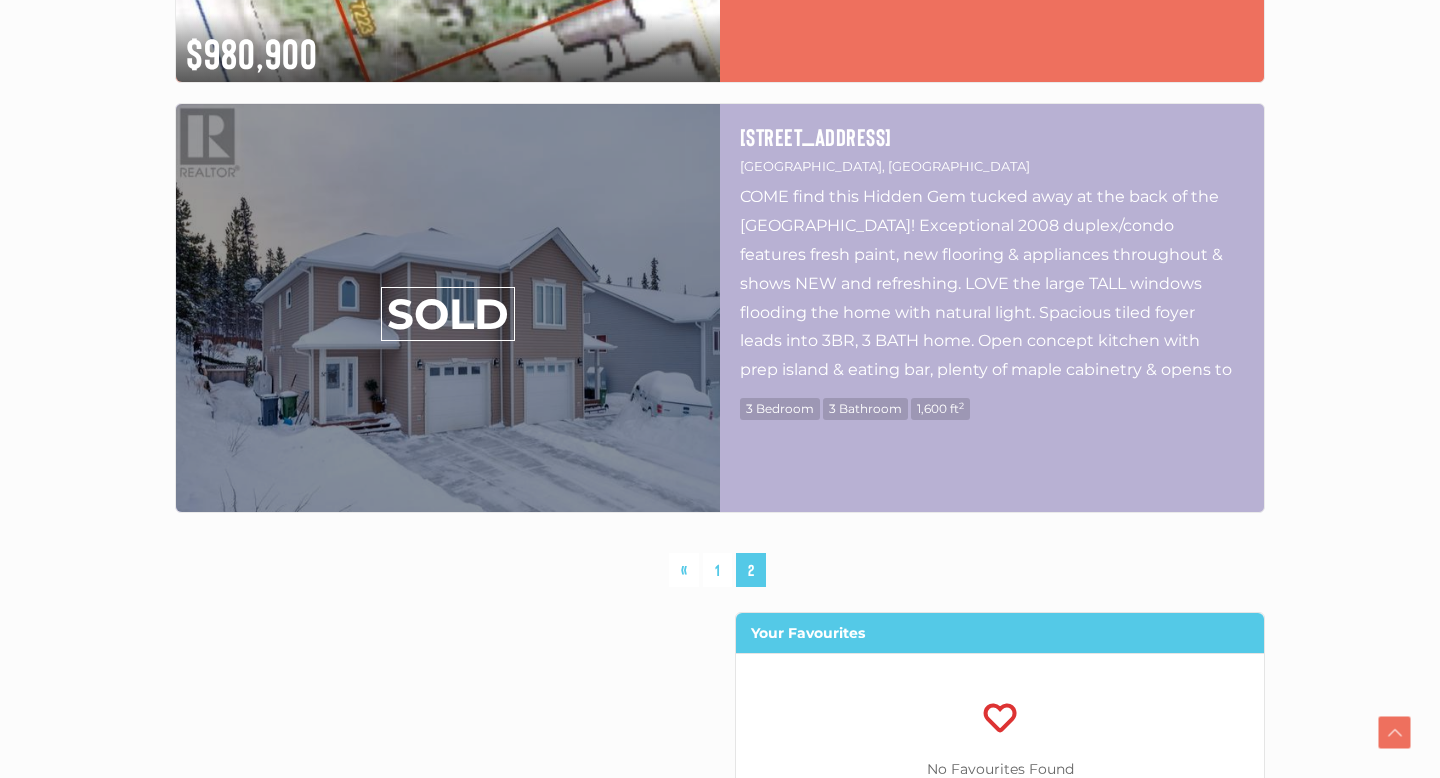 click on "2" at bounding box center (751, 570) 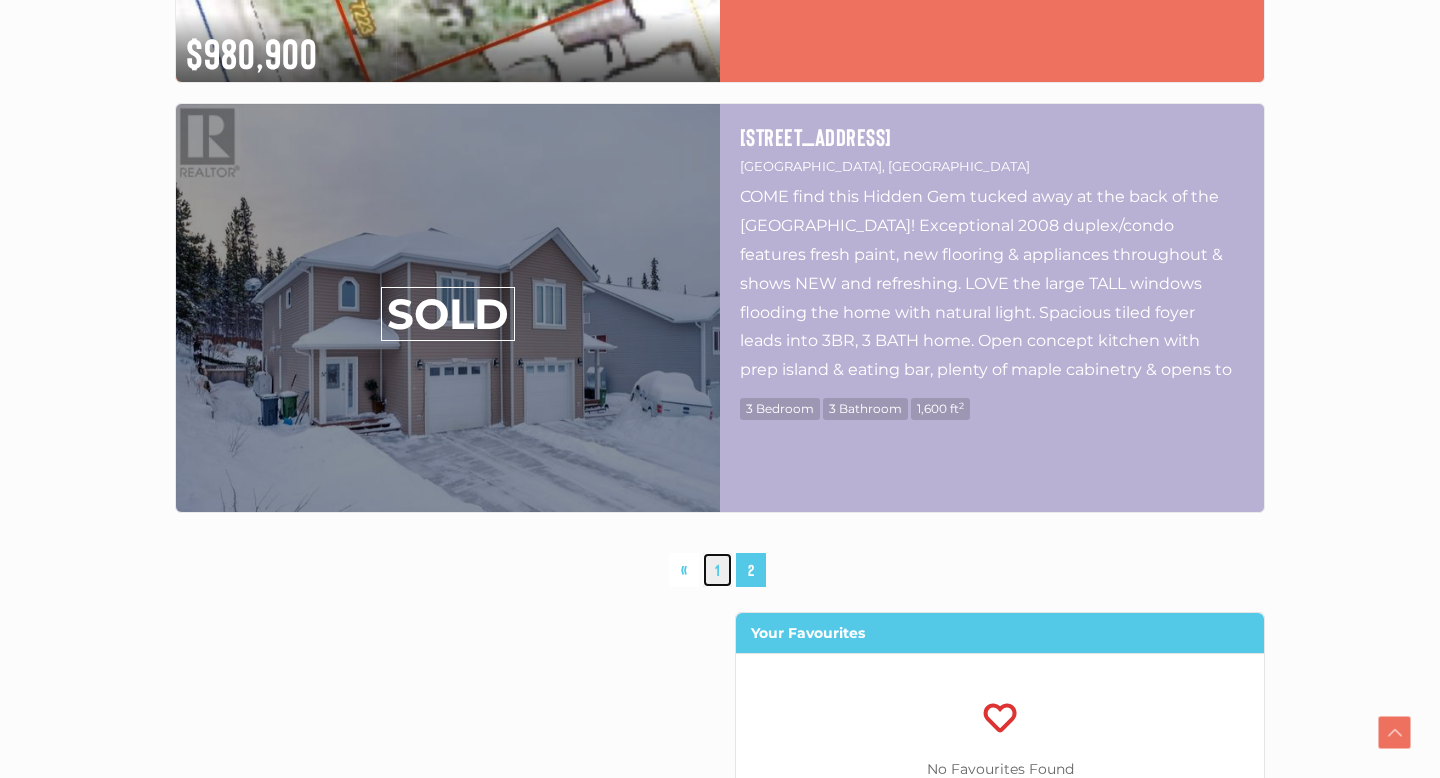click on "1" at bounding box center (717, 570) 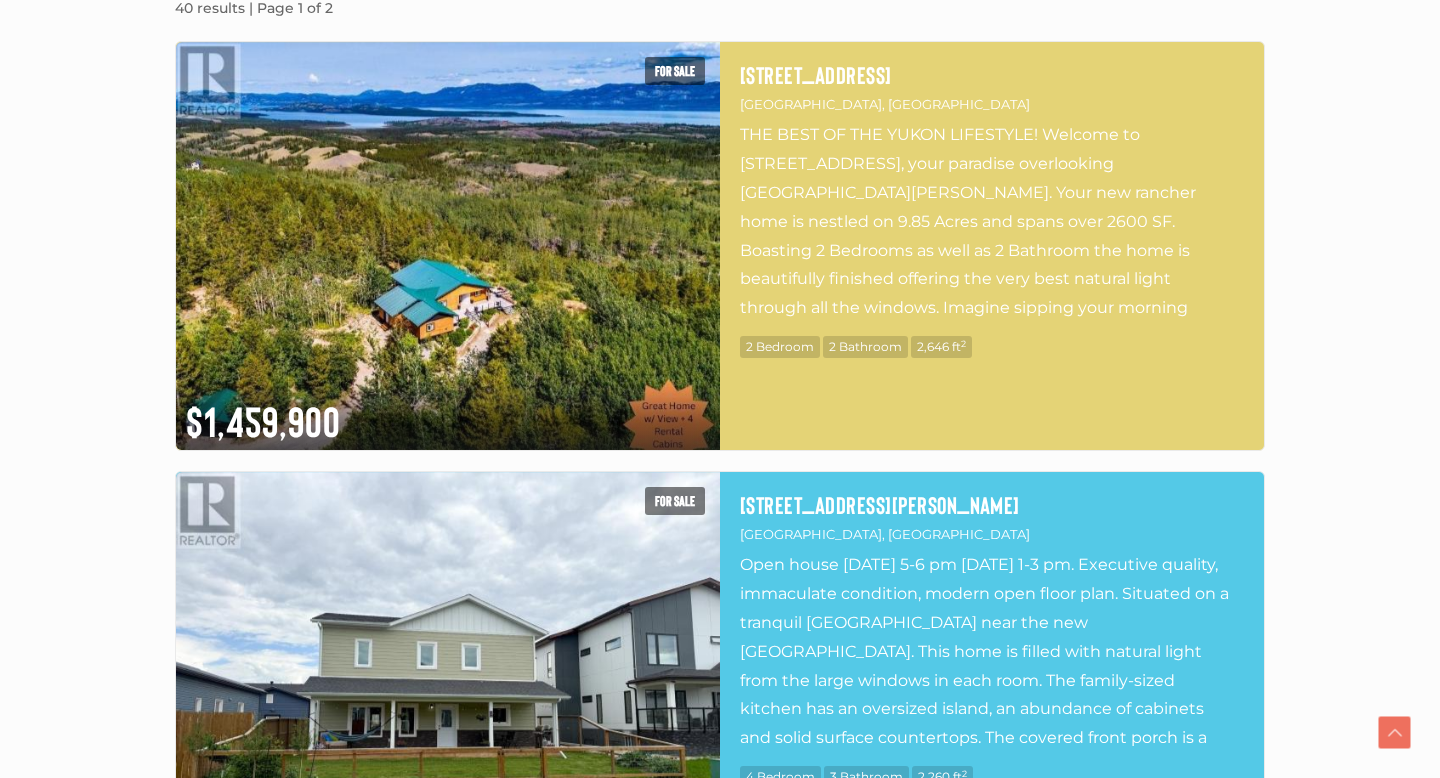 scroll, scrollTop: 957, scrollLeft: 0, axis: vertical 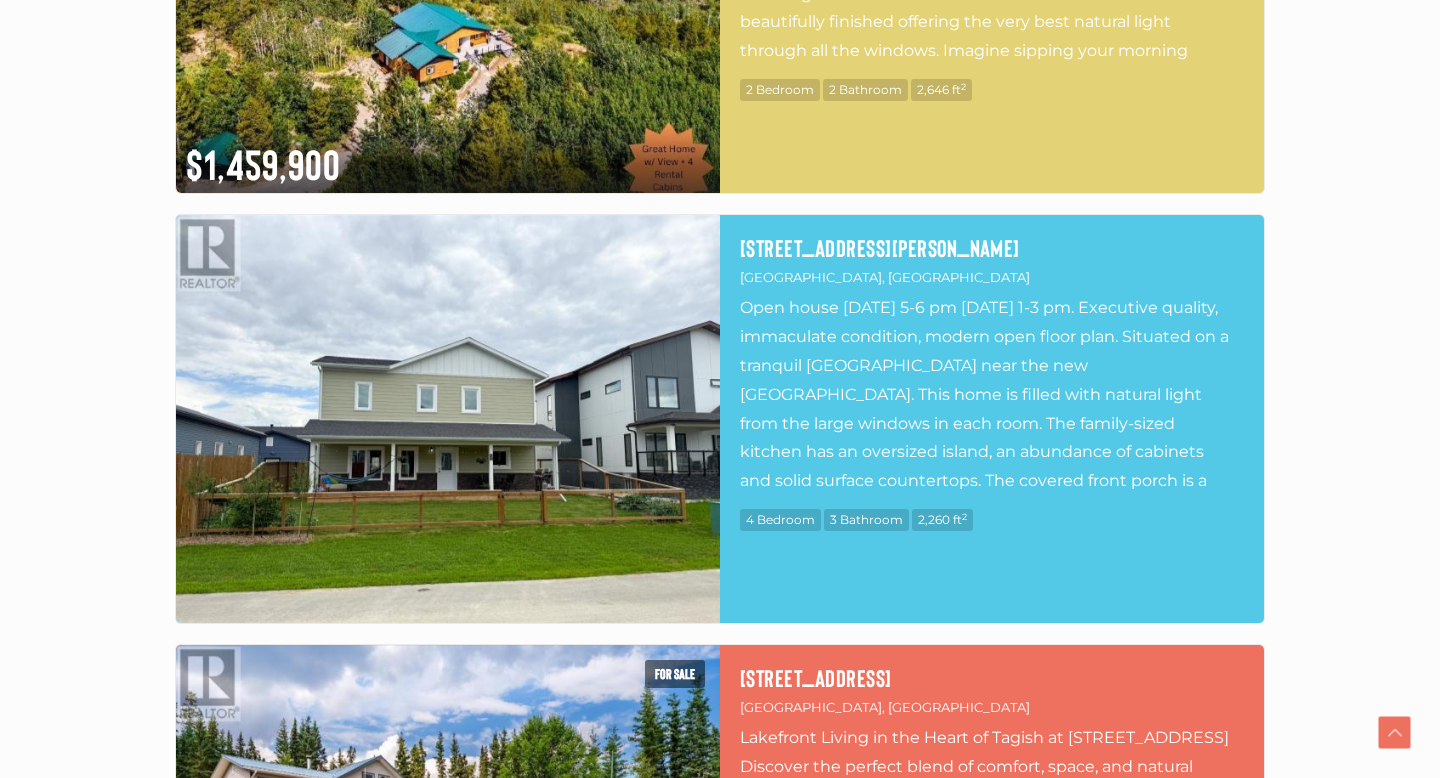 click at bounding box center (448, 419) 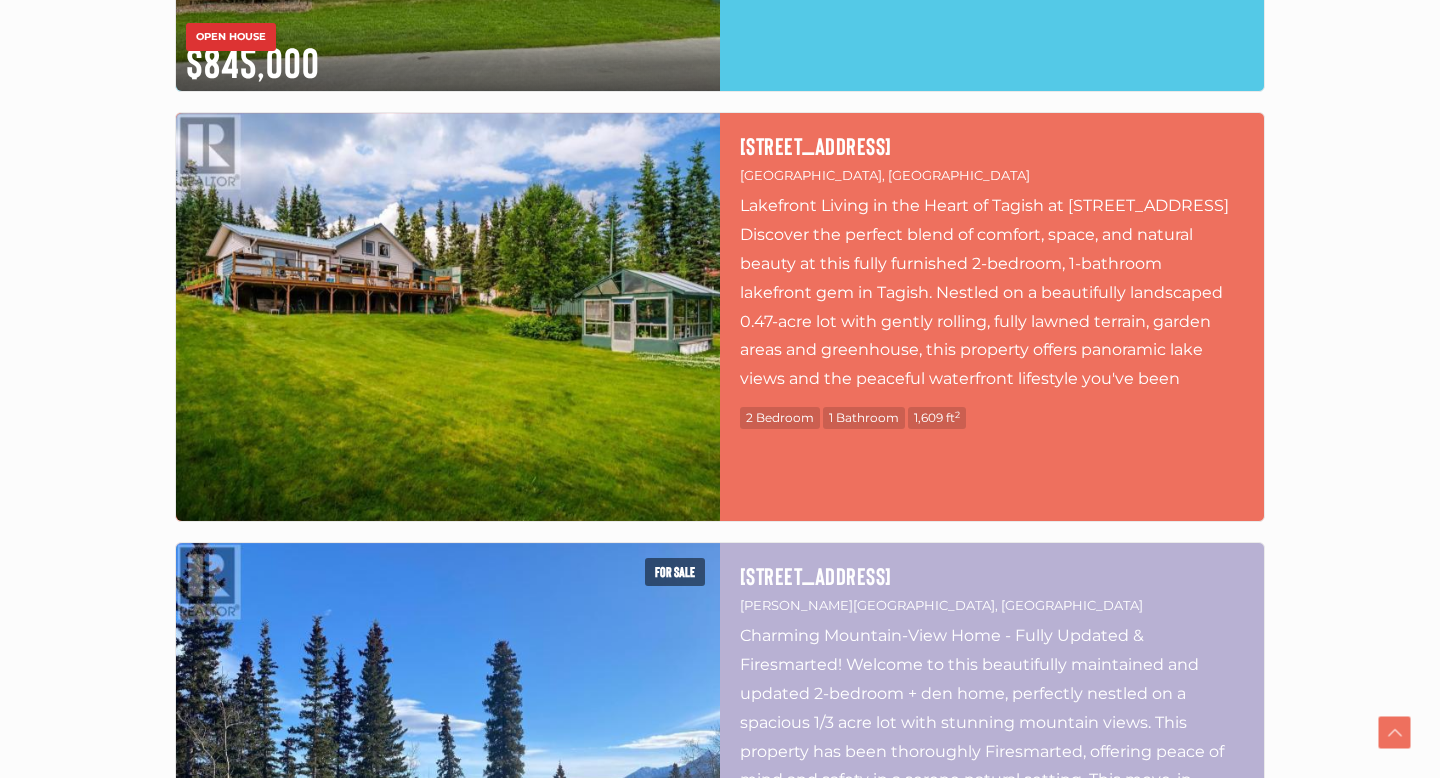 scroll, scrollTop: 1493, scrollLeft: 0, axis: vertical 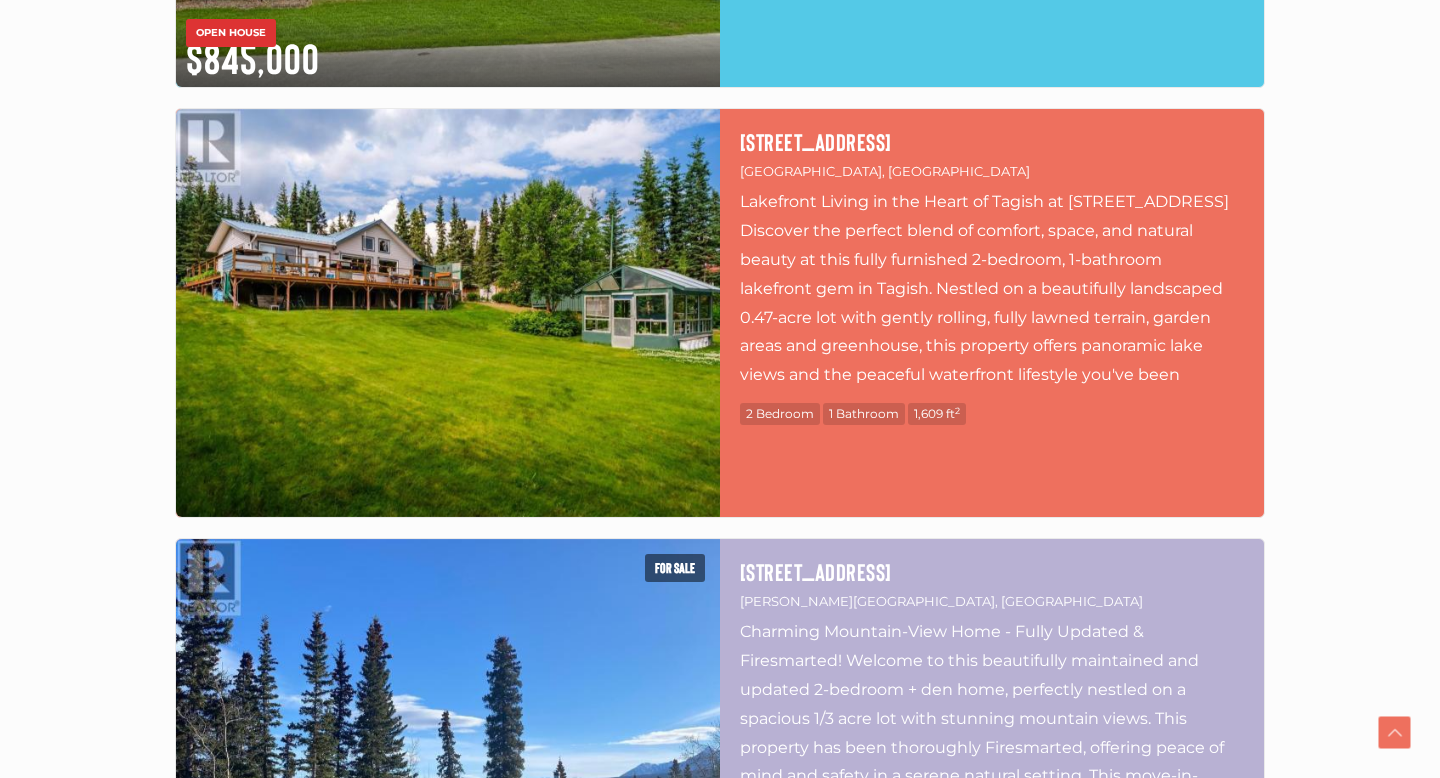 click at bounding box center [448, 313] 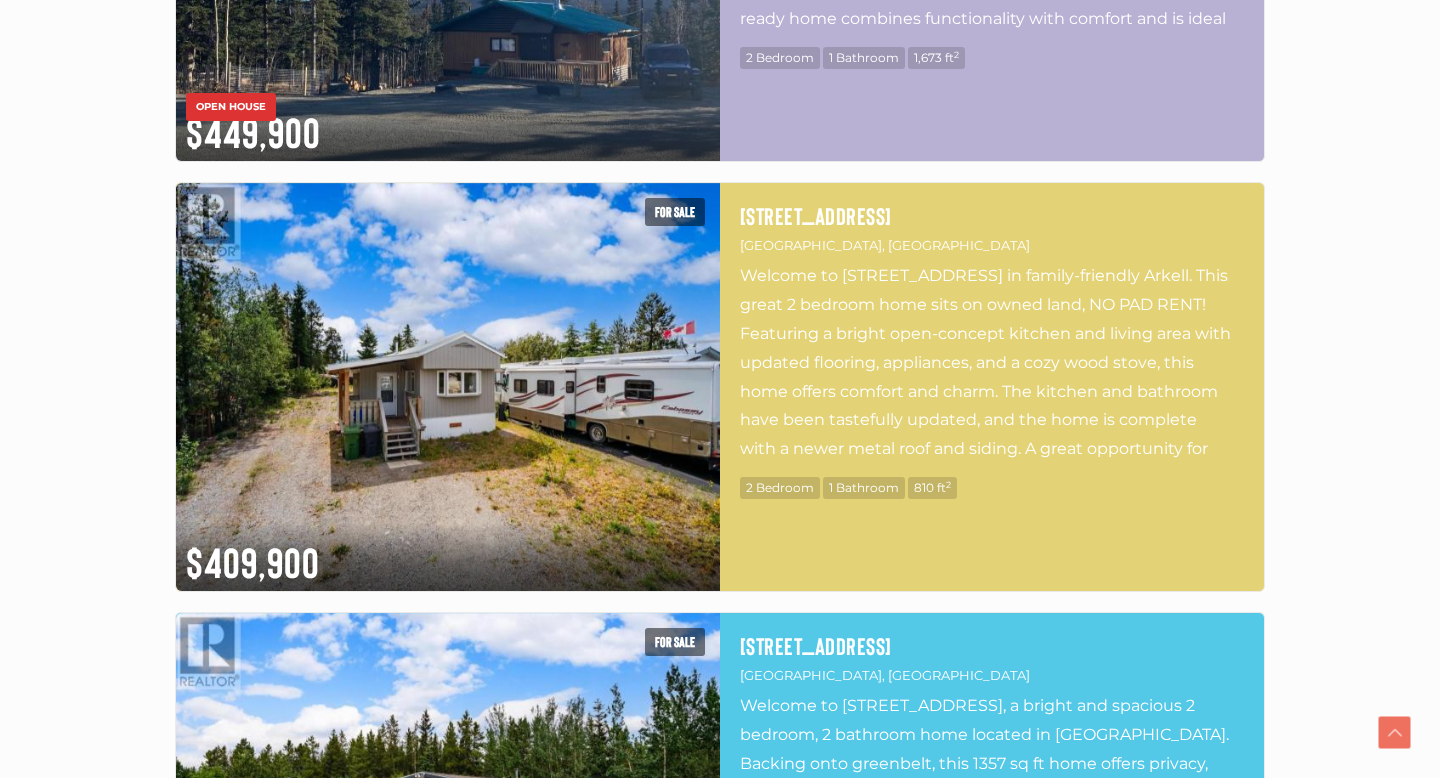 scroll, scrollTop: 2278, scrollLeft: 0, axis: vertical 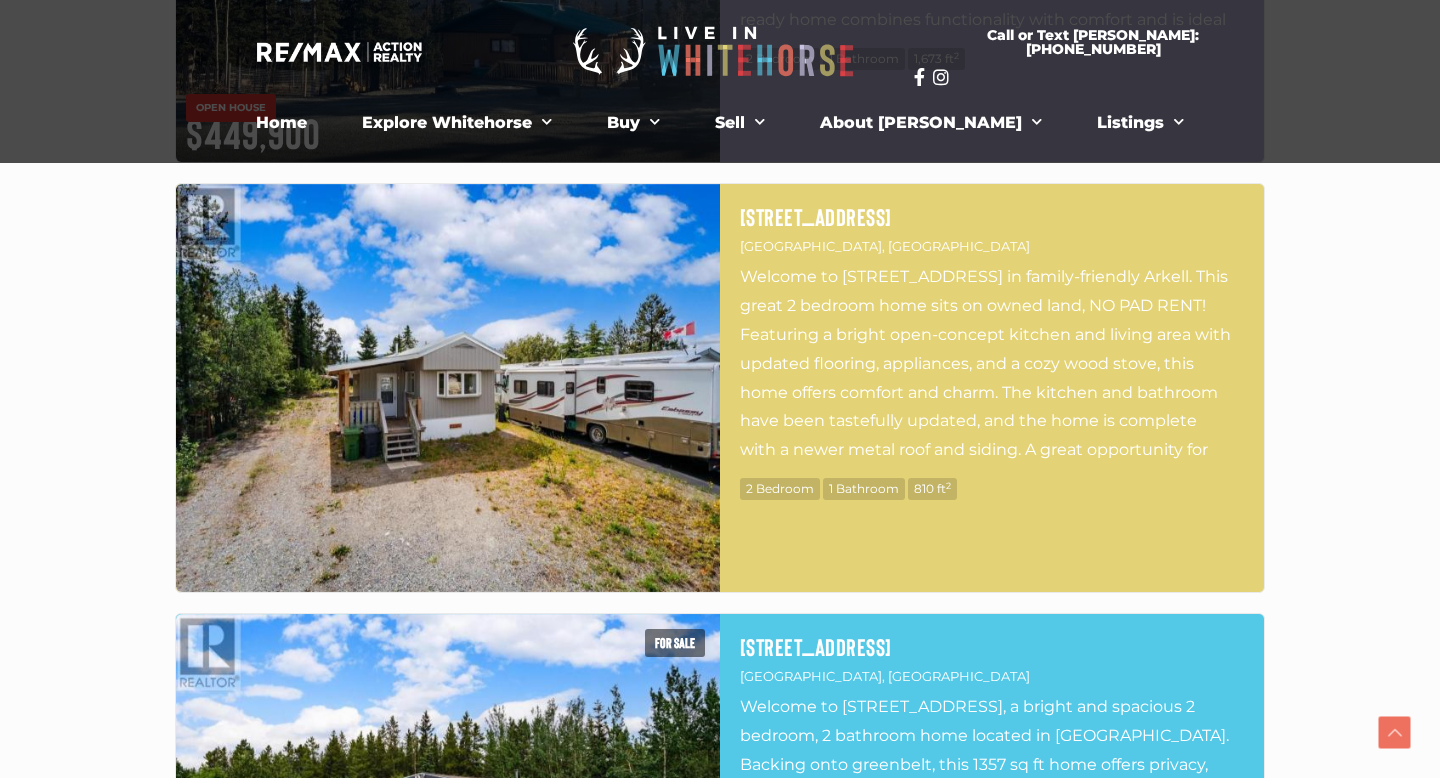 click at bounding box center [448, 388] 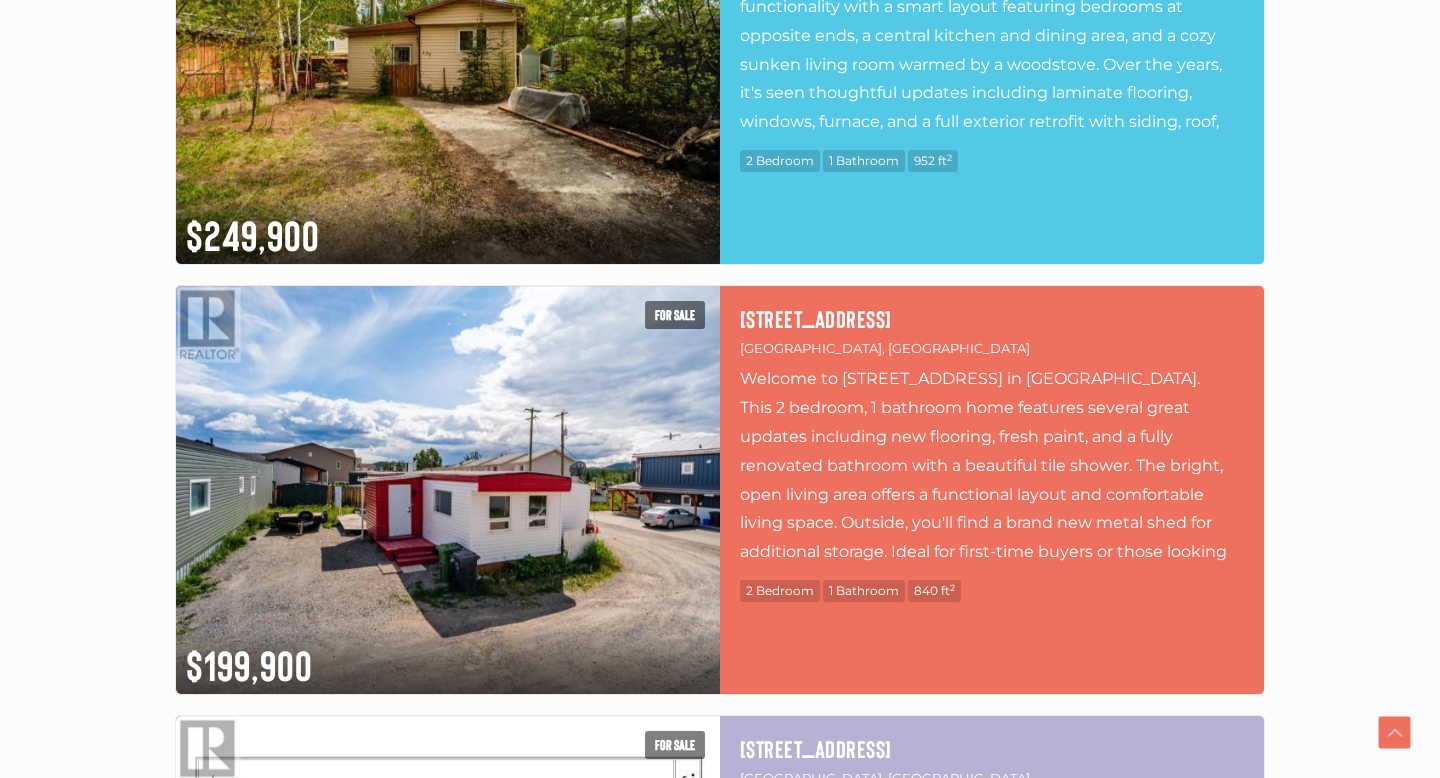 scroll, scrollTop: 6522, scrollLeft: 0, axis: vertical 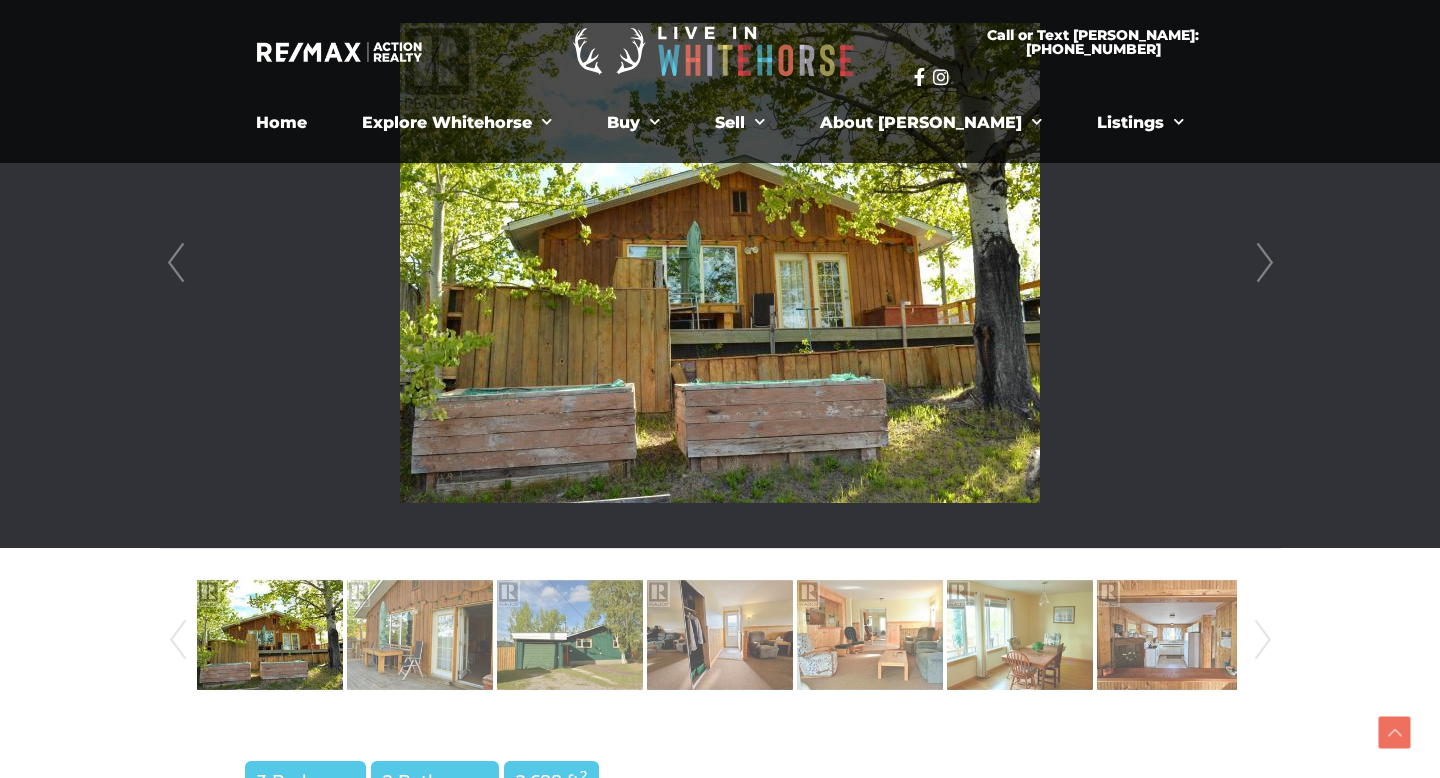 click on "Next" at bounding box center (1265, 263) 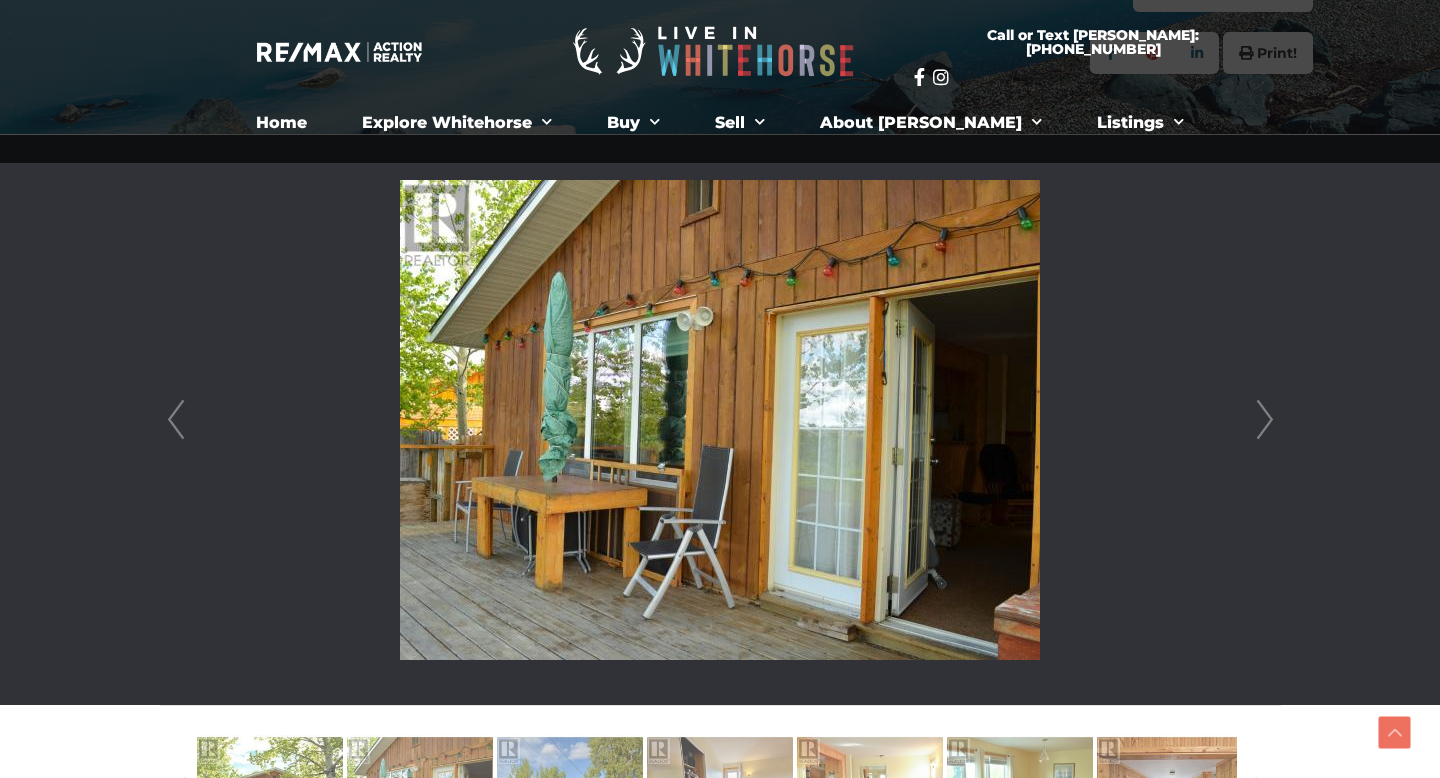 scroll, scrollTop: 438, scrollLeft: 0, axis: vertical 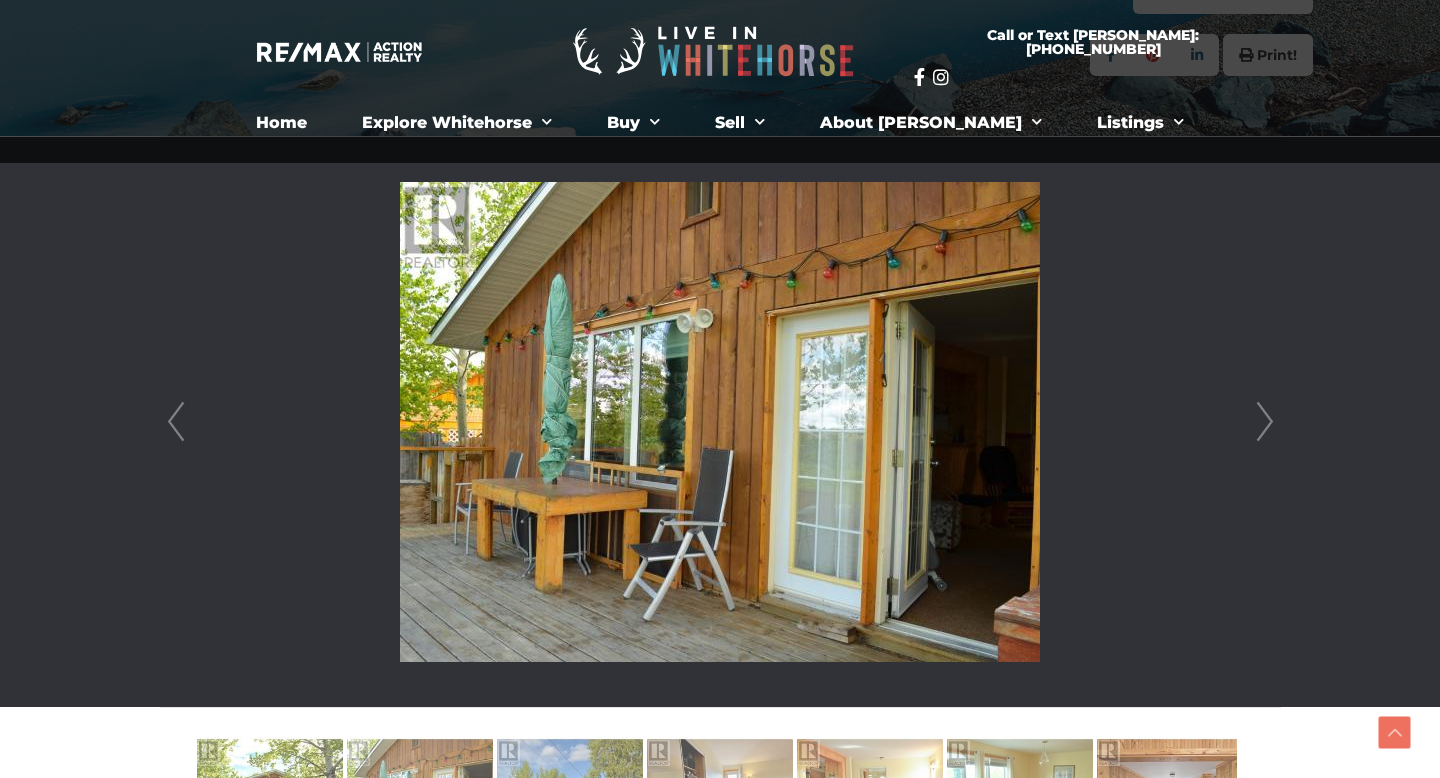 click on "Next" at bounding box center (1265, 422) 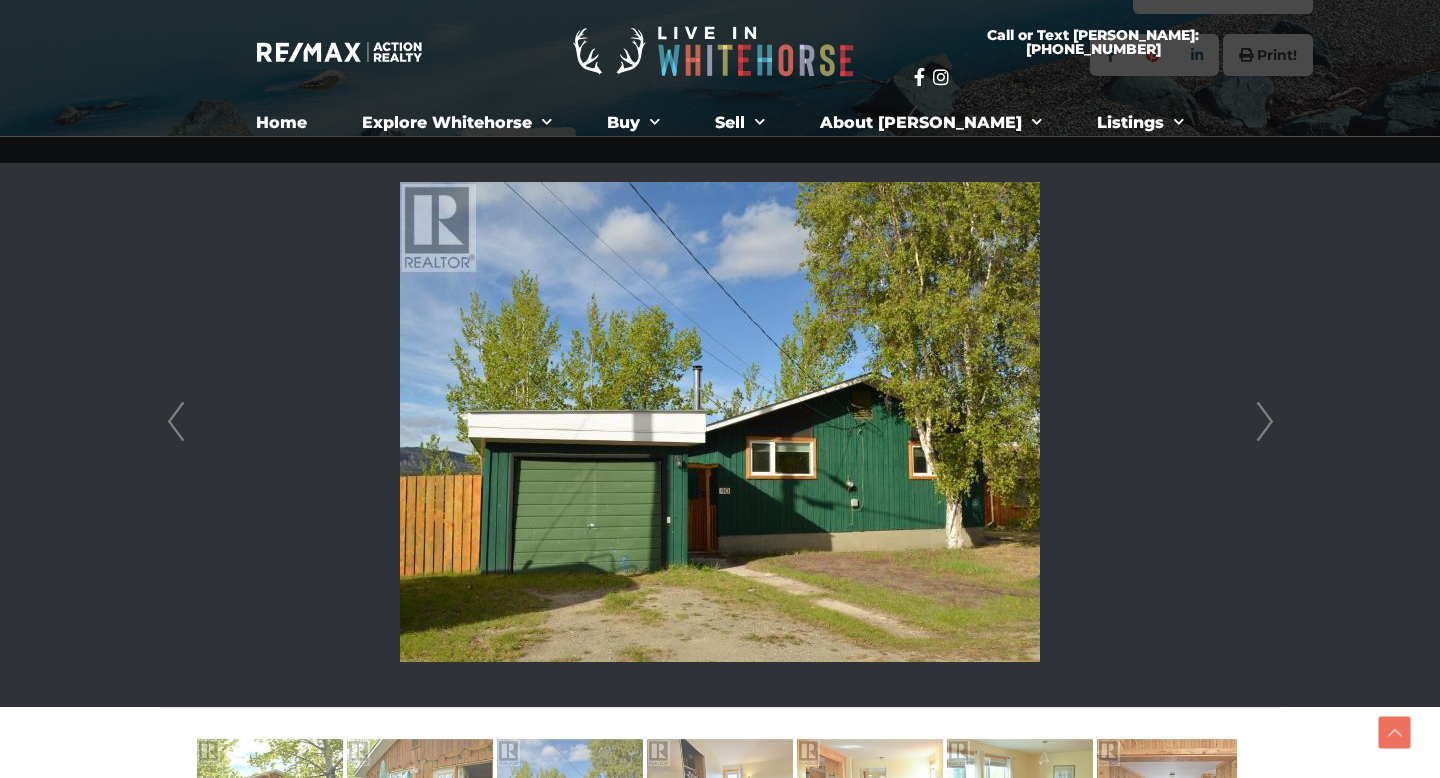 click on "Next" at bounding box center (1265, 422) 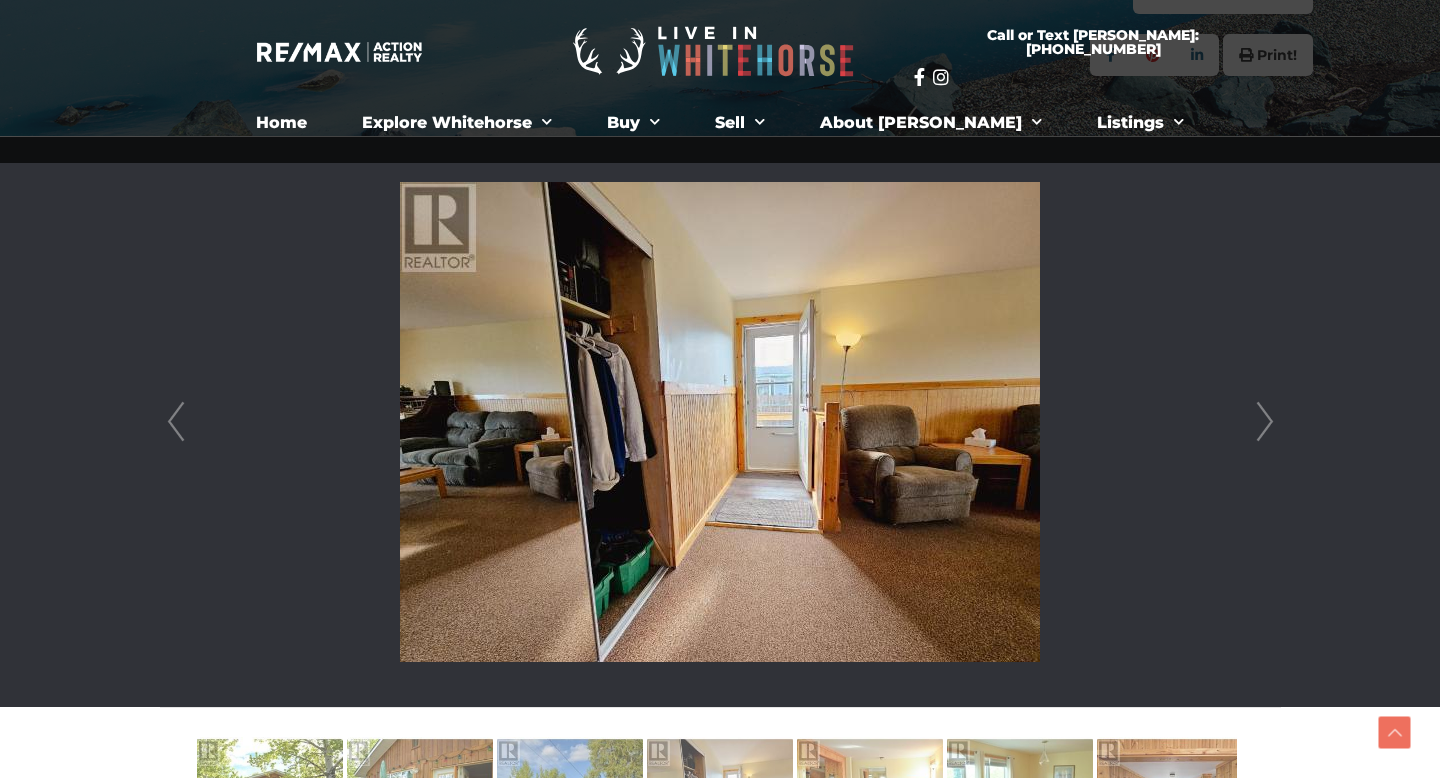 click on "Next" at bounding box center (1265, 422) 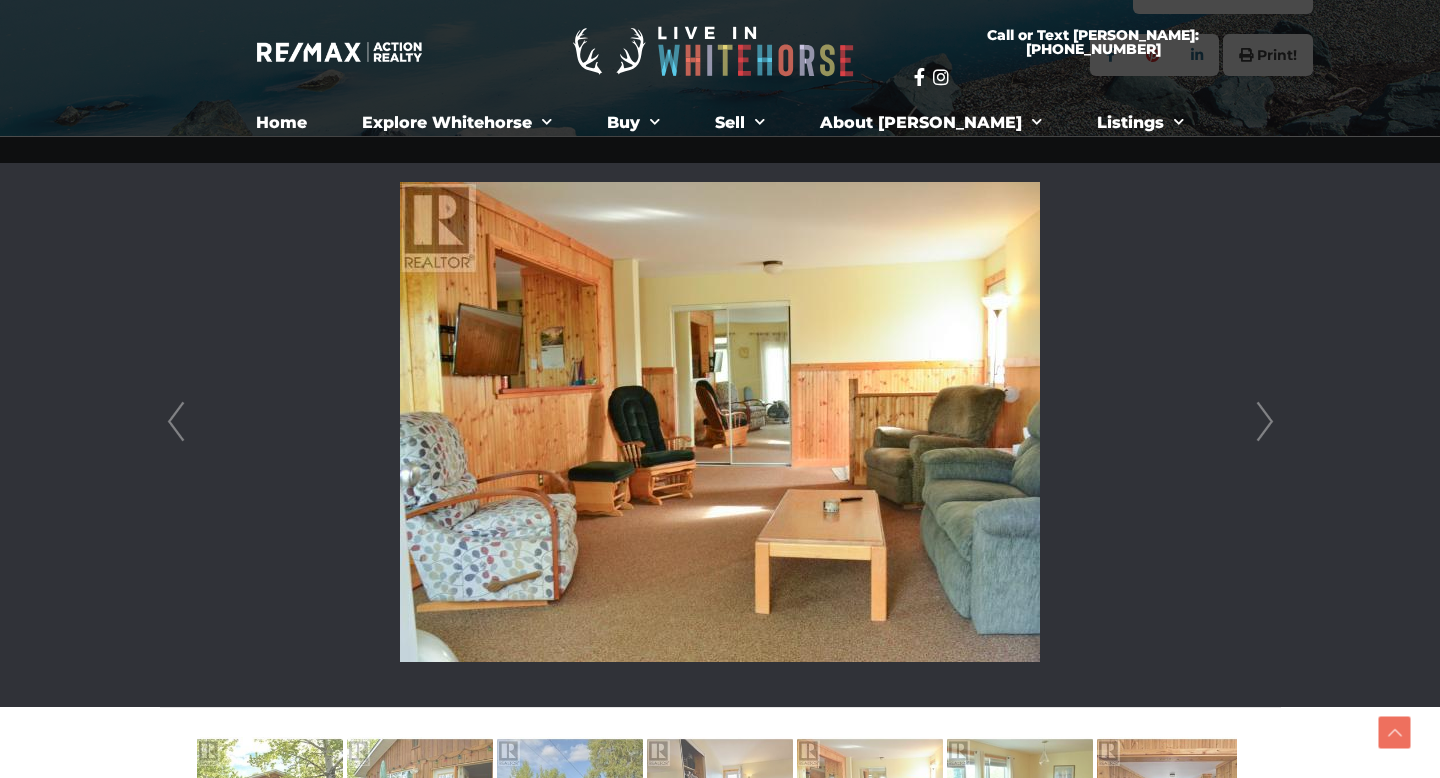 click on "Next" at bounding box center (1265, 422) 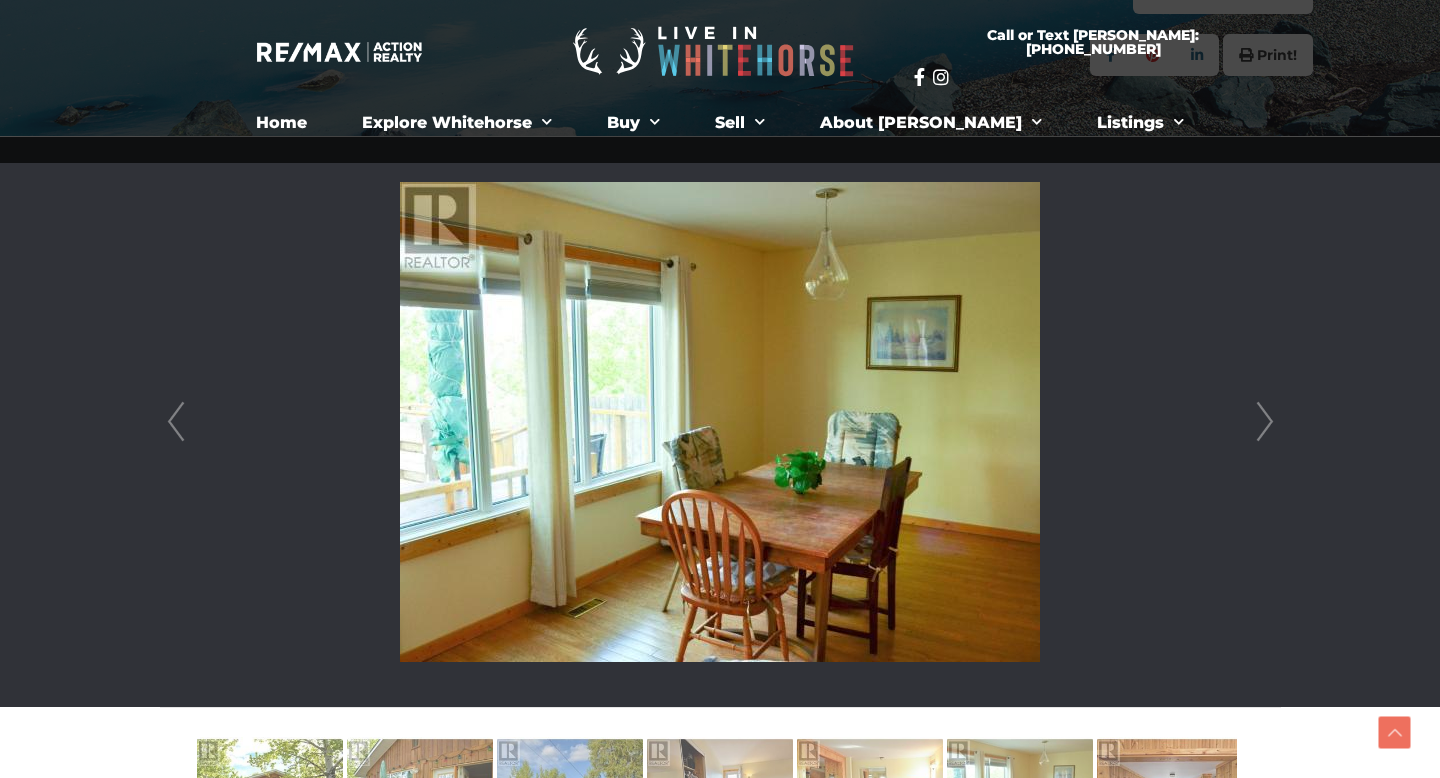 click on "Next" at bounding box center [1265, 422] 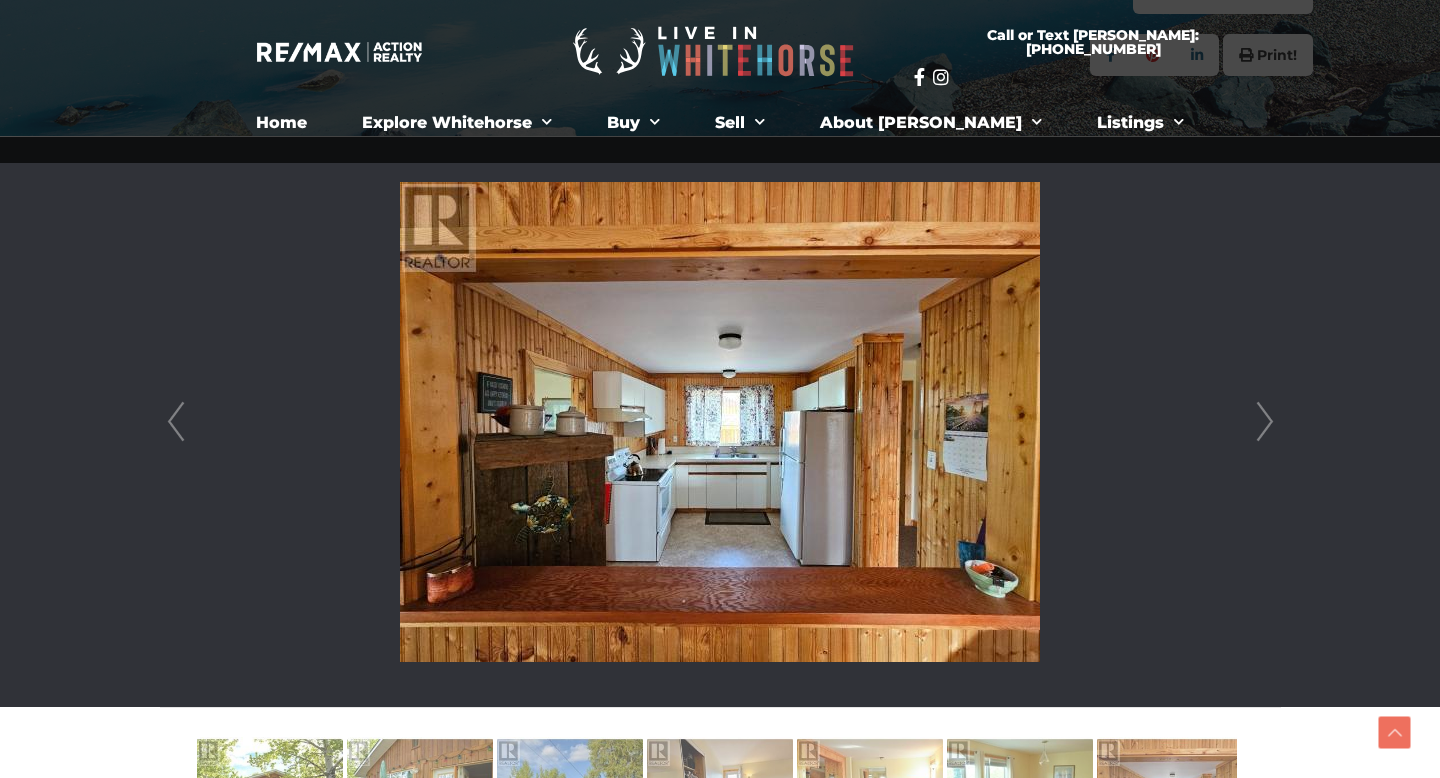 click on "Next" at bounding box center [1265, 422] 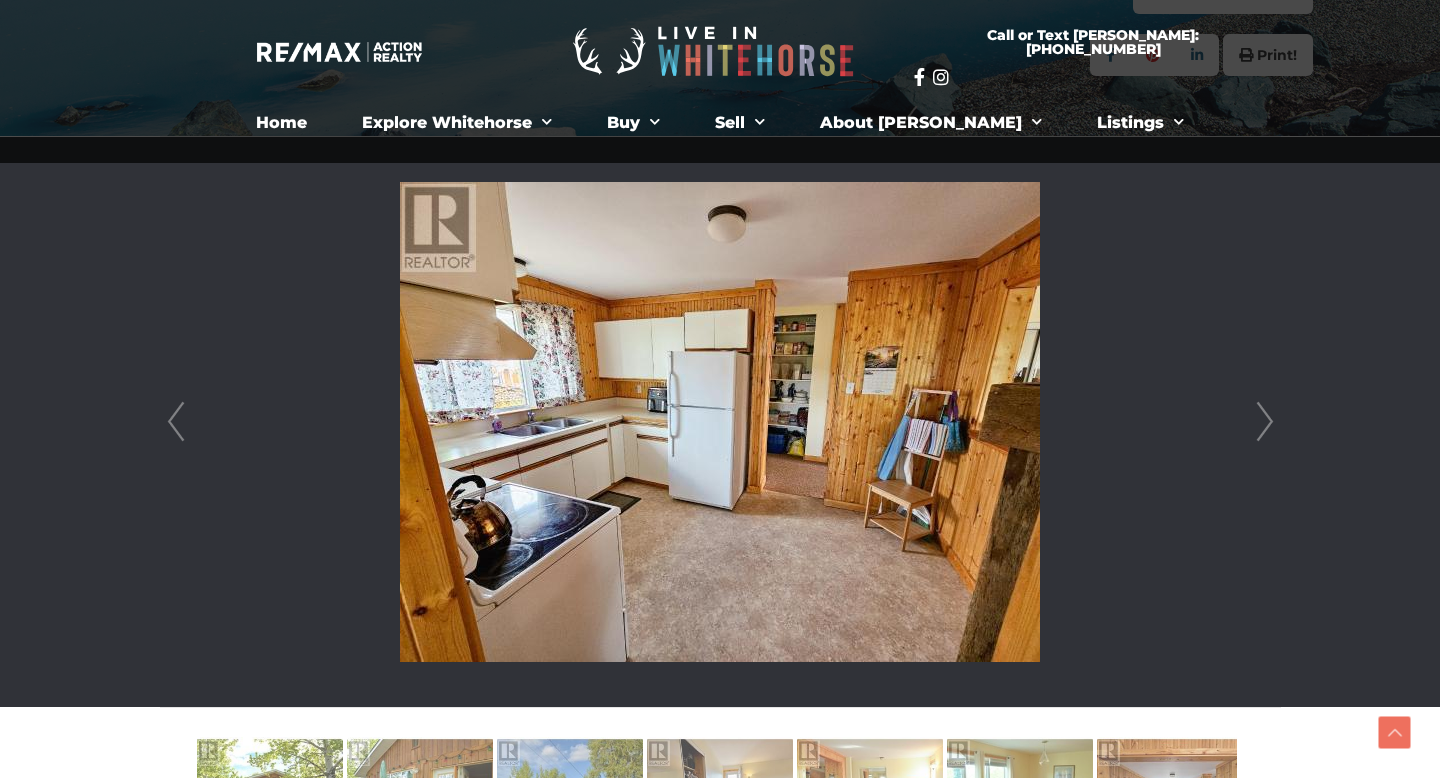 click on "Next" at bounding box center (1265, 422) 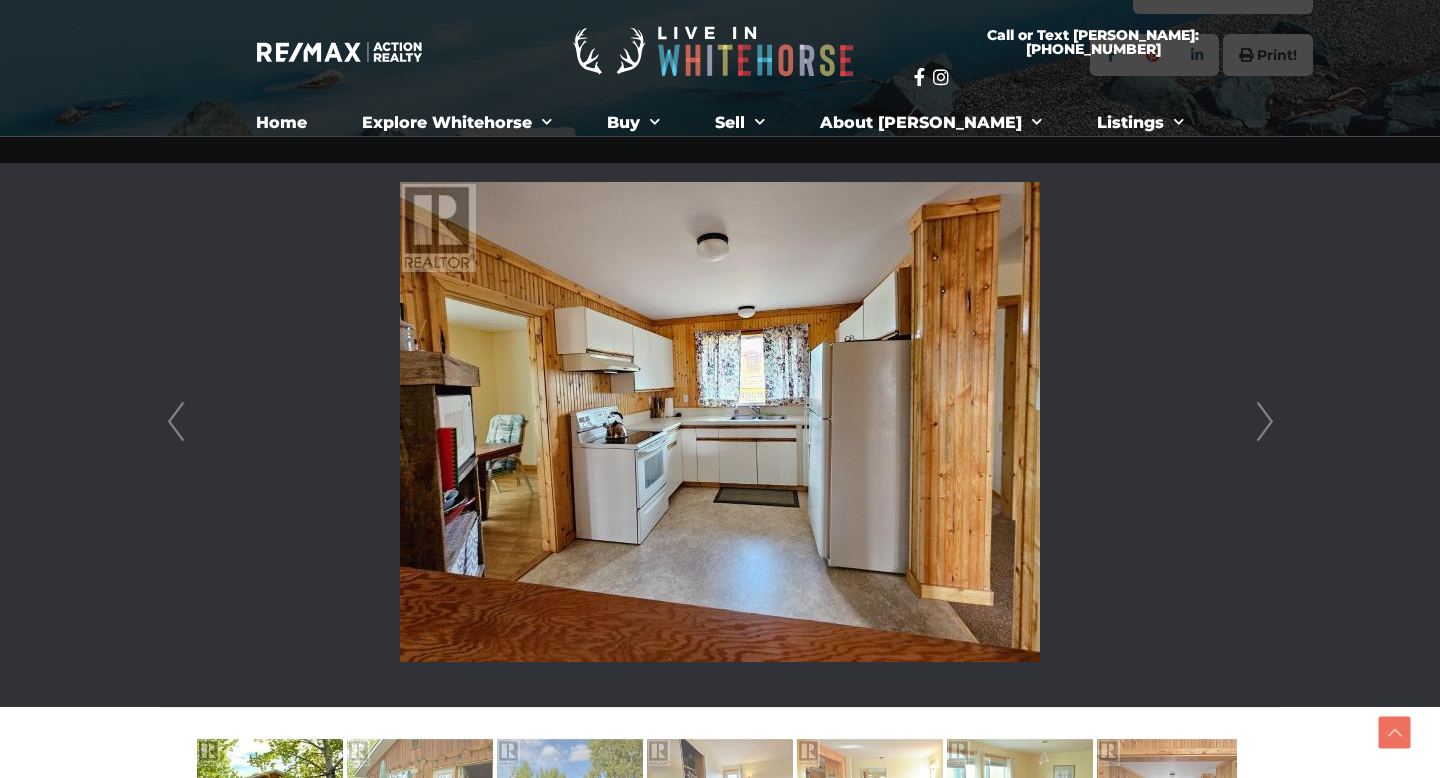 click on "Next" at bounding box center (1265, 422) 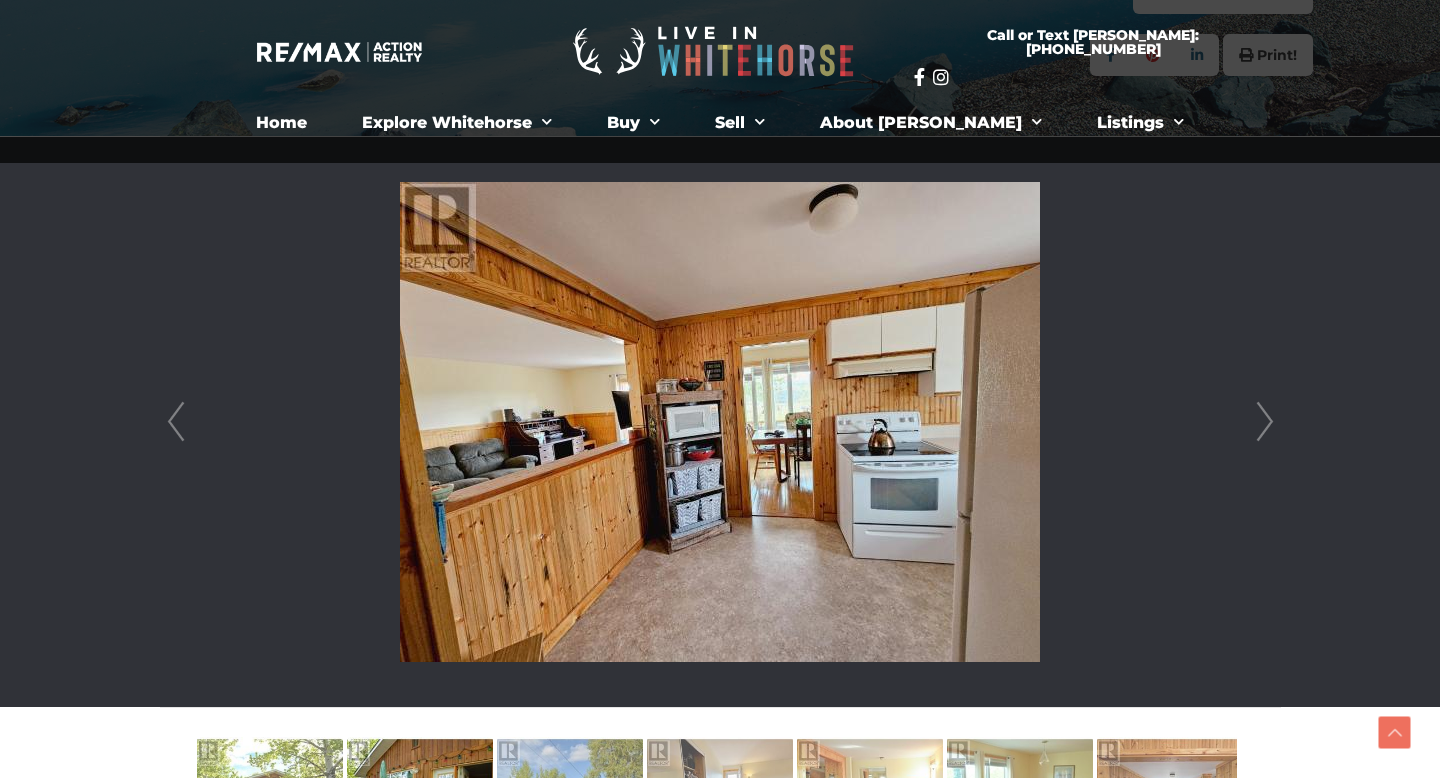 click on "Next" at bounding box center [1265, 422] 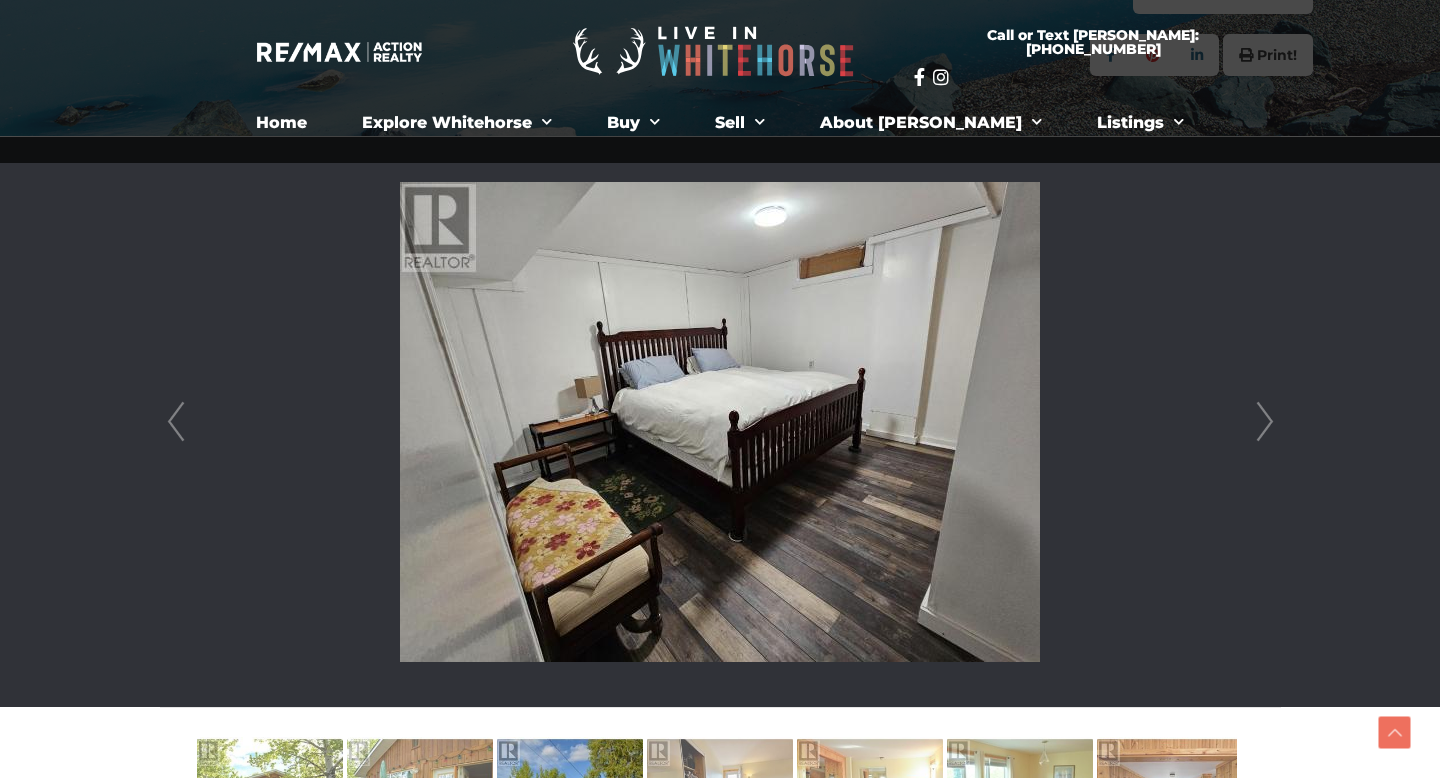 click on "Next" at bounding box center [1265, 422] 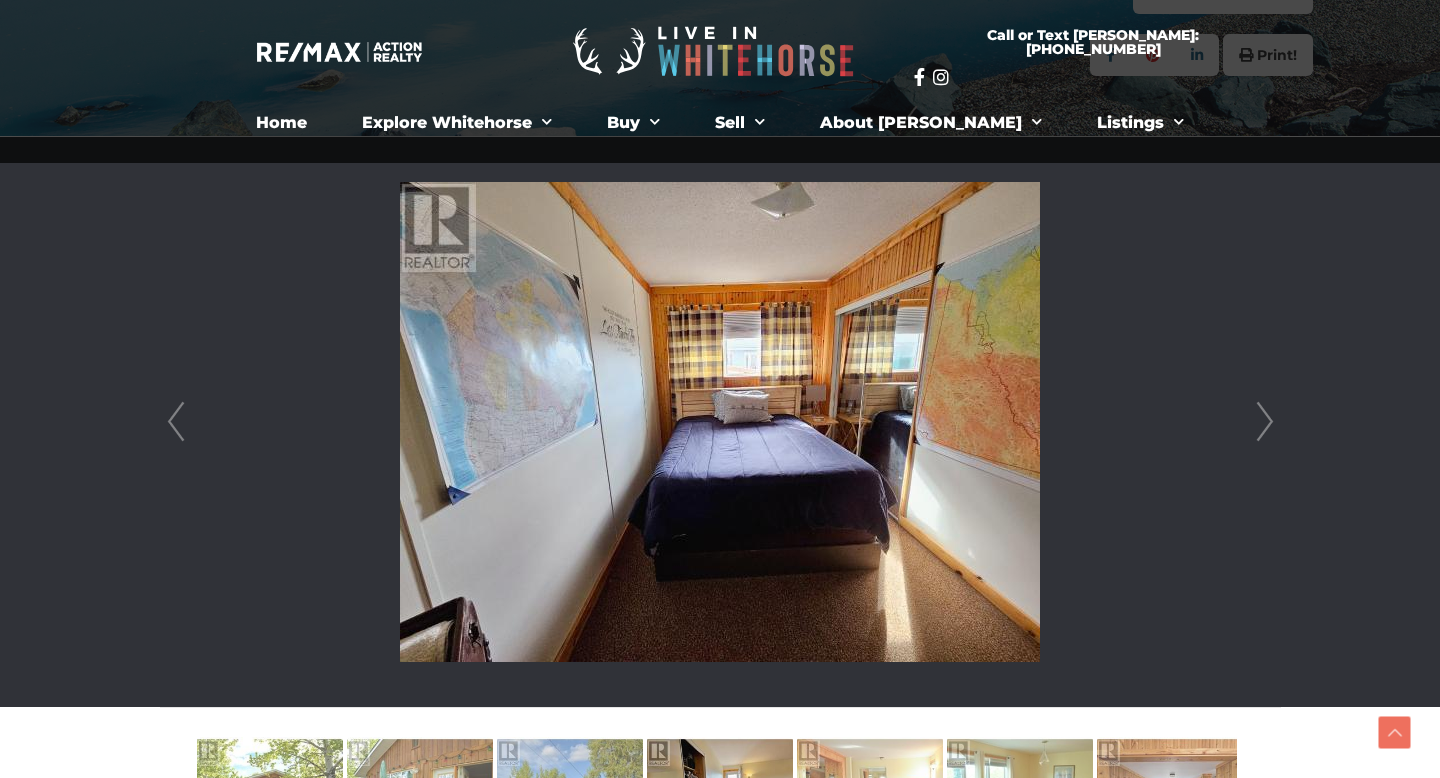 click on "Next" at bounding box center [1265, 422] 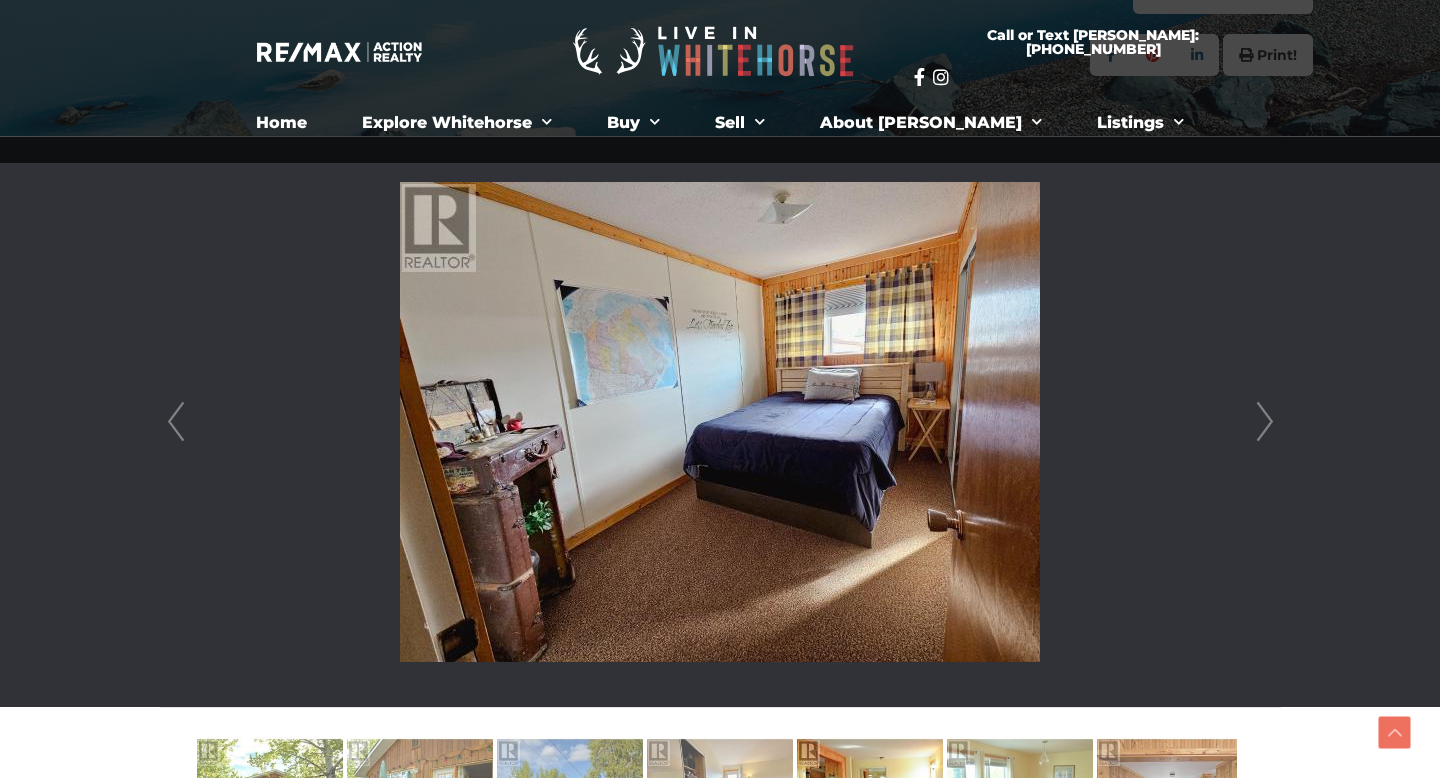 click on "Next" at bounding box center [1265, 422] 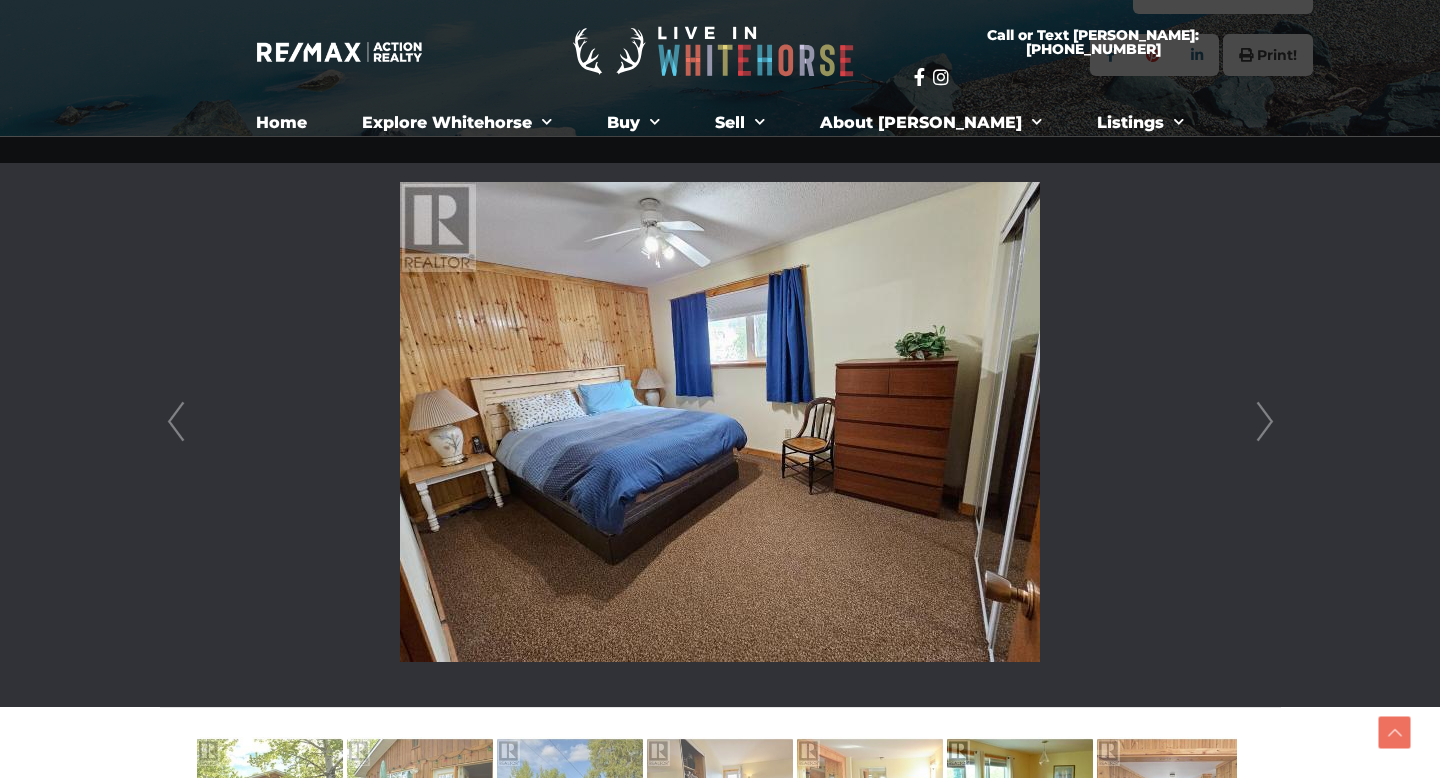 click on "Next" at bounding box center (1265, 422) 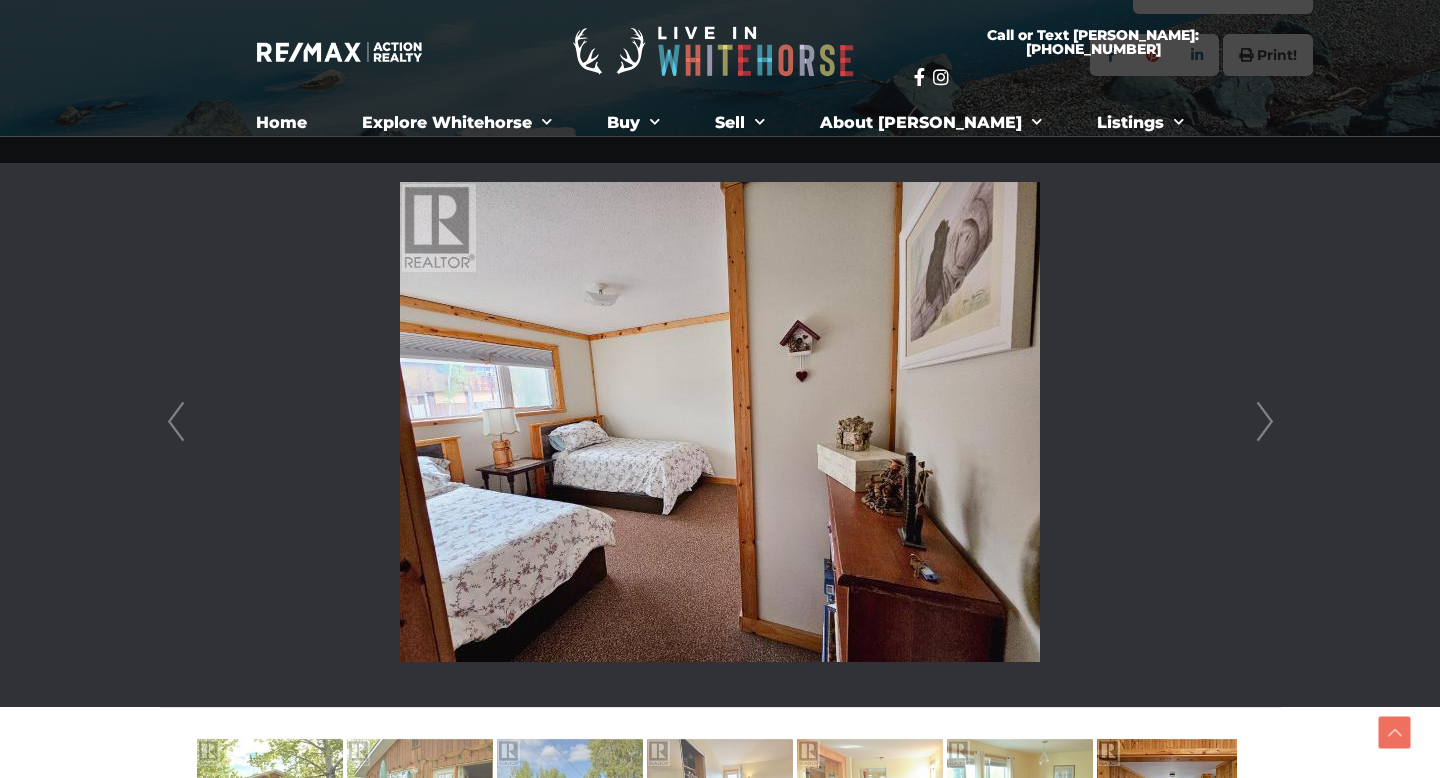 click on "Next" at bounding box center [1265, 422] 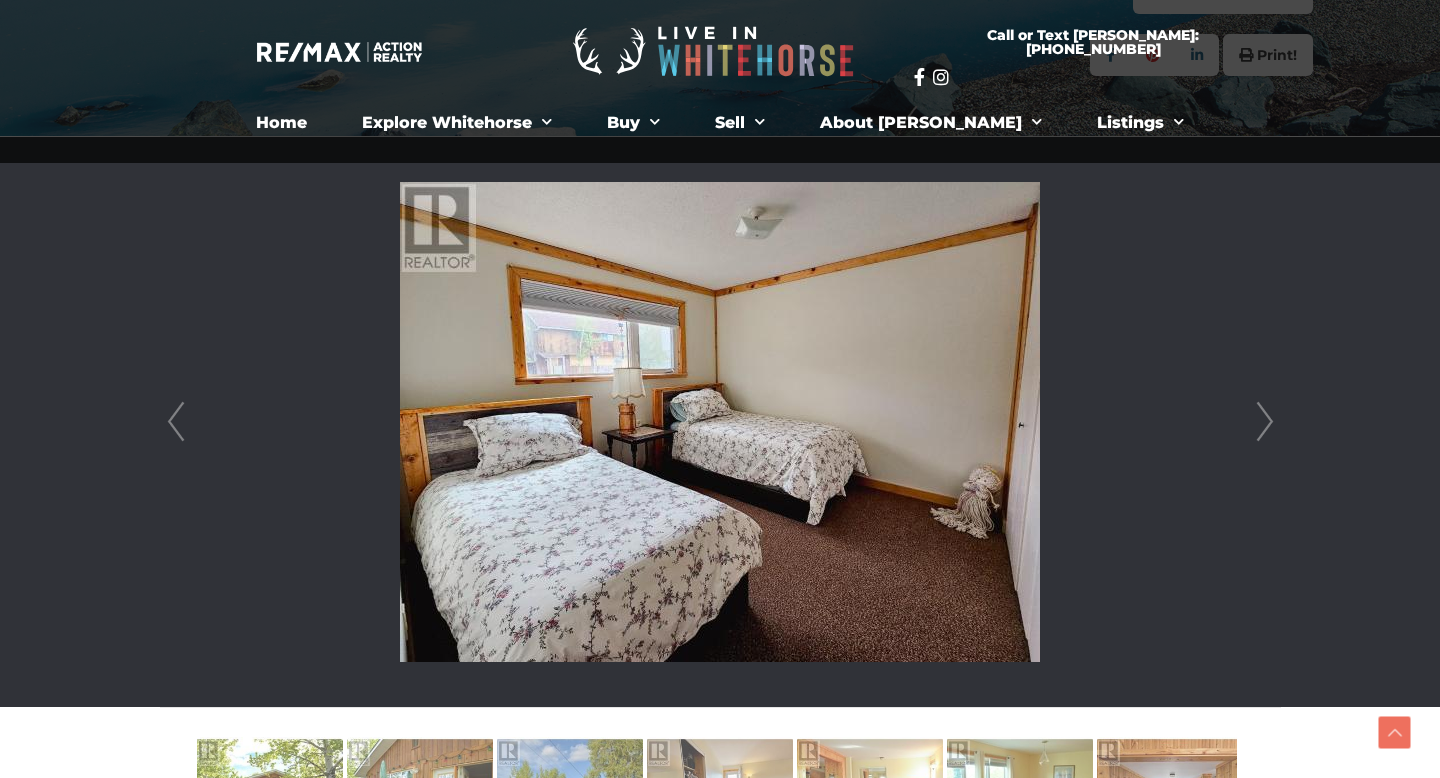 click on "Next" at bounding box center (1265, 422) 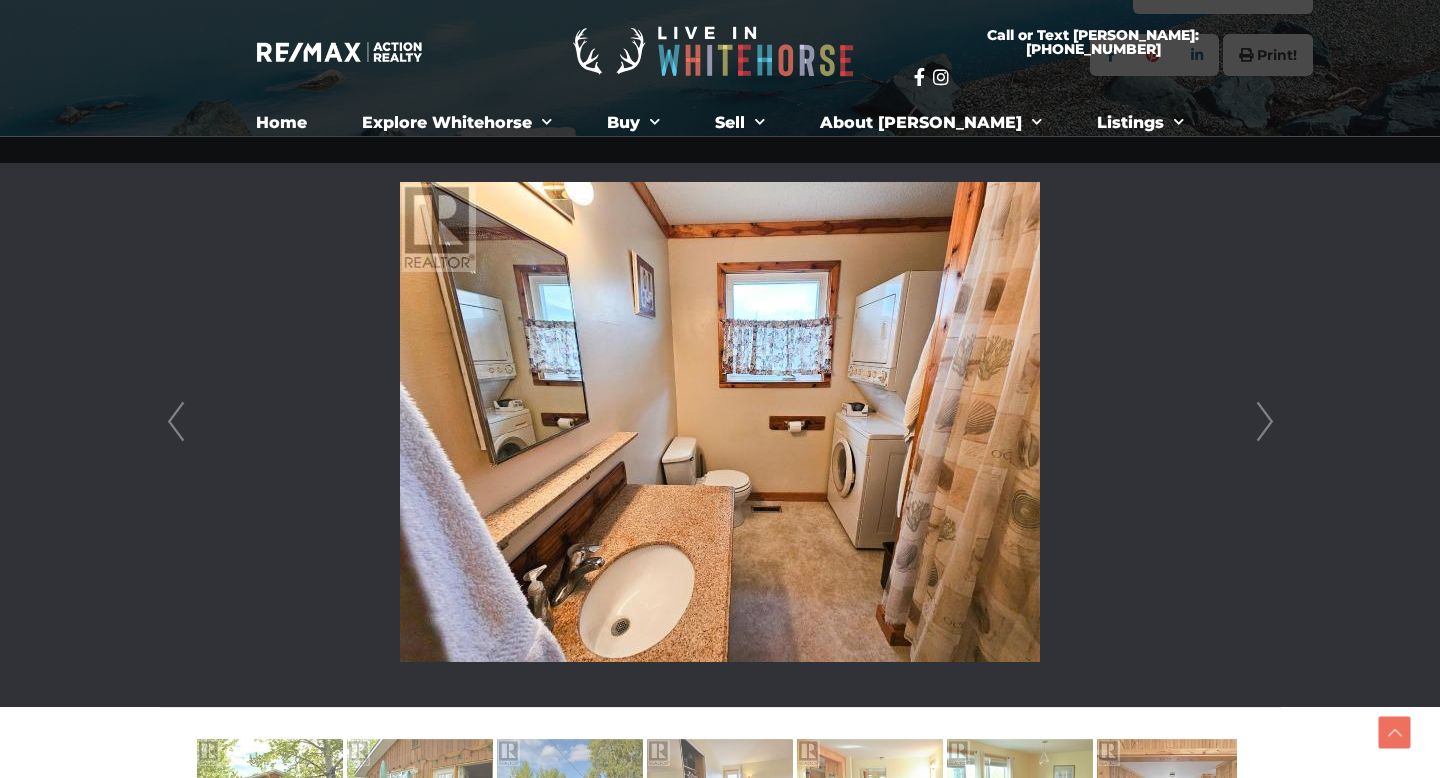 click on "Next" at bounding box center (1265, 422) 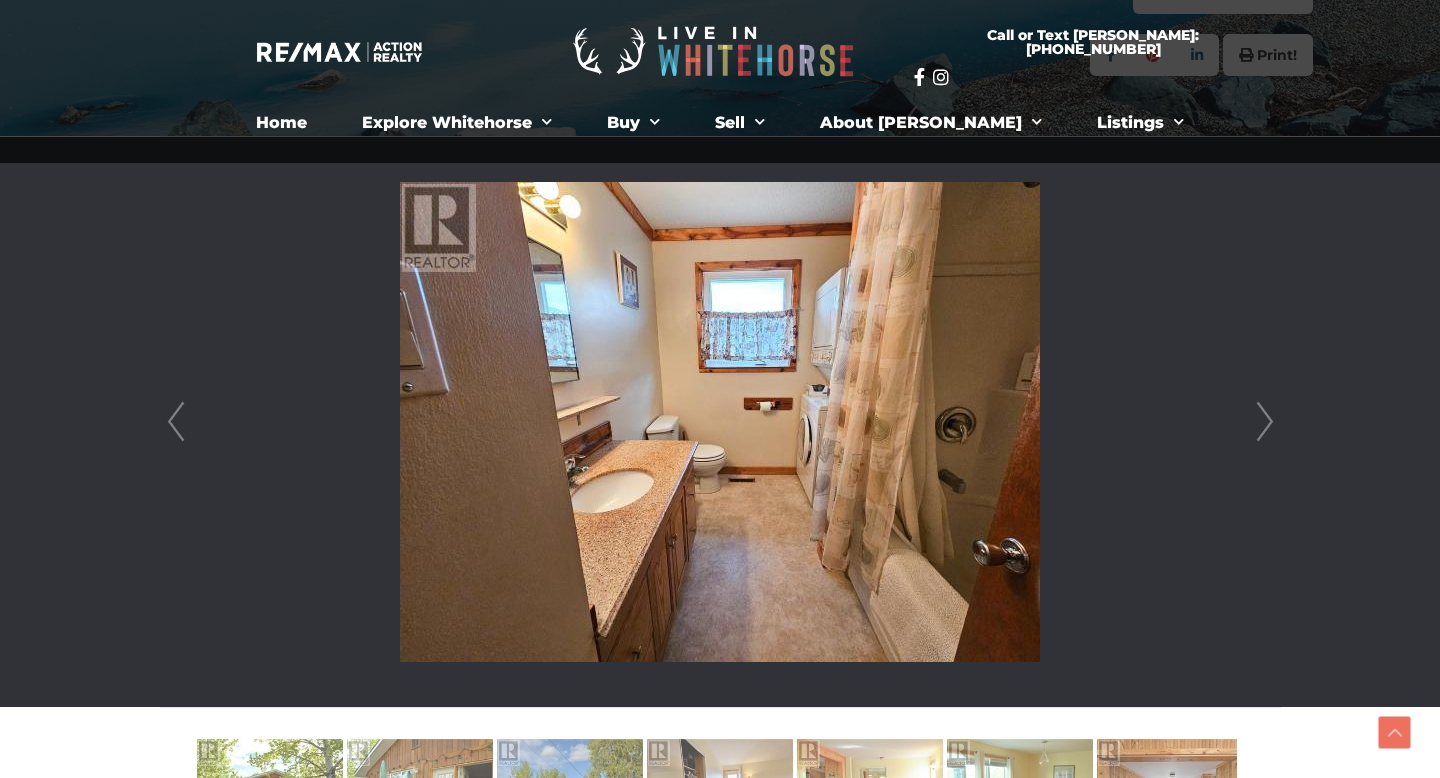 click on "Next" at bounding box center [1265, 422] 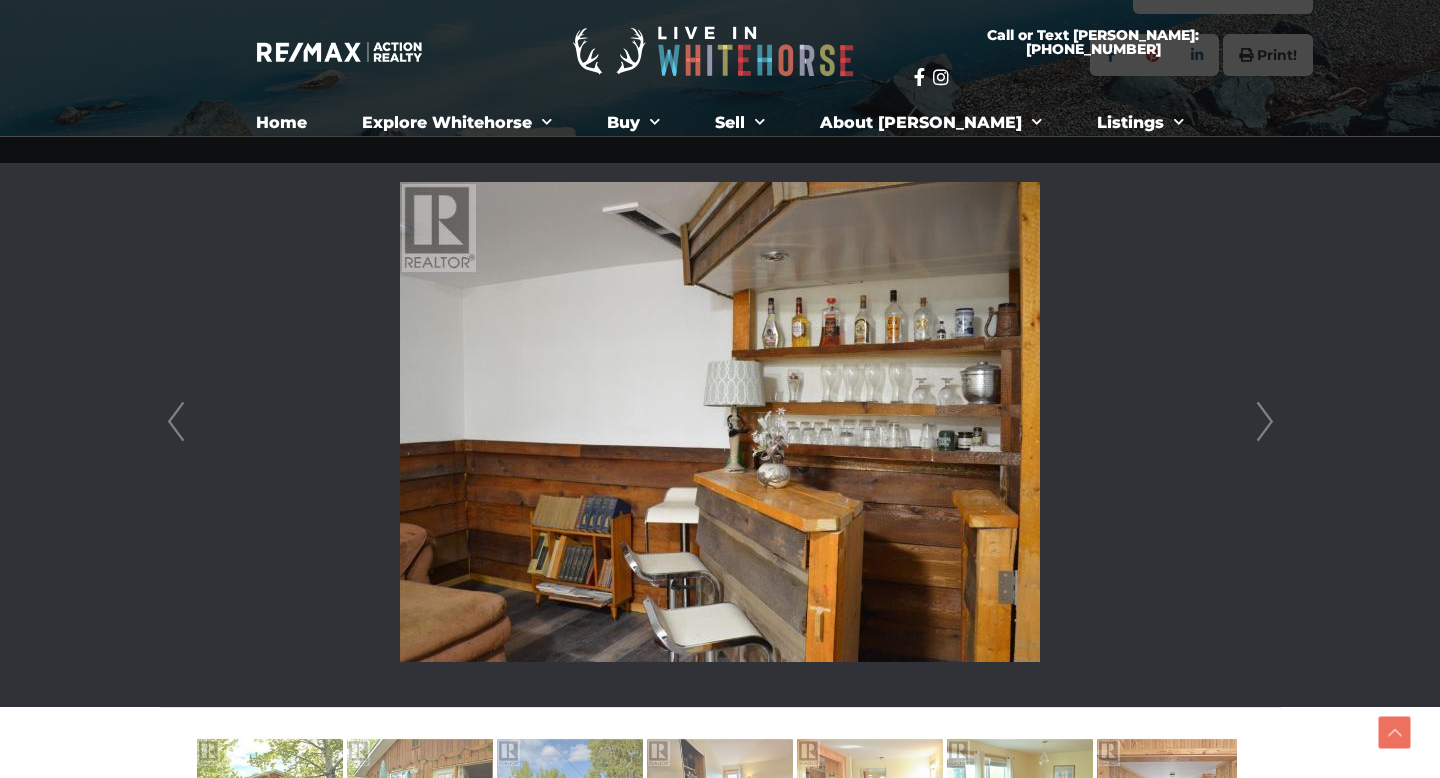 click on "Next" at bounding box center [1265, 422] 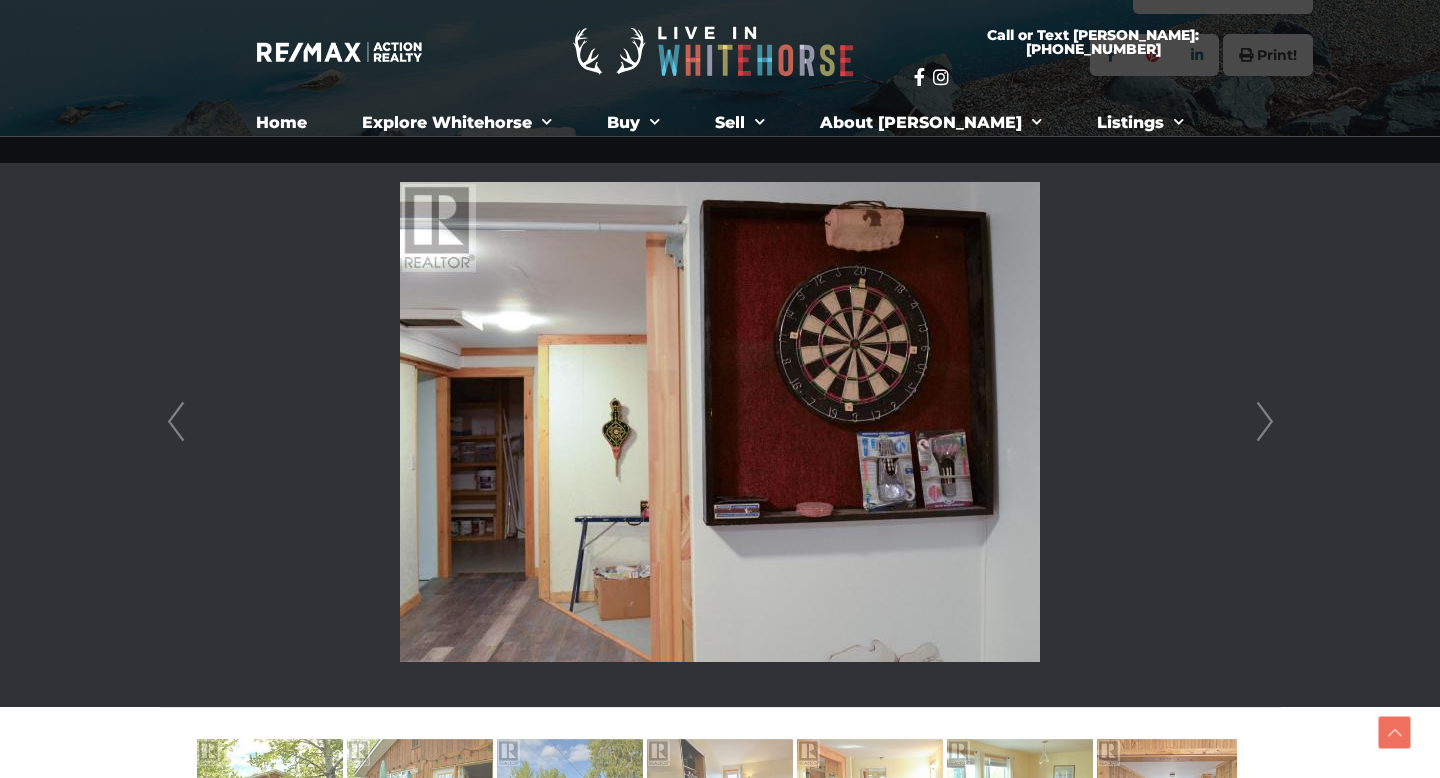 click on "Next" at bounding box center (1265, 422) 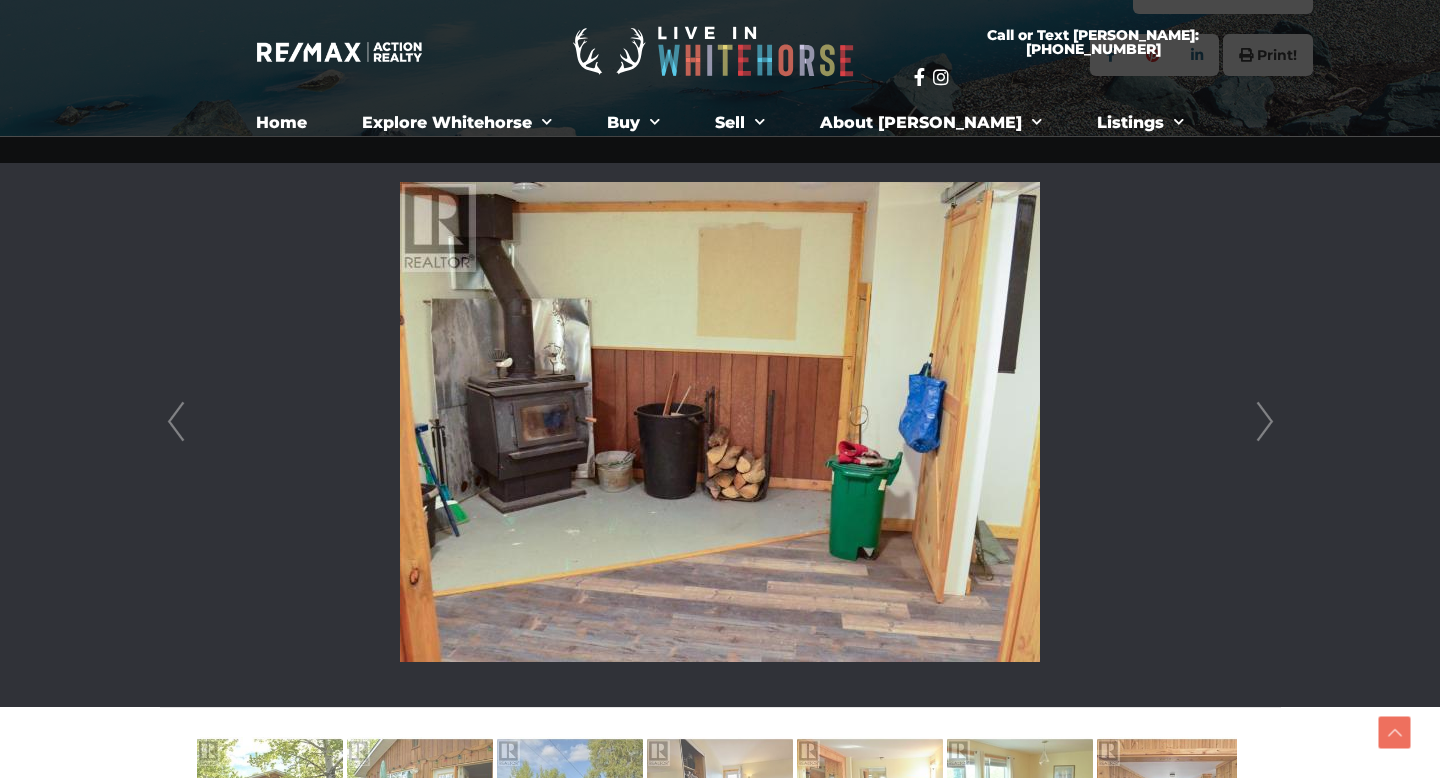 click on "Next" at bounding box center (1265, 422) 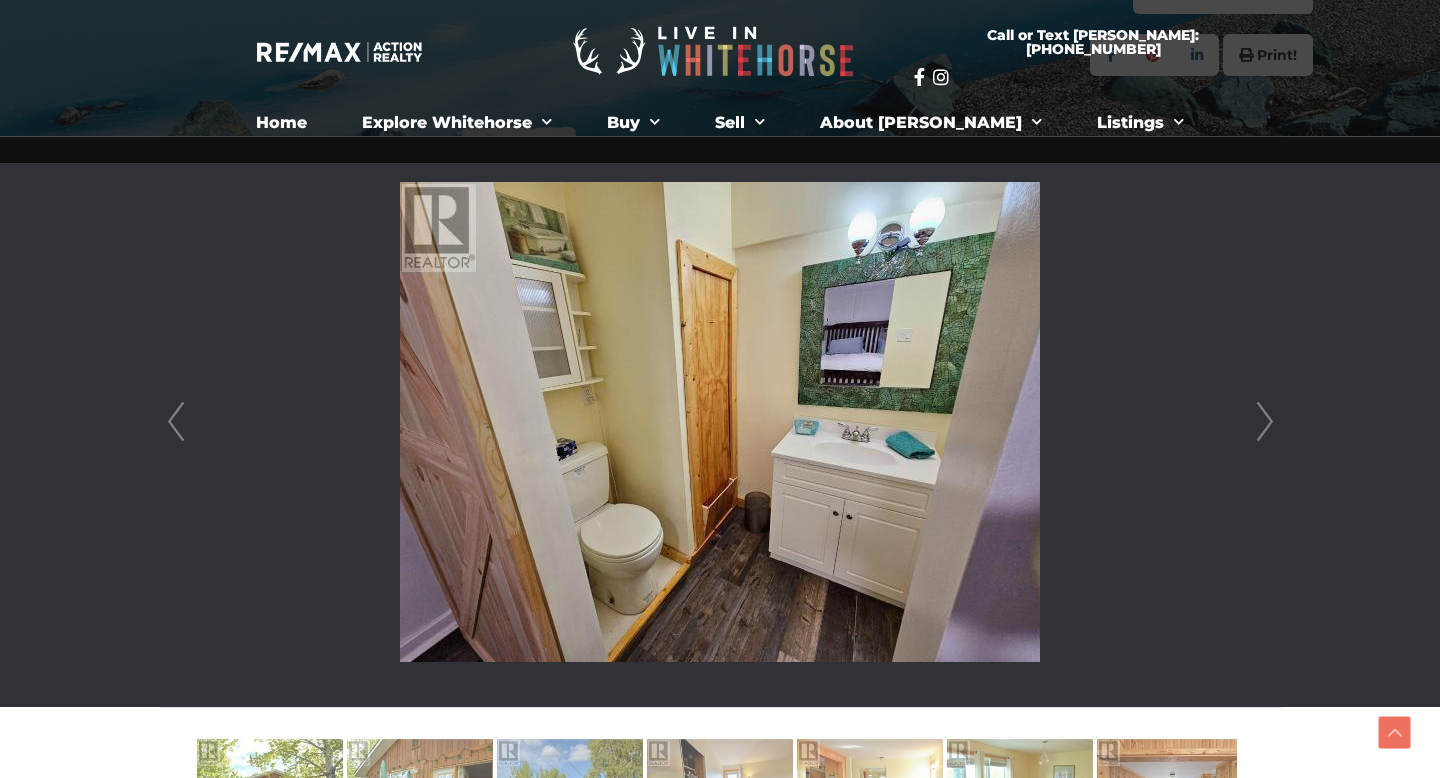 click on "Next" at bounding box center (1265, 422) 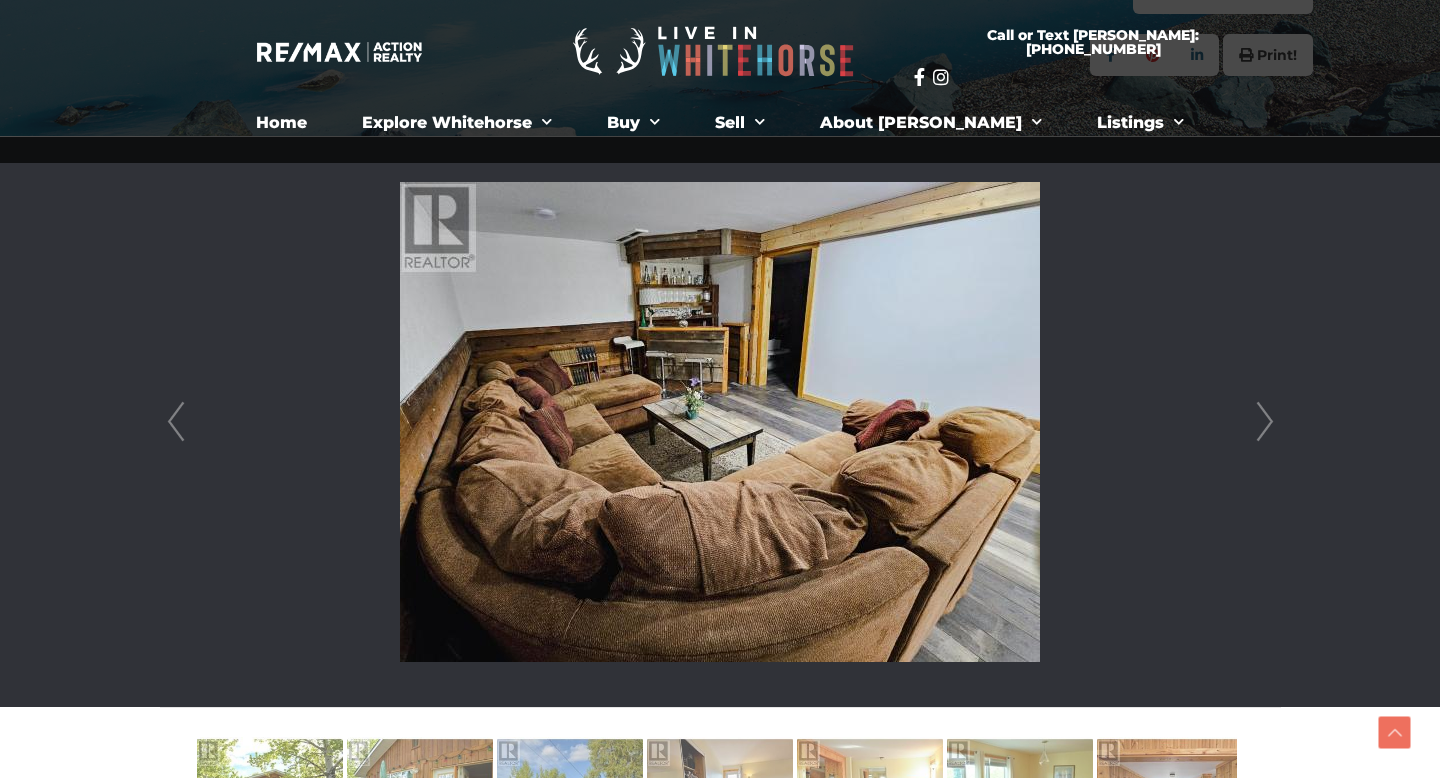 click on "Next" at bounding box center [1265, 422] 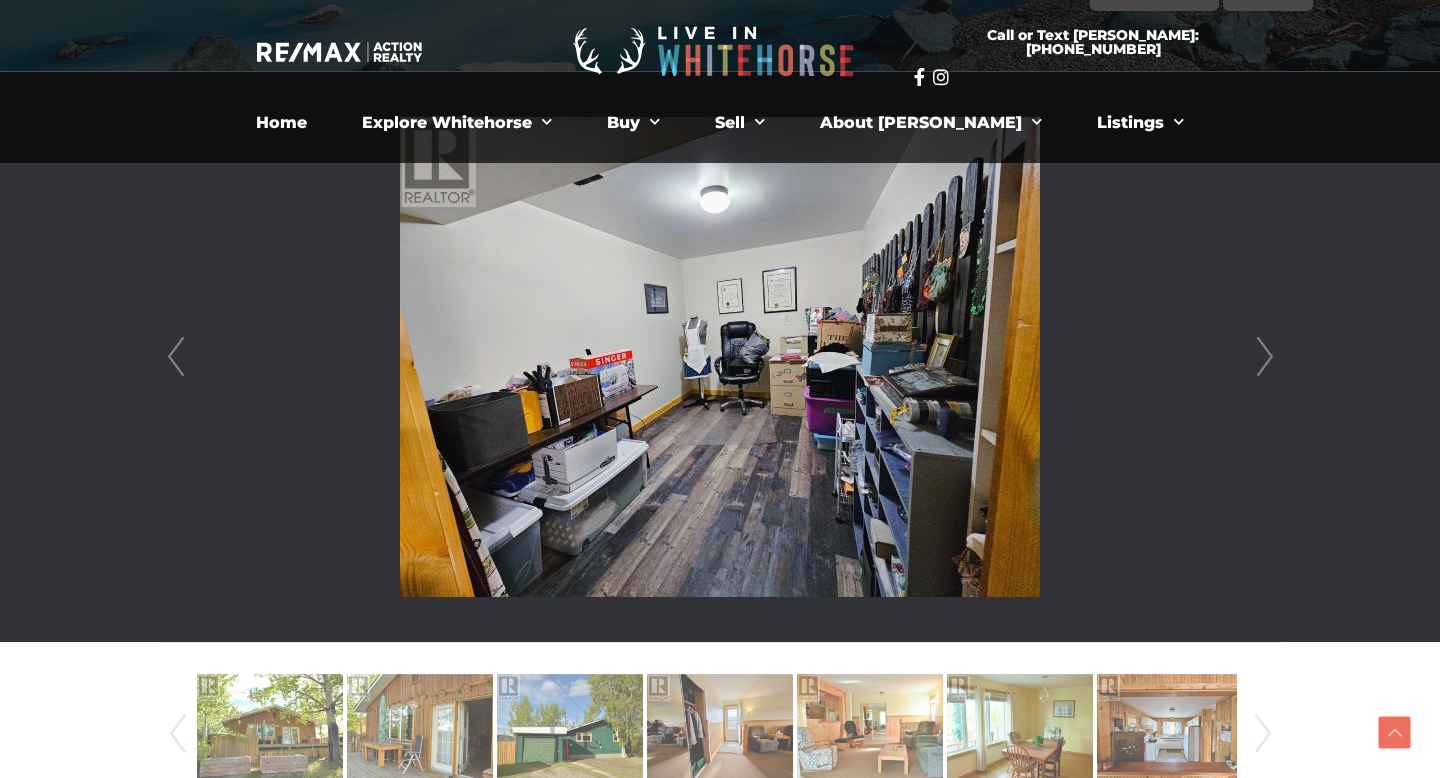 scroll, scrollTop: 491, scrollLeft: 0, axis: vertical 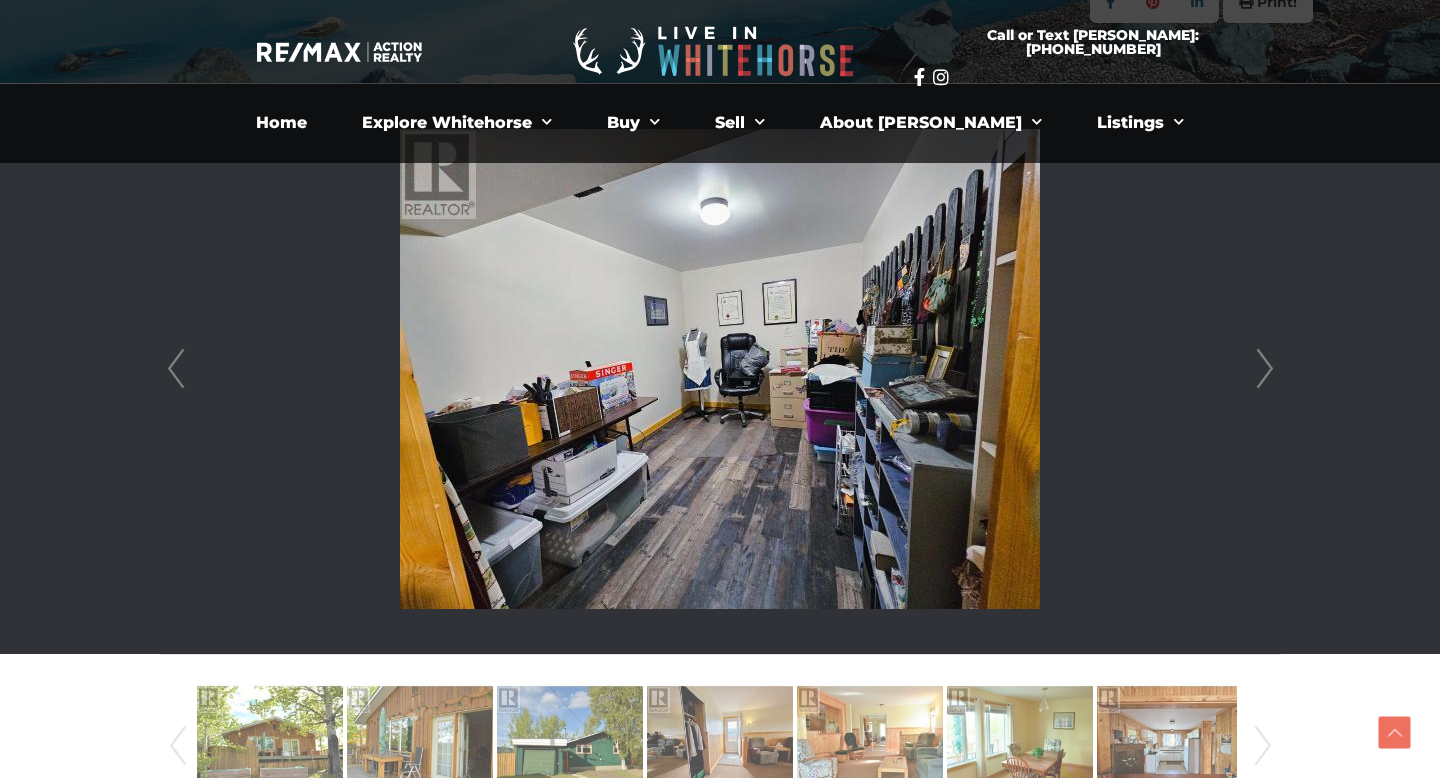 click on "Next" at bounding box center (1265, 369) 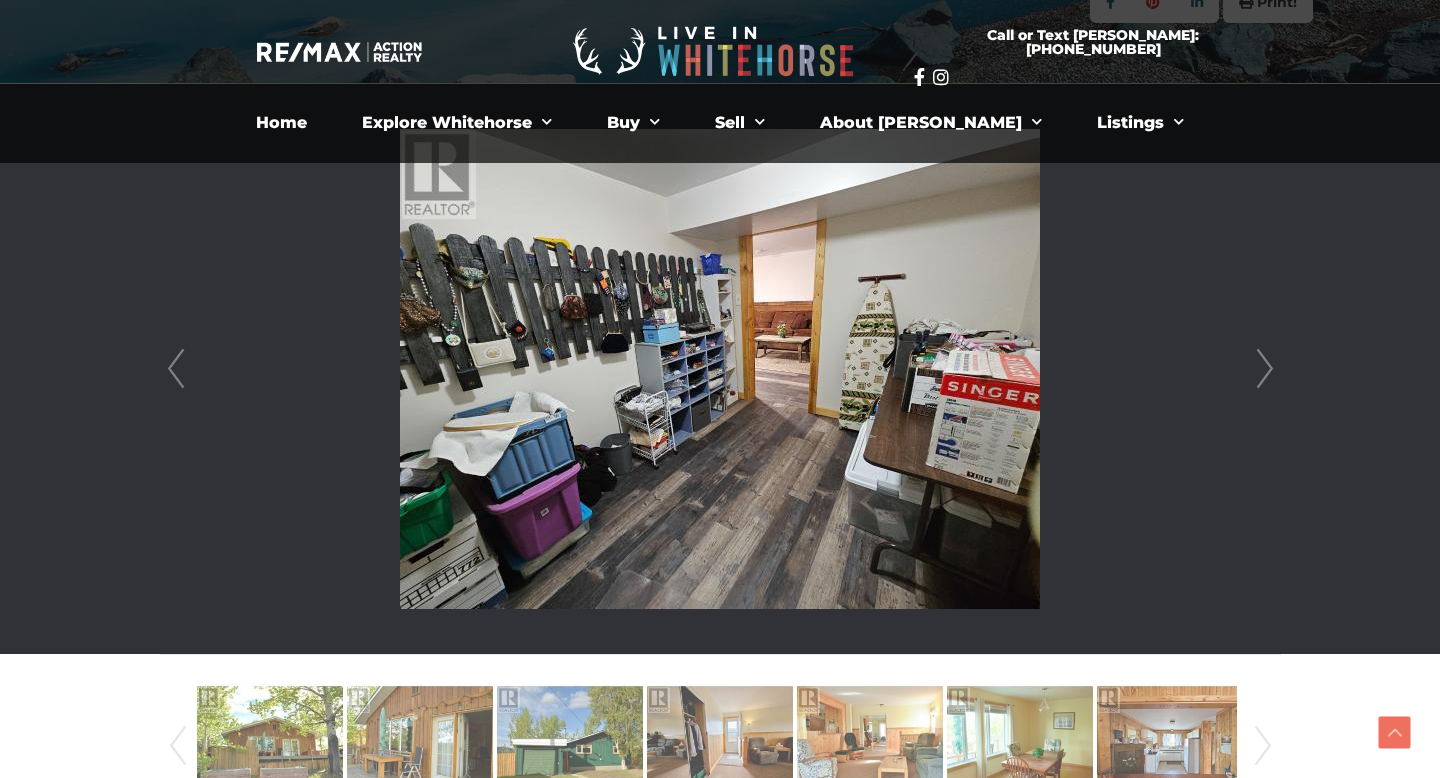 click on "Next" at bounding box center [1265, 369] 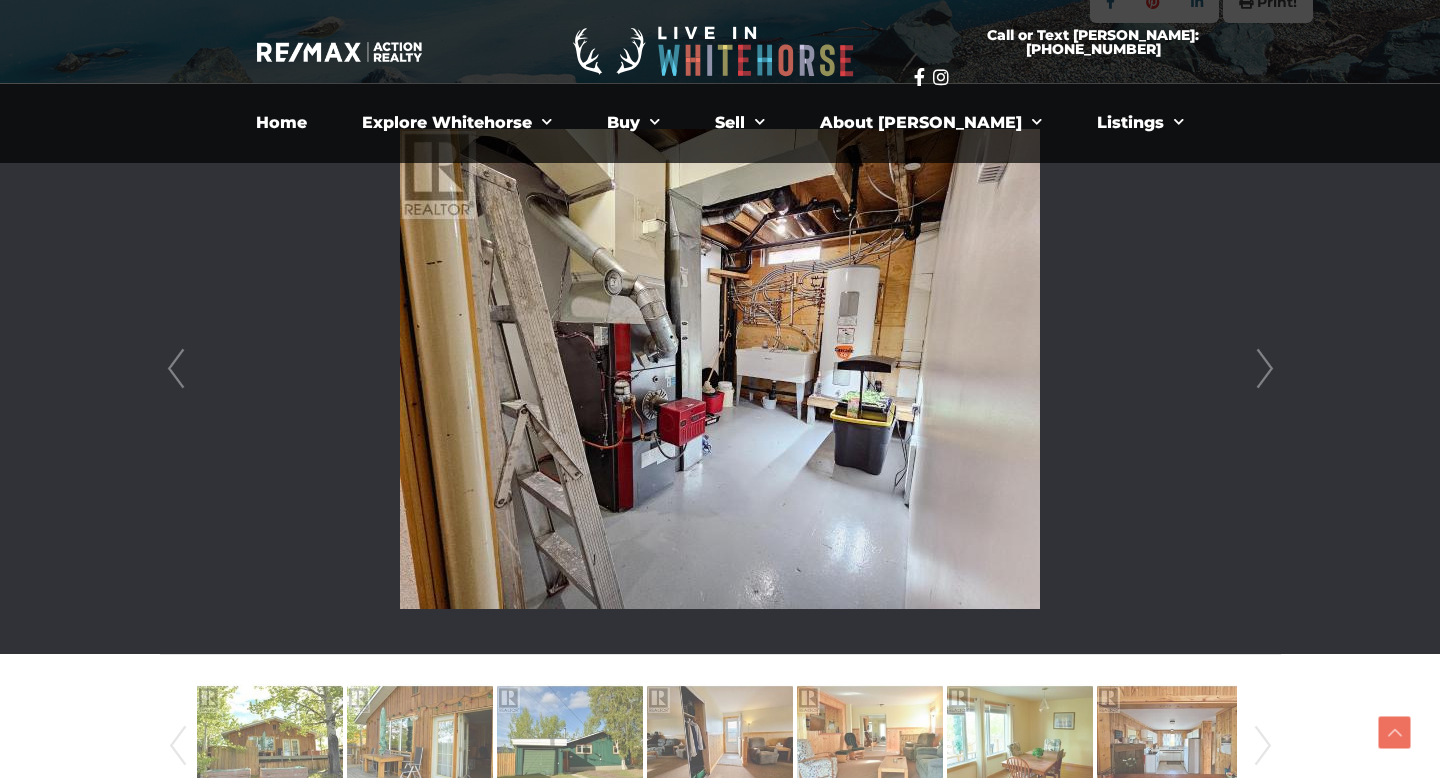 click on "Next" at bounding box center (1265, 369) 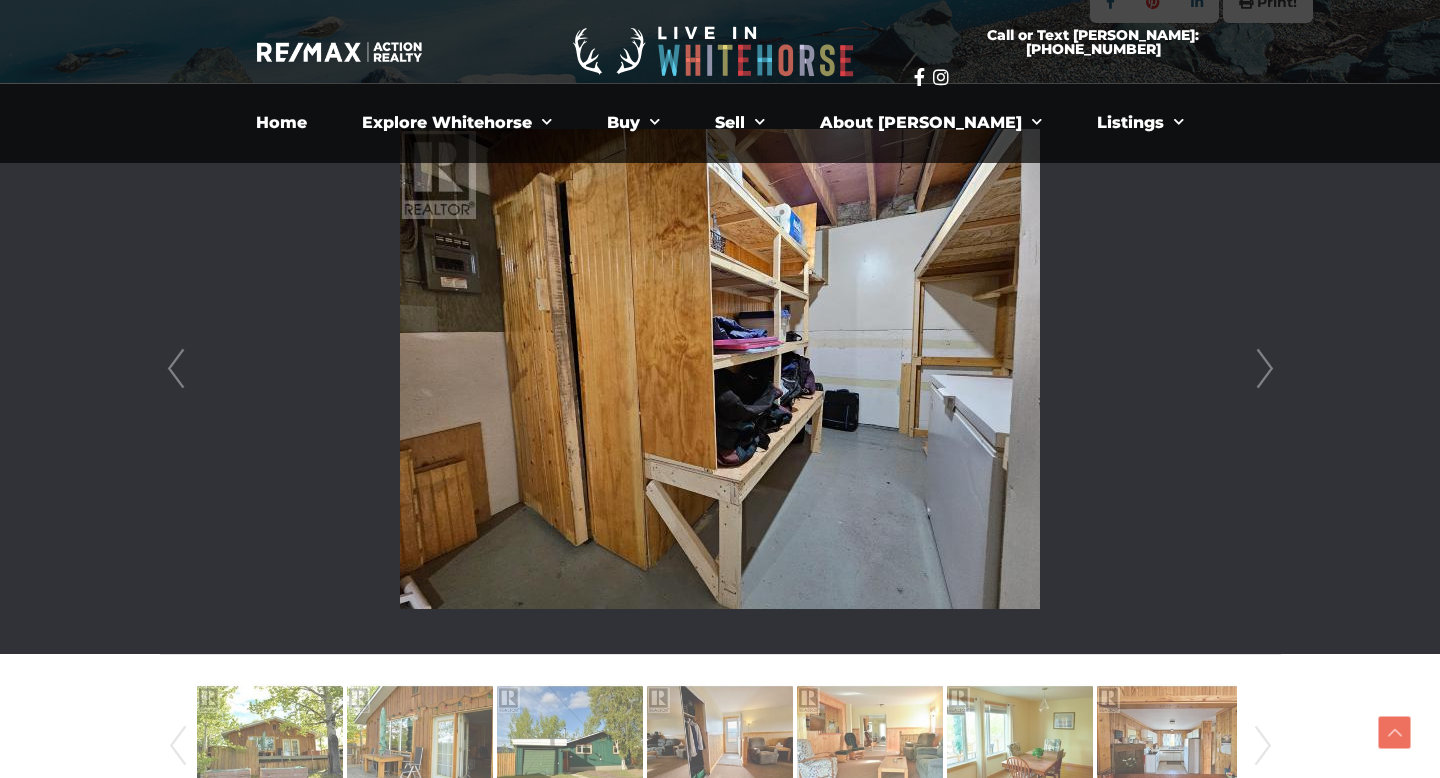 click on "Next" at bounding box center [1265, 369] 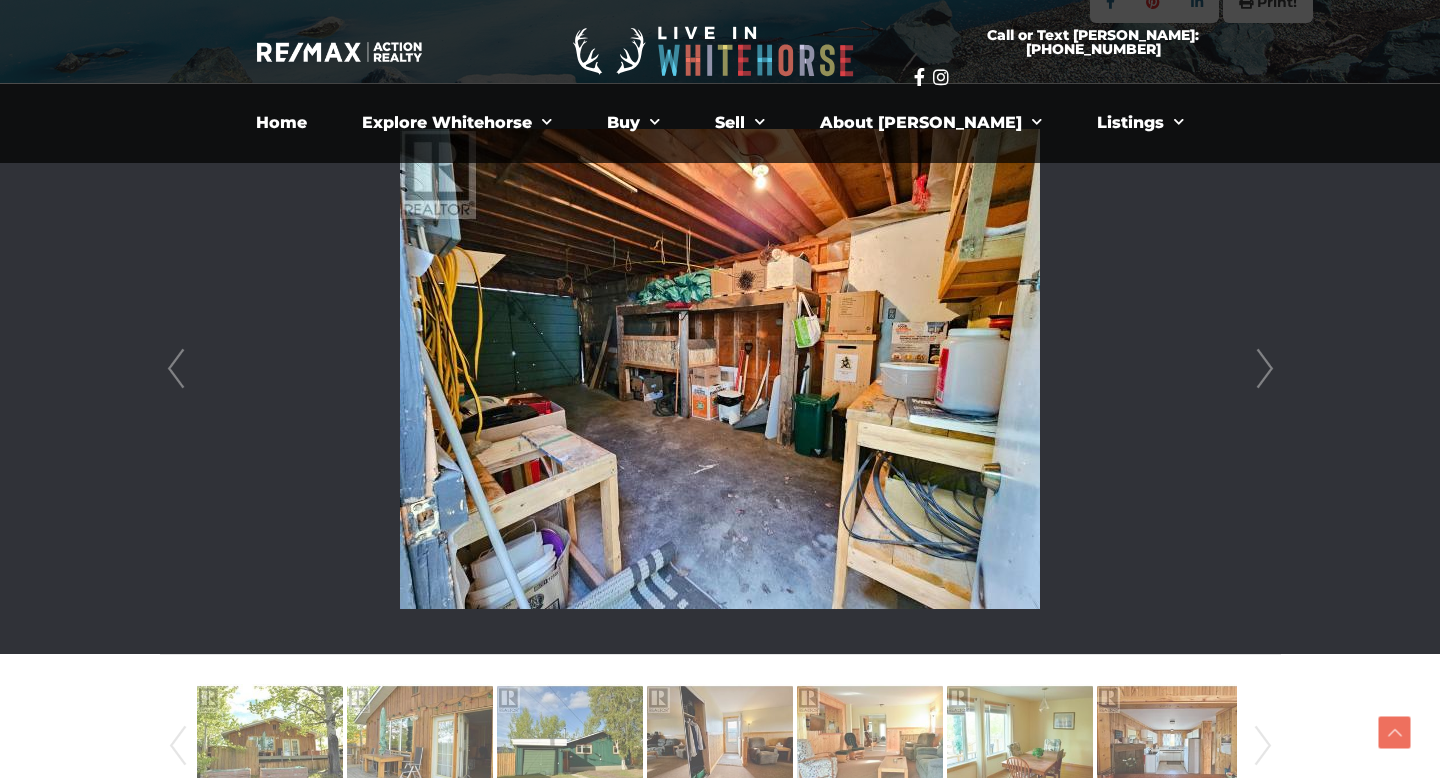 click on "Next" at bounding box center [1265, 369] 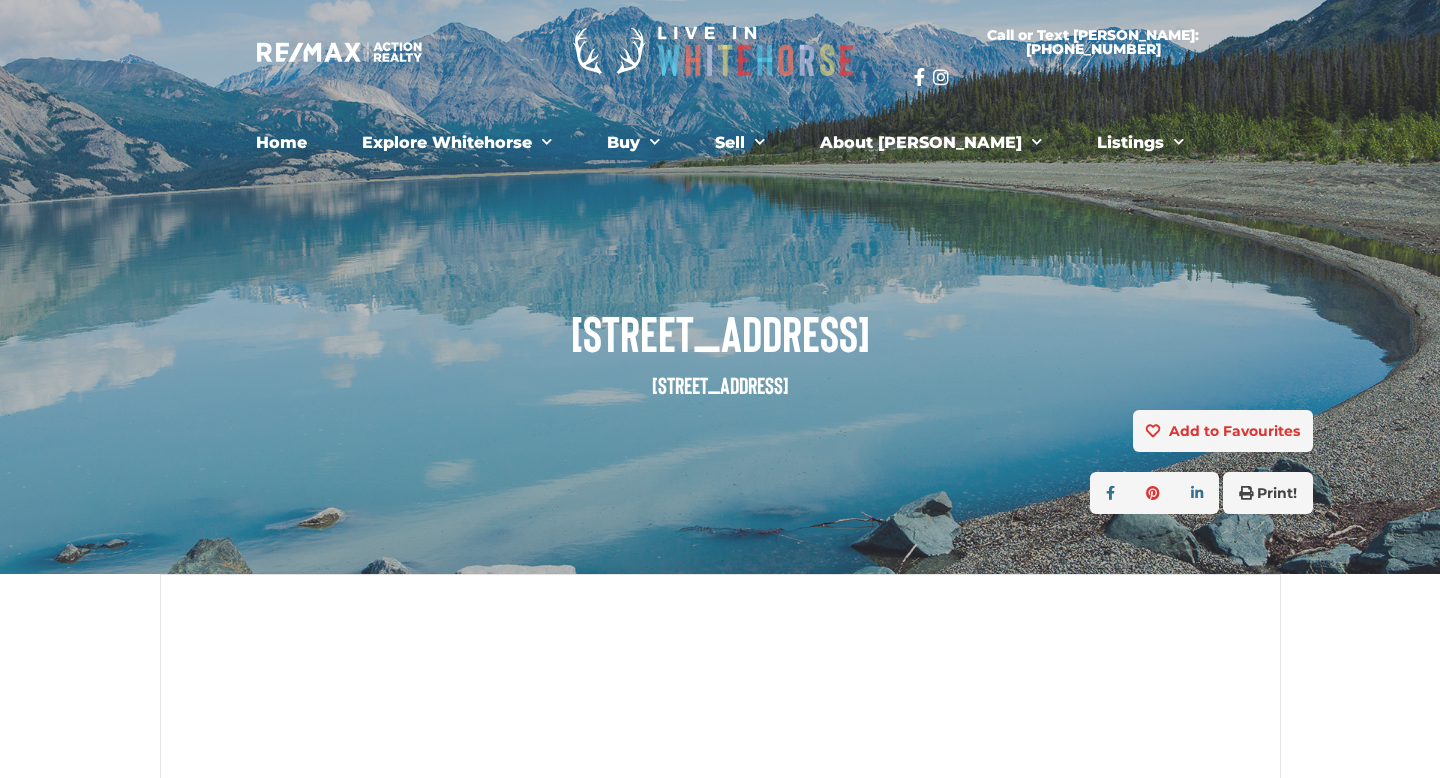 scroll, scrollTop: 0, scrollLeft: 0, axis: both 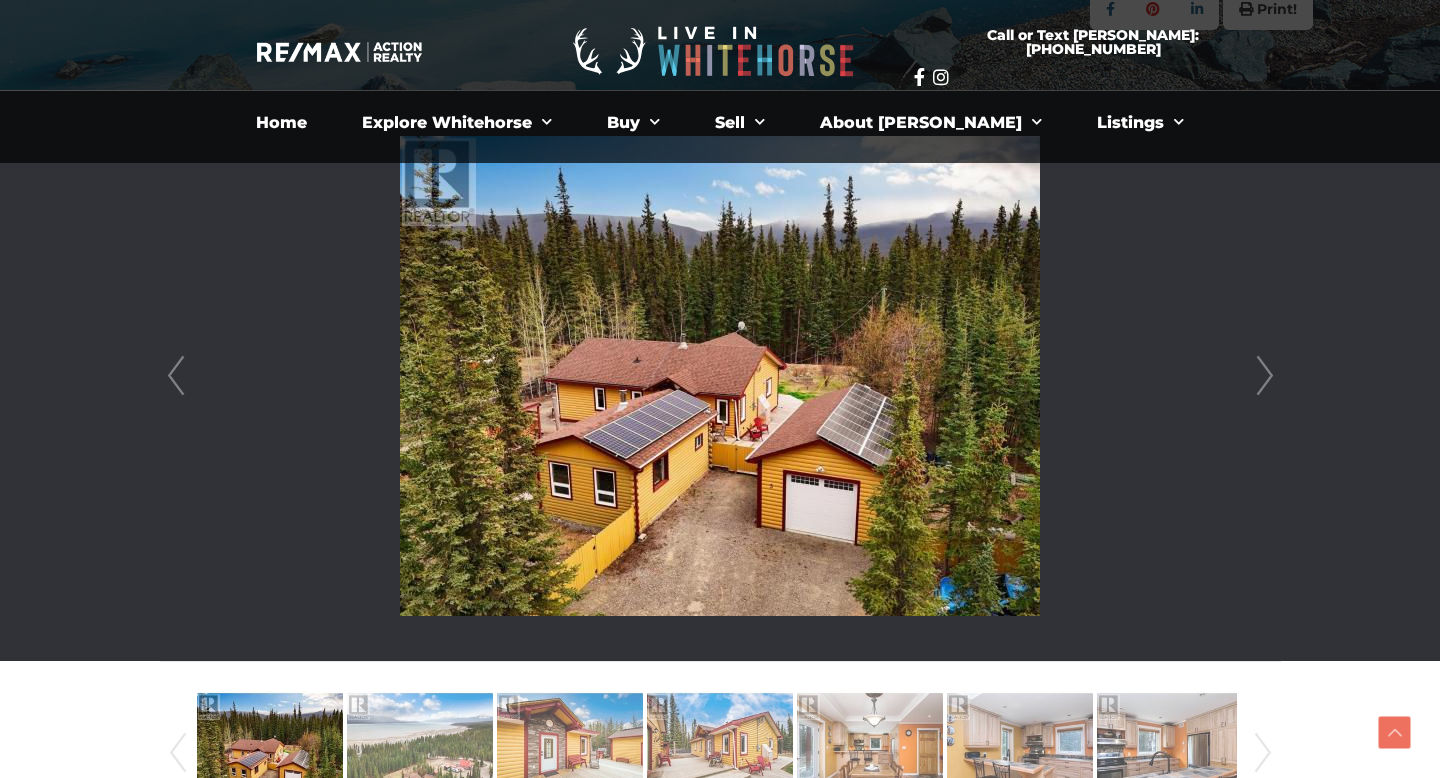 click on "Next" at bounding box center (1265, 376) 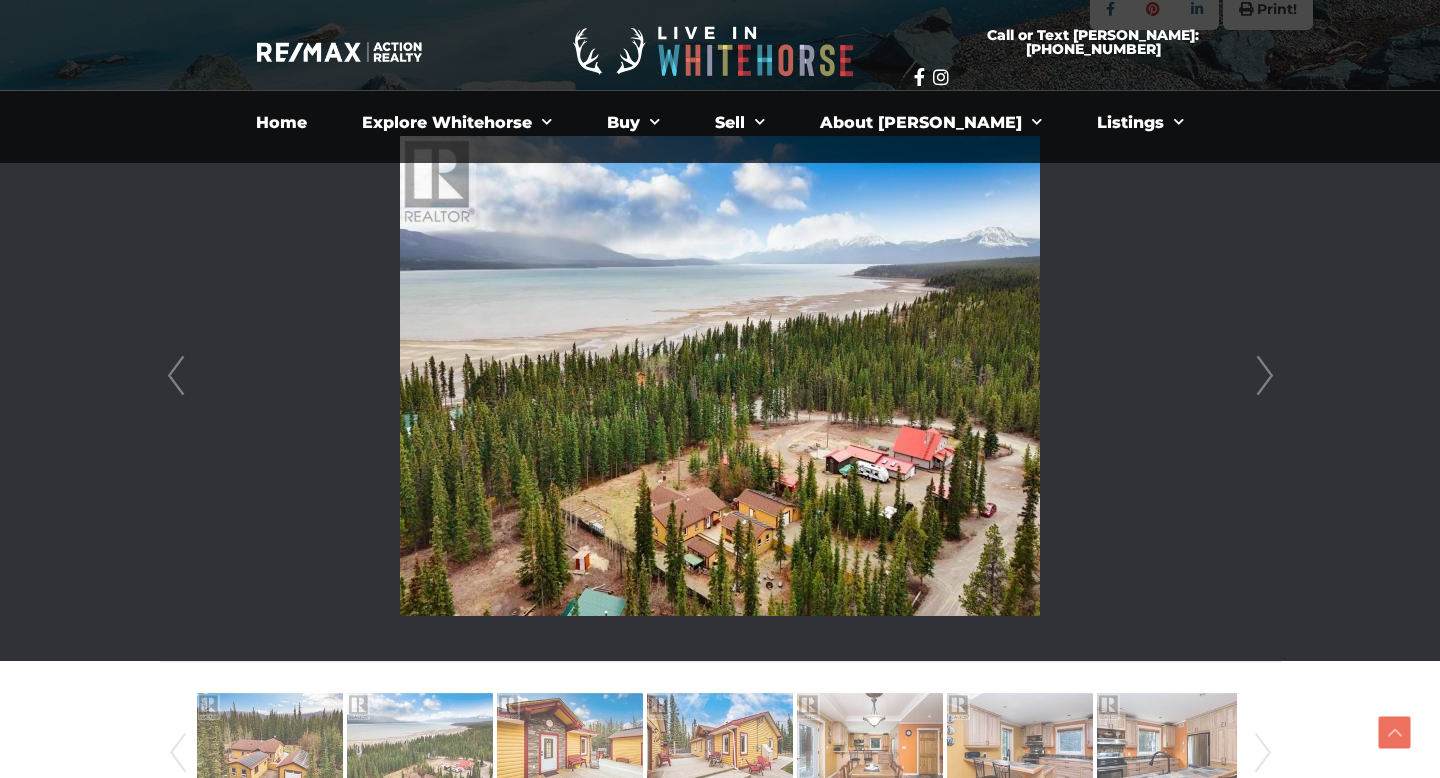 click on "Next" at bounding box center [1265, 376] 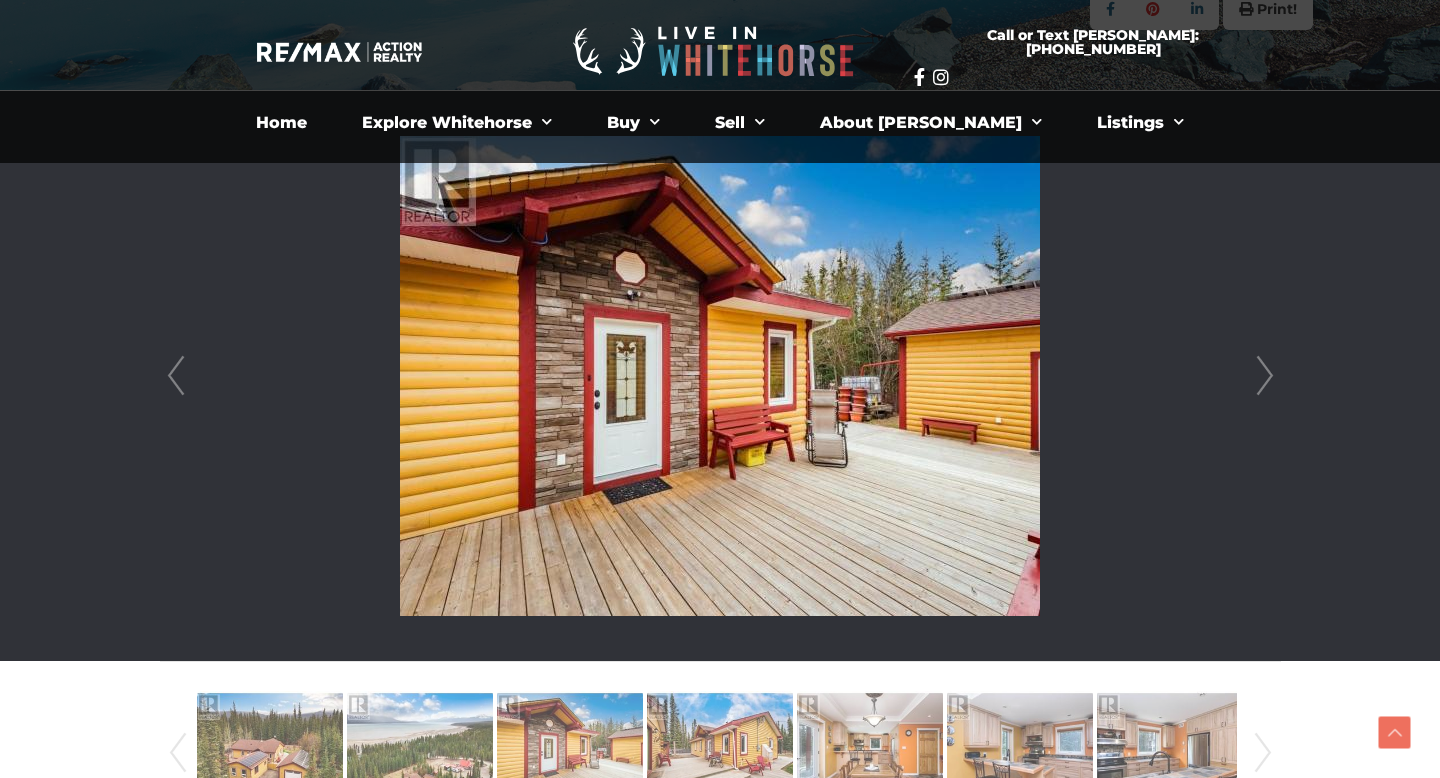 click on "Next" at bounding box center (1265, 376) 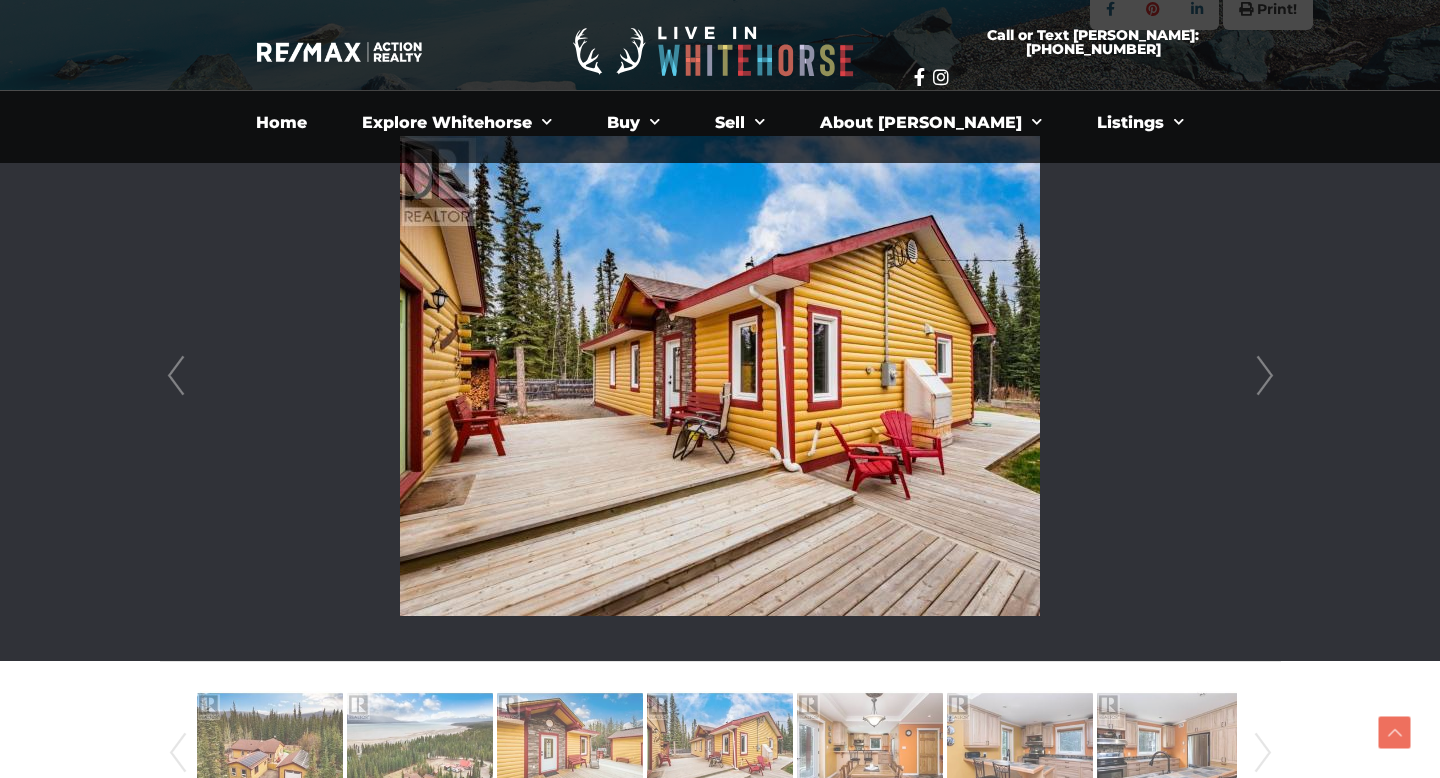 click on "Next" at bounding box center (1265, 376) 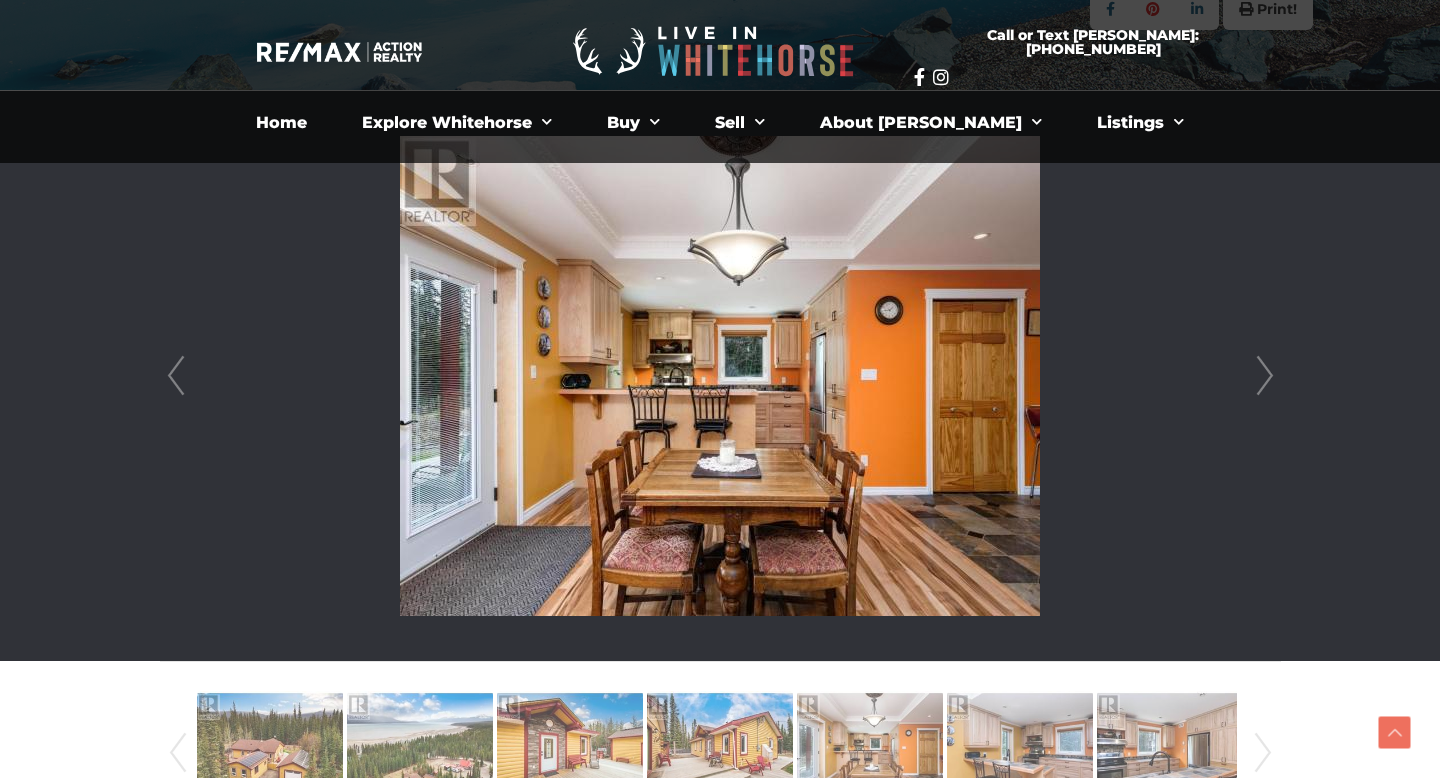click on "Next" at bounding box center (1265, 376) 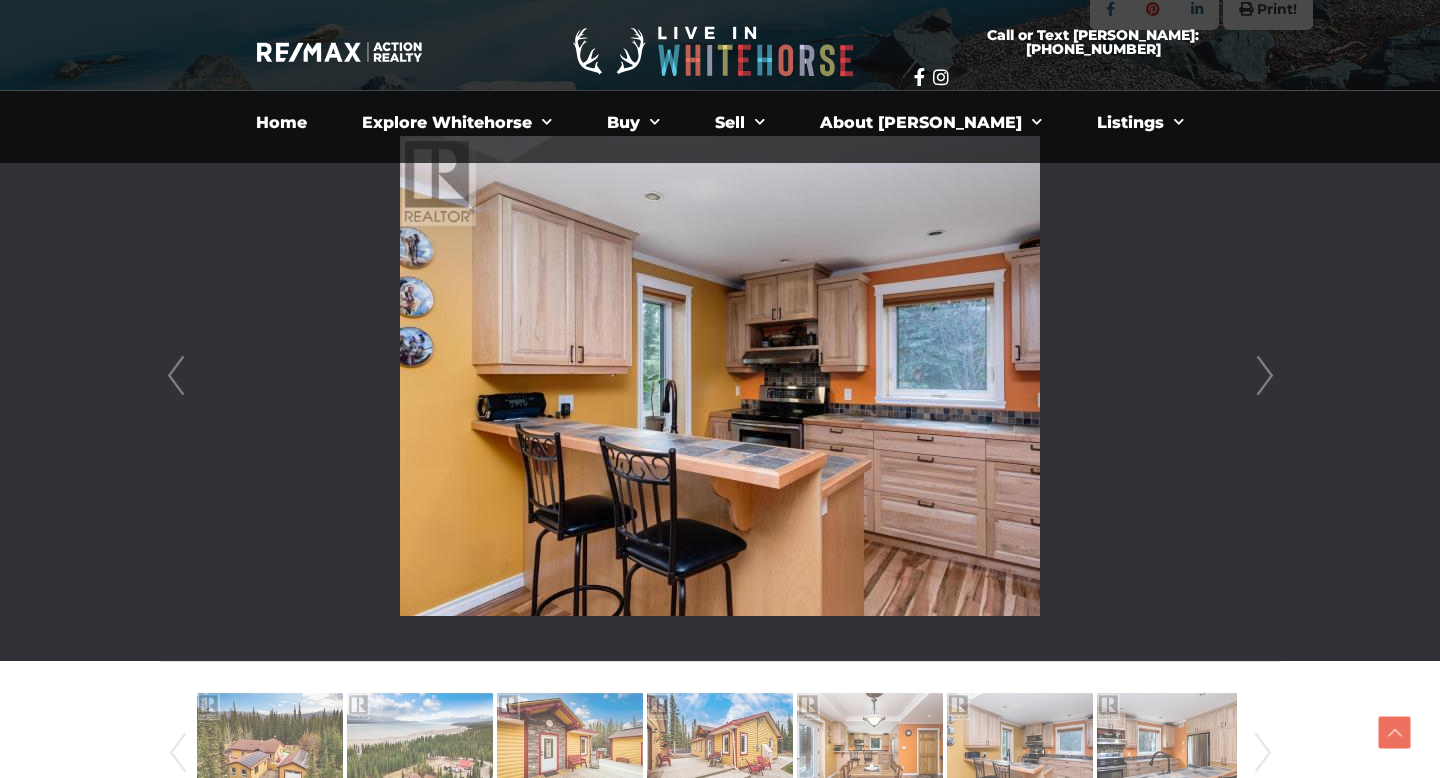 click on "Next" at bounding box center (1265, 376) 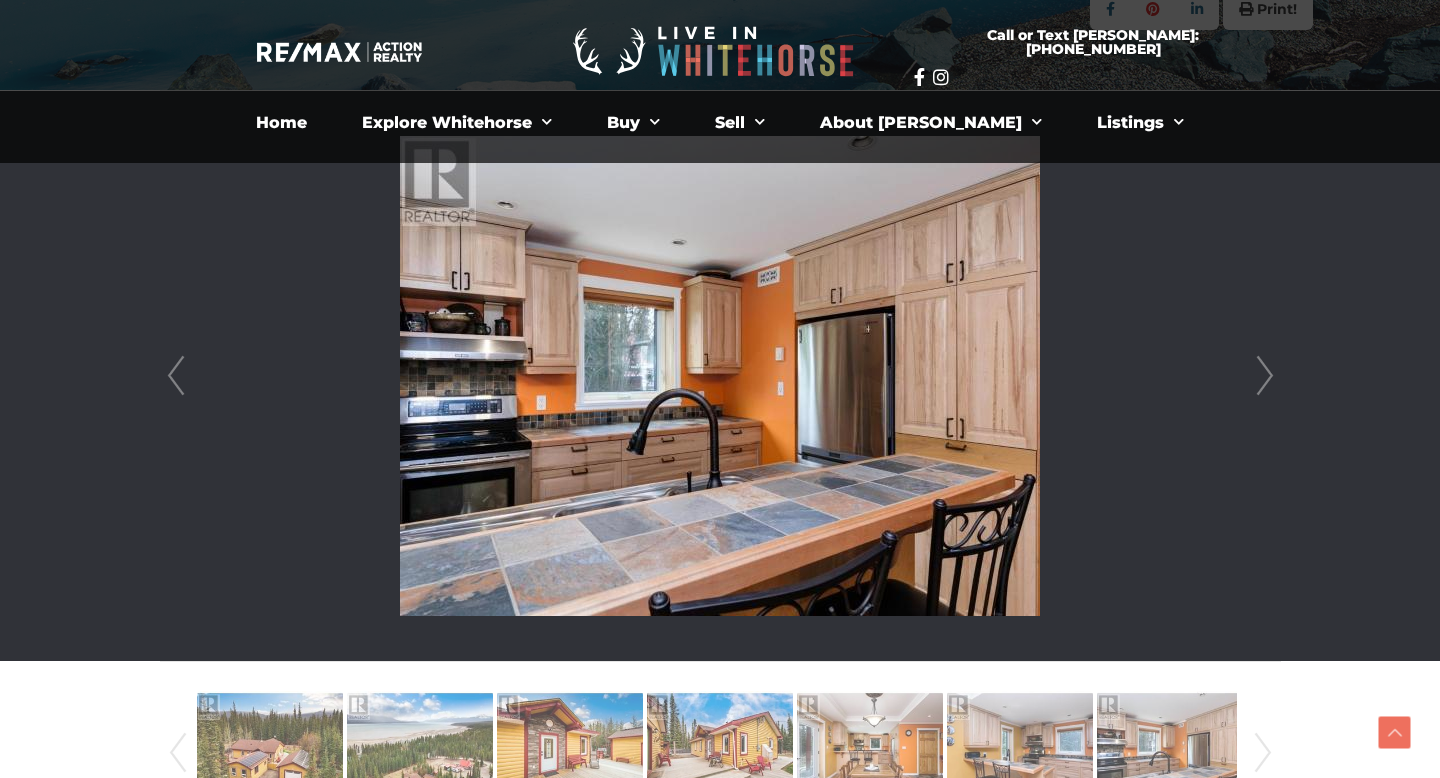 click on "Next" at bounding box center (1265, 376) 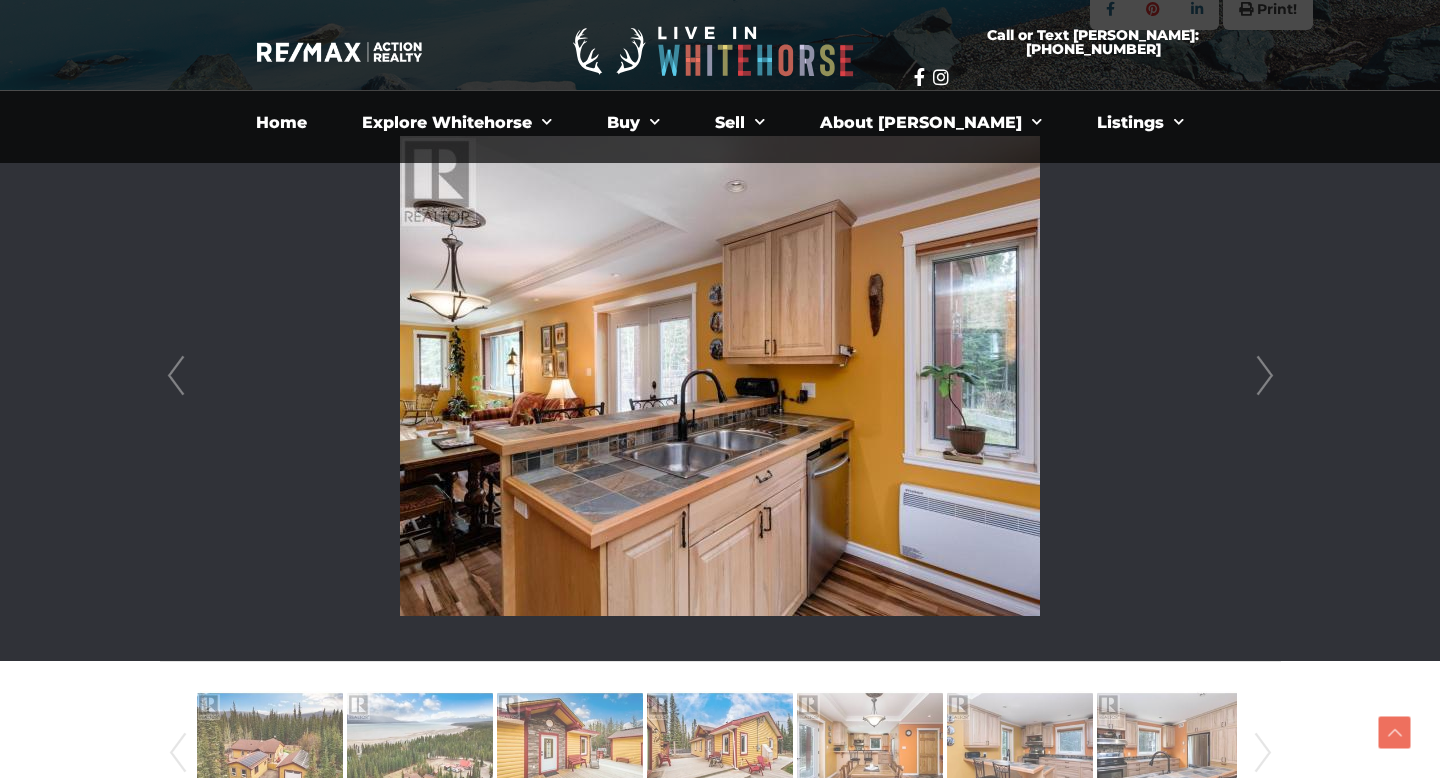click on "Next" at bounding box center (1265, 376) 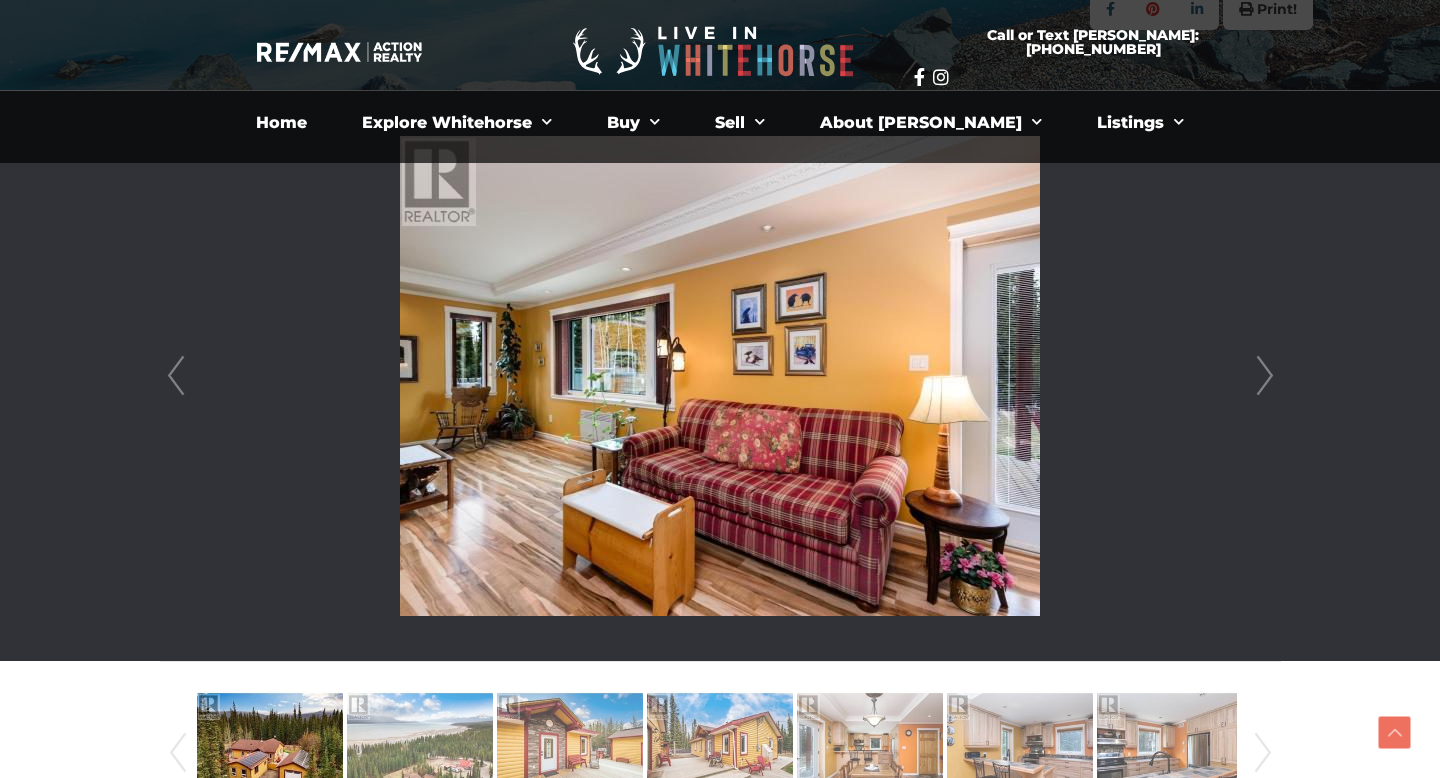 click on "Next" at bounding box center [1265, 376] 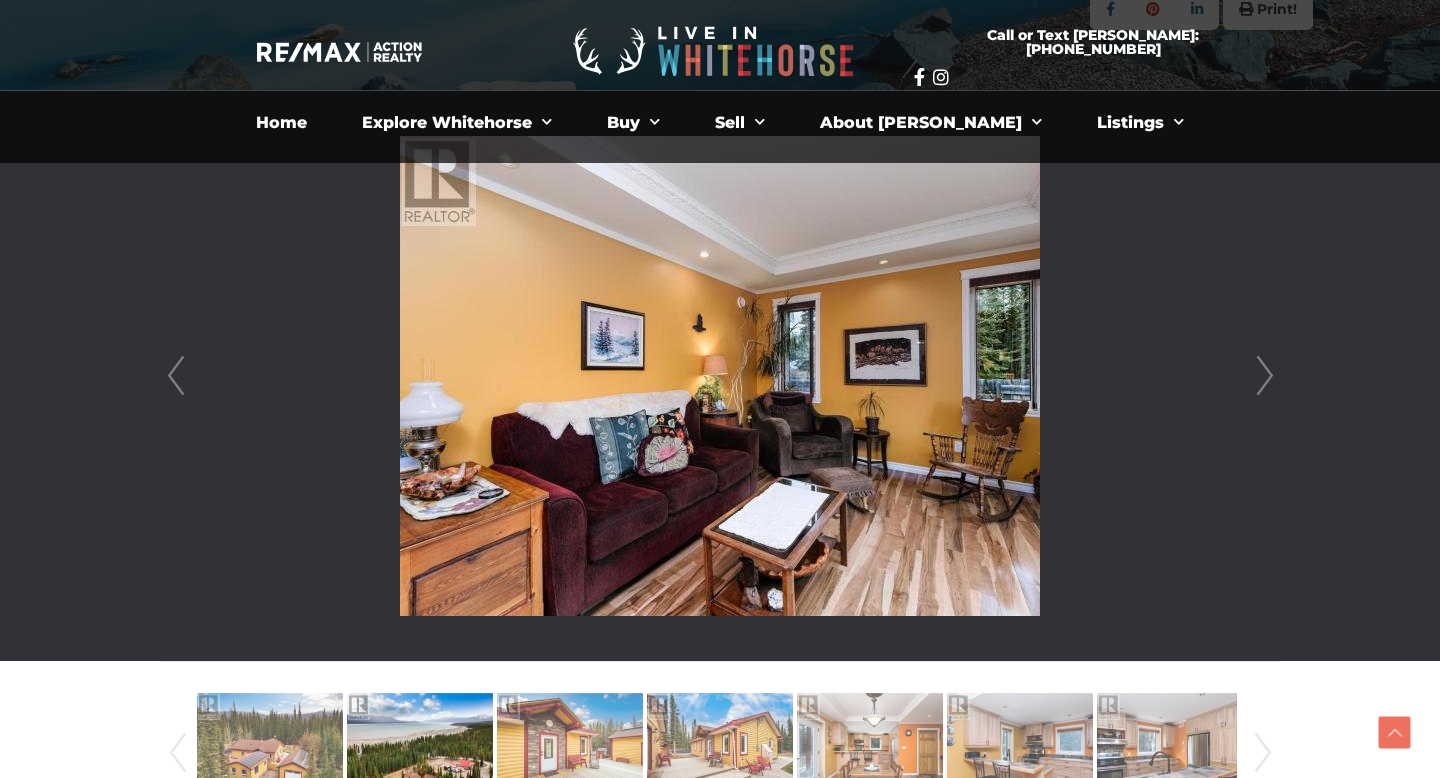 click on "Next" at bounding box center [1265, 376] 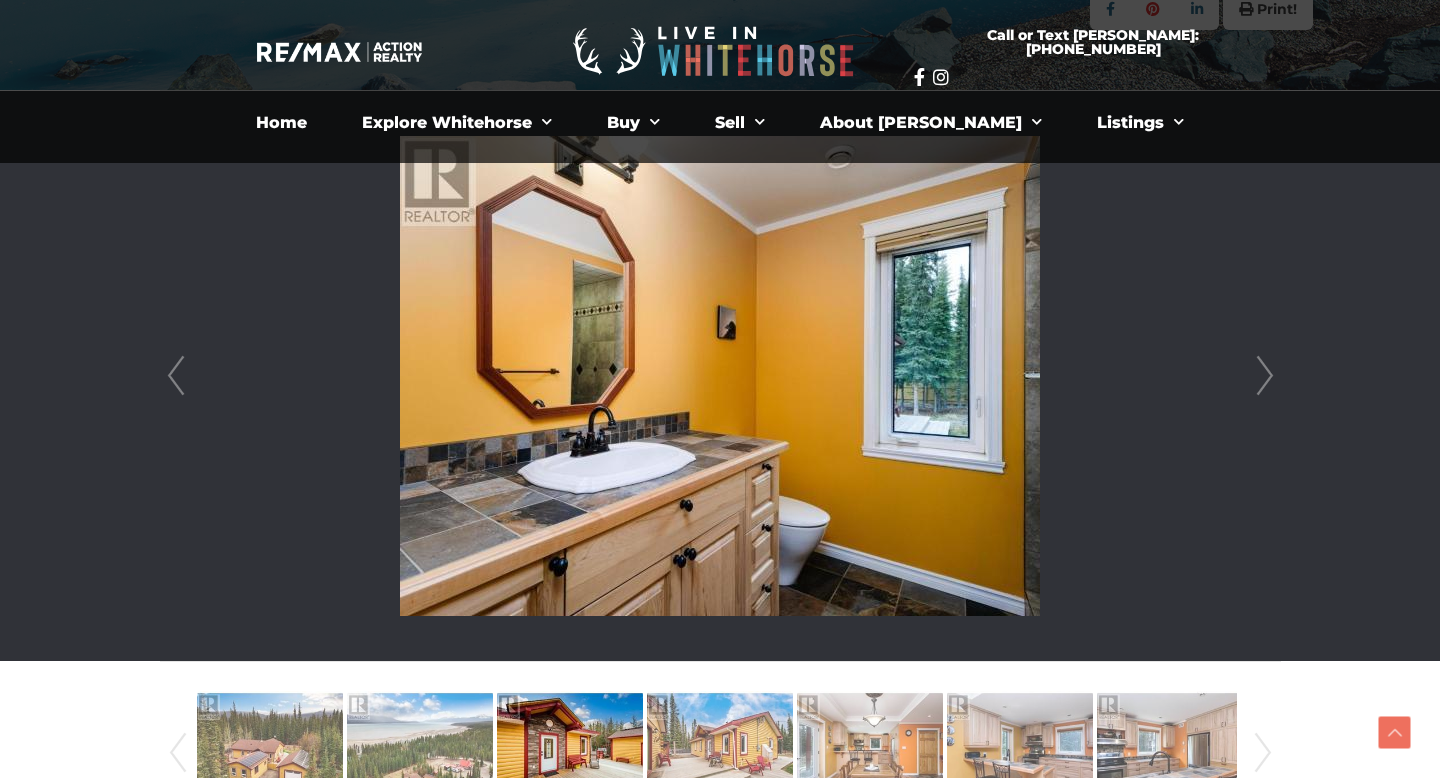 click on "Next" at bounding box center (1265, 376) 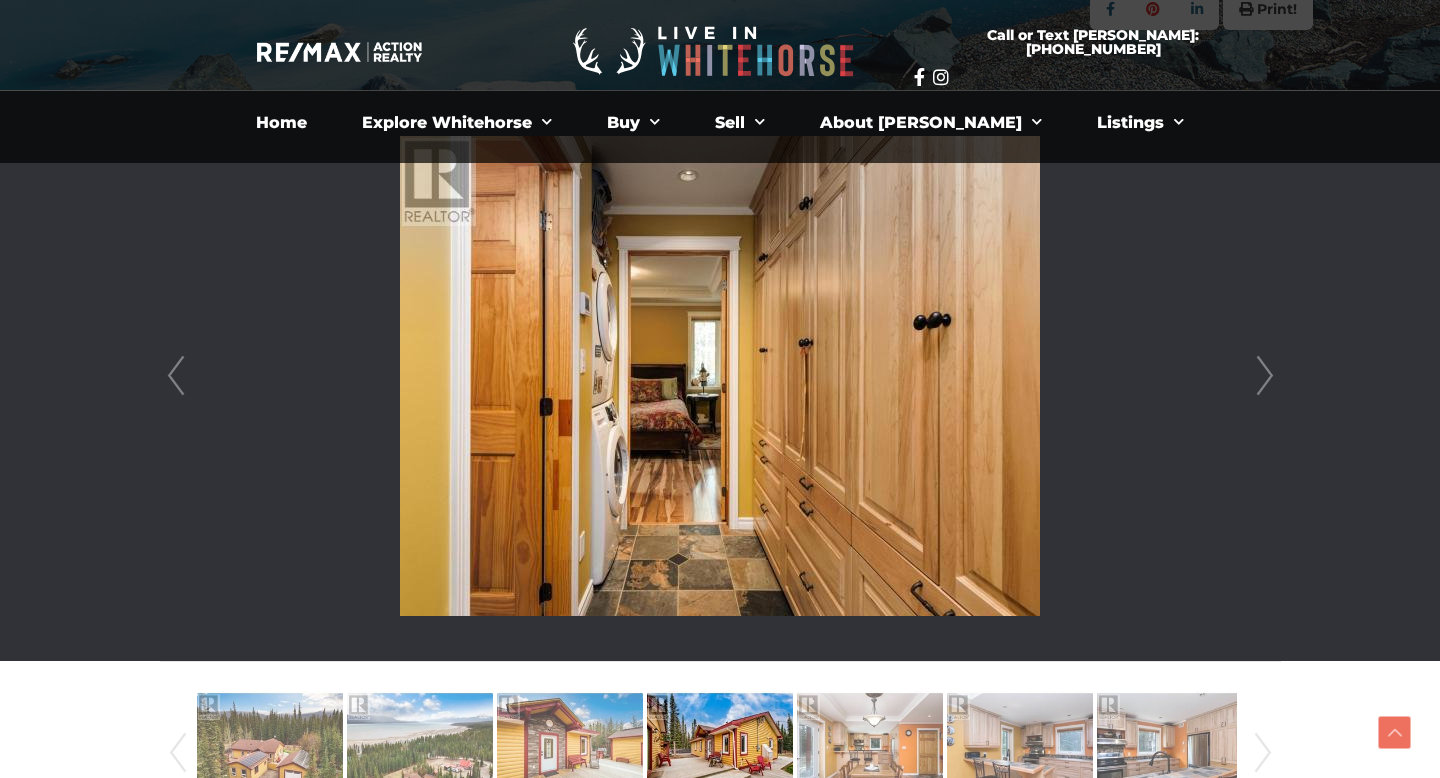 click on "Next" at bounding box center [1265, 376] 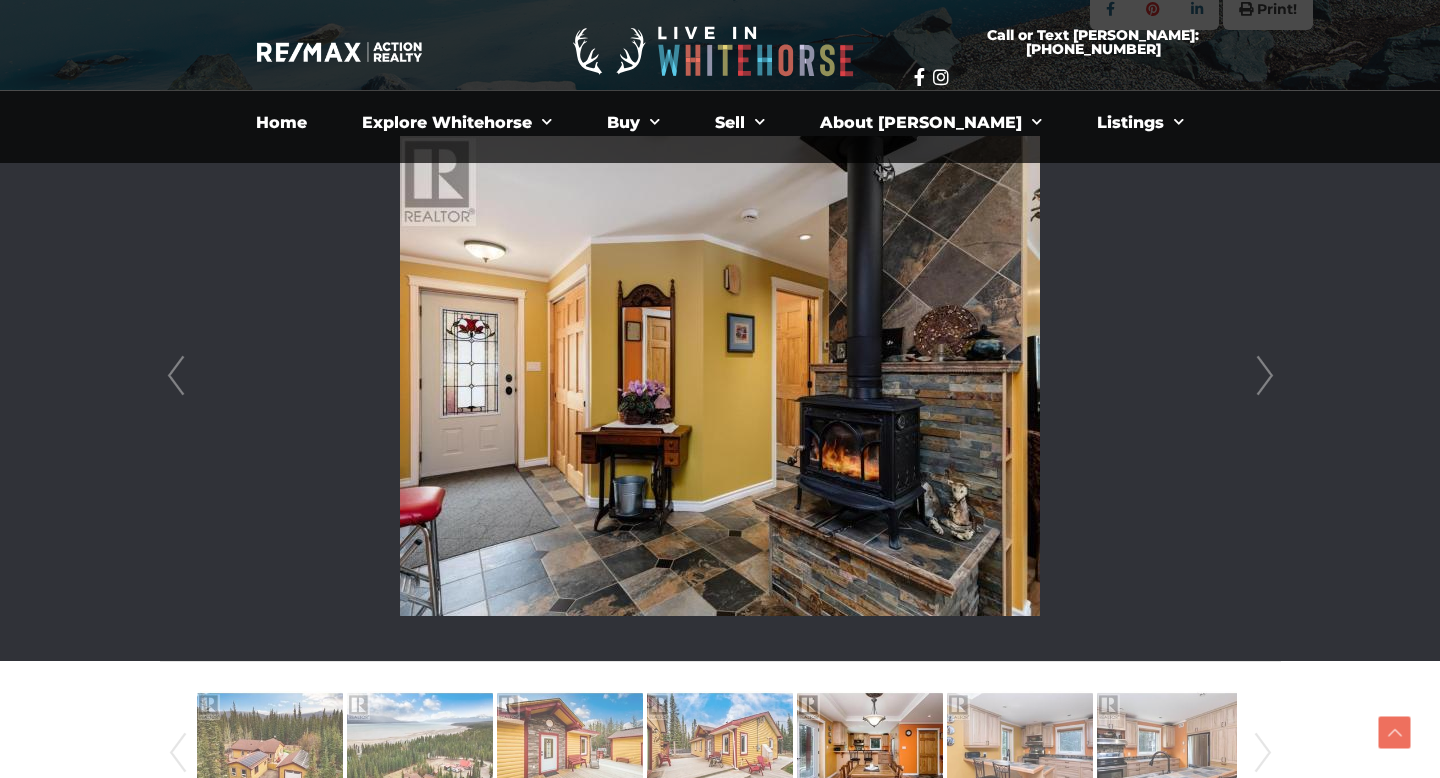 click on "Next" at bounding box center [1265, 376] 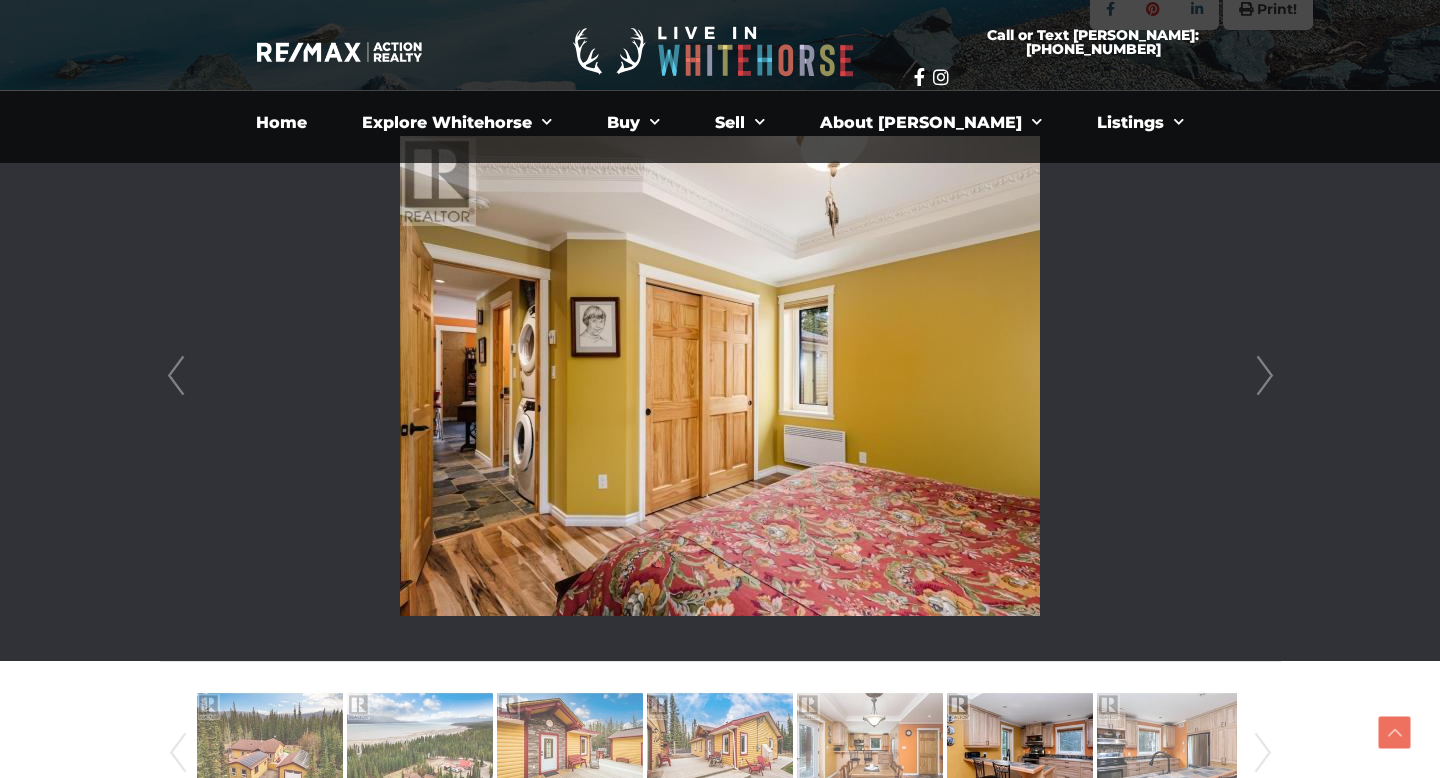 click on "Next" at bounding box center (1265, 376) 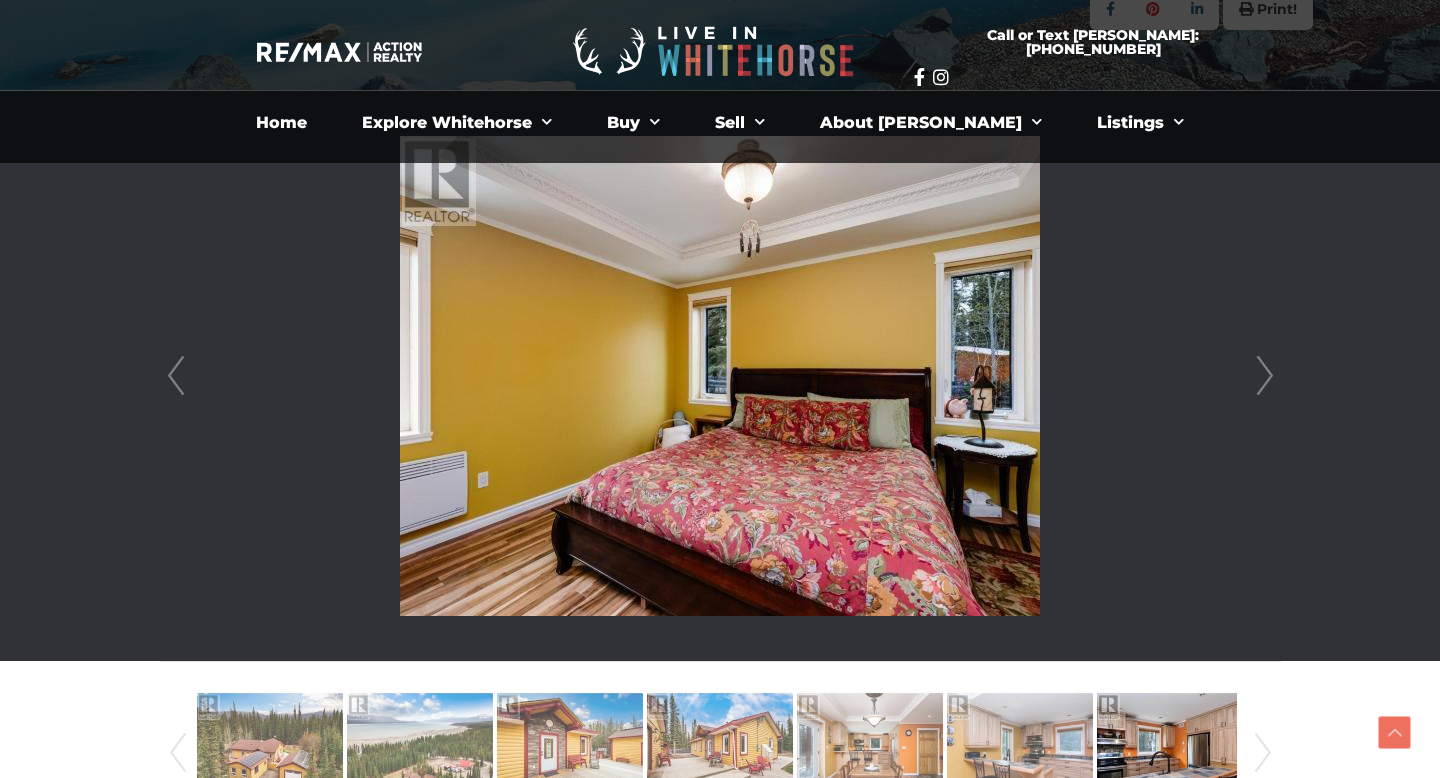 click on "Next" at bounding box center (1265, 376) 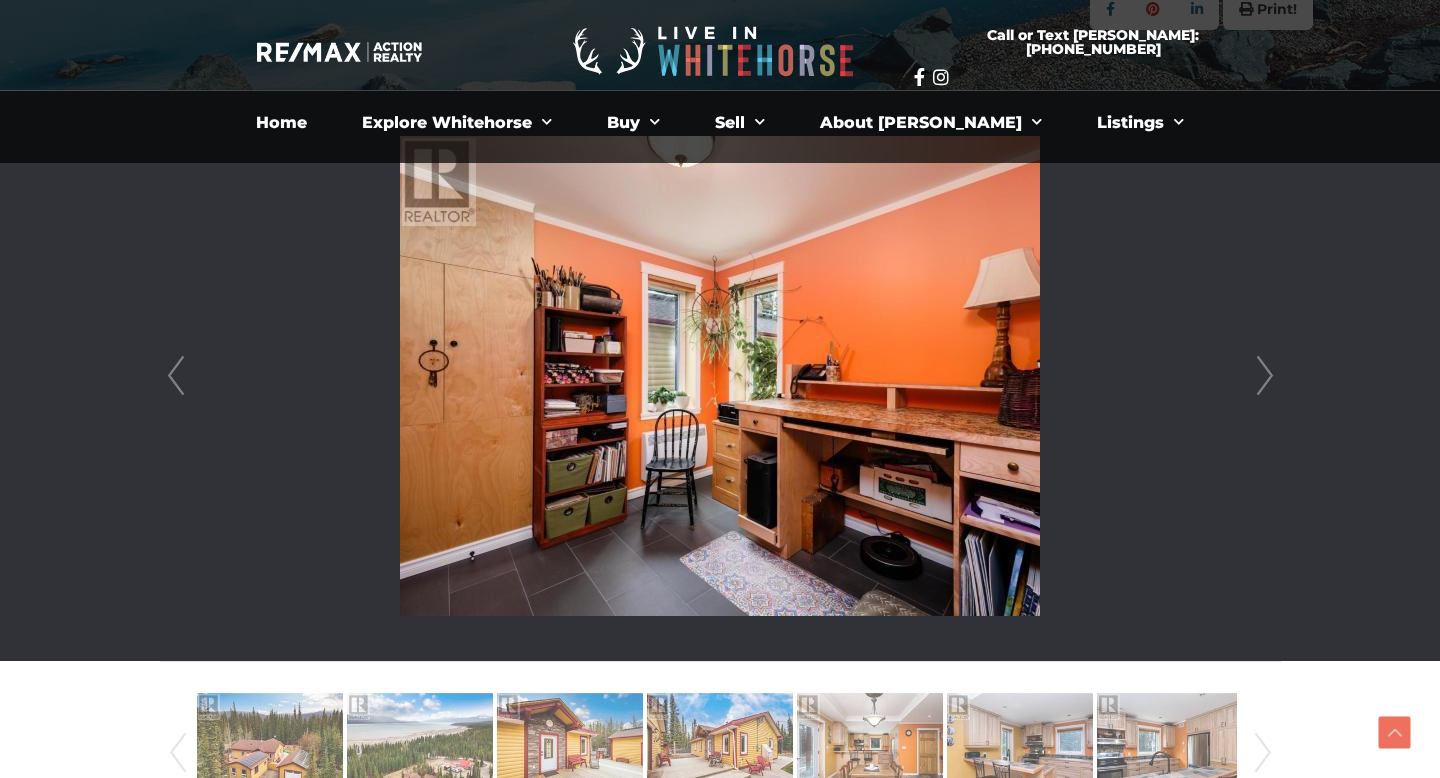 click on "Next" at bounding box center (1265, 376) 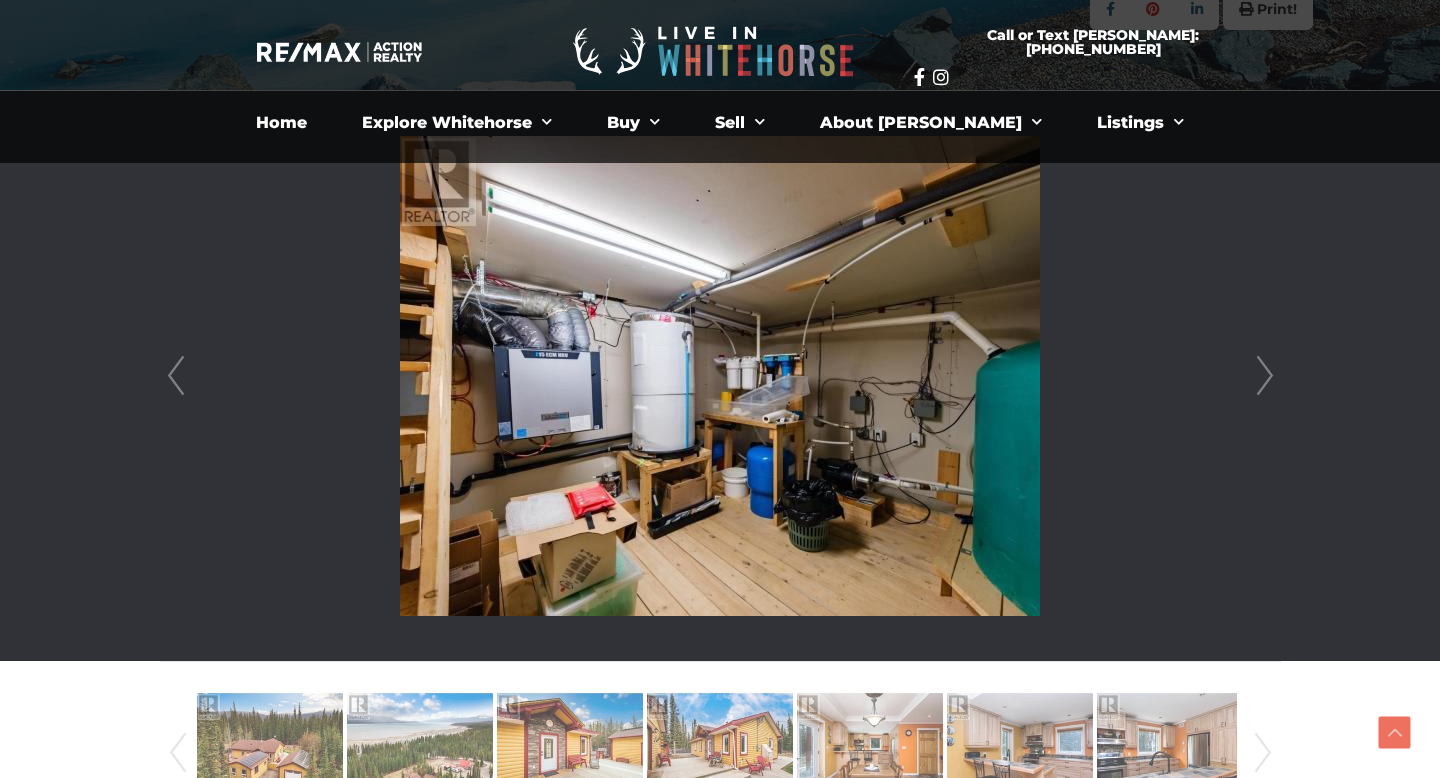 click on "Next" at bounding box center (1265, 376) 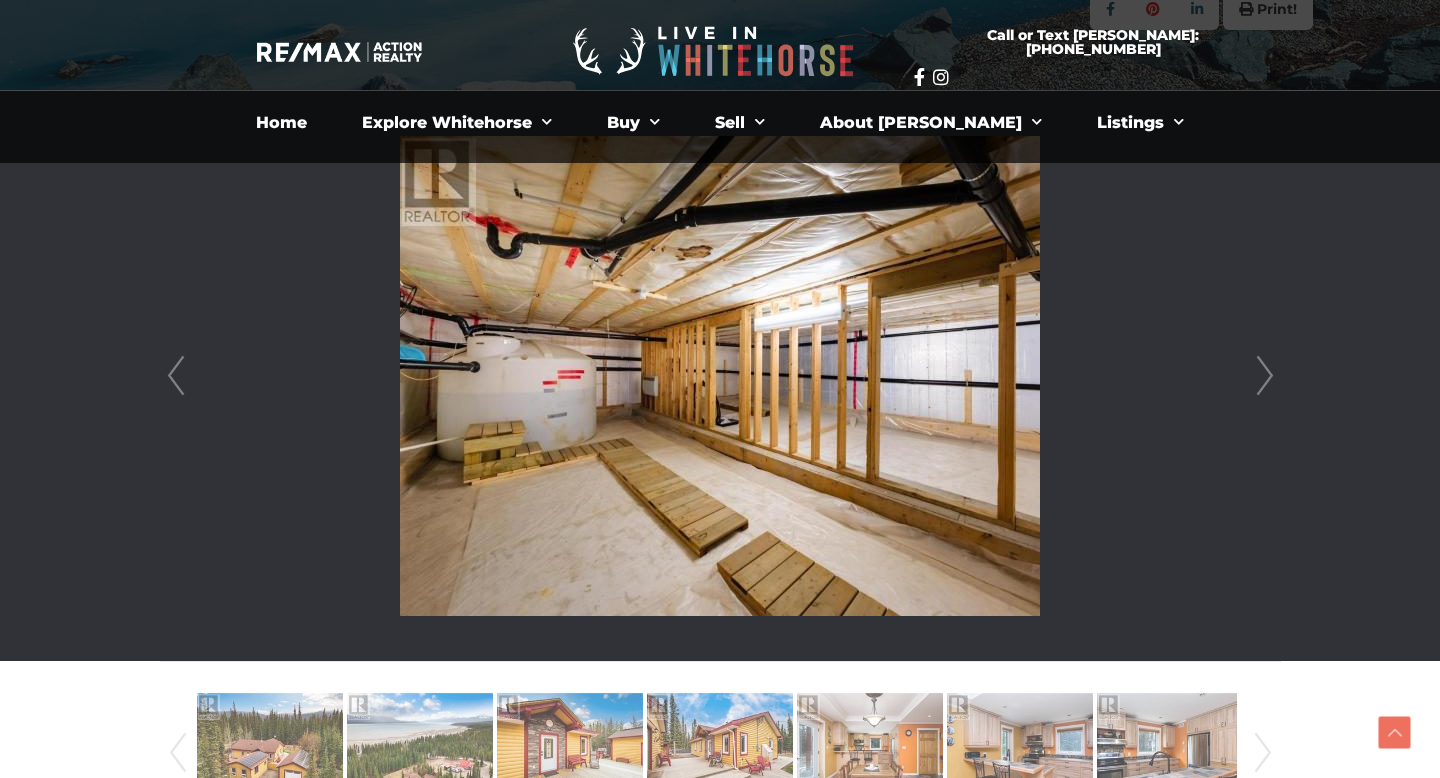 click on "Next" at bounding box center (1265, 376) 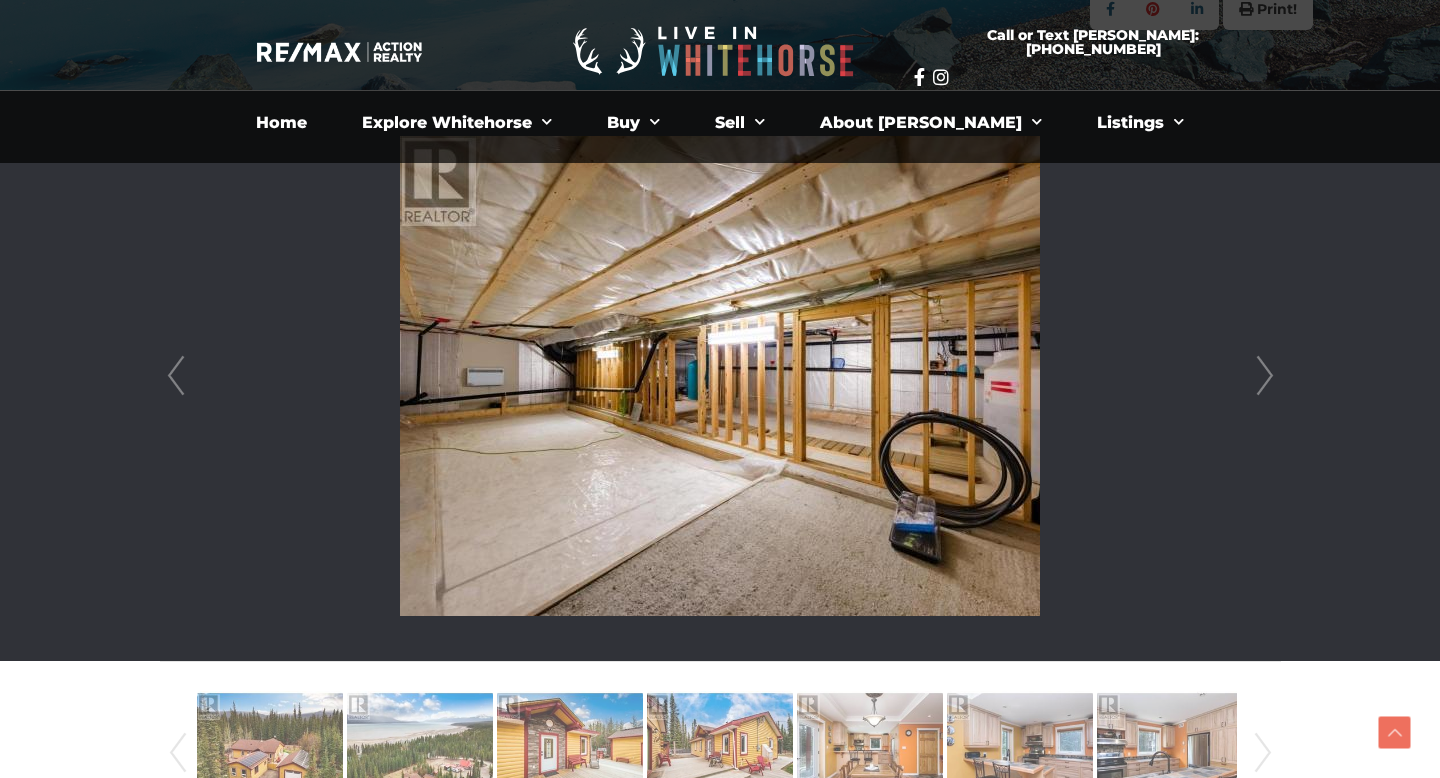 click on "Next" at bounding box center [1265, 376] 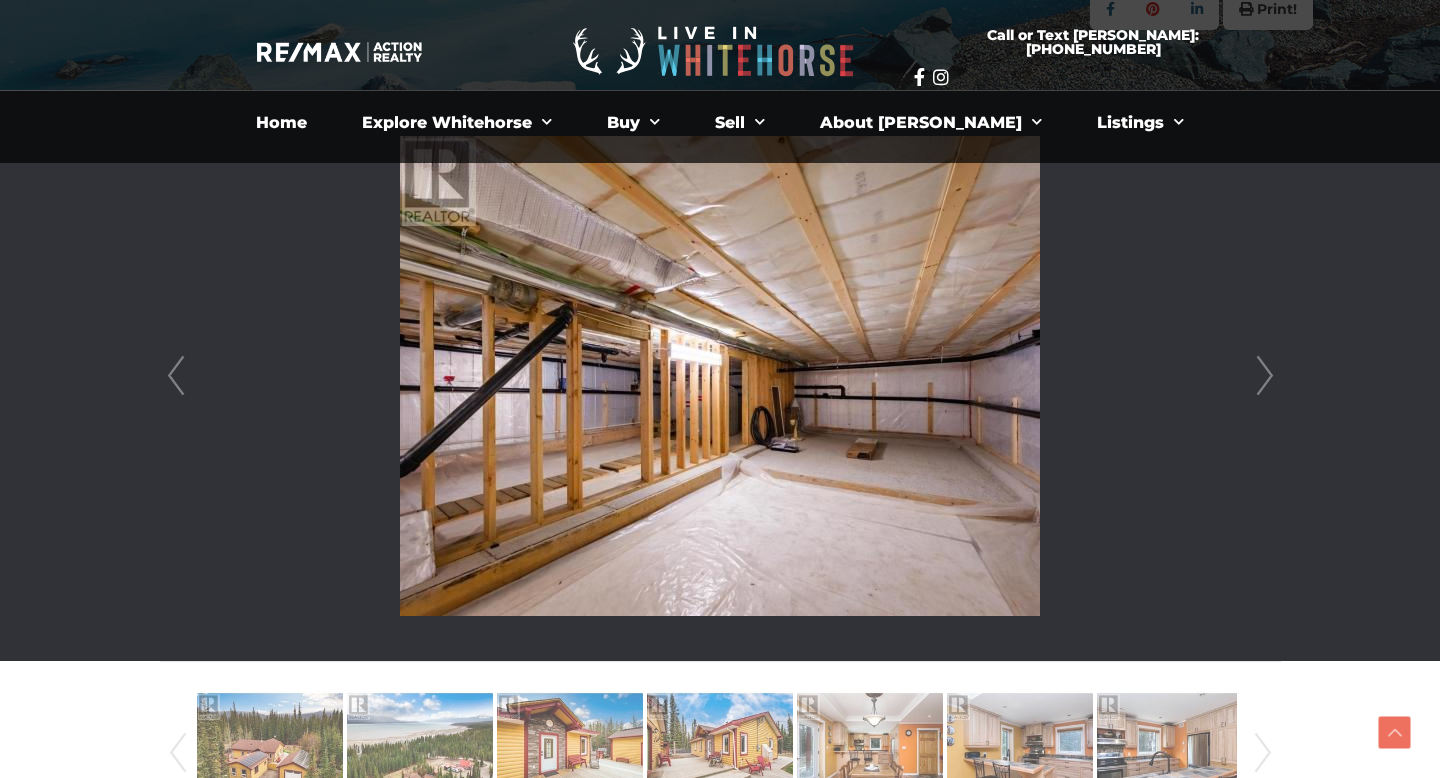 click on "Next" at bounding box center (1265, 376) 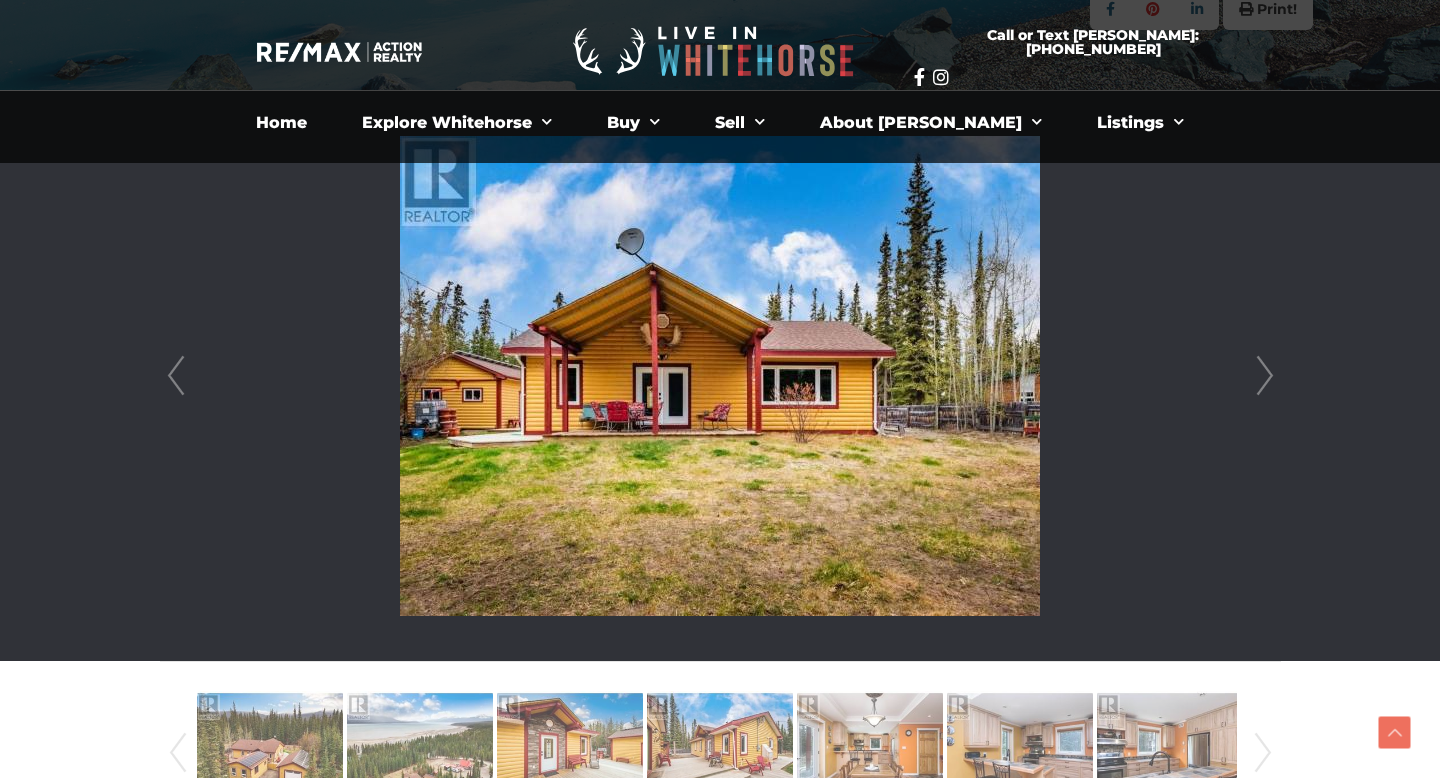 click on "Next" at bounding box center [1265, 376] 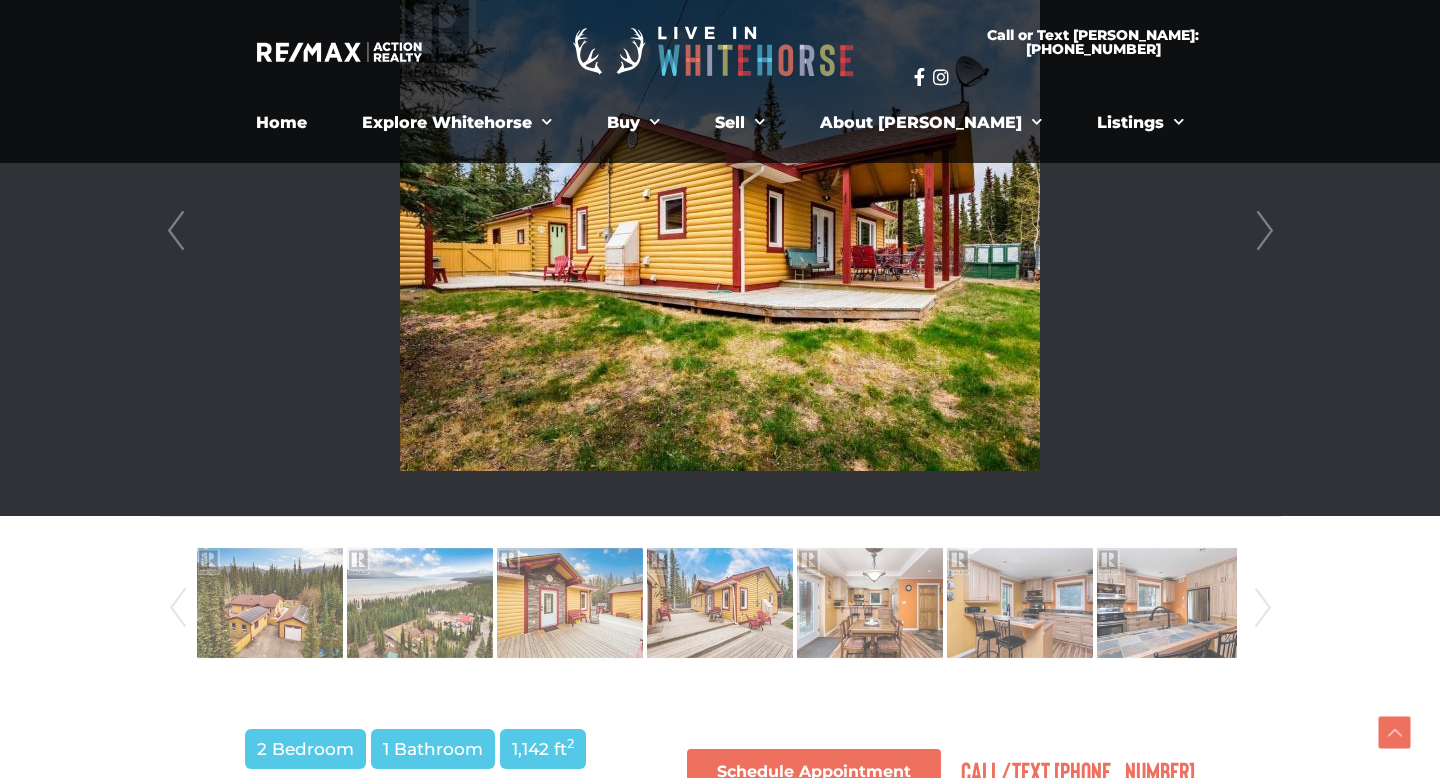 scroll, scrollTop: 557, scrollLeft: 0, axis: vertical 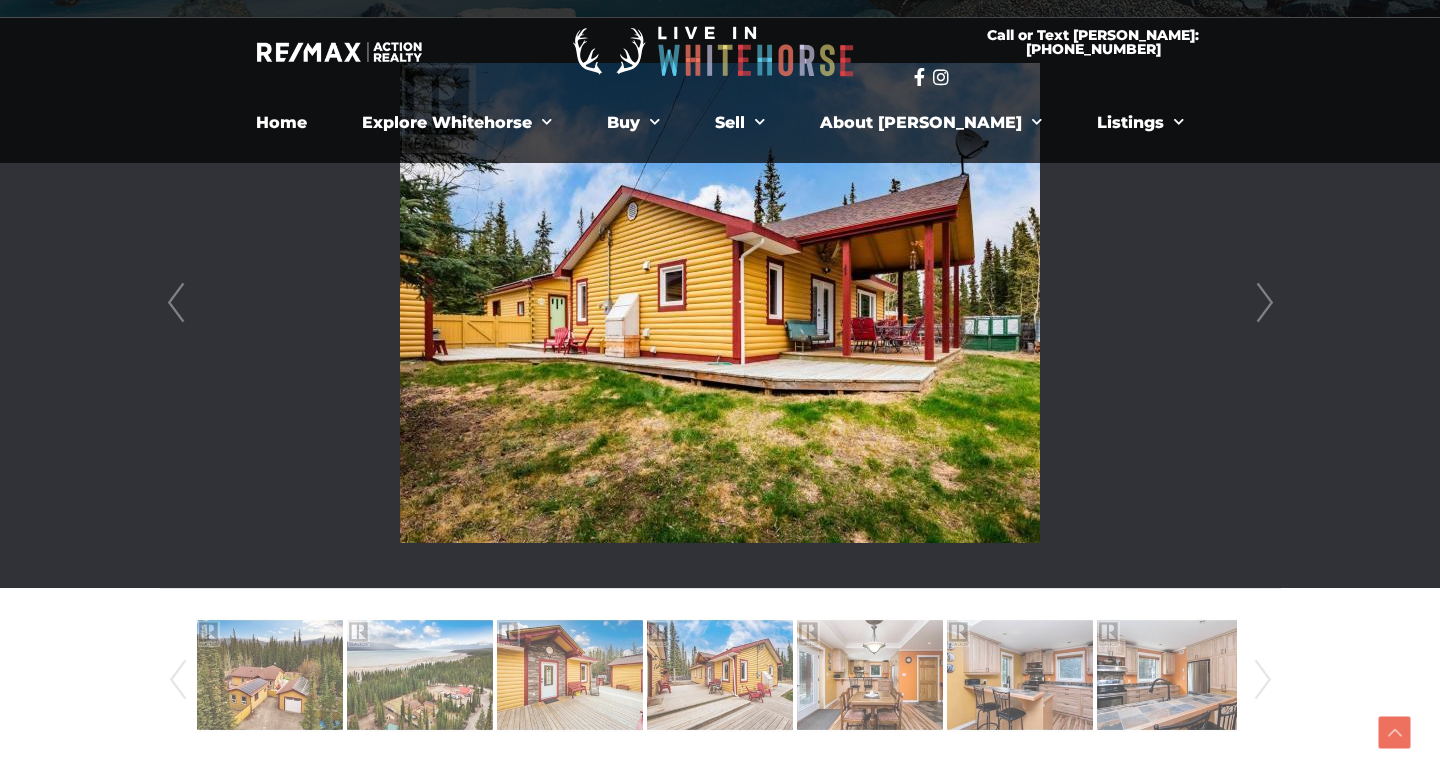 click on "Next" at bounding box center [1265, 303] 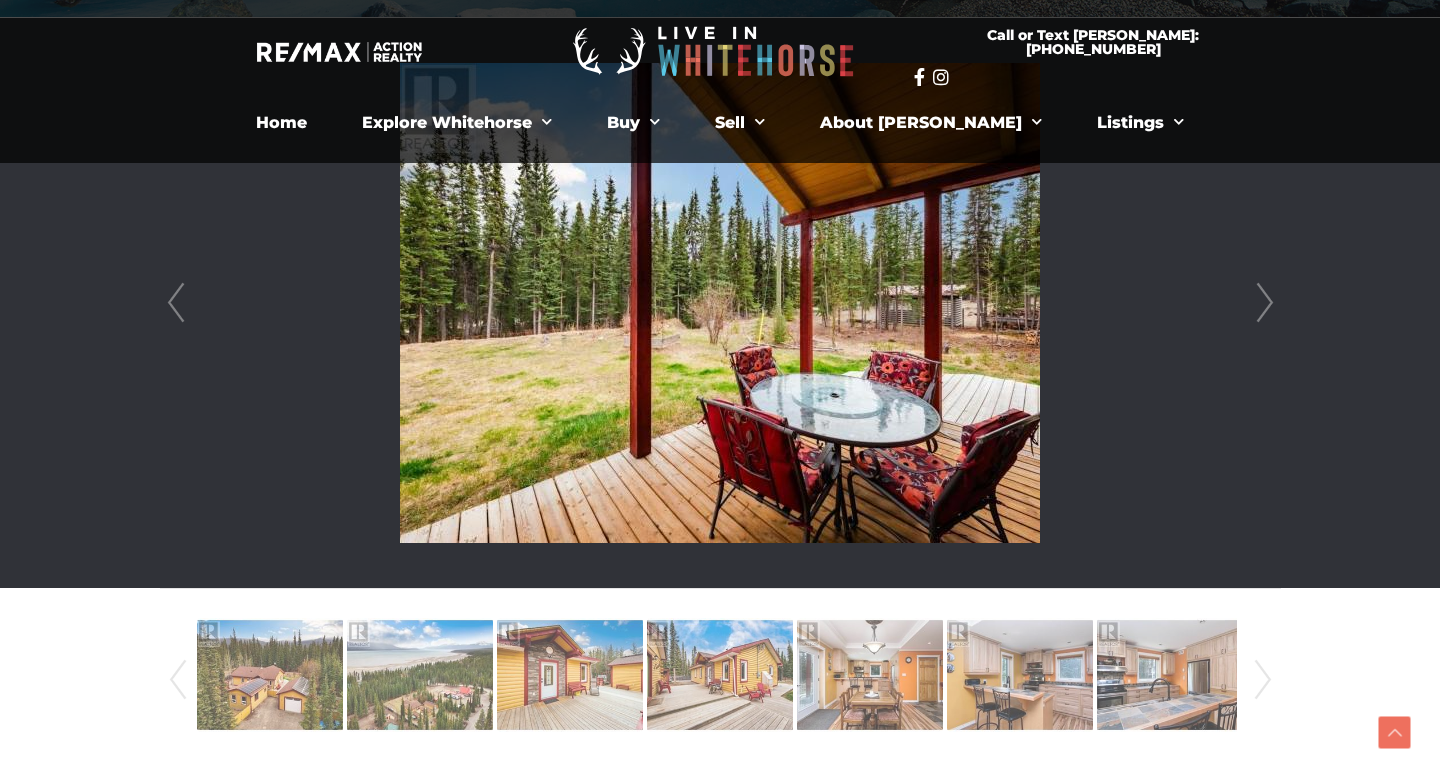 click on "Next" at bounding box center (1265, 303) 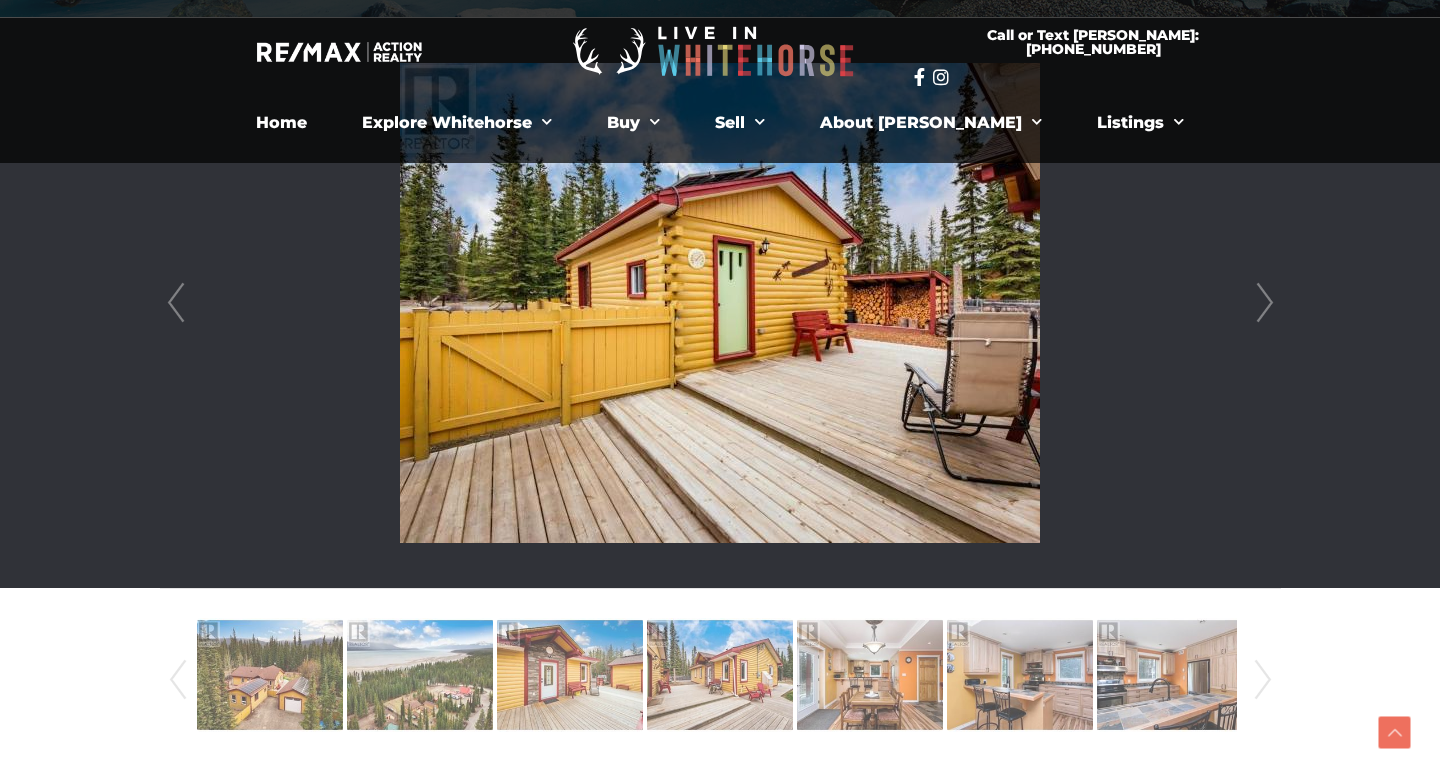 click on "Next" at bounding box center (1265, 303) 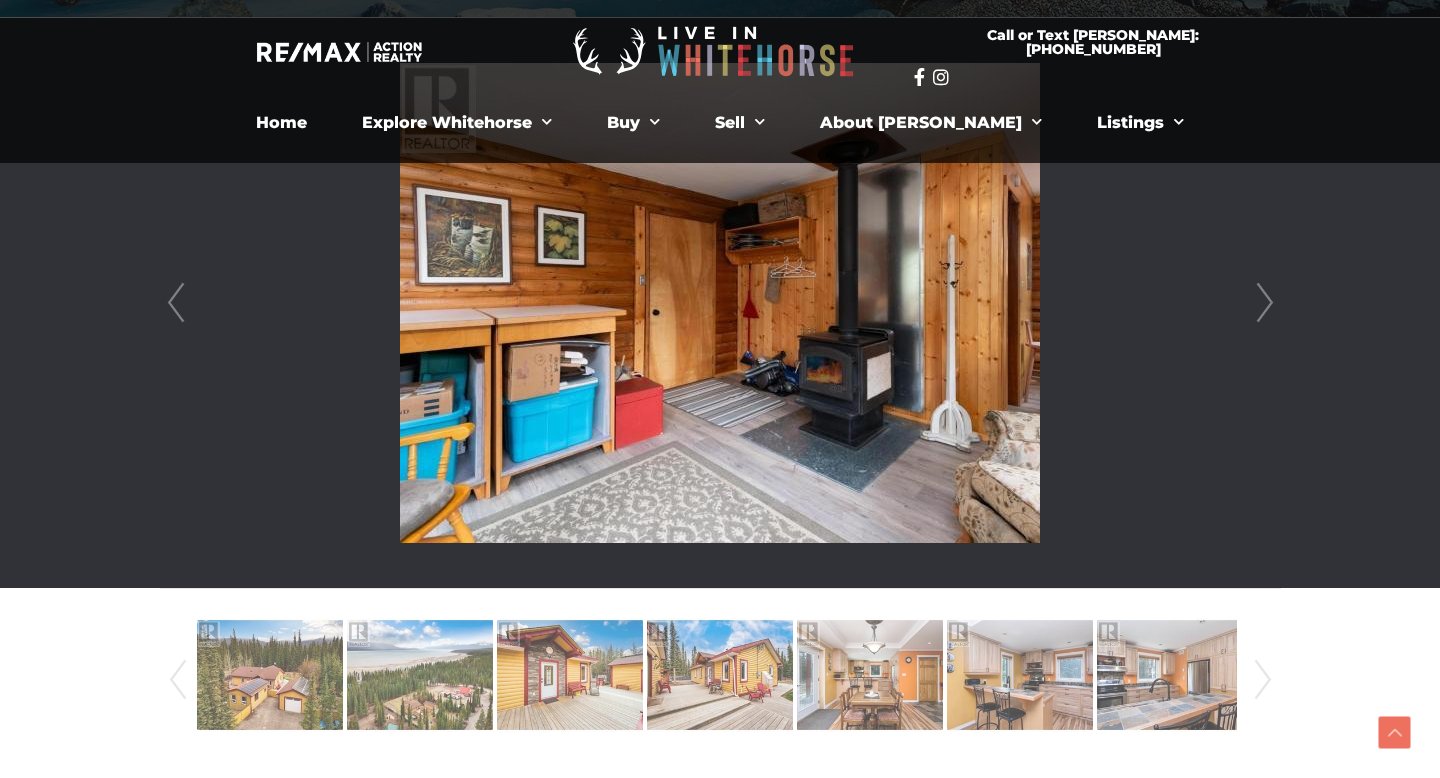 click on "Next" at bounding box center [1265, 303] 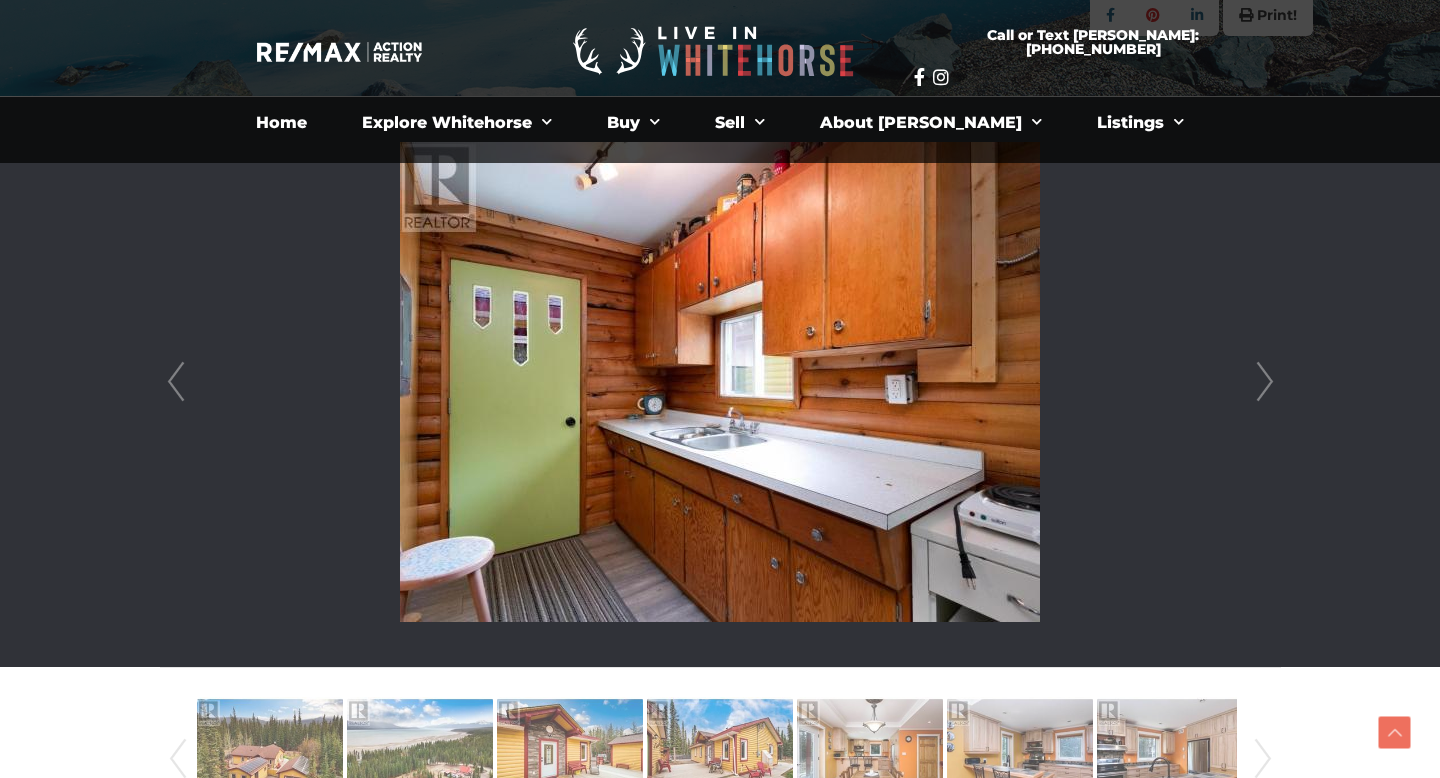 scroll, scrollTop: 469, scrollLeft: 0, axis: vertical 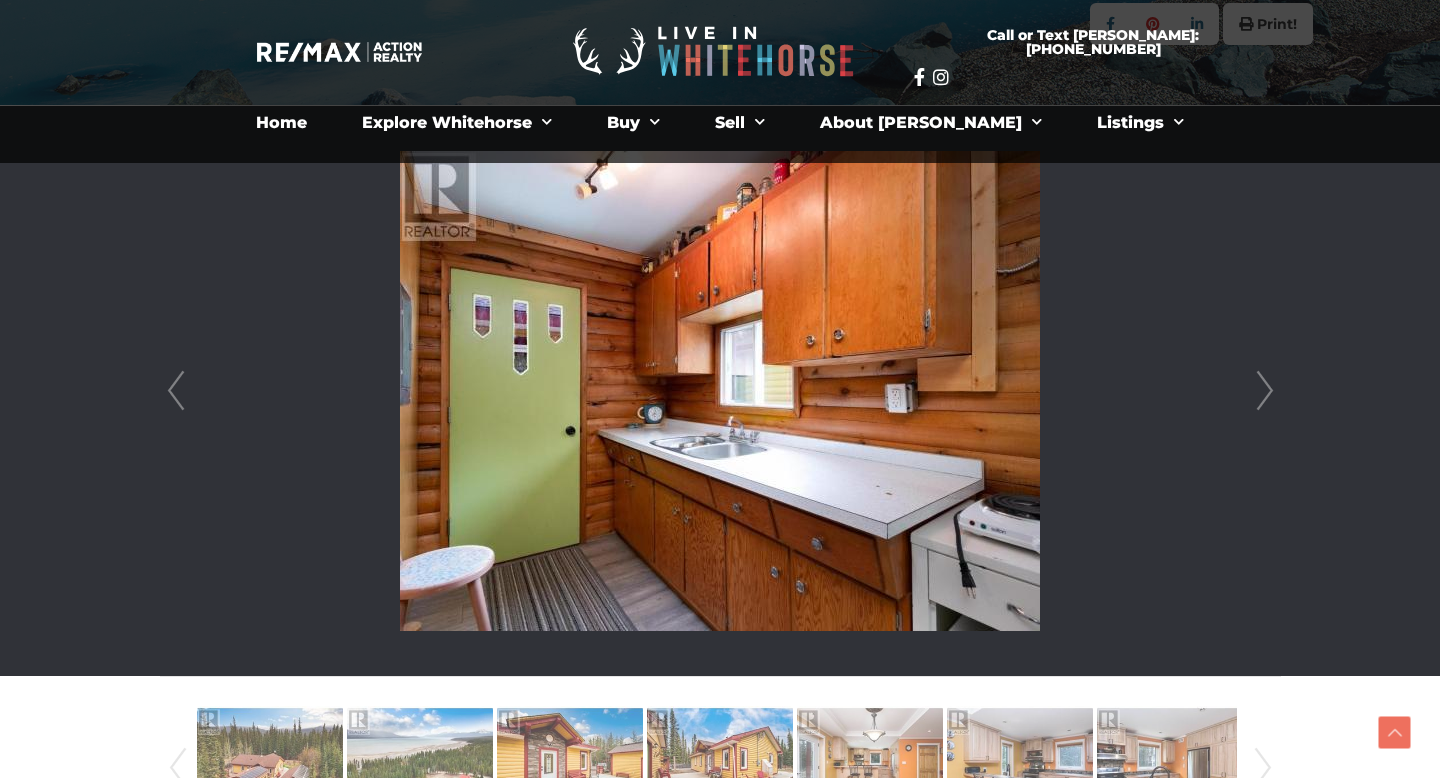 click on "Next" at bounding box center [1265, 391] 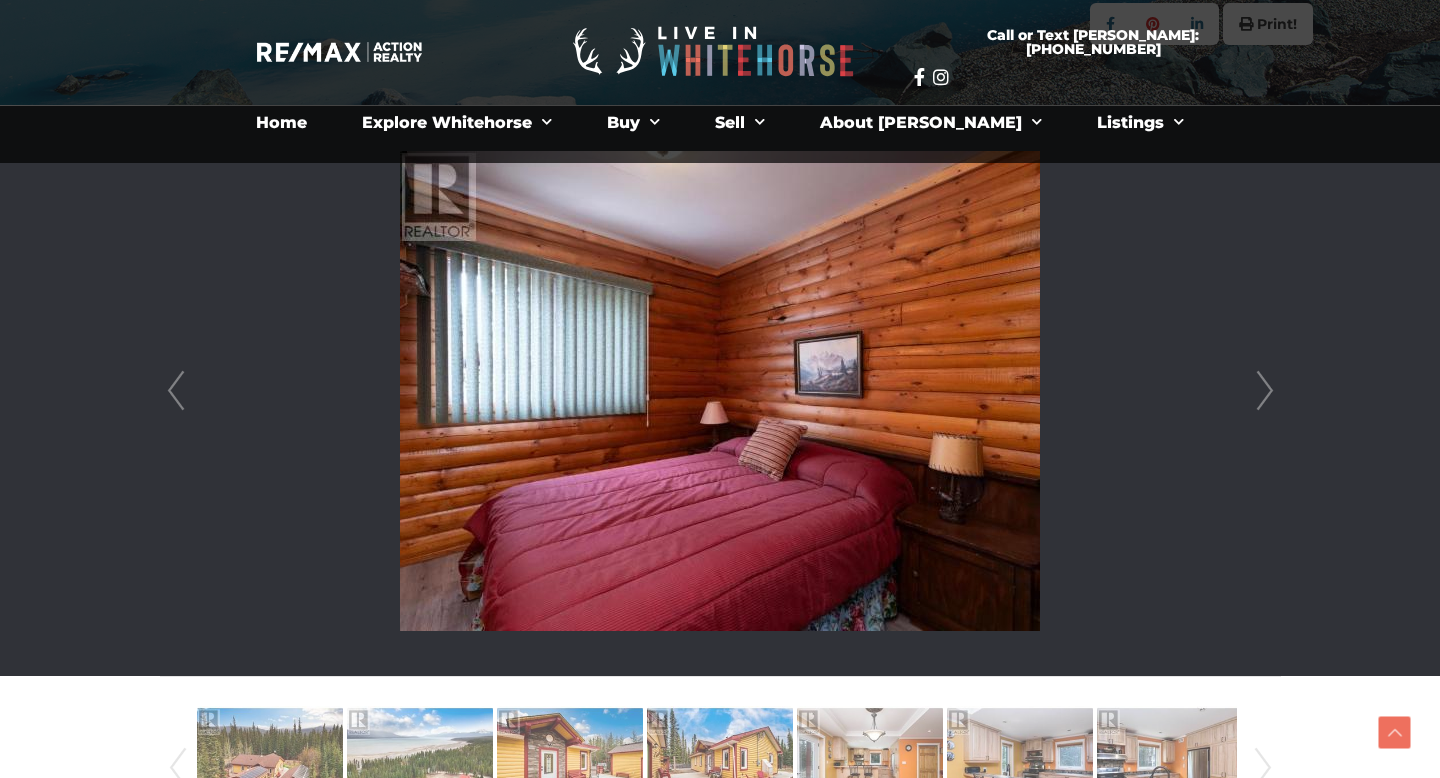 click on "Next" at bounding box center (1265, 391) 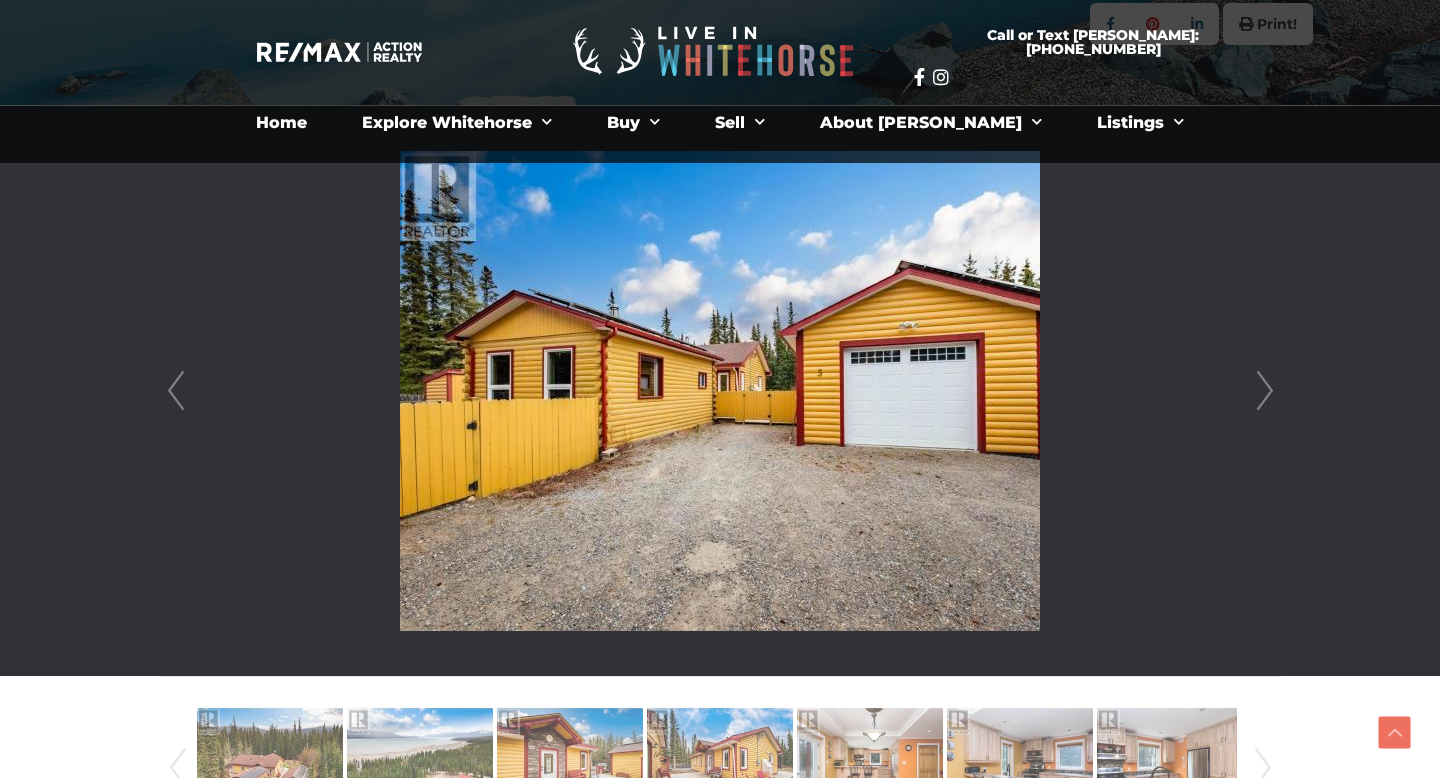 click on "Next" at bounding box center [1265, 391] 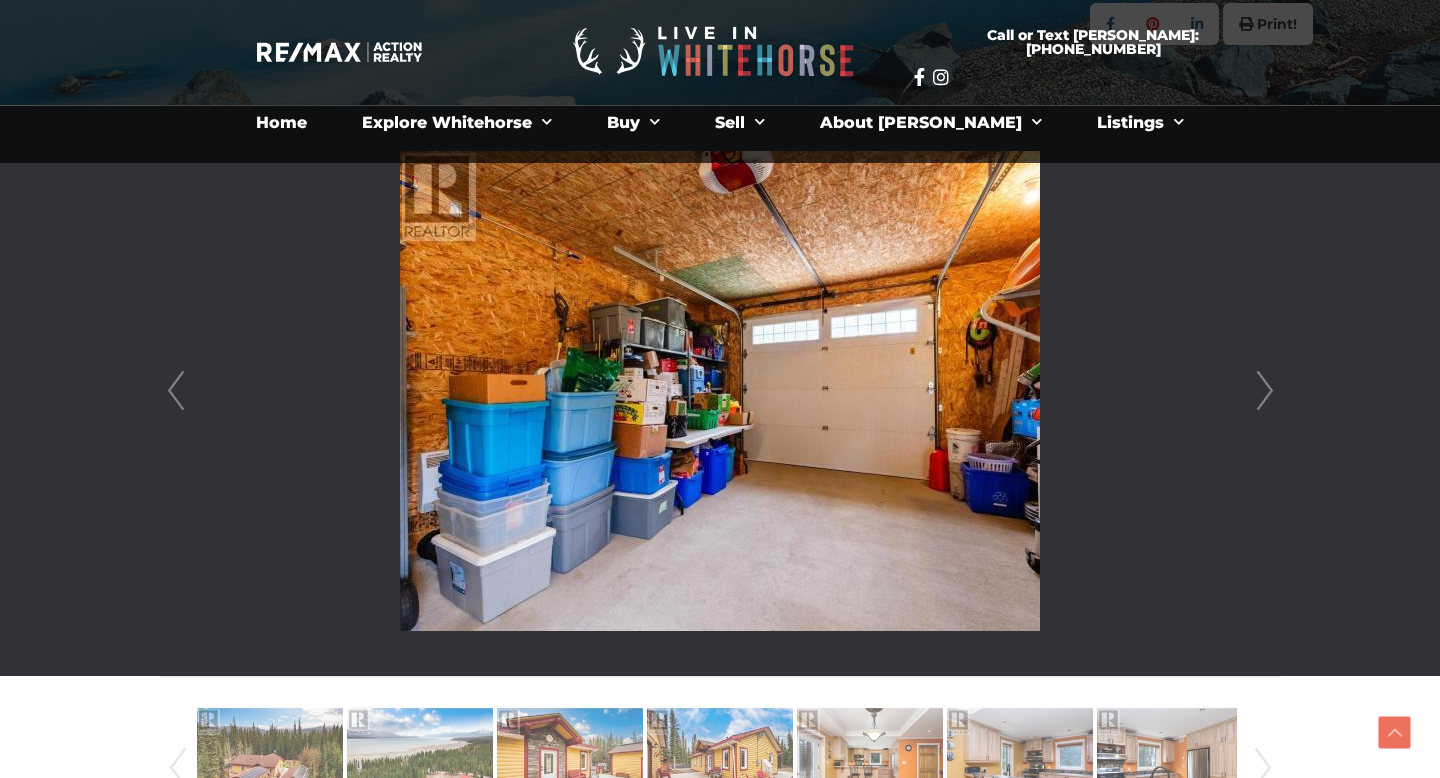 click on "Next" at bounding box center (1265, 391) 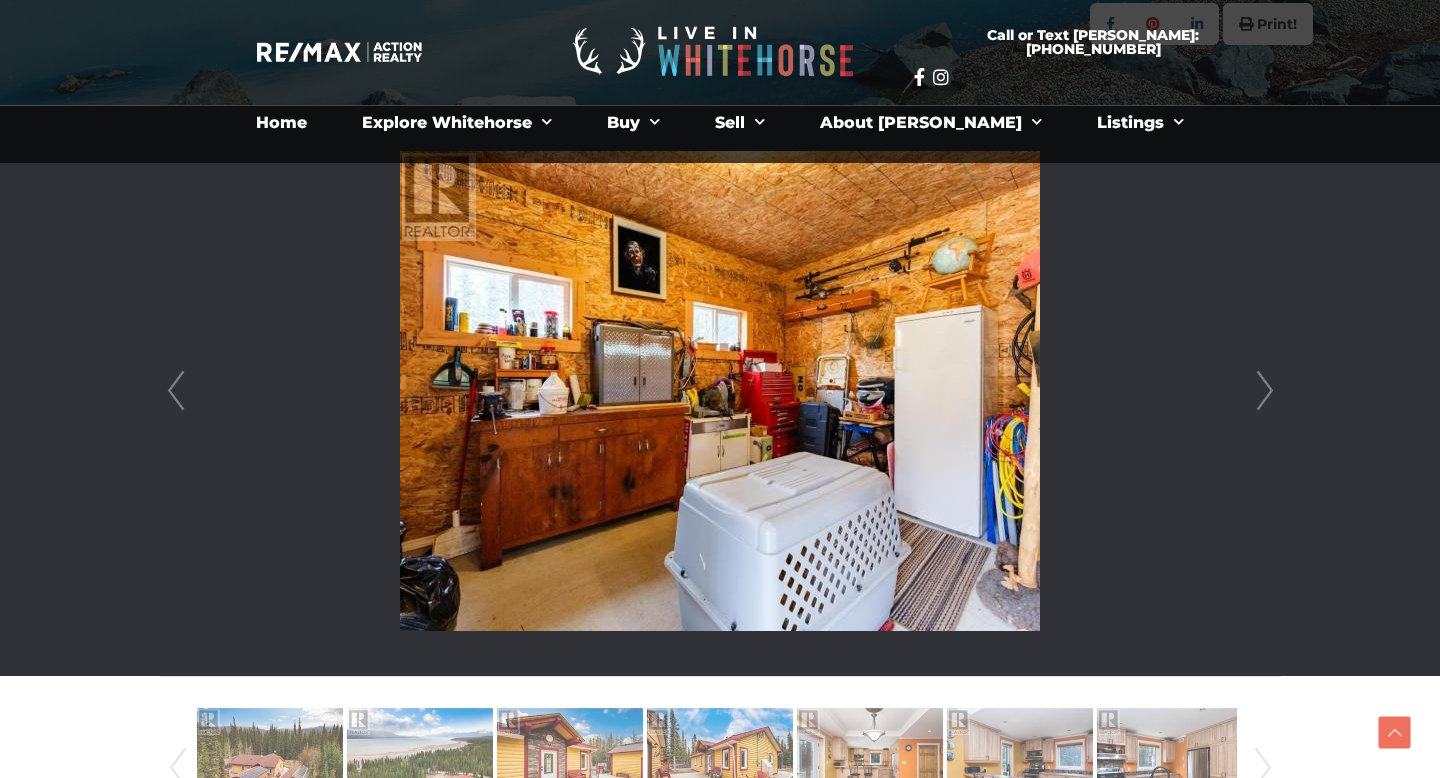 click on "Next" at bounding box center [1265, 391] 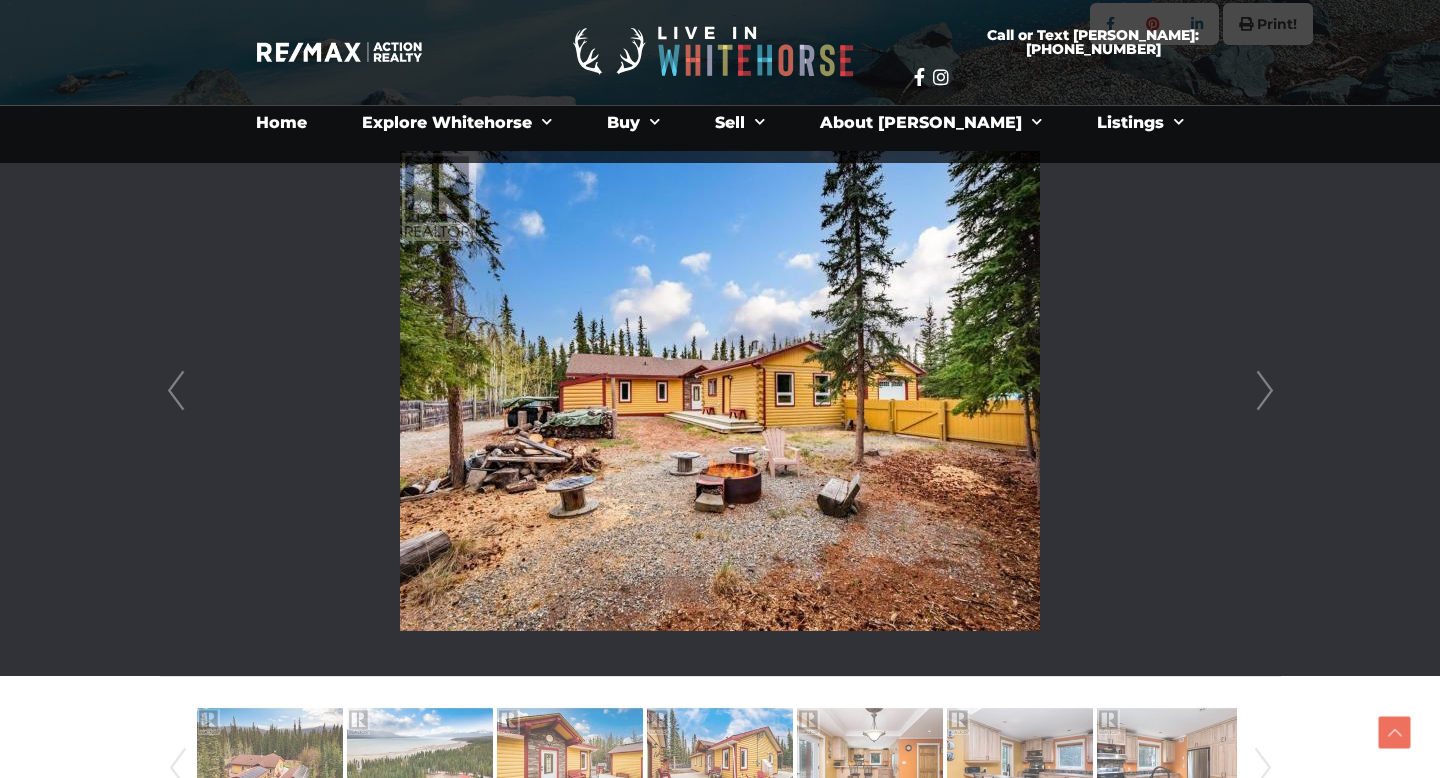 click on "Next" at bounding box center (1265, 391) 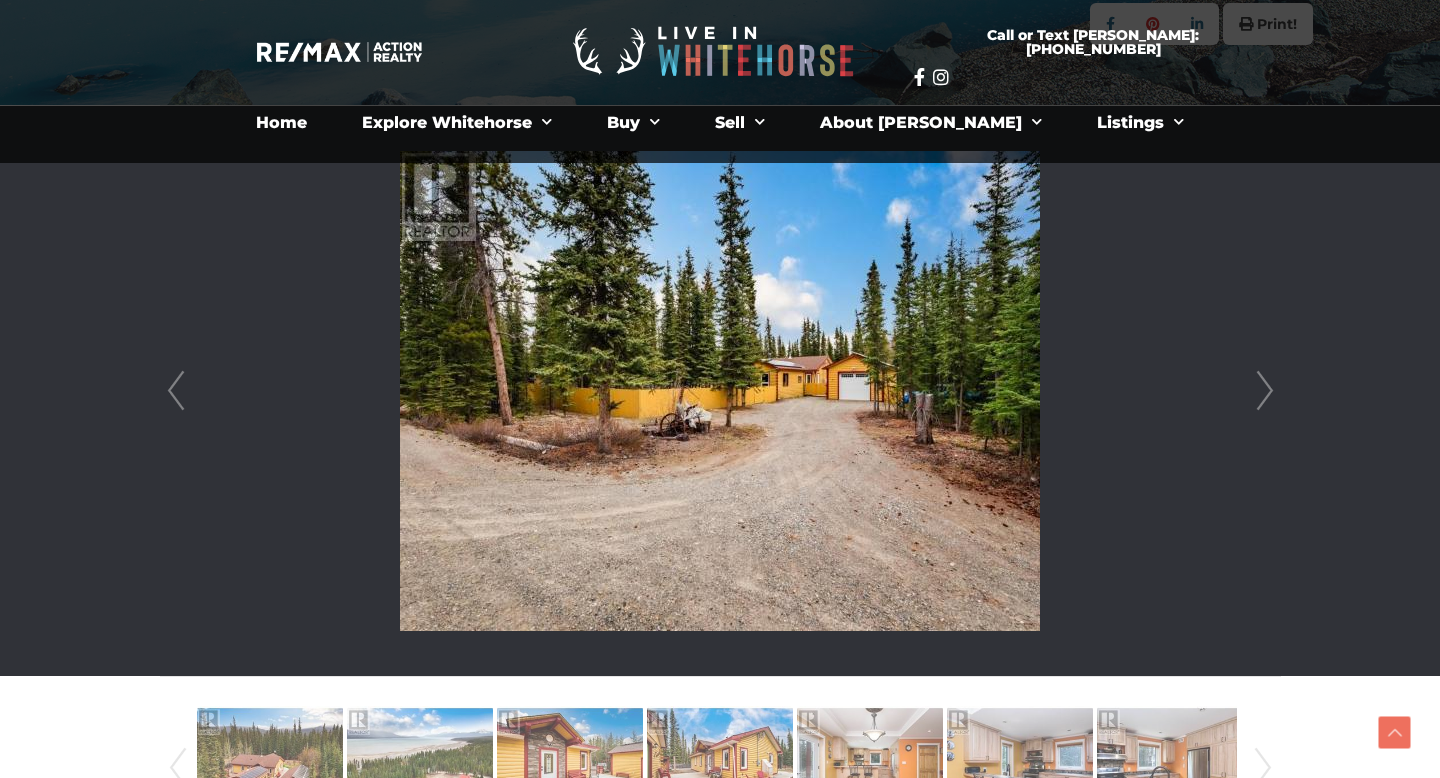 click on "Next" at bounding box center (1265, 391) 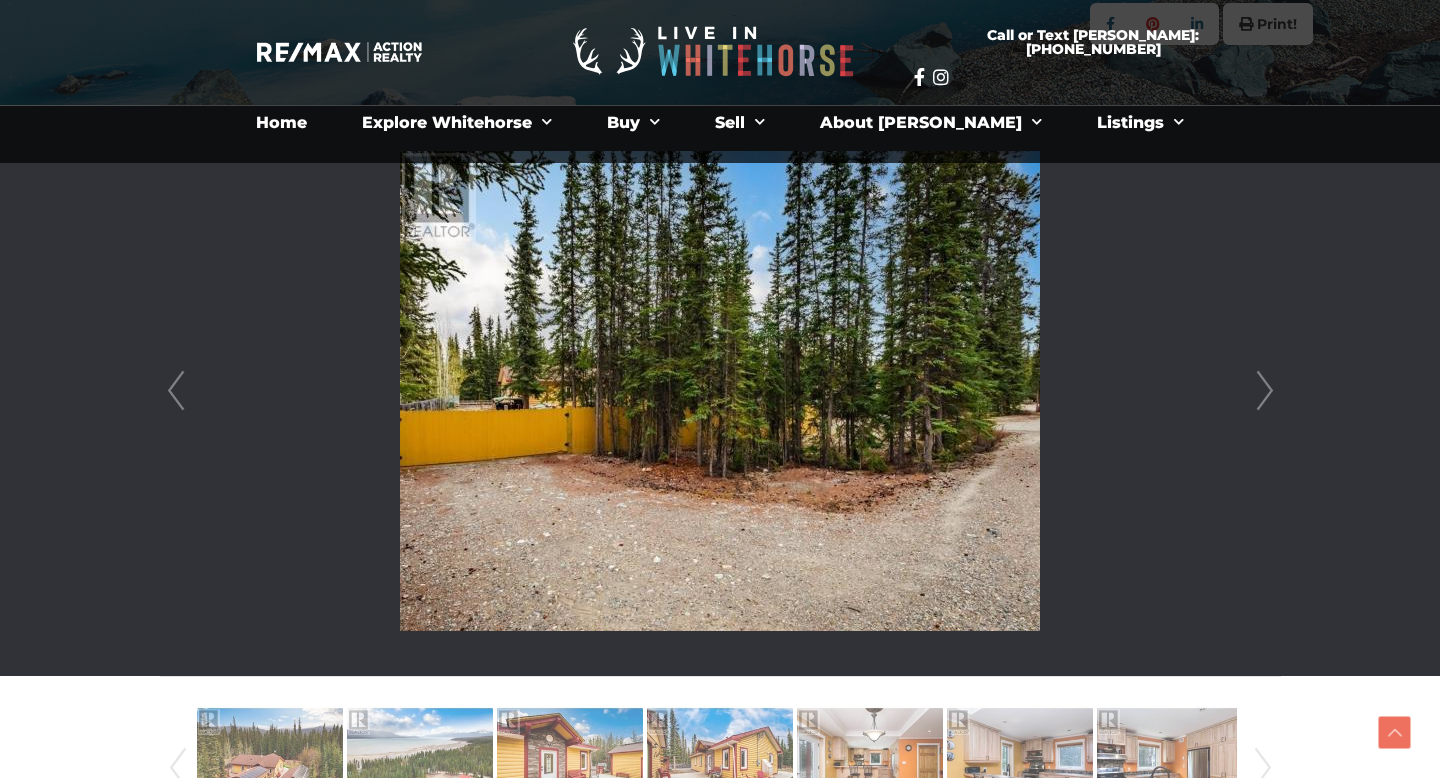 click on "Next" at bounding box center [1265, 391] 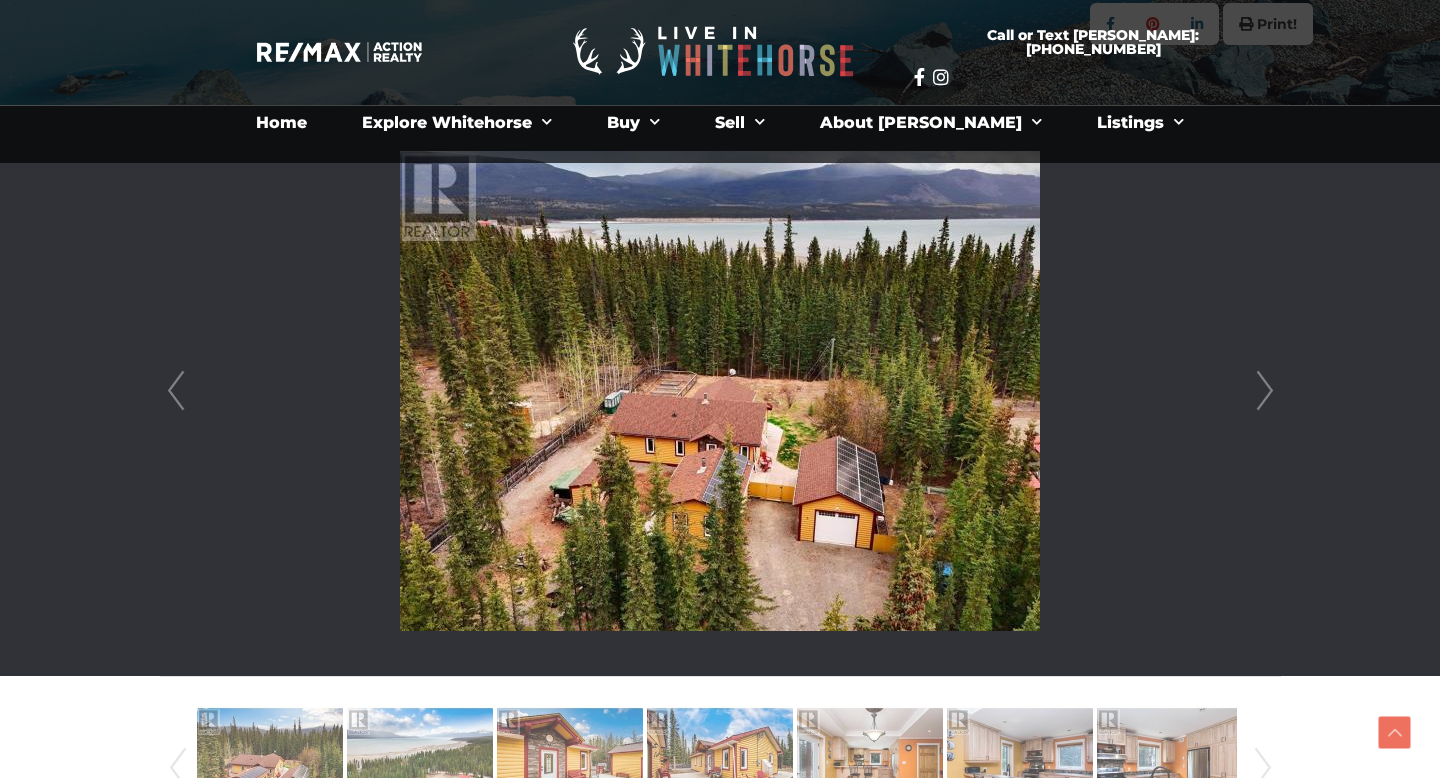 click on "Next" at bounding box center (1265, 391) 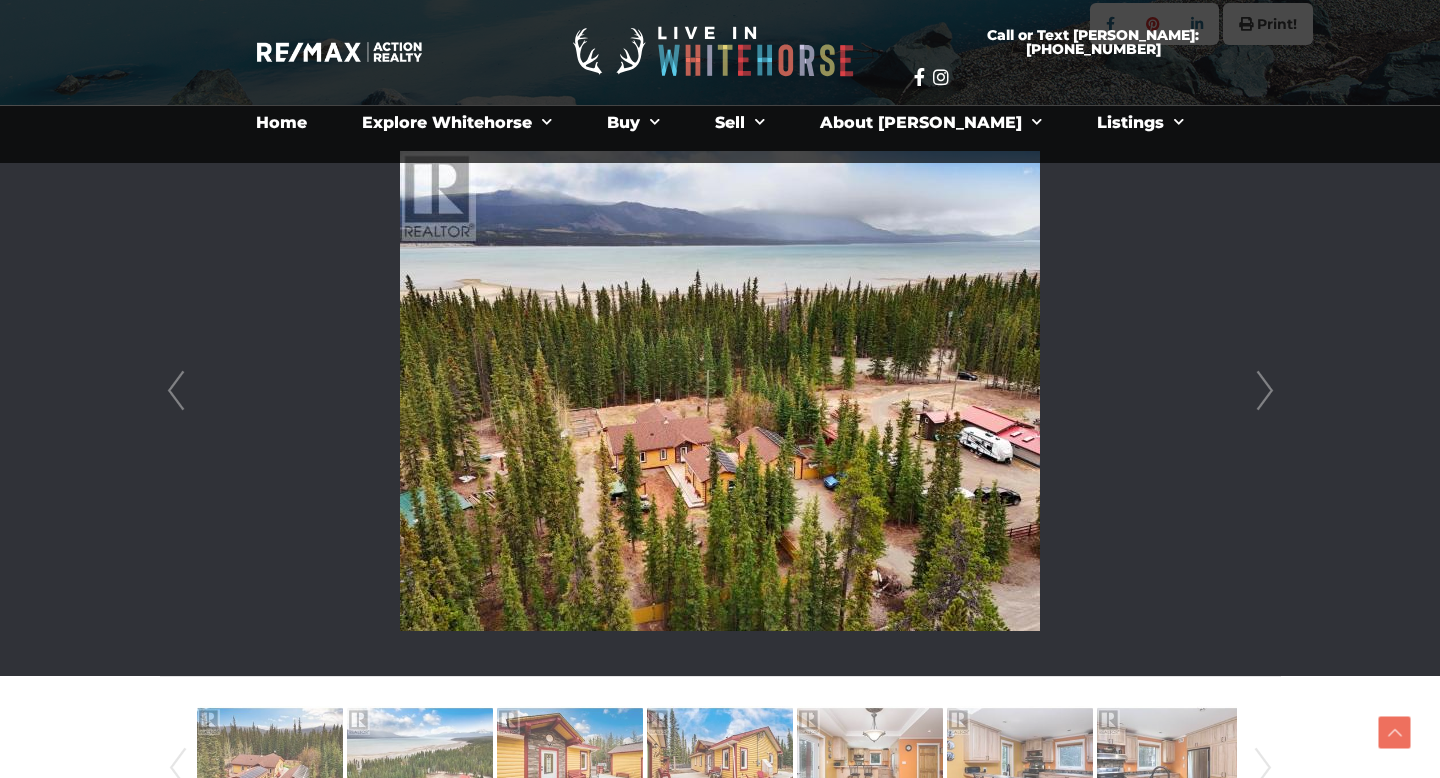 click on "Next" at bounding box center [1265, 391] 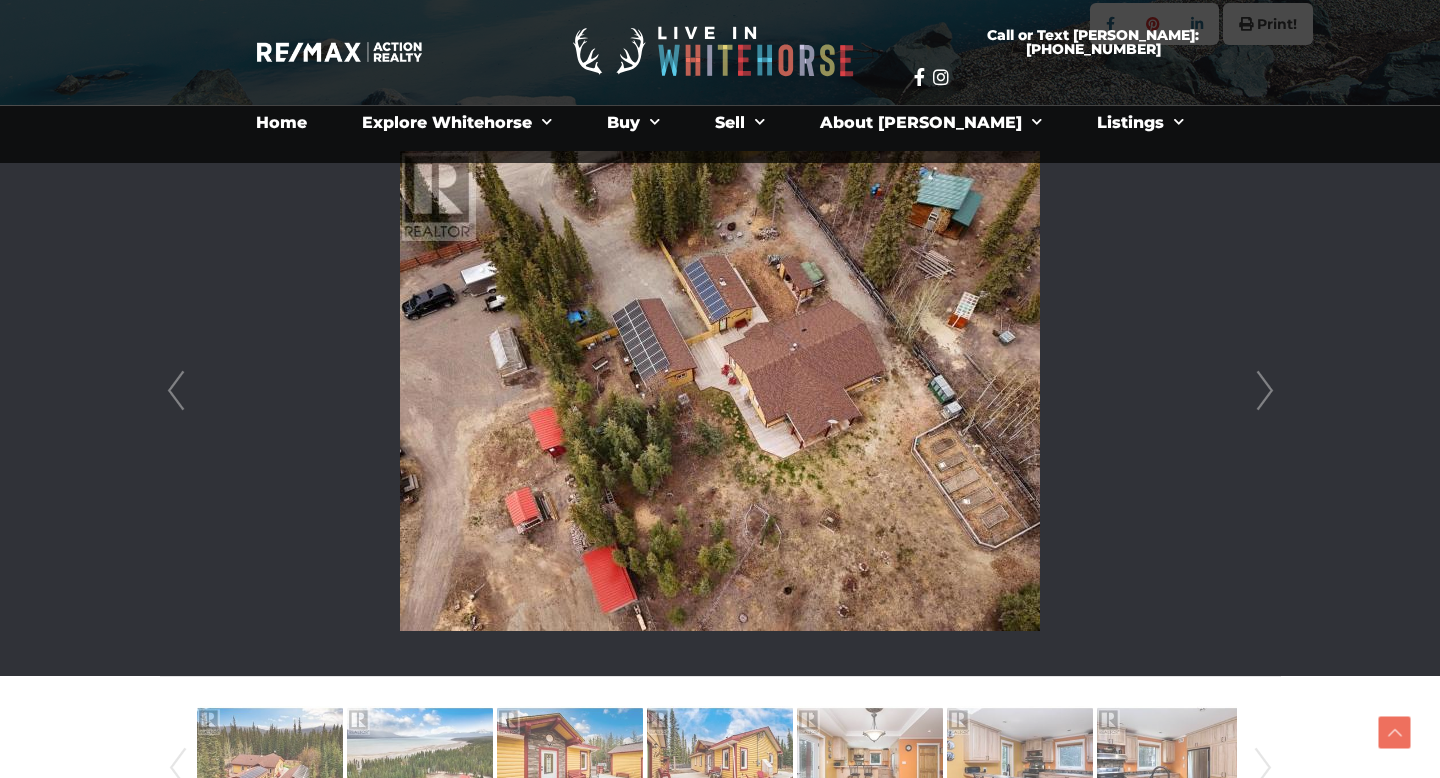 click on "Next" at bounding box center (1265, 391) 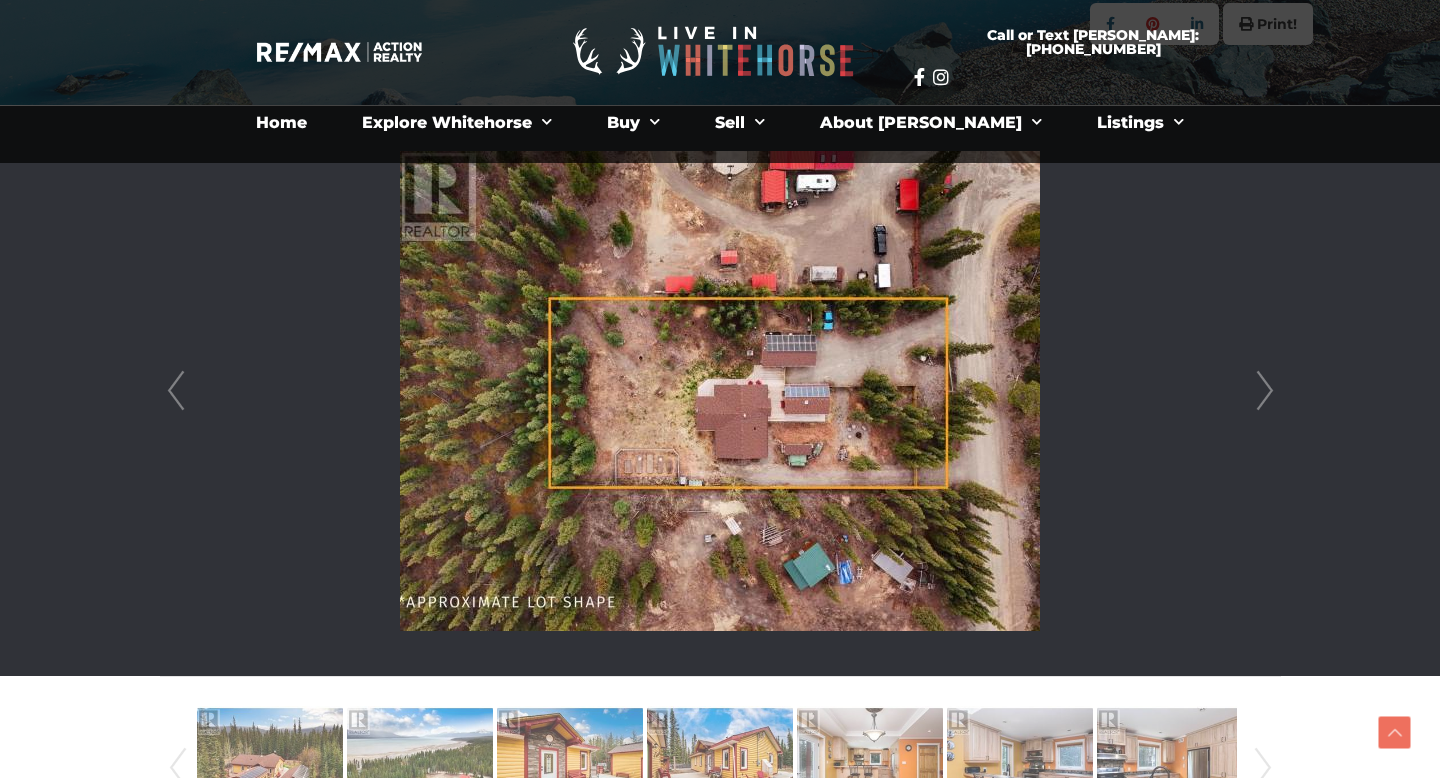 click on "Next" at bounding box center (1265, 391) 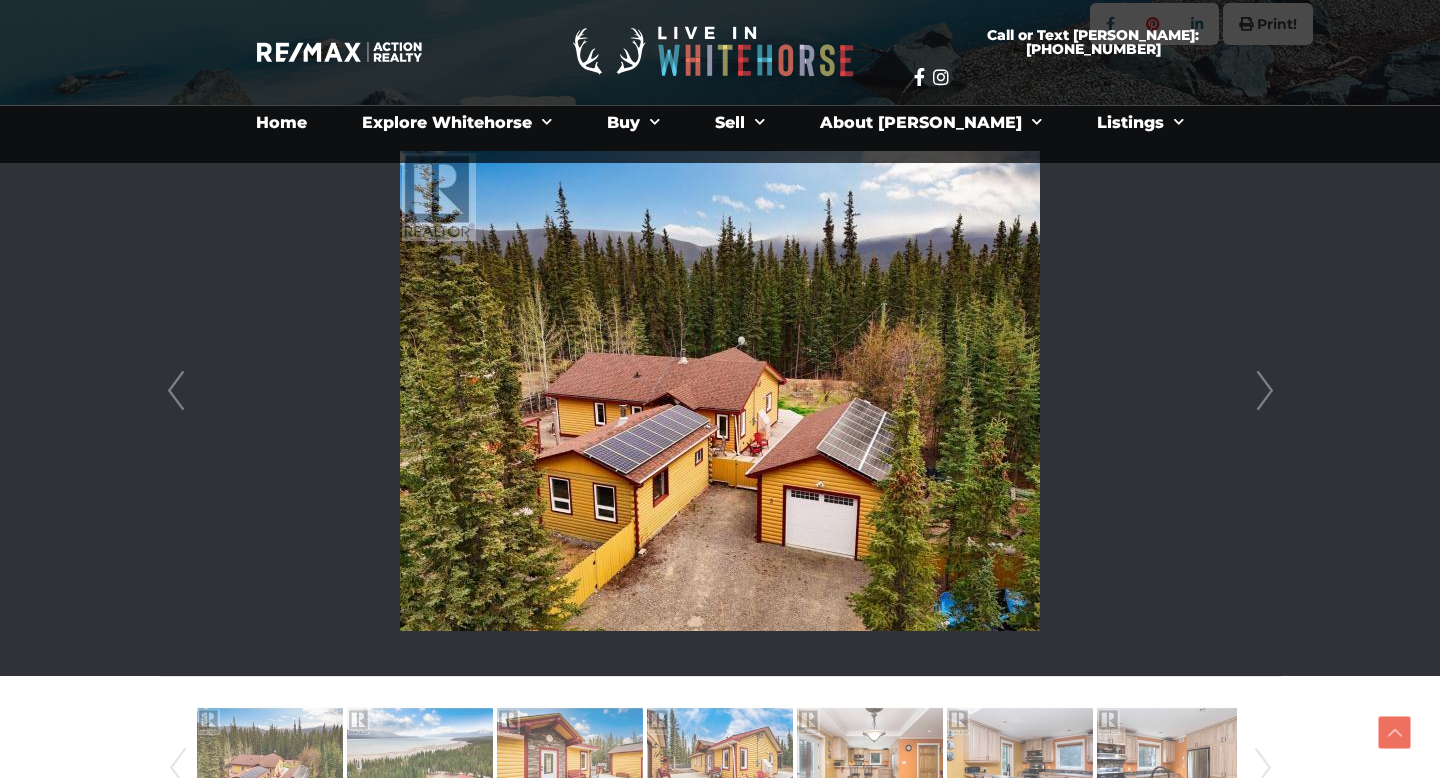 click on "Next" at bounding box center (1265, 391) 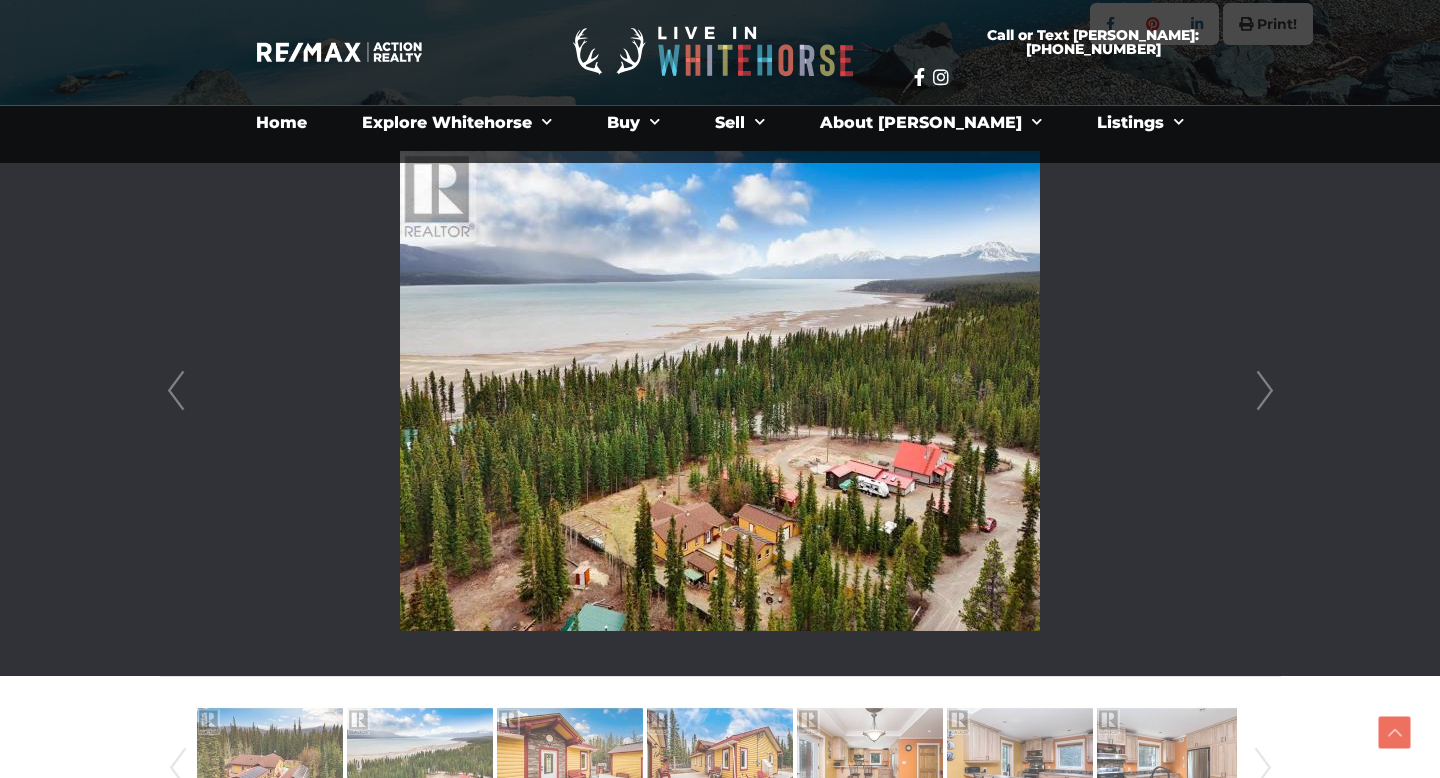 click on "Next" at bounding box center (1265, 391) 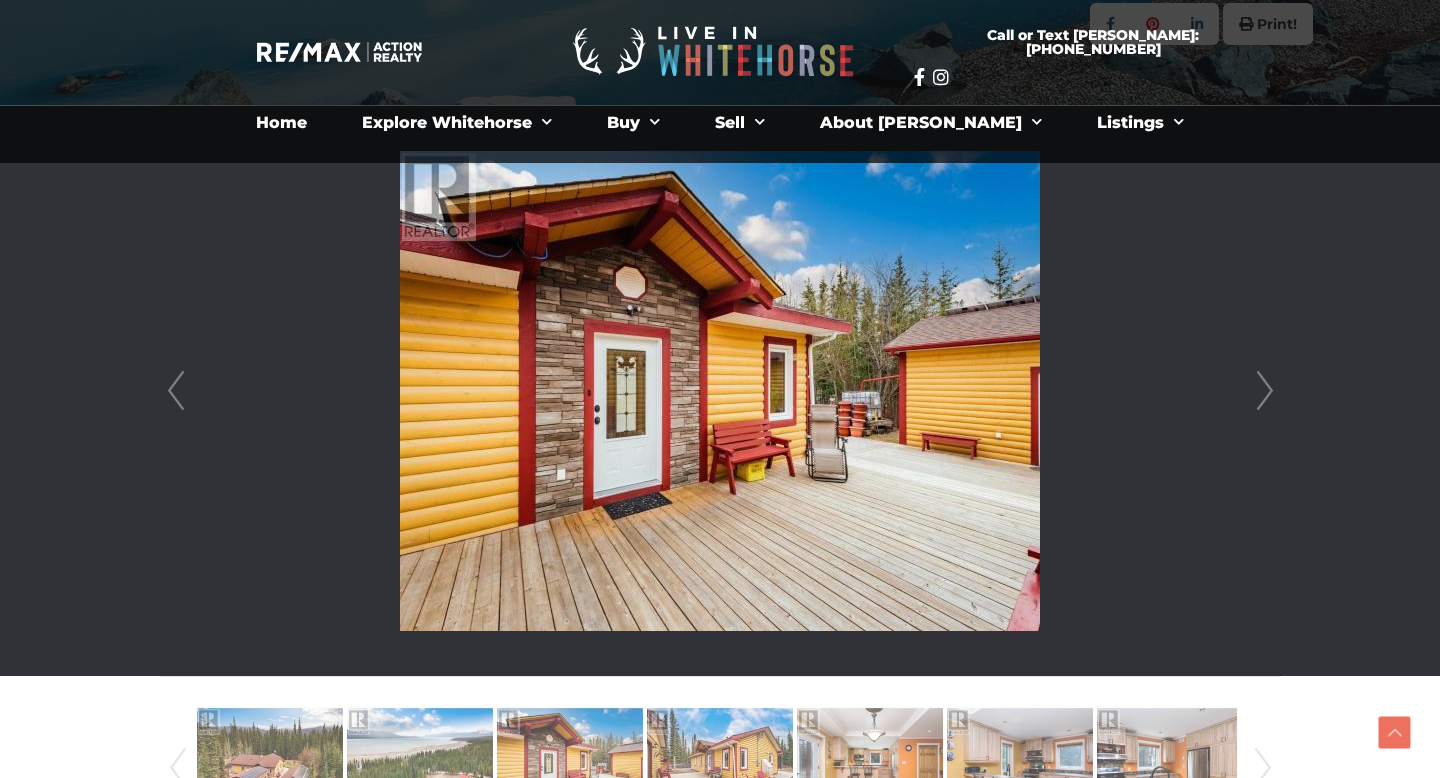 click on "Next" at bounding box center (1265, 391) 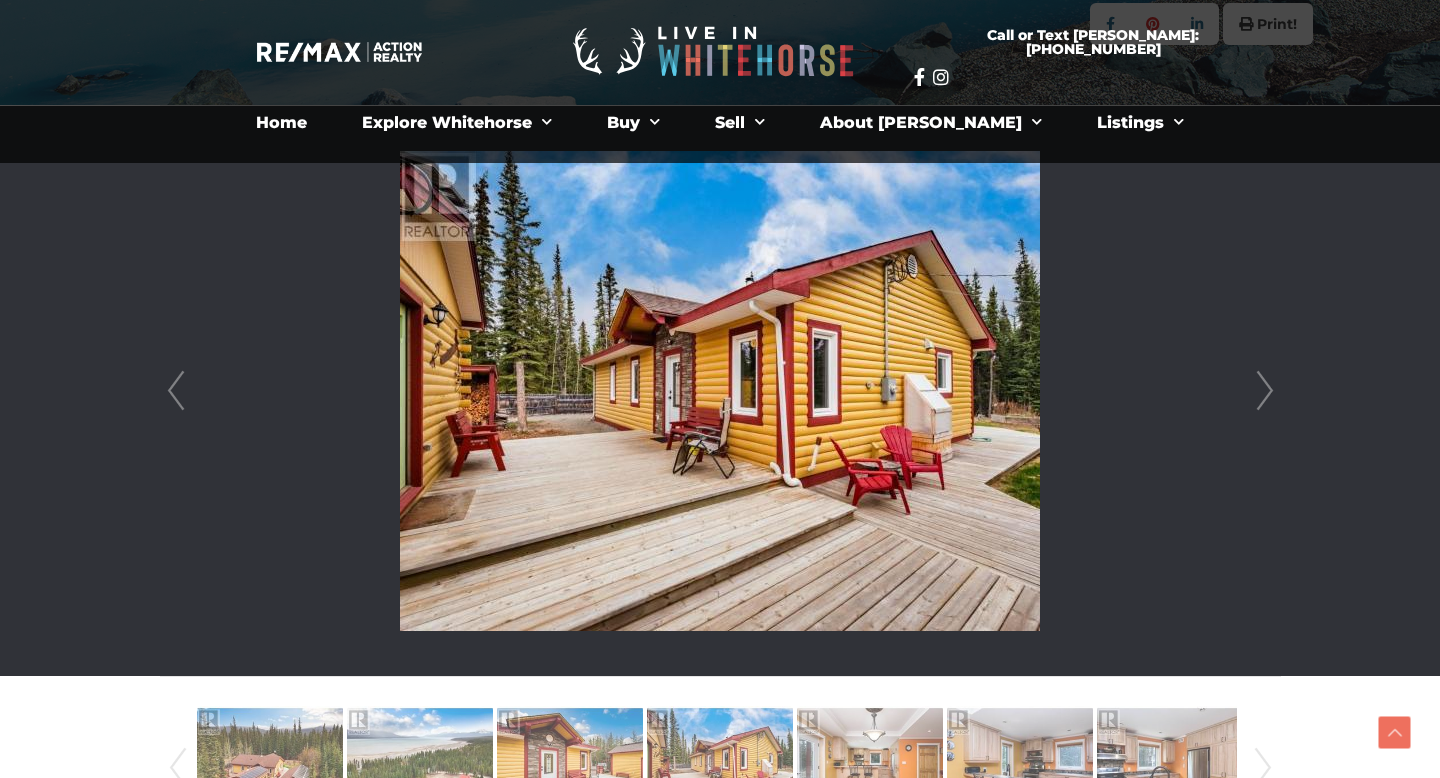 click on "Next" at bounding box center [1265, 391] 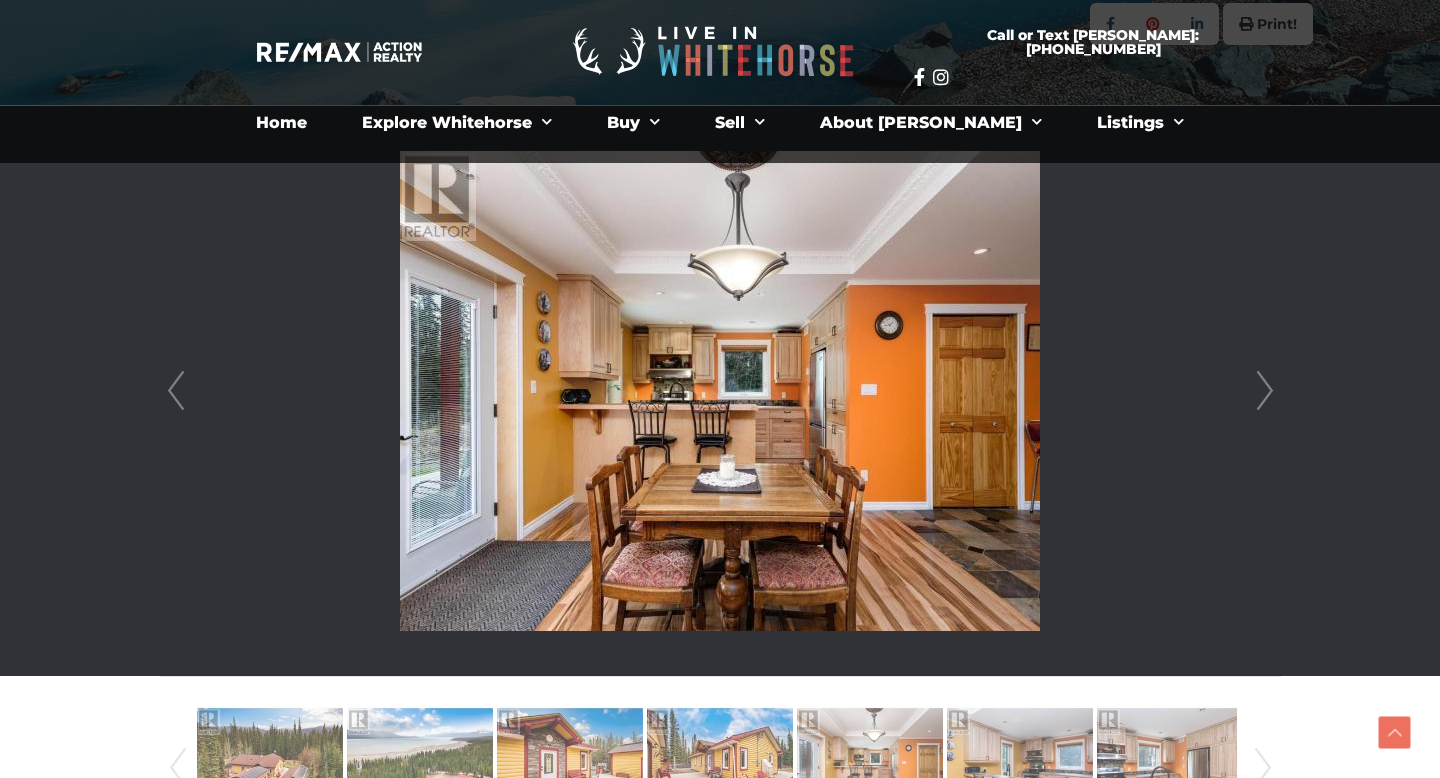 click on "Next" at bounding box center (1265, 391) 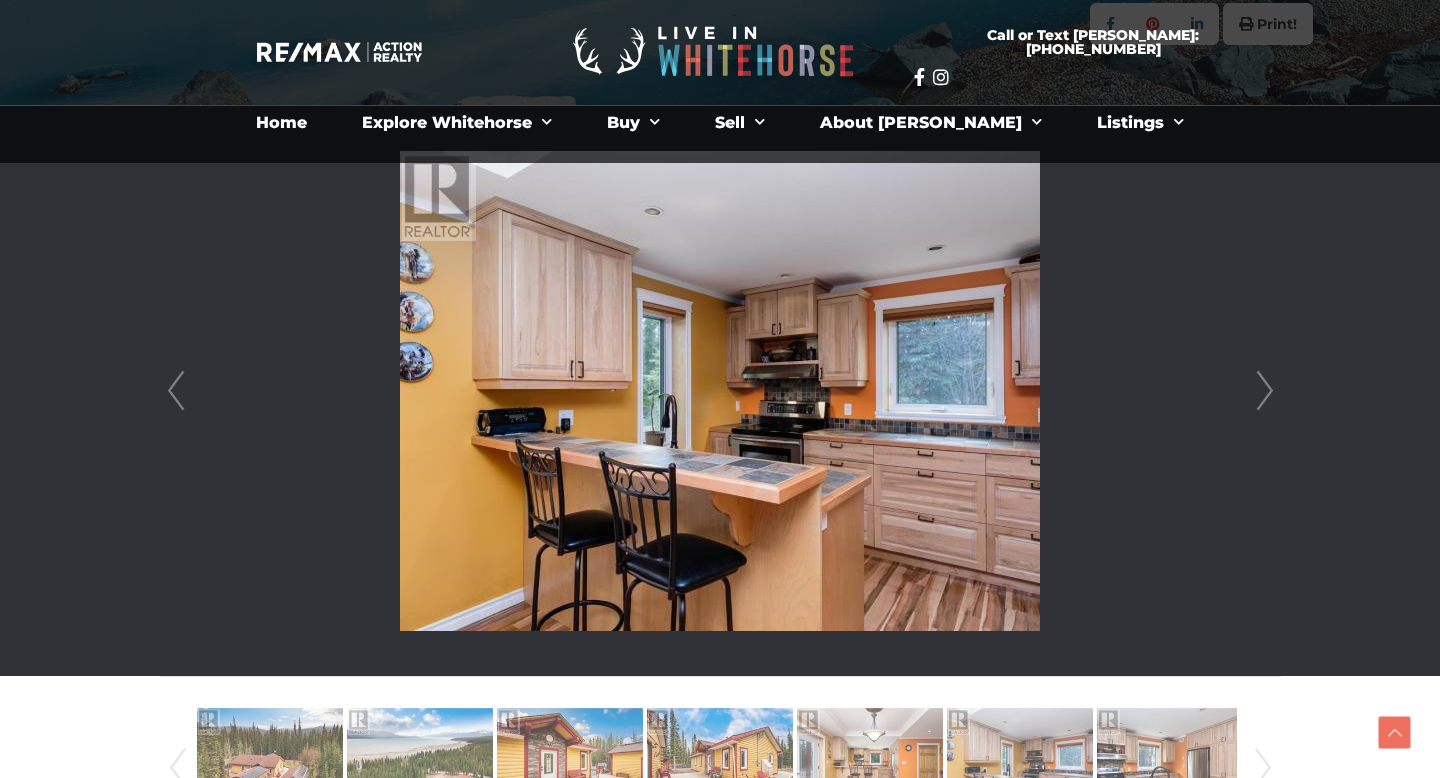 click on "Next" at bounding box center (1265, 391) 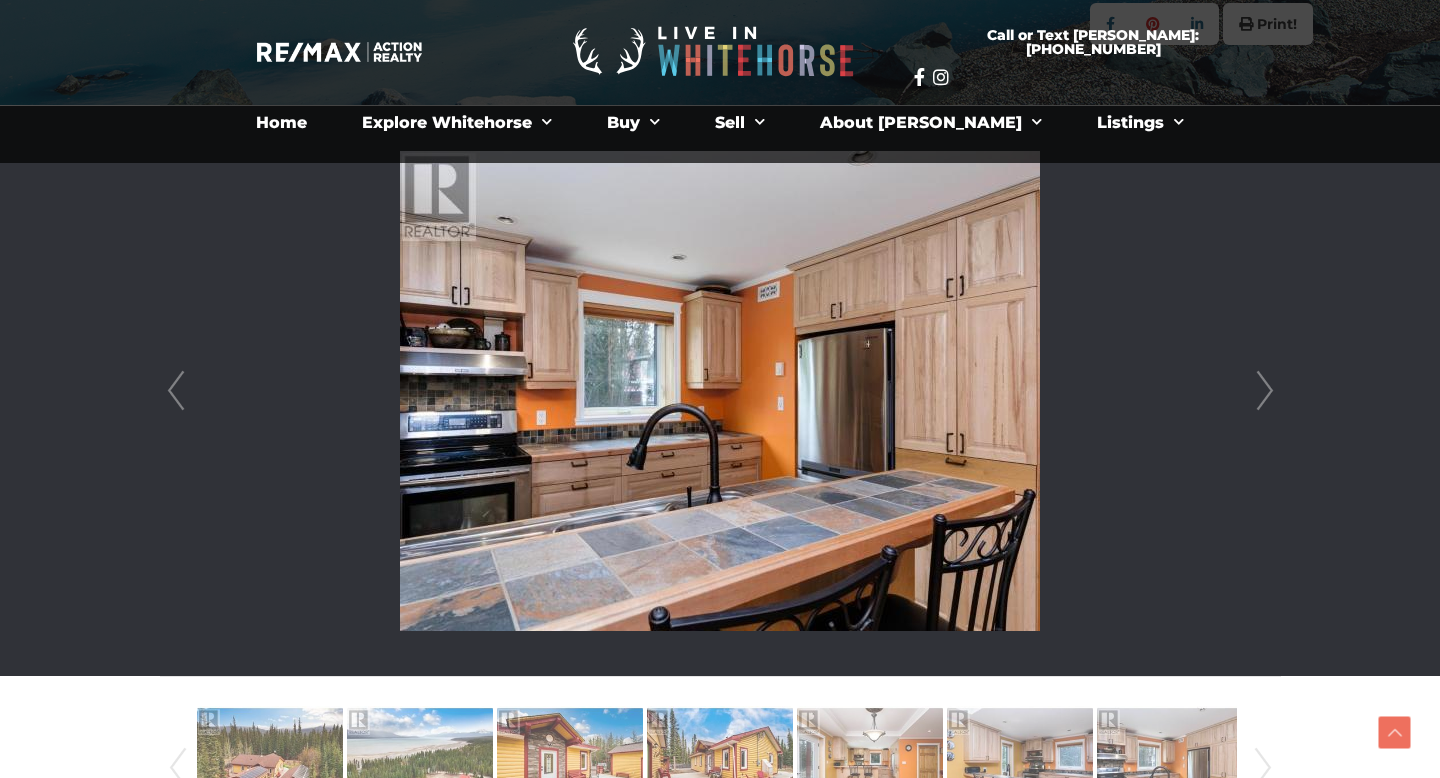 click on "Next" at bounding box center (1265, 391) 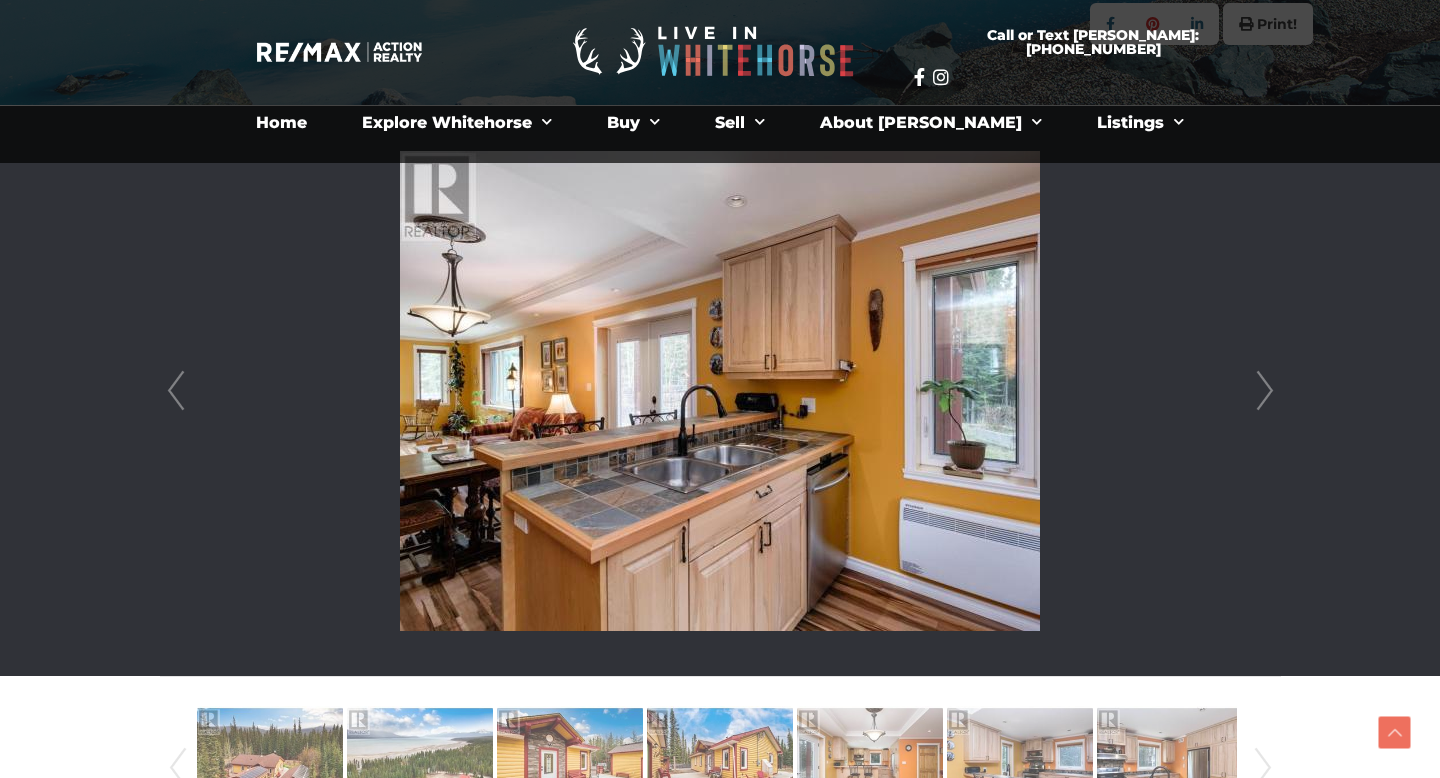 click on "Next" at bounding box center (1265, 391) 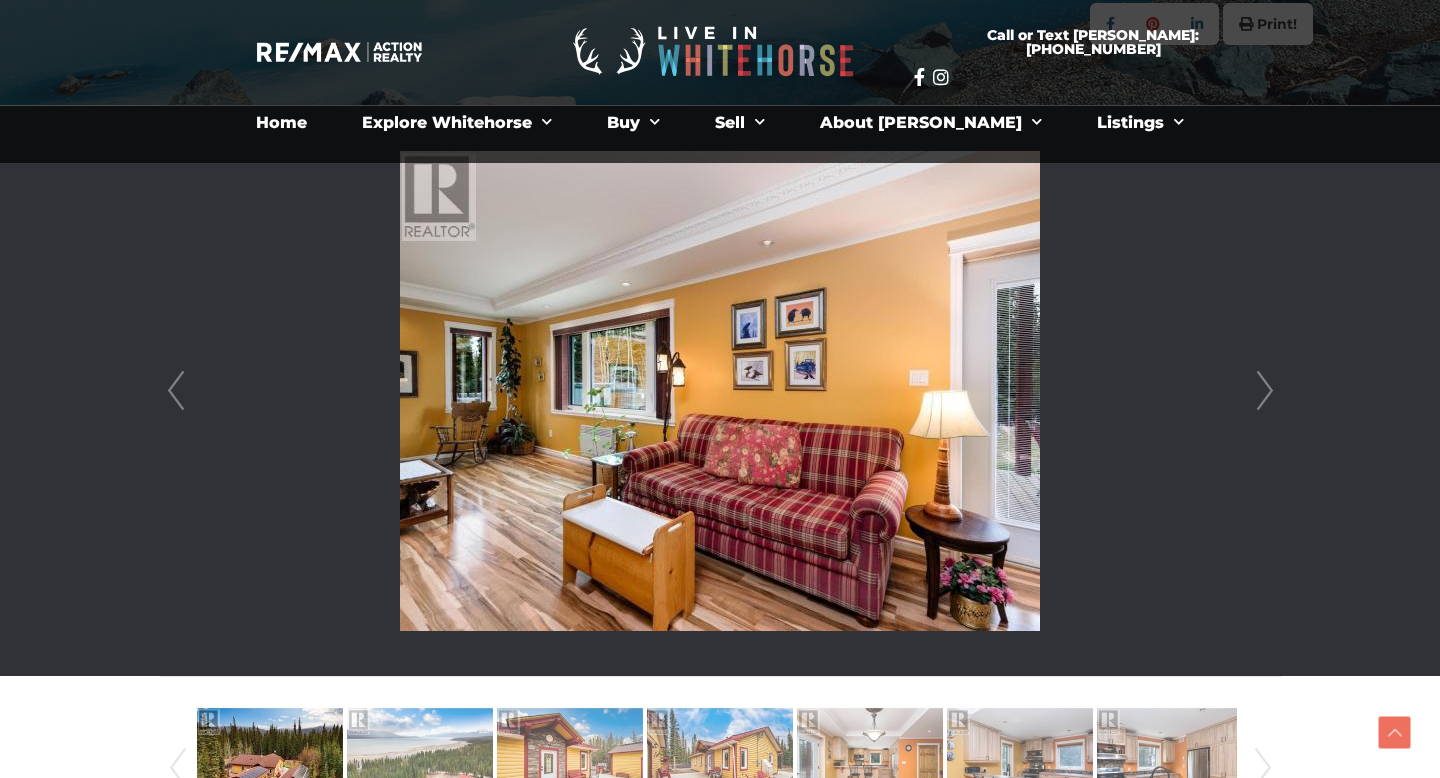 click on "Next" at bounding box center (1265, 391) 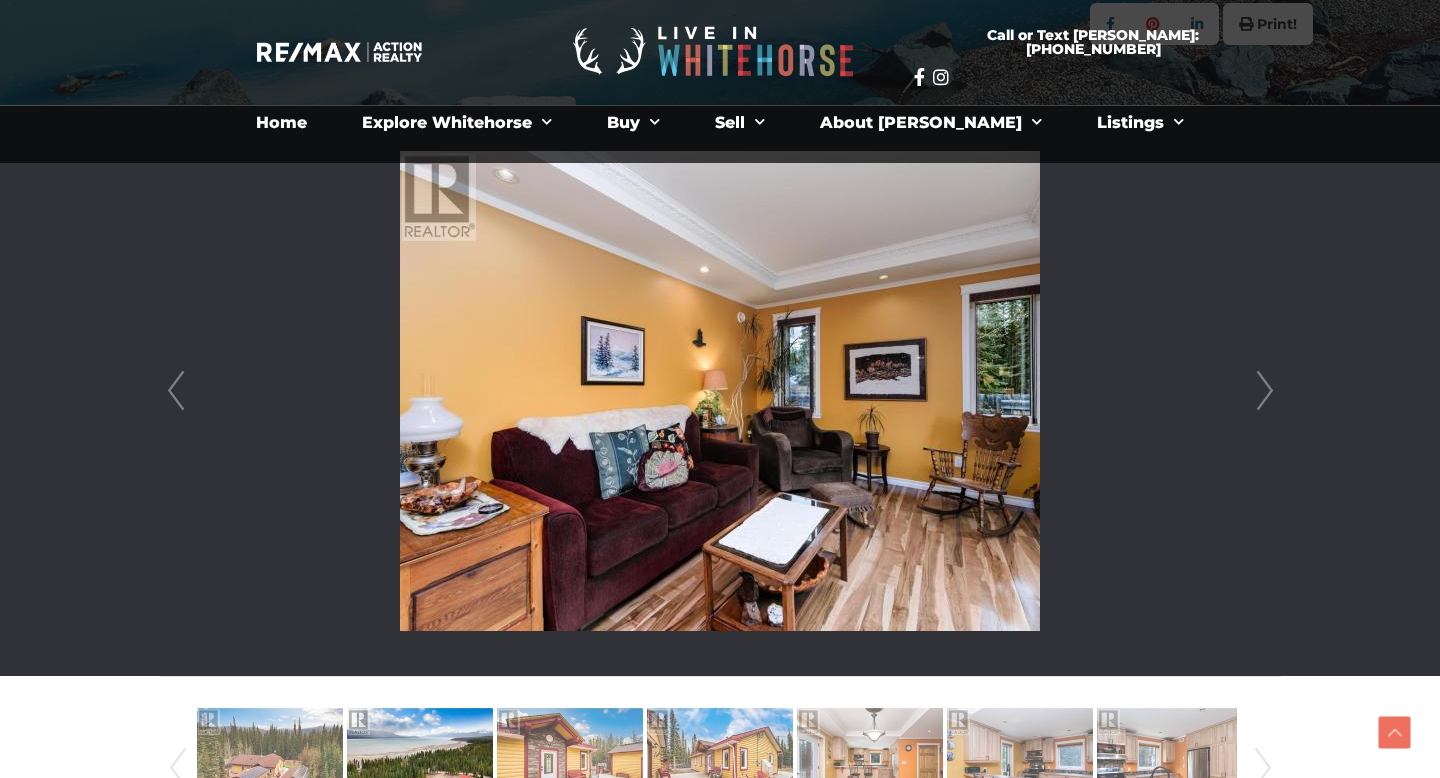 click on "Prev" at bounding box center (176, 391) 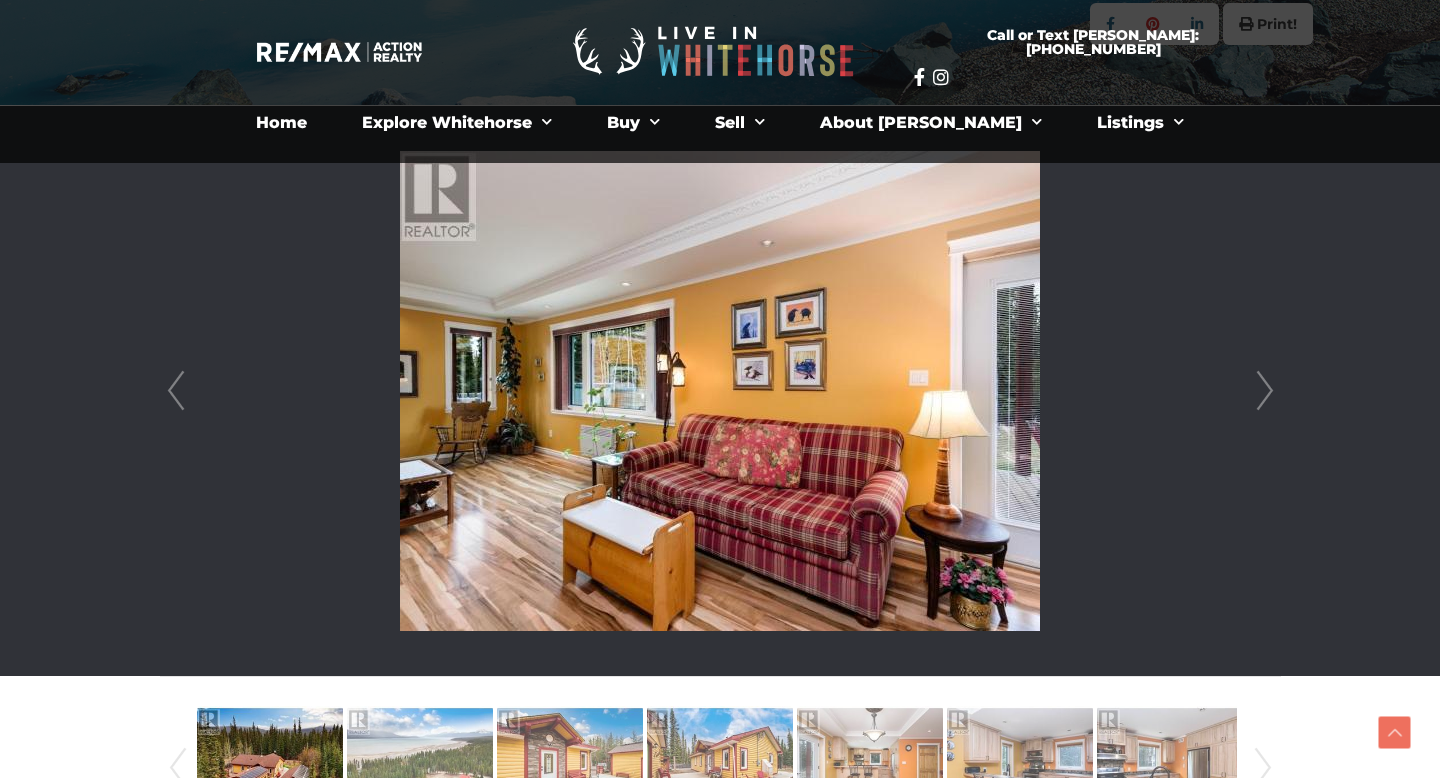 click on "Next" at bounding box center [1265, 391] 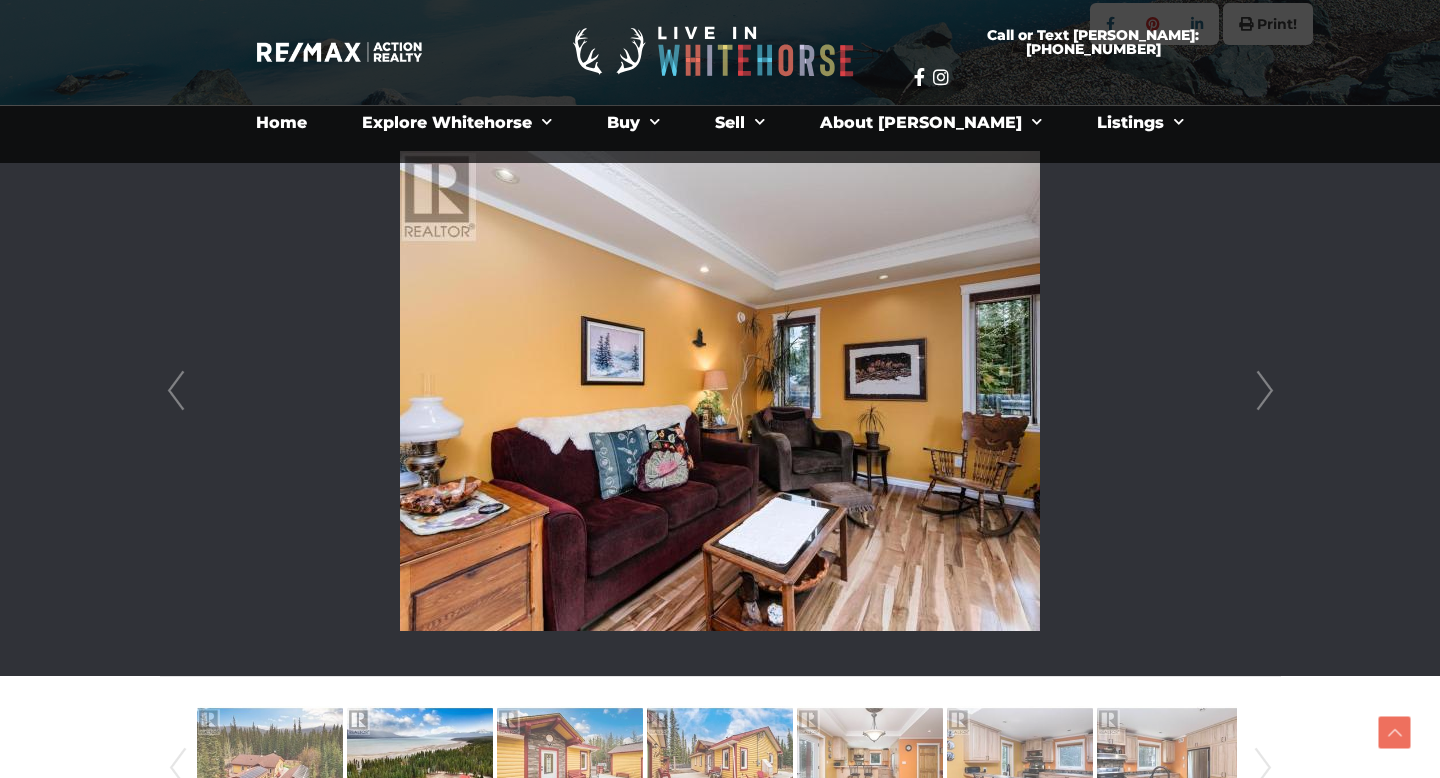 click on "Next" at bounding box center (1265, 391) 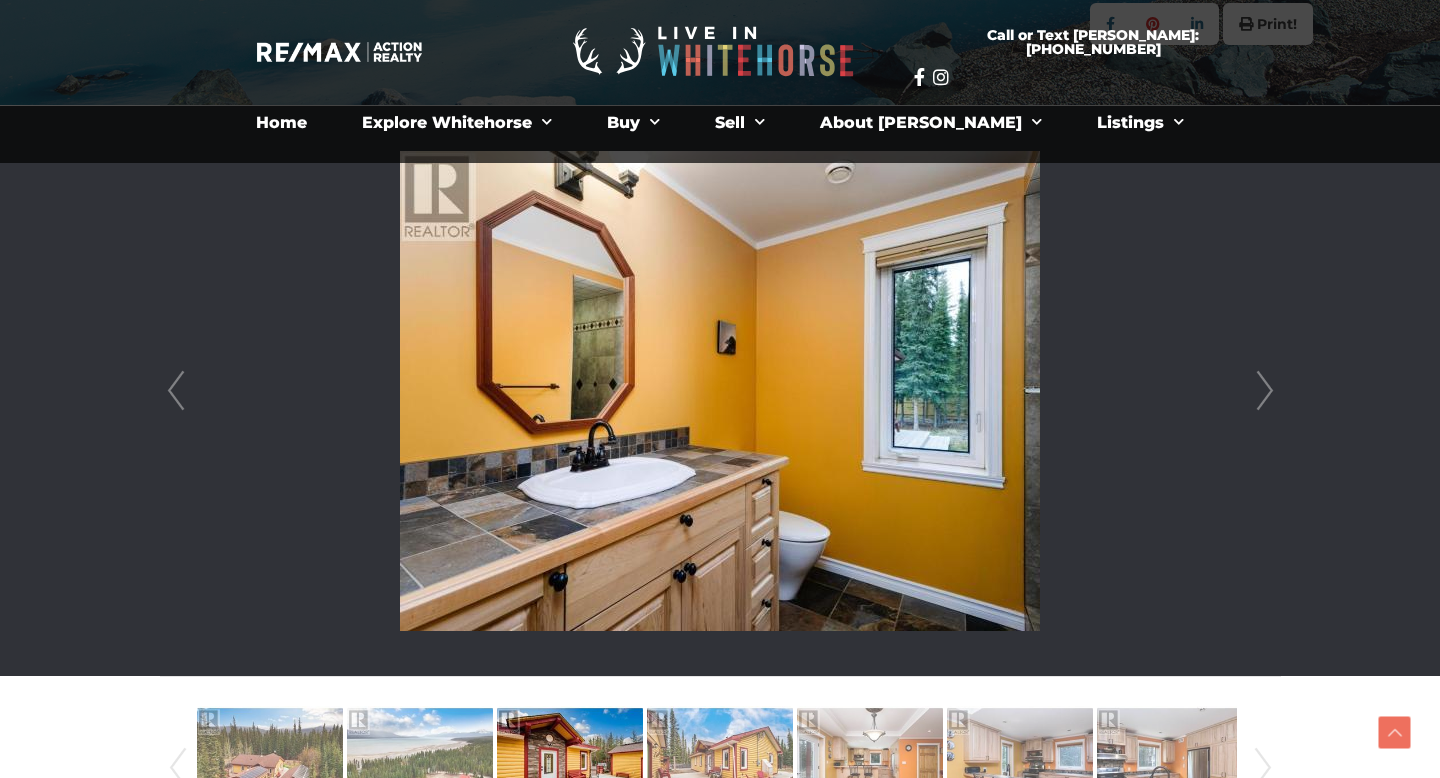 click on "Next" at bounding box center [1265, 391] 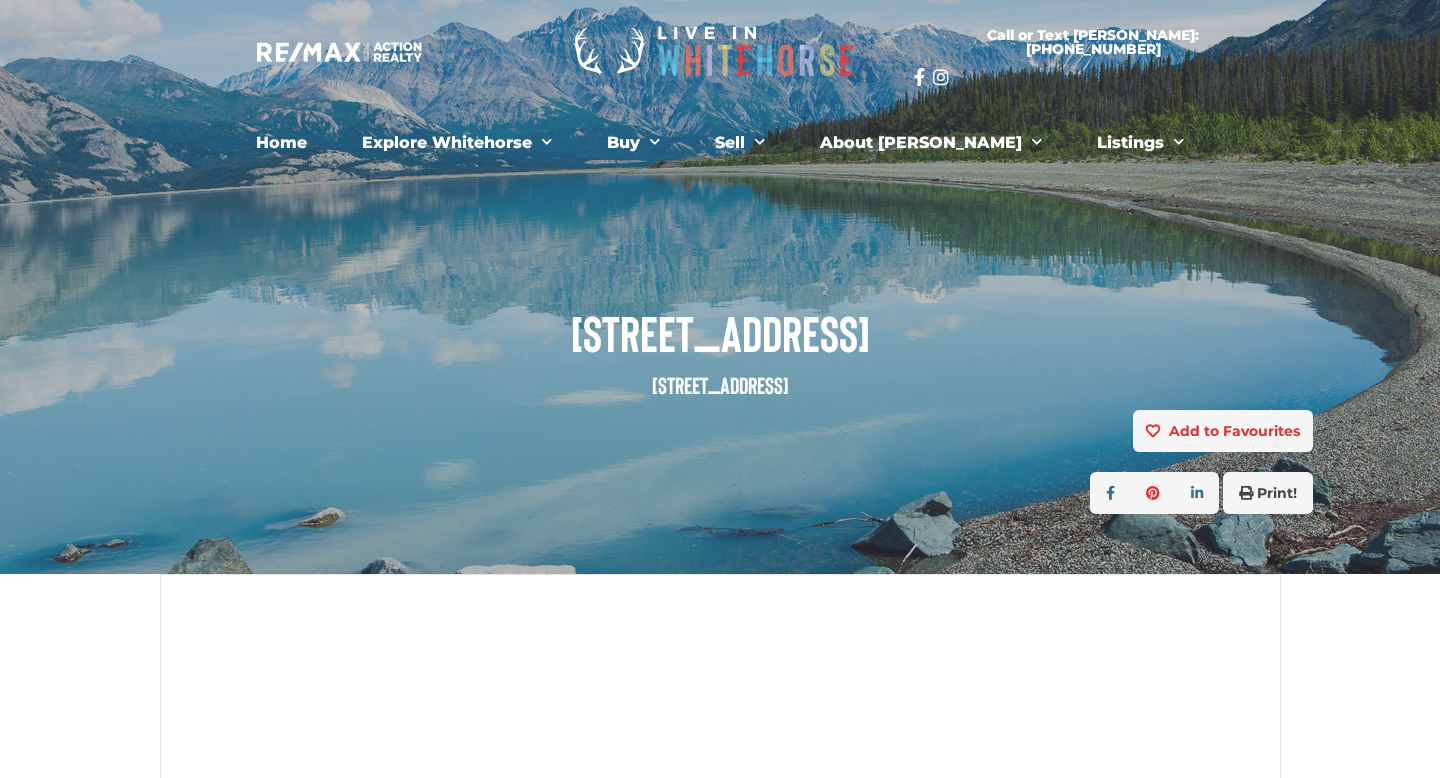 scroll, scrollTop: 0, scrollLeft: 0, axis: both 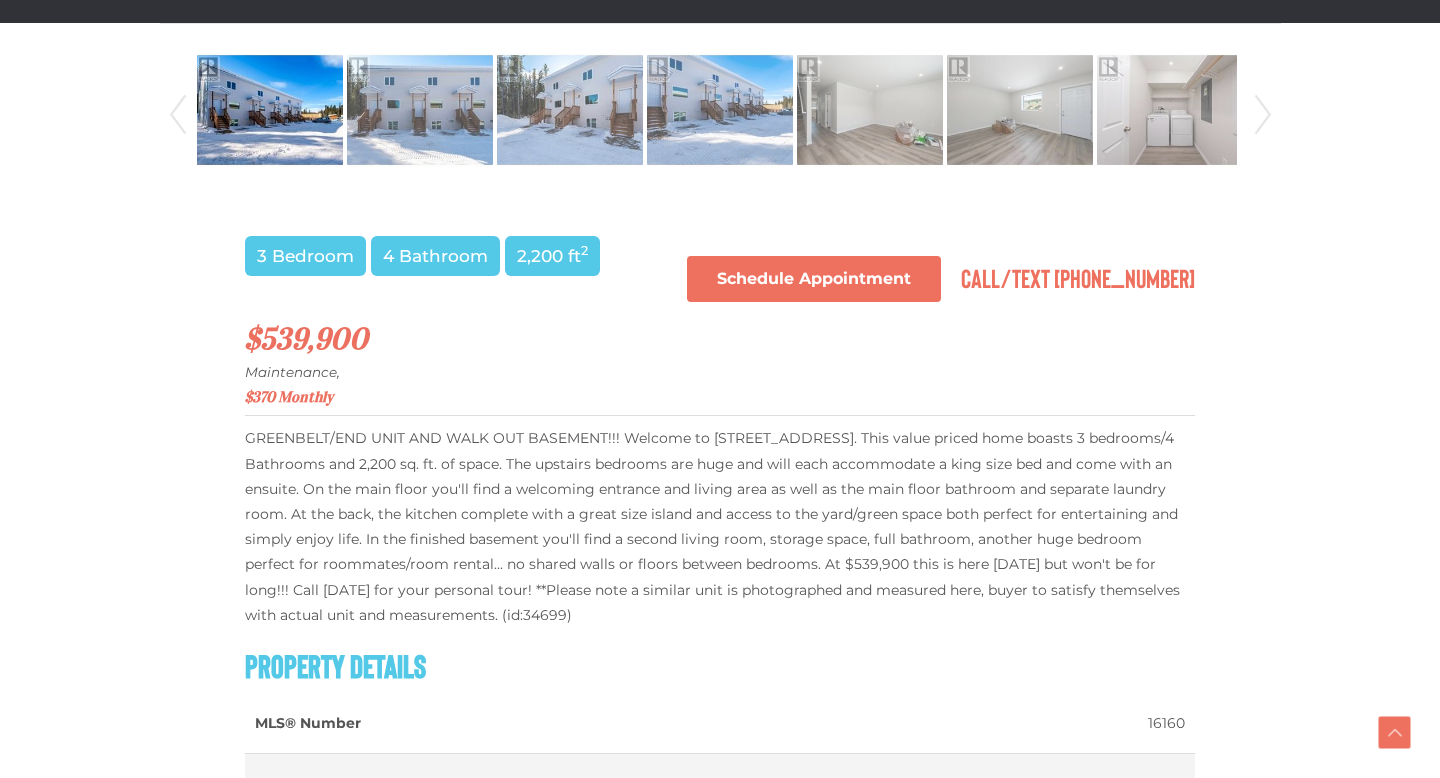 drag, startPoint x: 254, startPoint y: 401, endPoint x: 329, endPoint y: 401, distance: 75 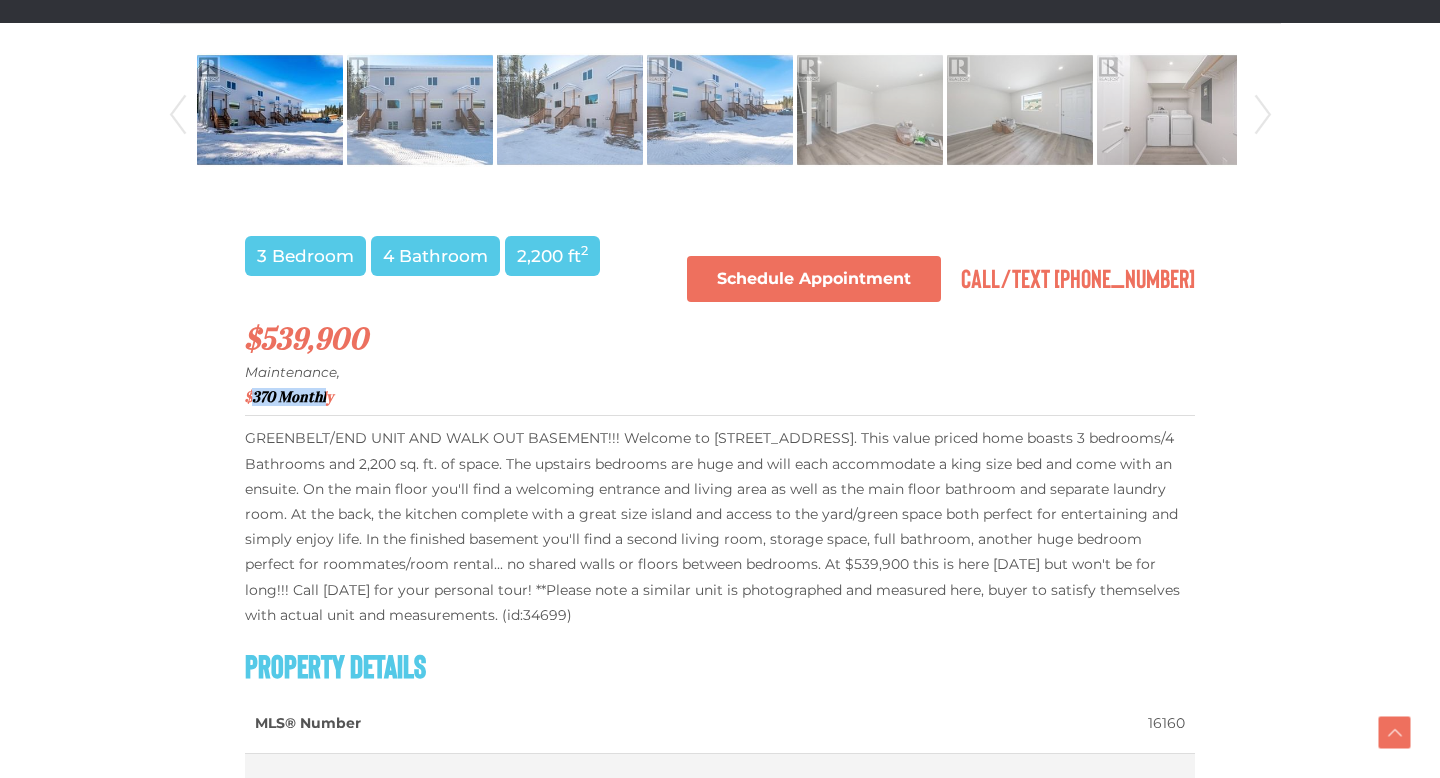 click on "$370 Monthly" at bounding box center (289, 397) 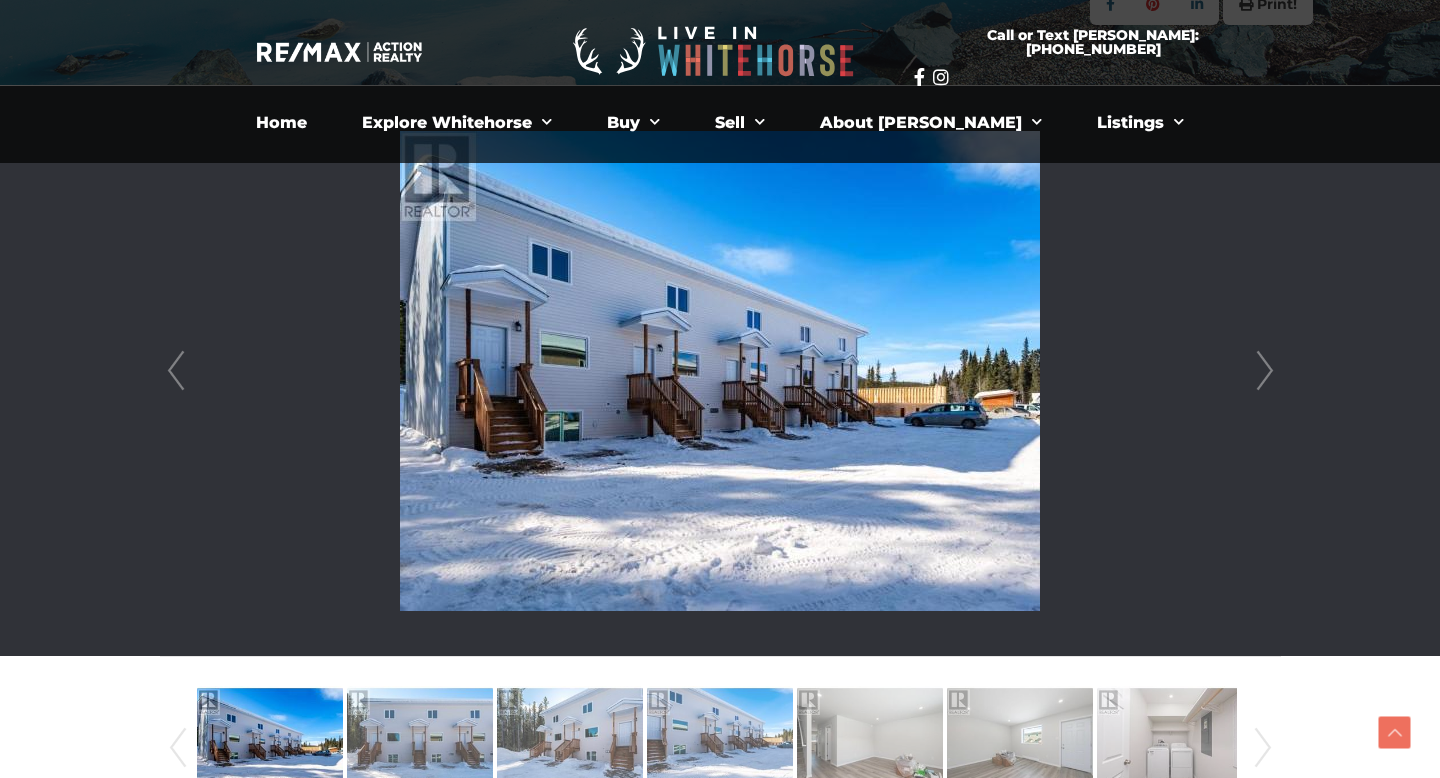 scroll, scrollTop: 488, scrollLeft: 0, axis: vertical 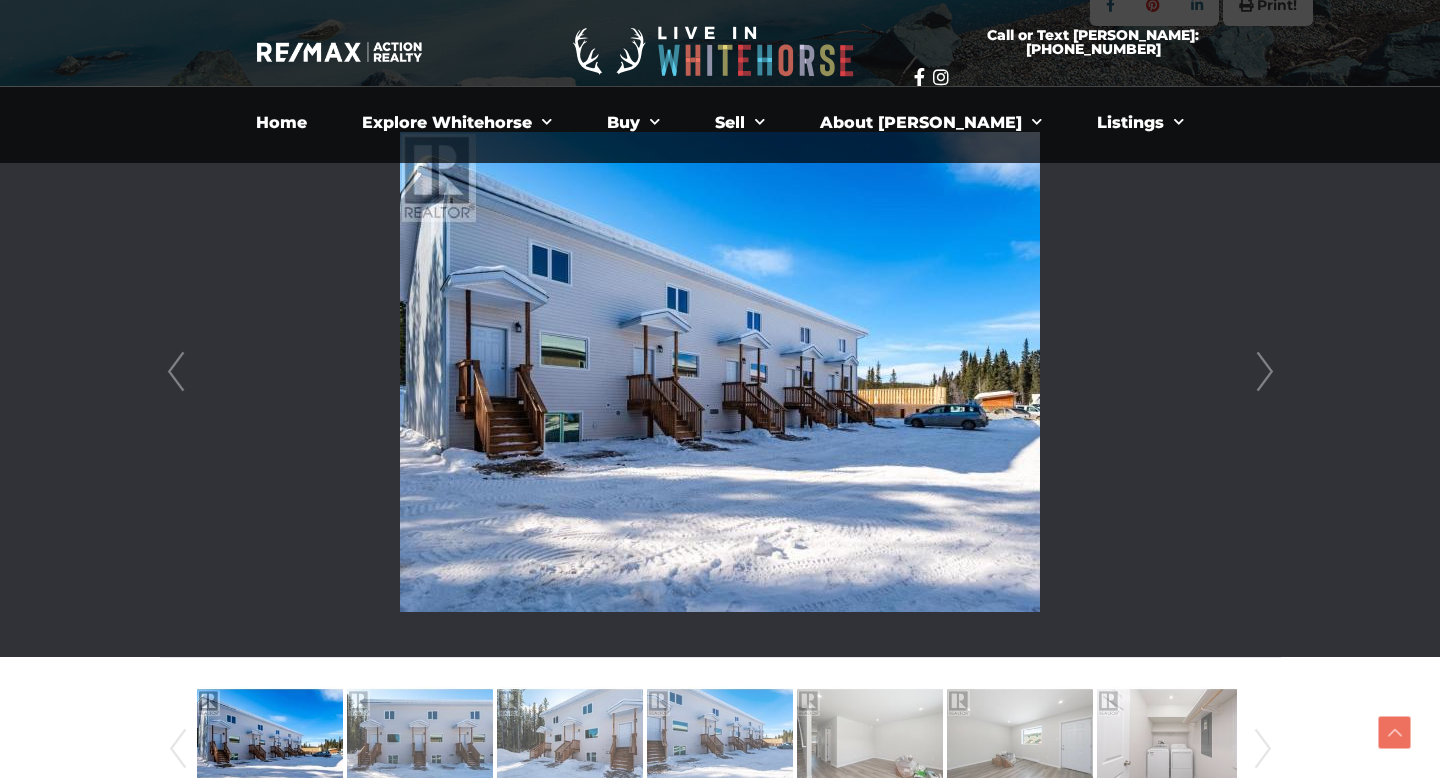 click on "Next" at bounding box center [1265, 372] 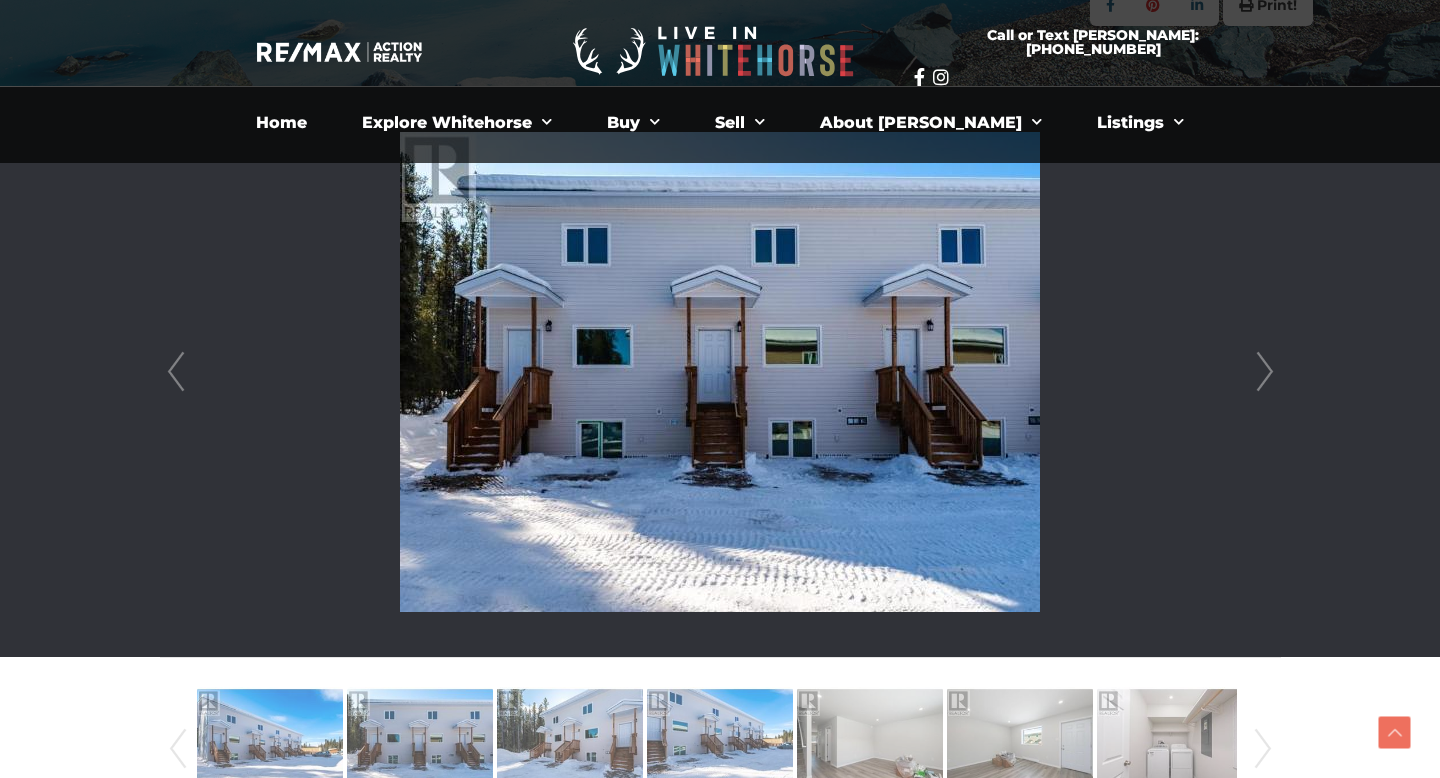 click on "Next" at bounding box center (1265, 372) 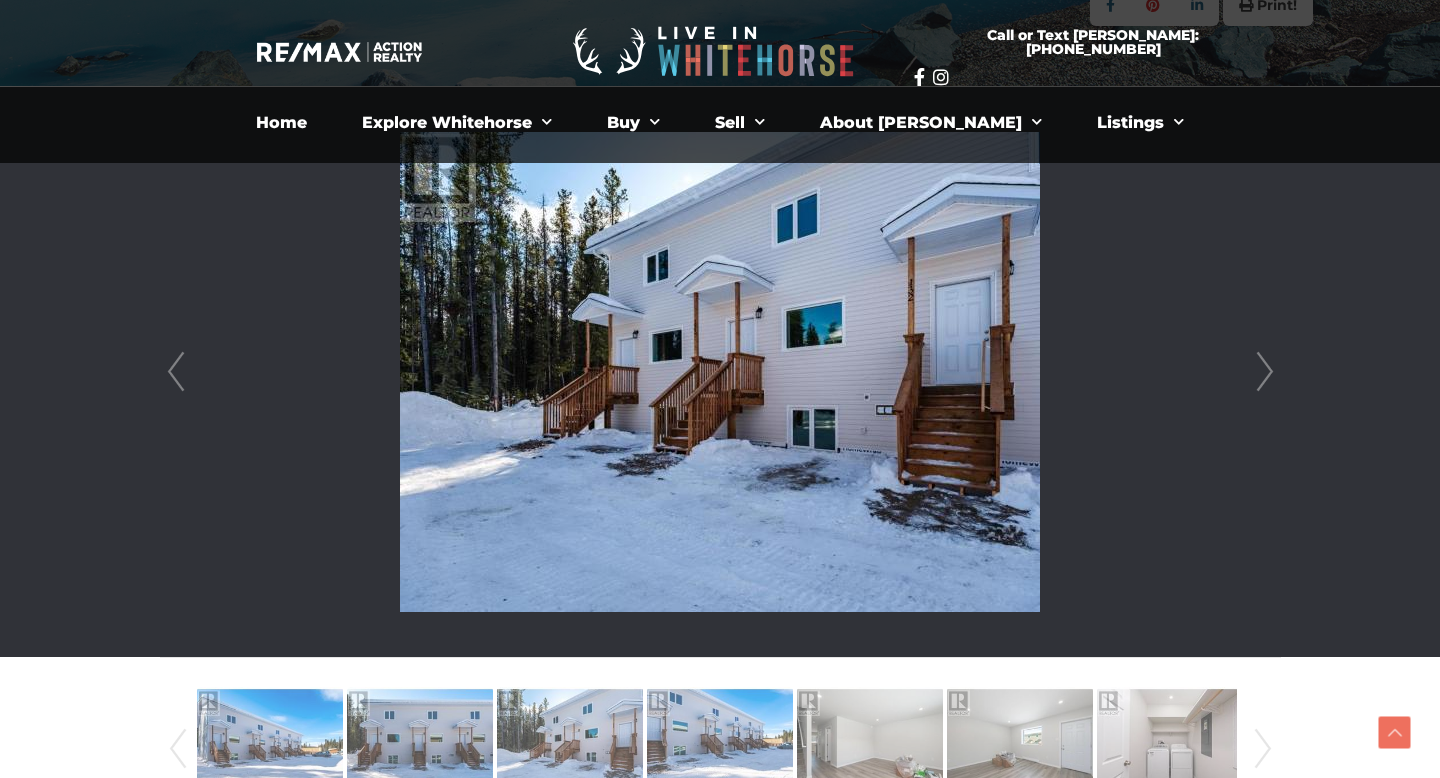 click on "Next" at bounding box center (1265, 372) 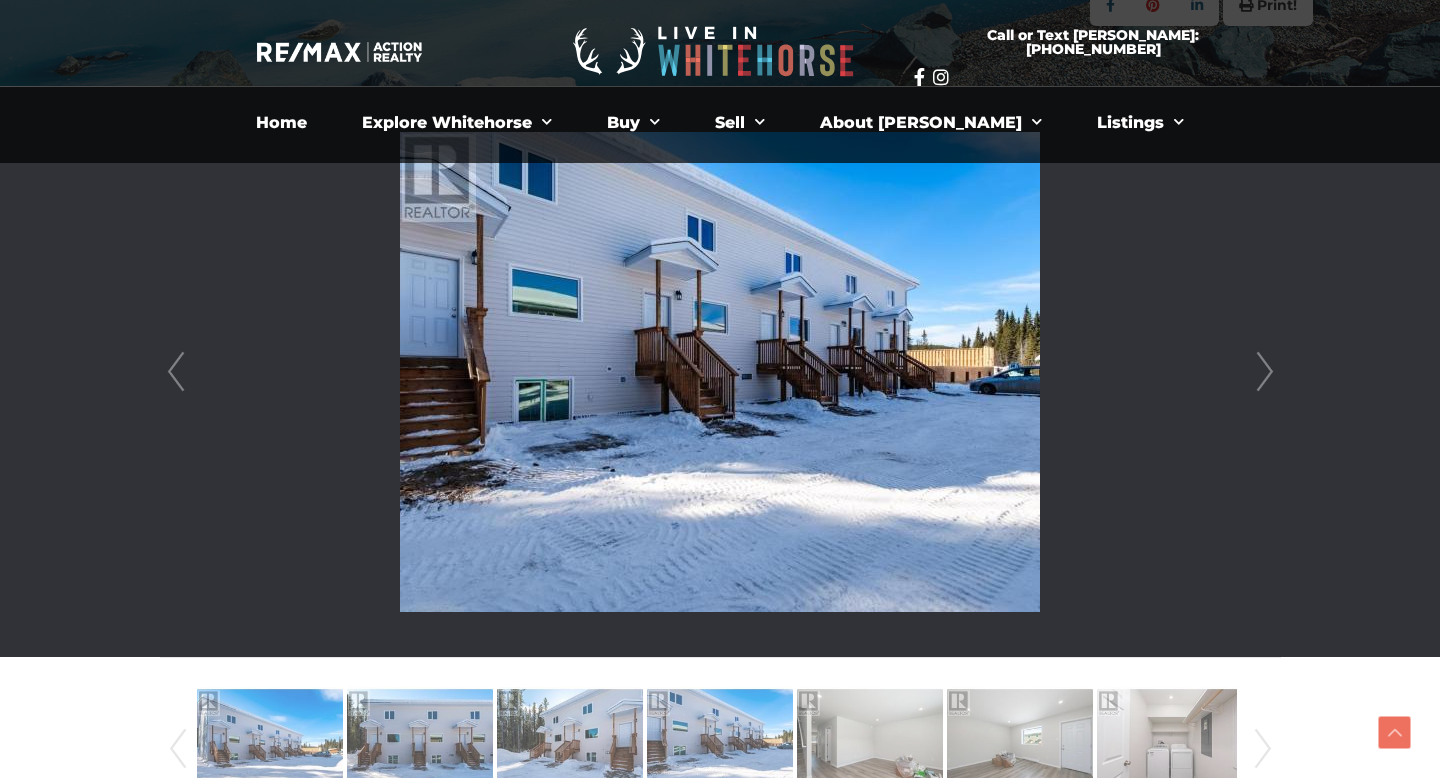 click on "Next" at bounding box center [1265, 372] 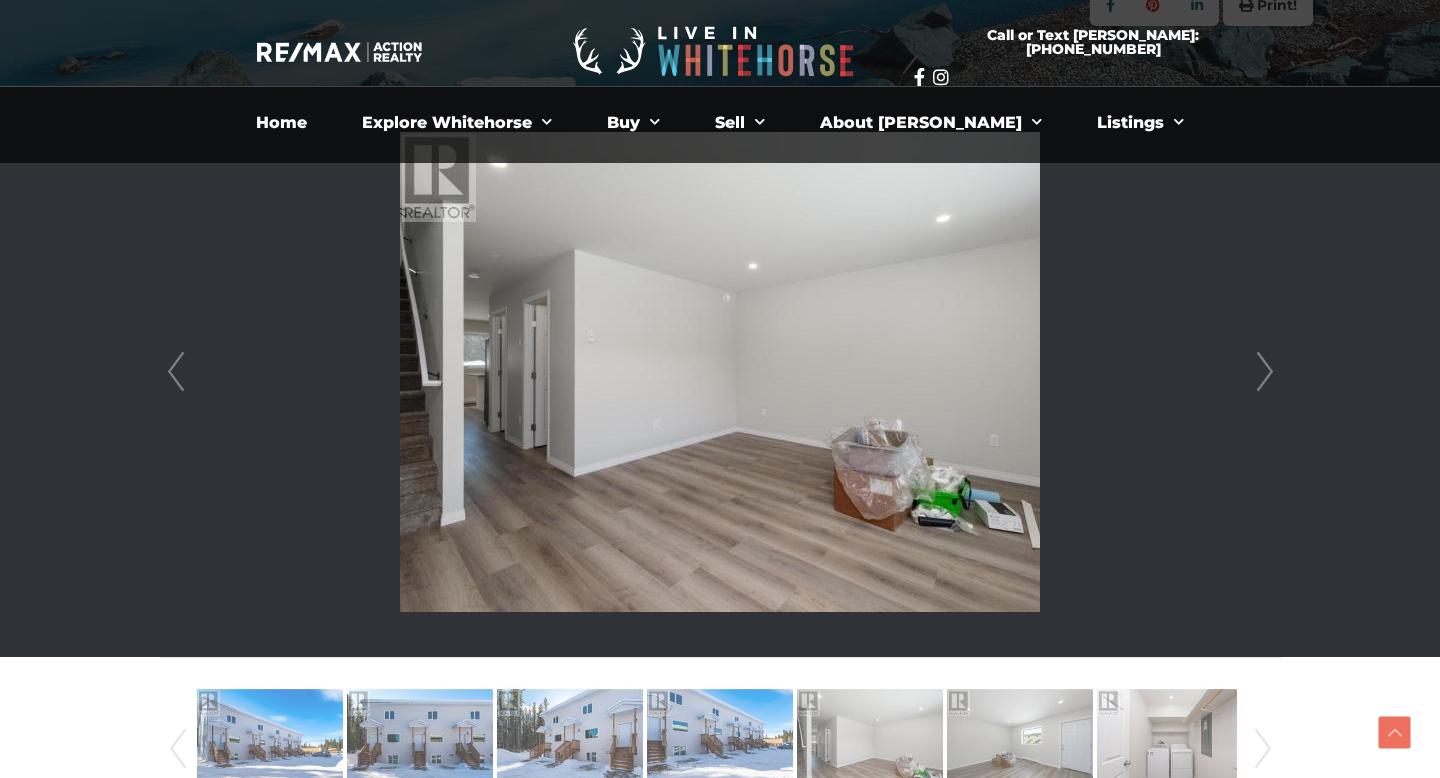 click on "Next" at bounding box center (1265, 372) 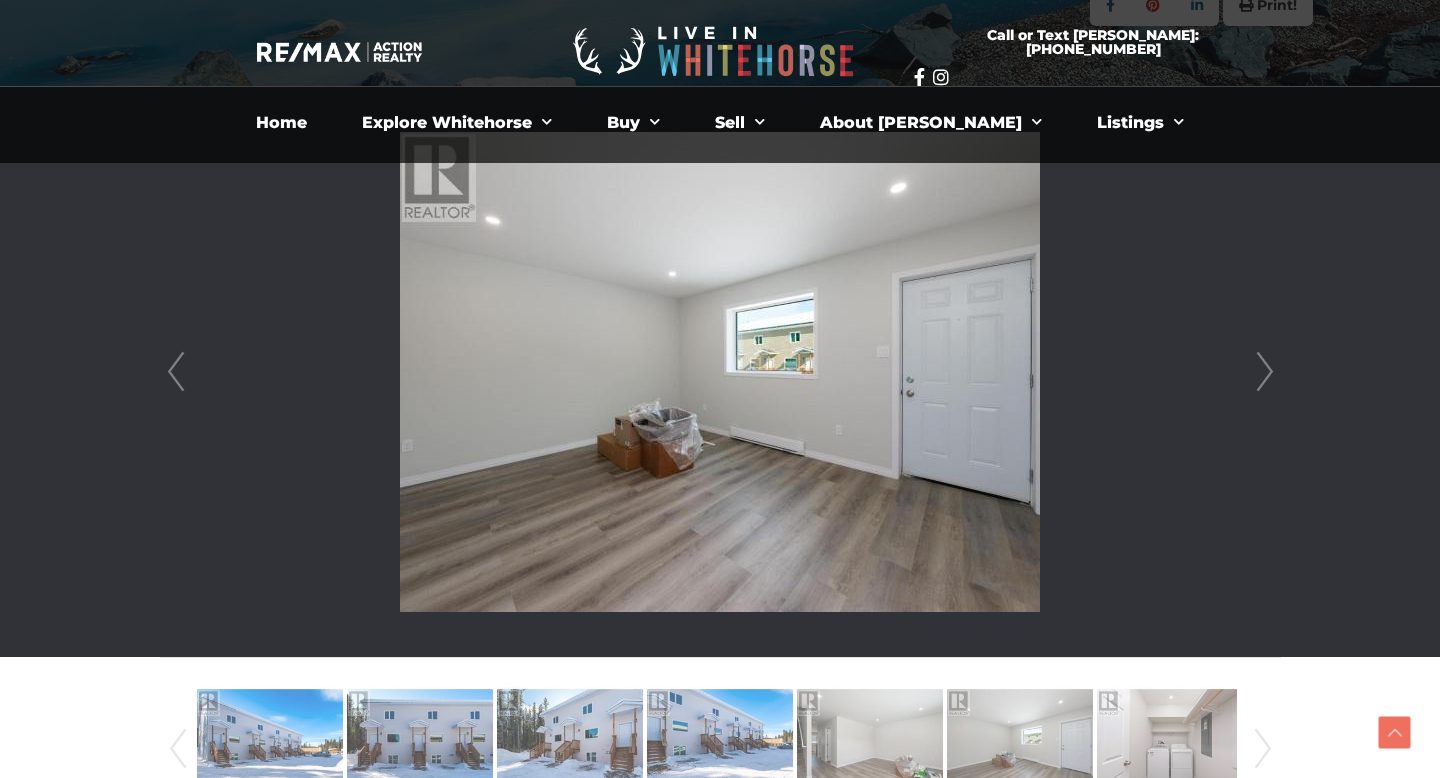 click on "Next" at bounding box center [1265, 372] 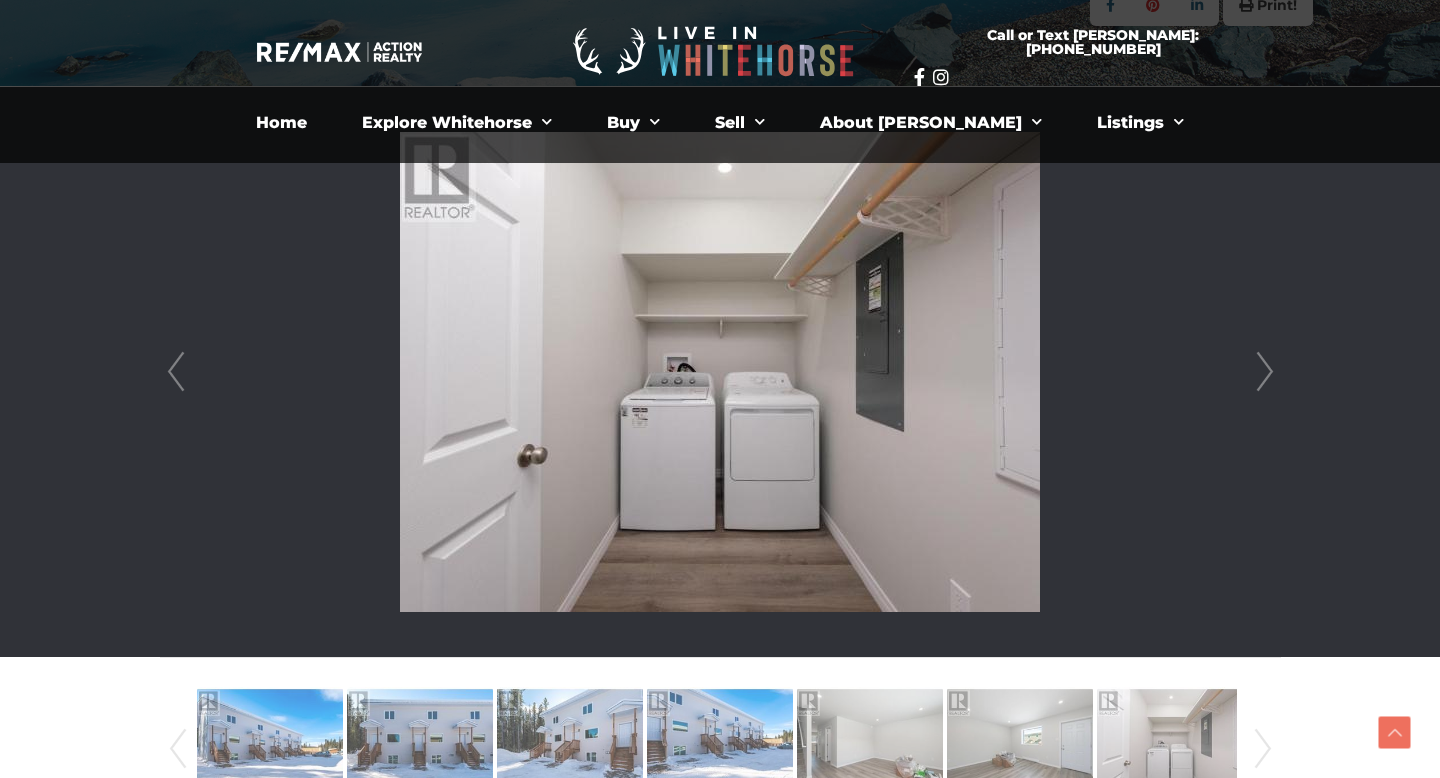 click on "Next" at bounding box center [1265, 372] 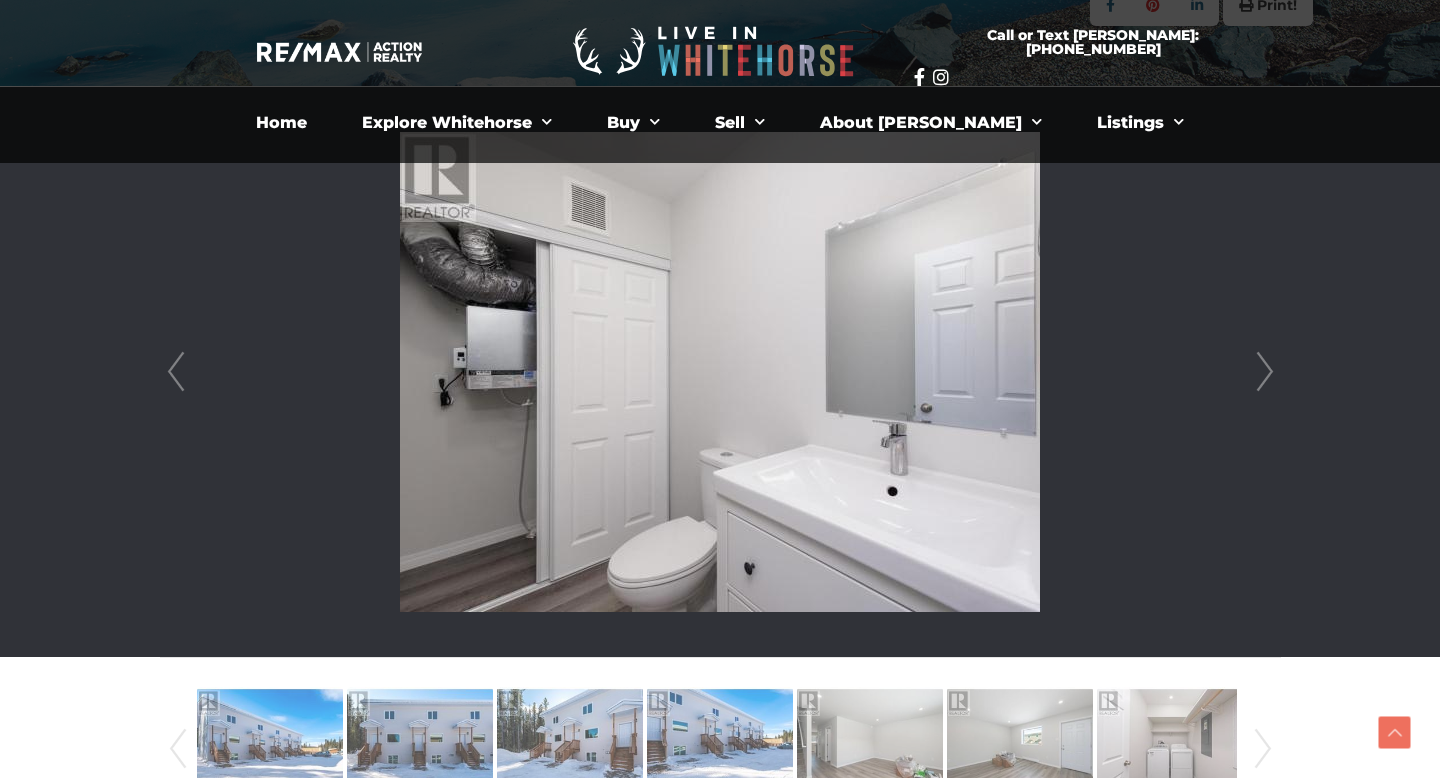 click on "Next" at bounding box center [1265, 372] 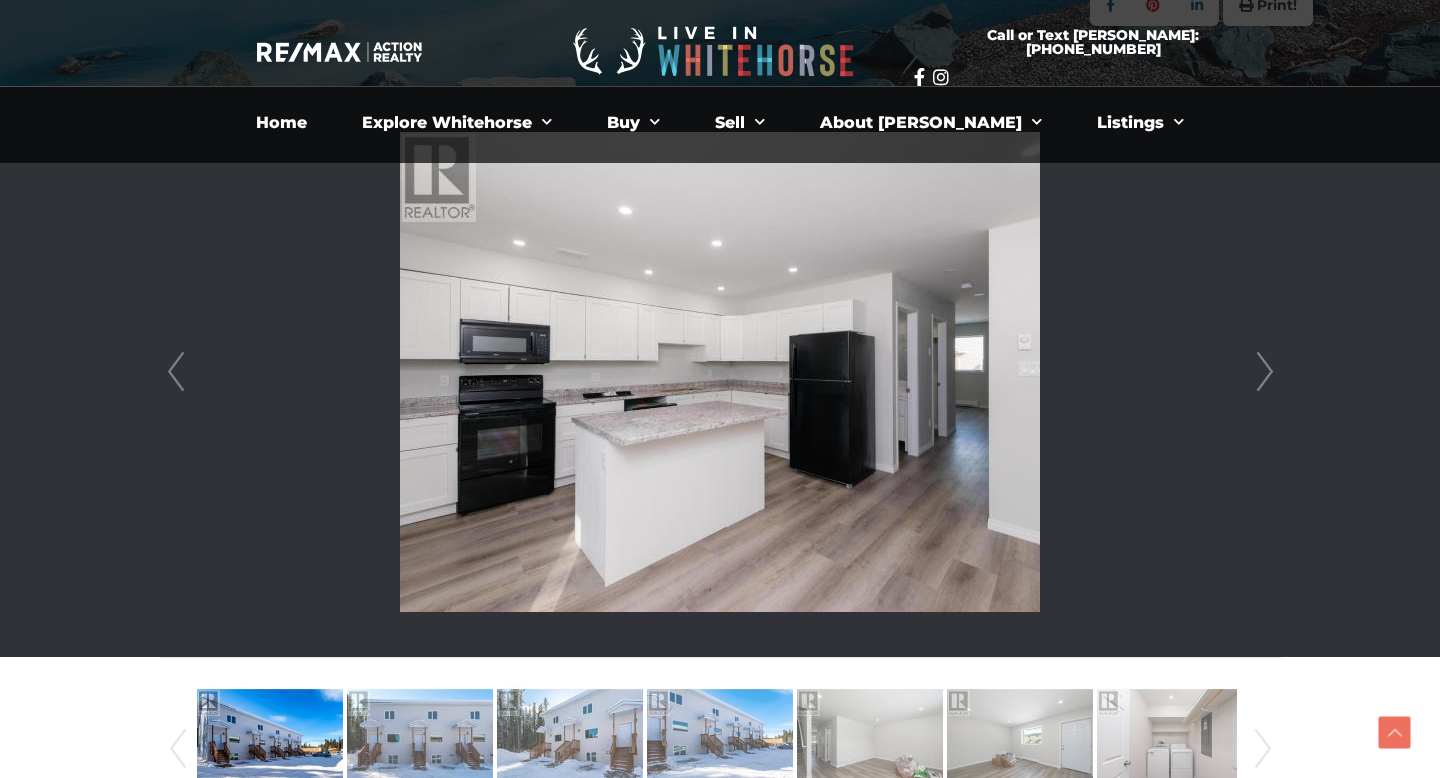 click on "Next" at bounding box center (1265, 372) 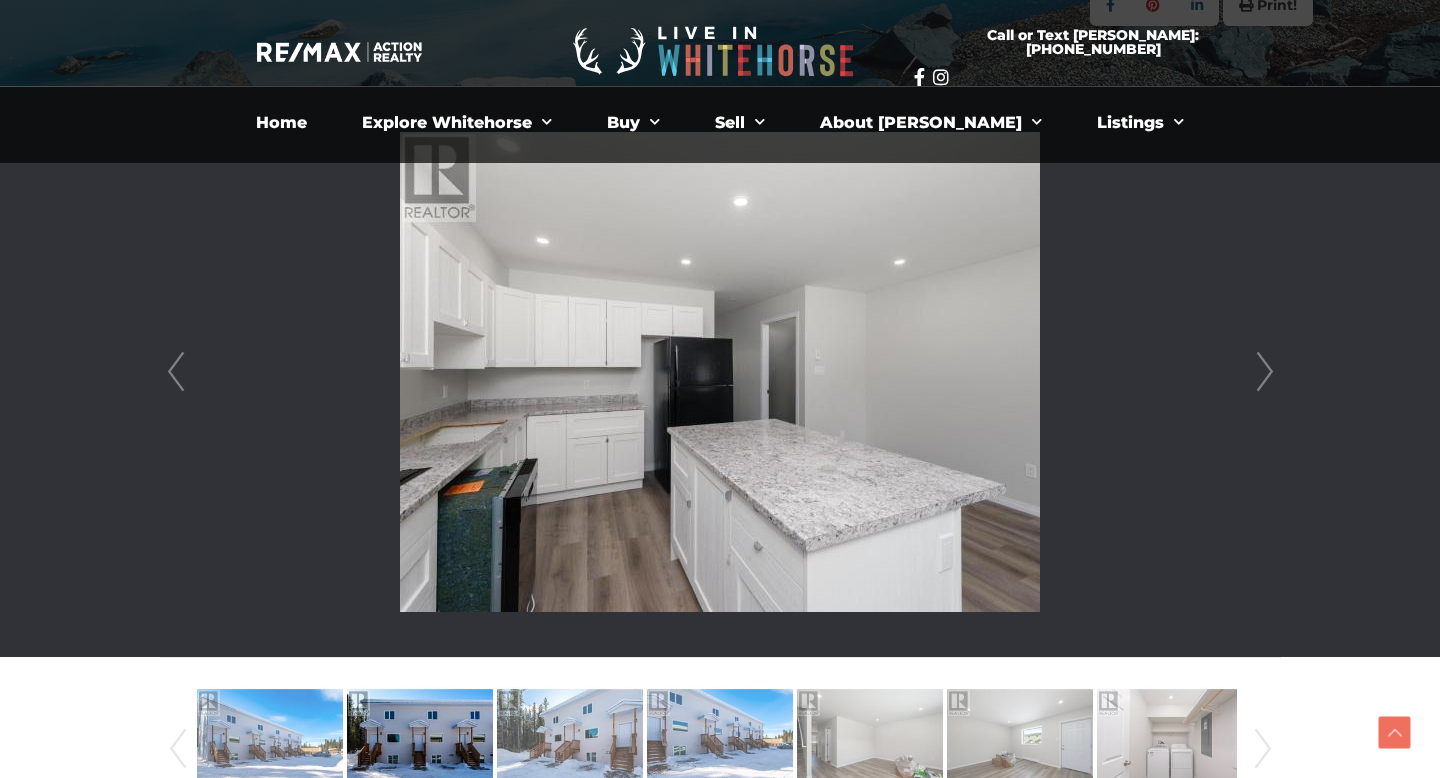click on "Next" at bounding box center [1265, 372] 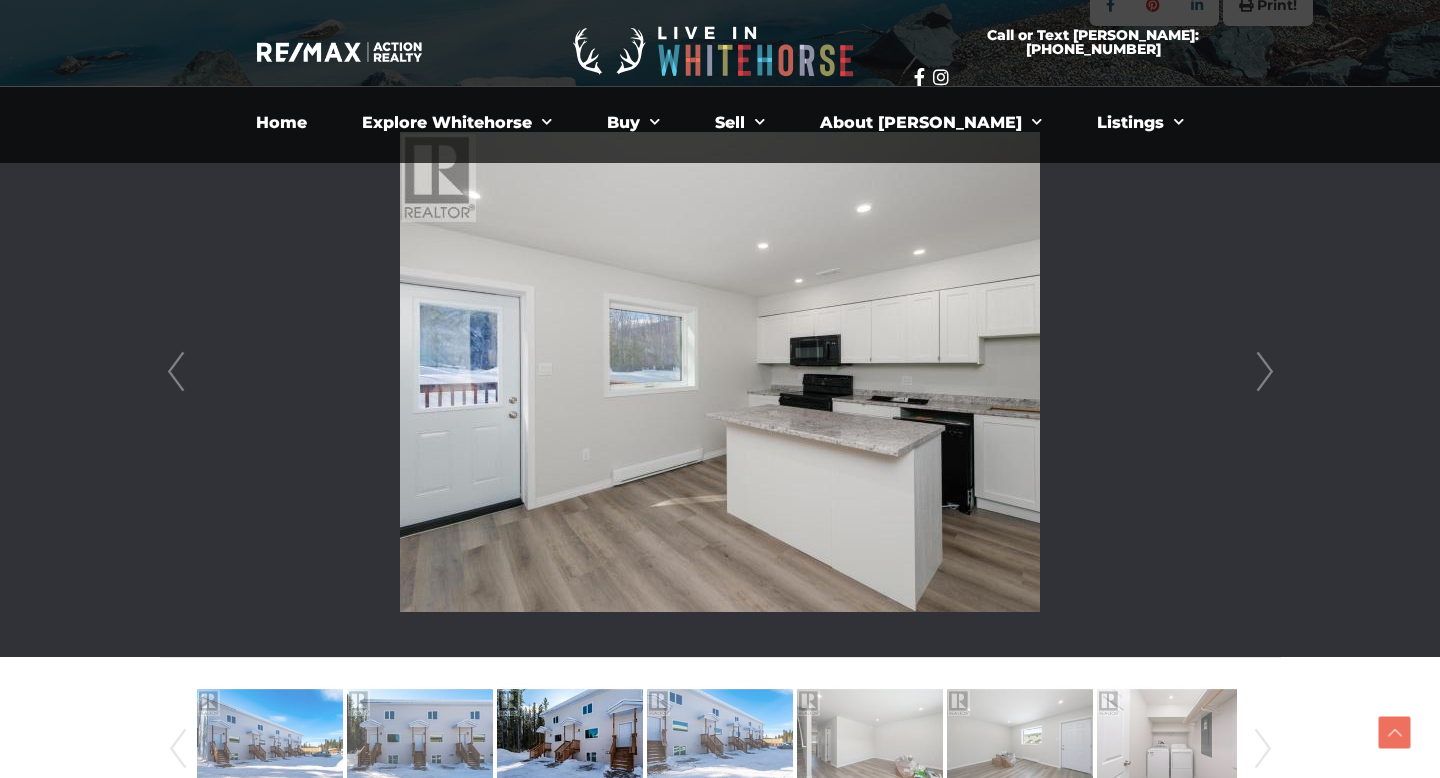 click on "Next" at bounding box center [1265, 372] 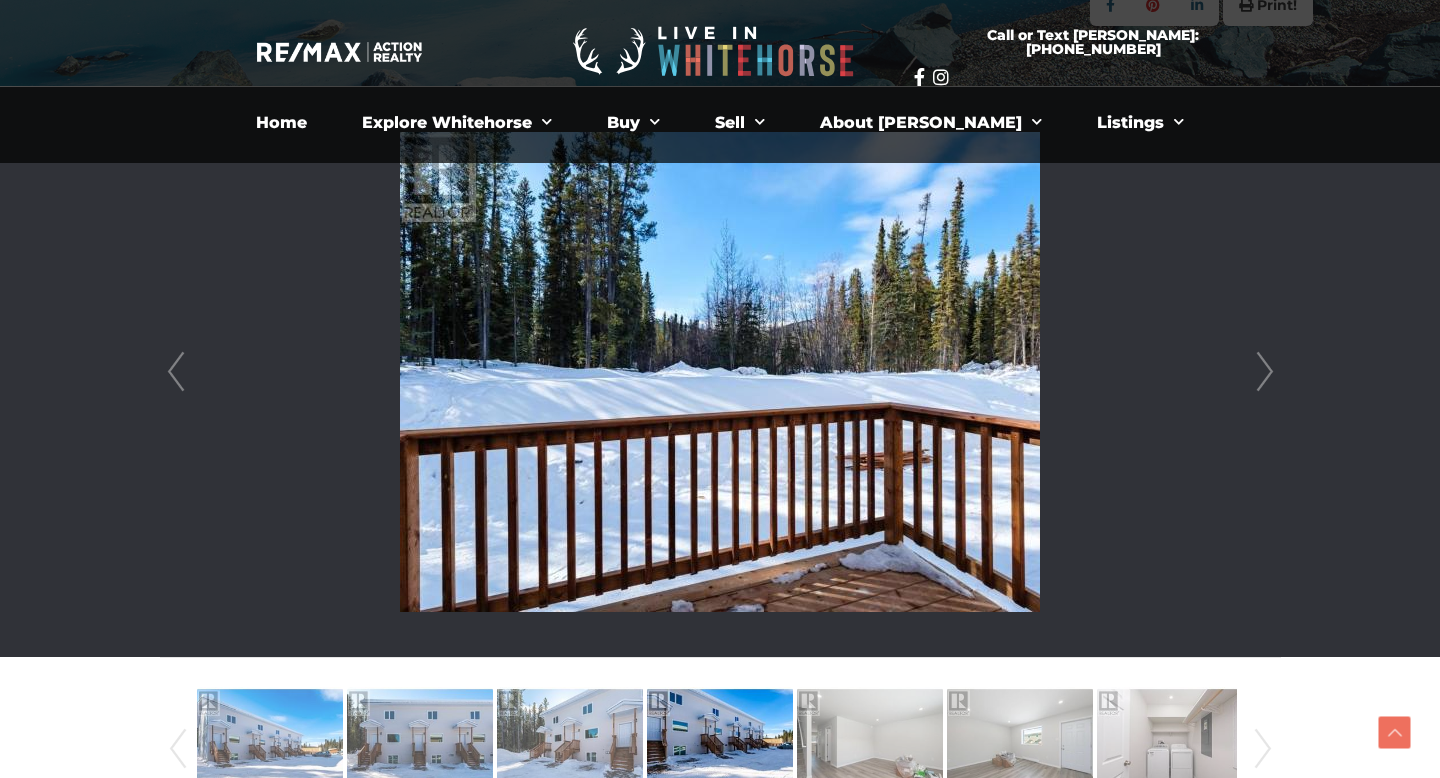 click on "Next" at bounding box center [1265, 372] 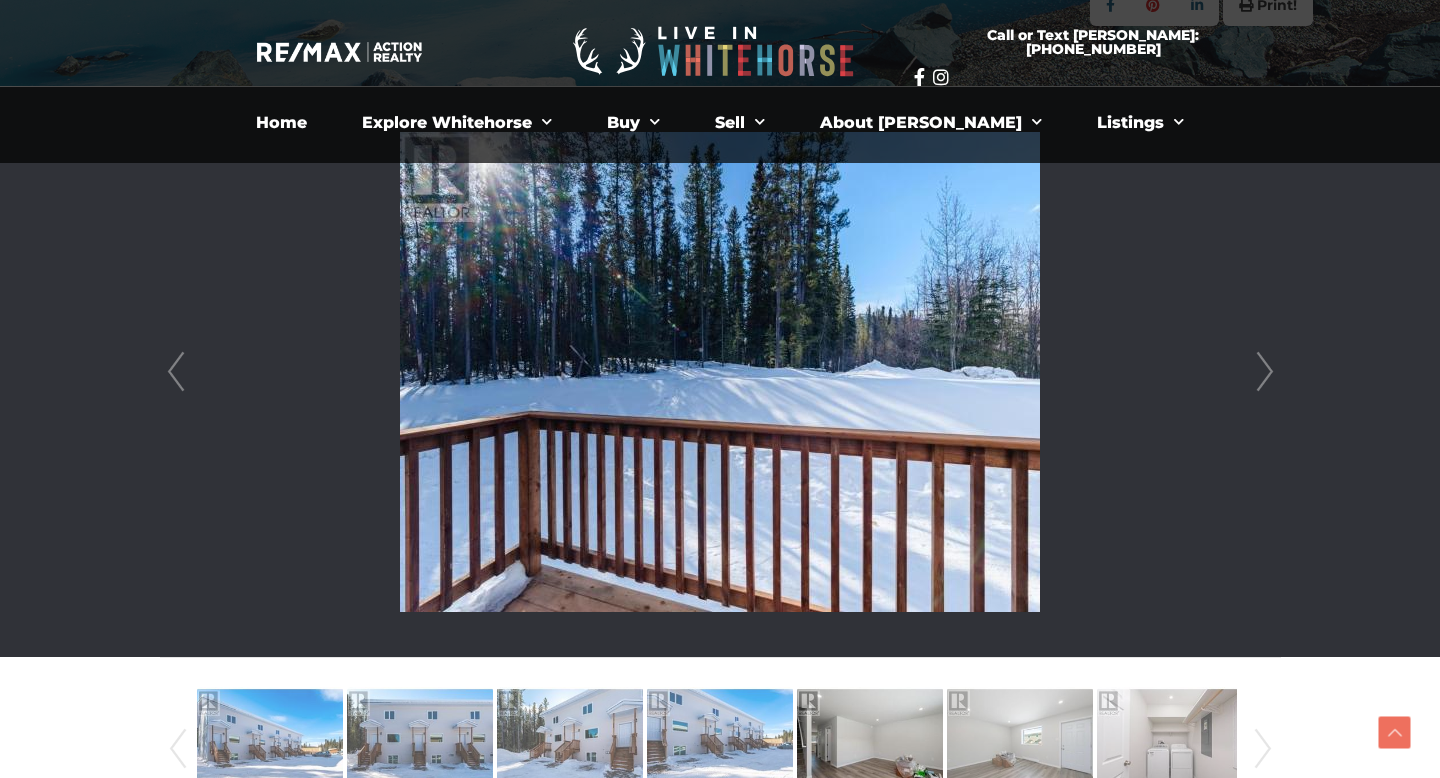 click on "Next" at bounding box center [1265, 372] 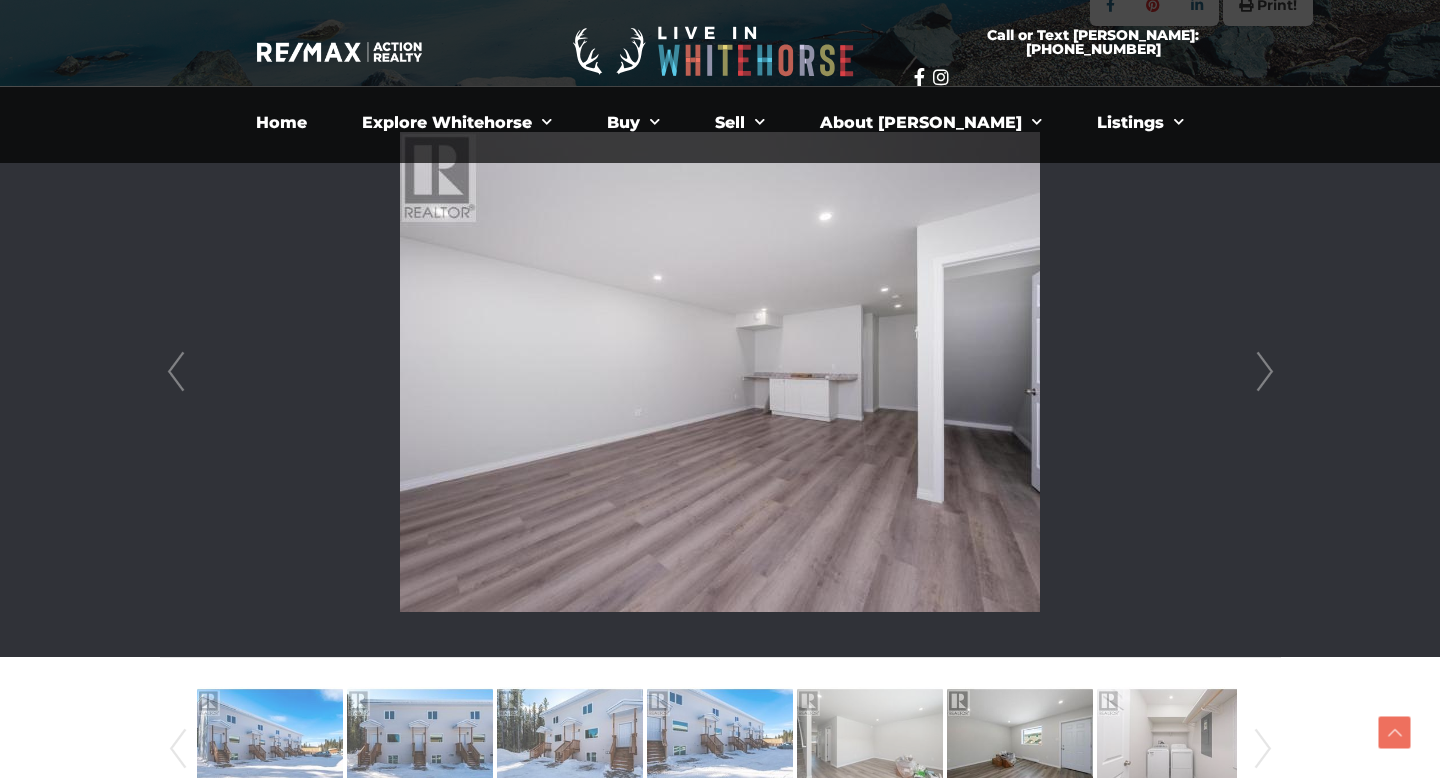 click on "Next" at bounding box center [1265, 372] 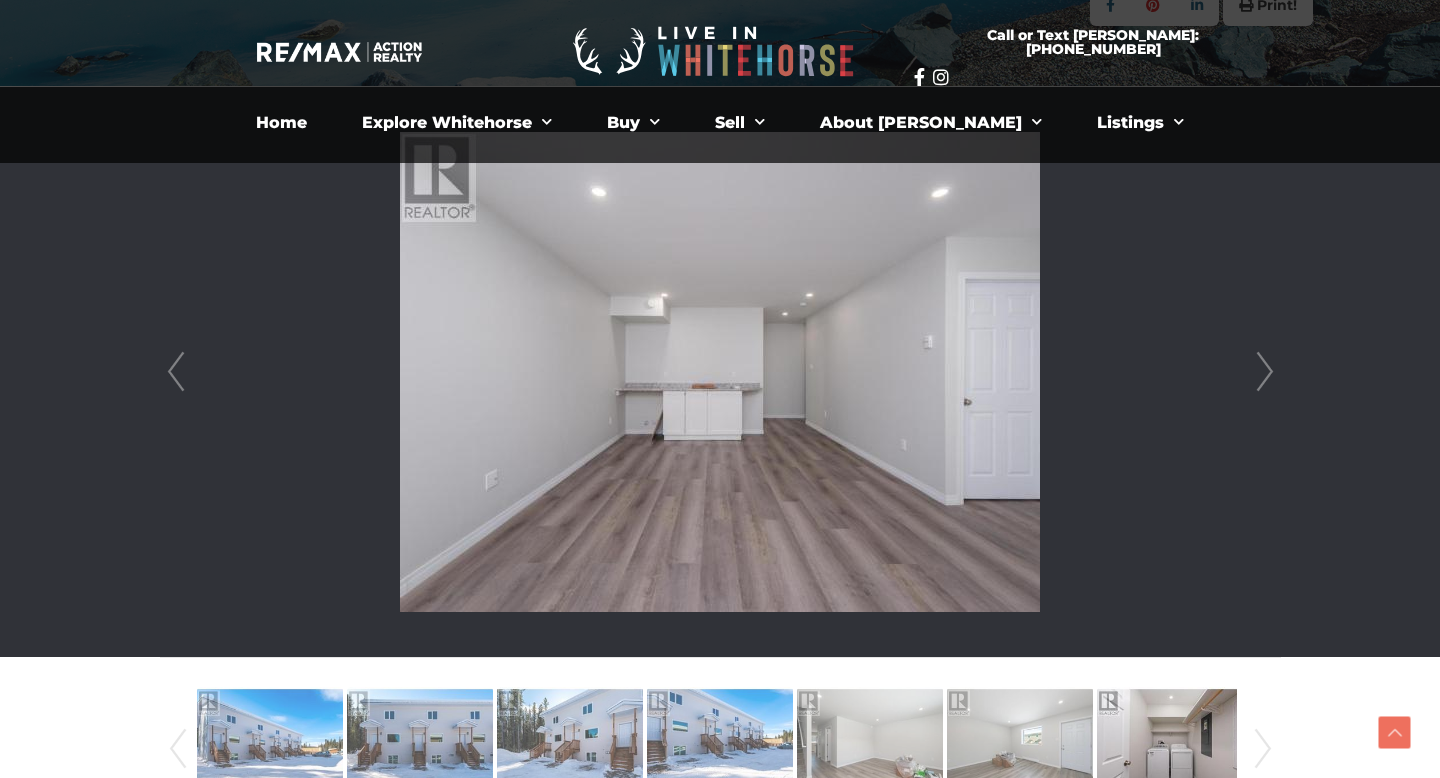 click on "Next" at bounding box center [1265, 372] 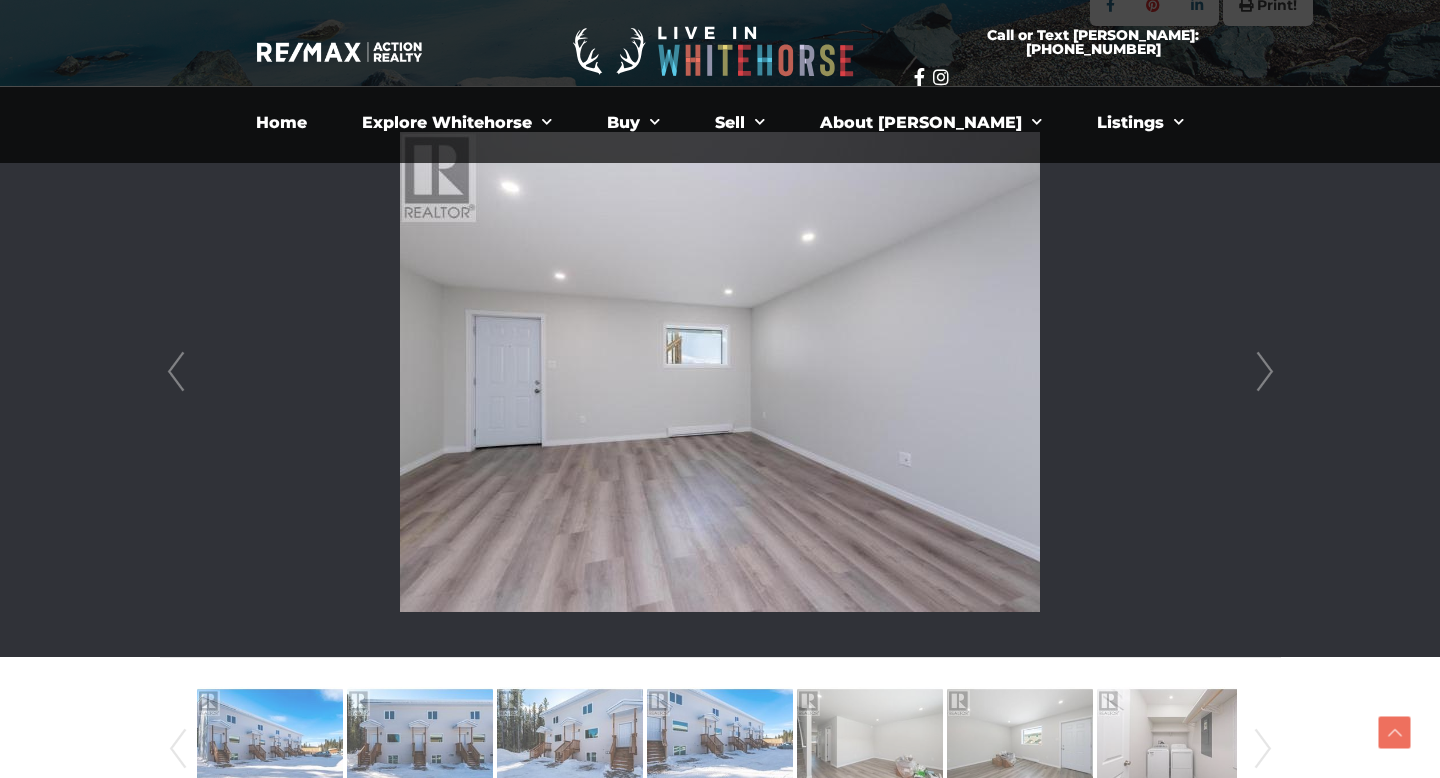 click on "Next" at bounding box center [1265, 372] 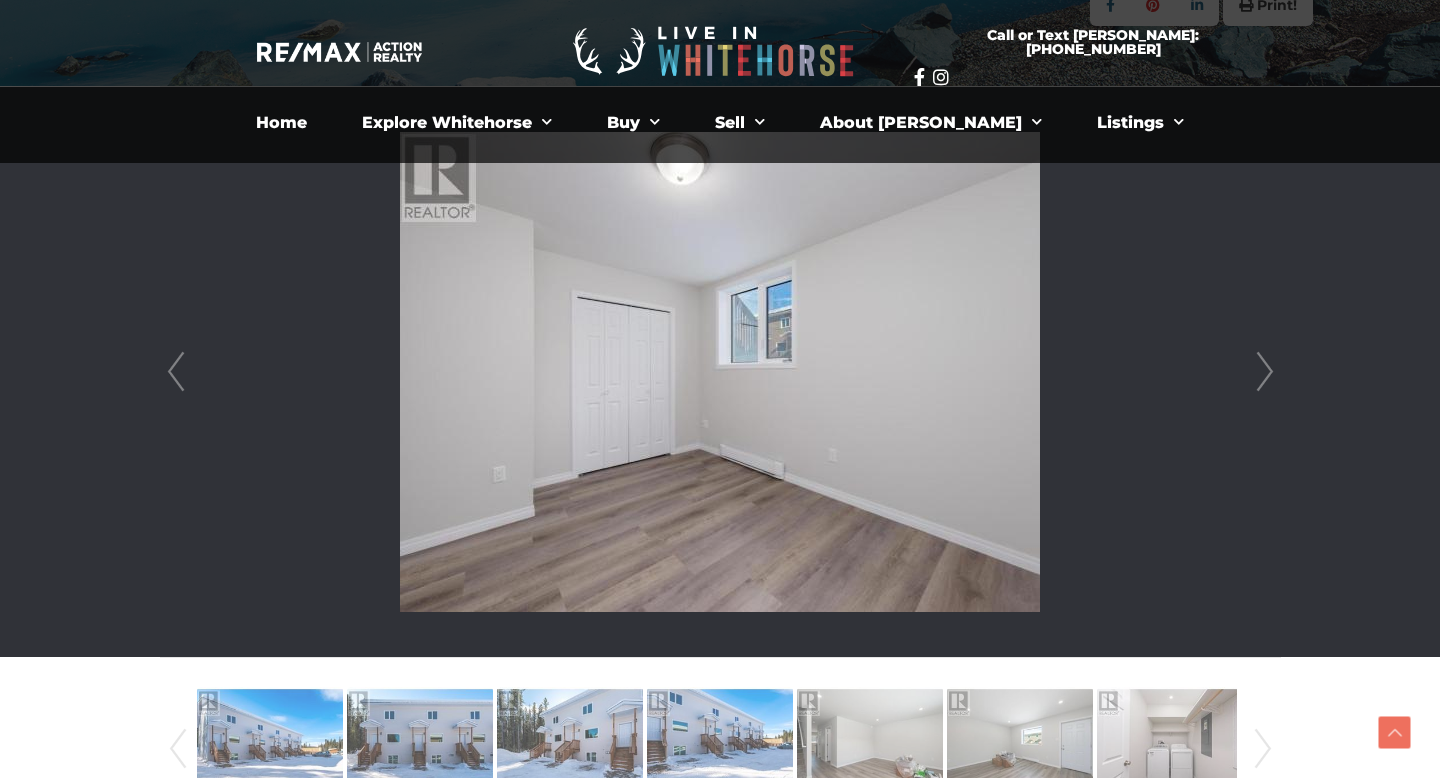 click on "Next" at bounding box center [1265, 372] 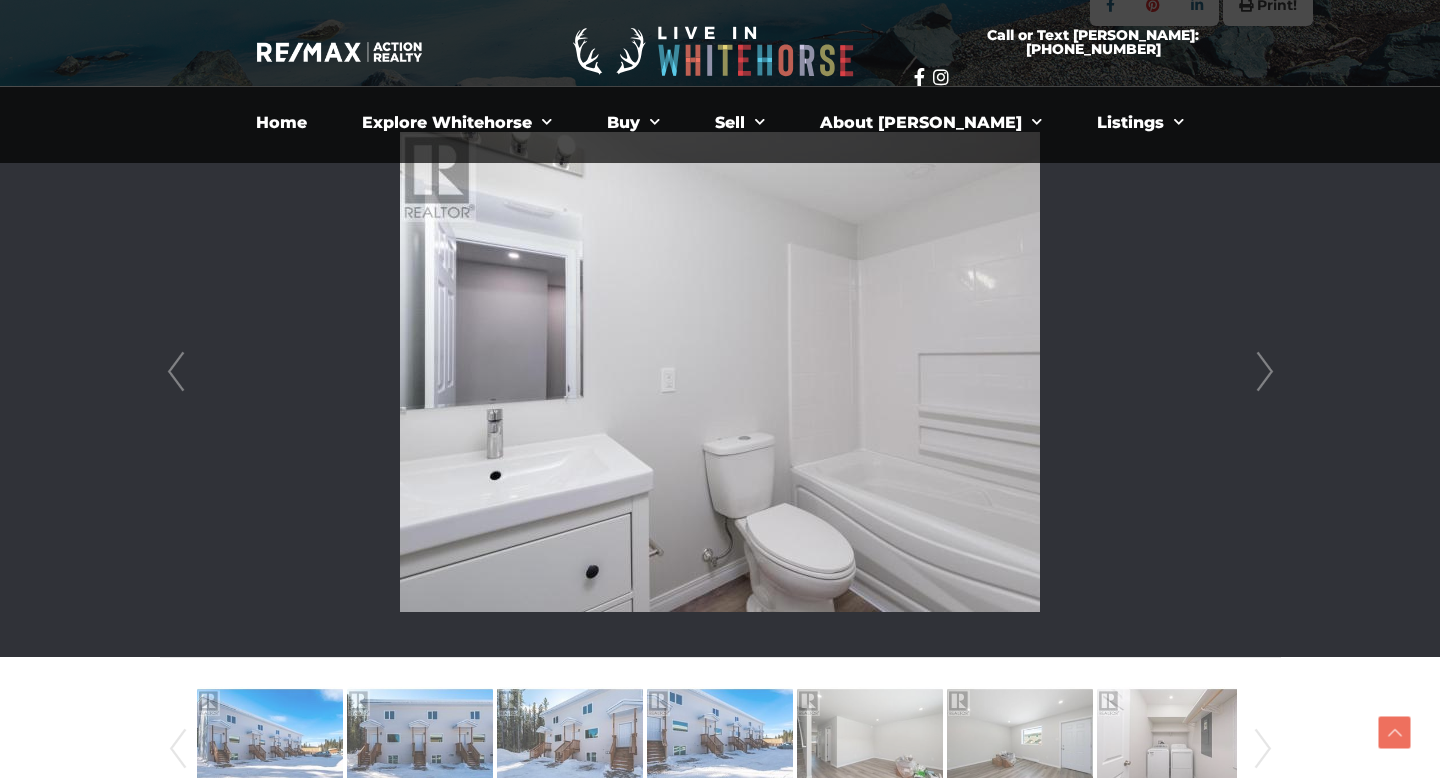 click on "Prev" at bounding box center (176, 372) 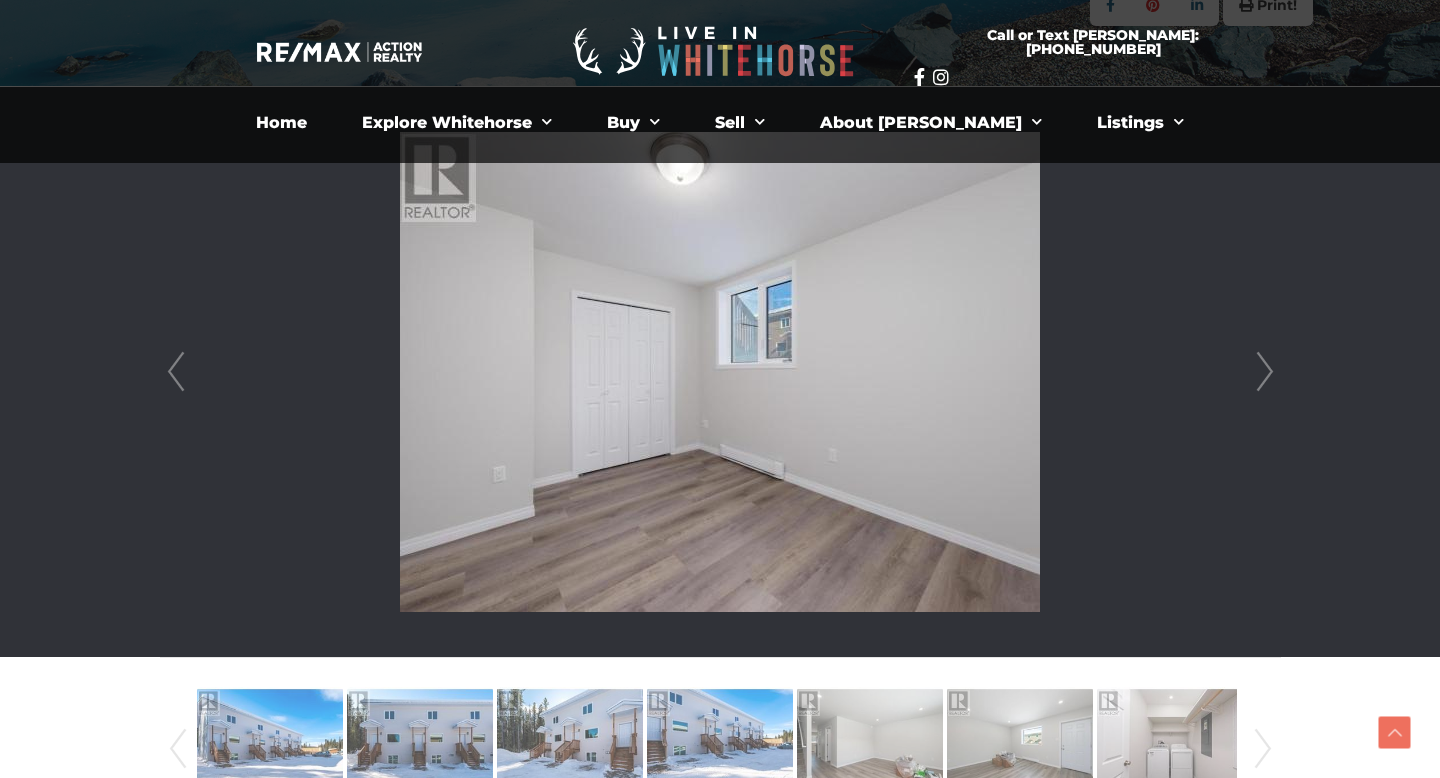 click on "Next" at bounding box center [1265, 372] 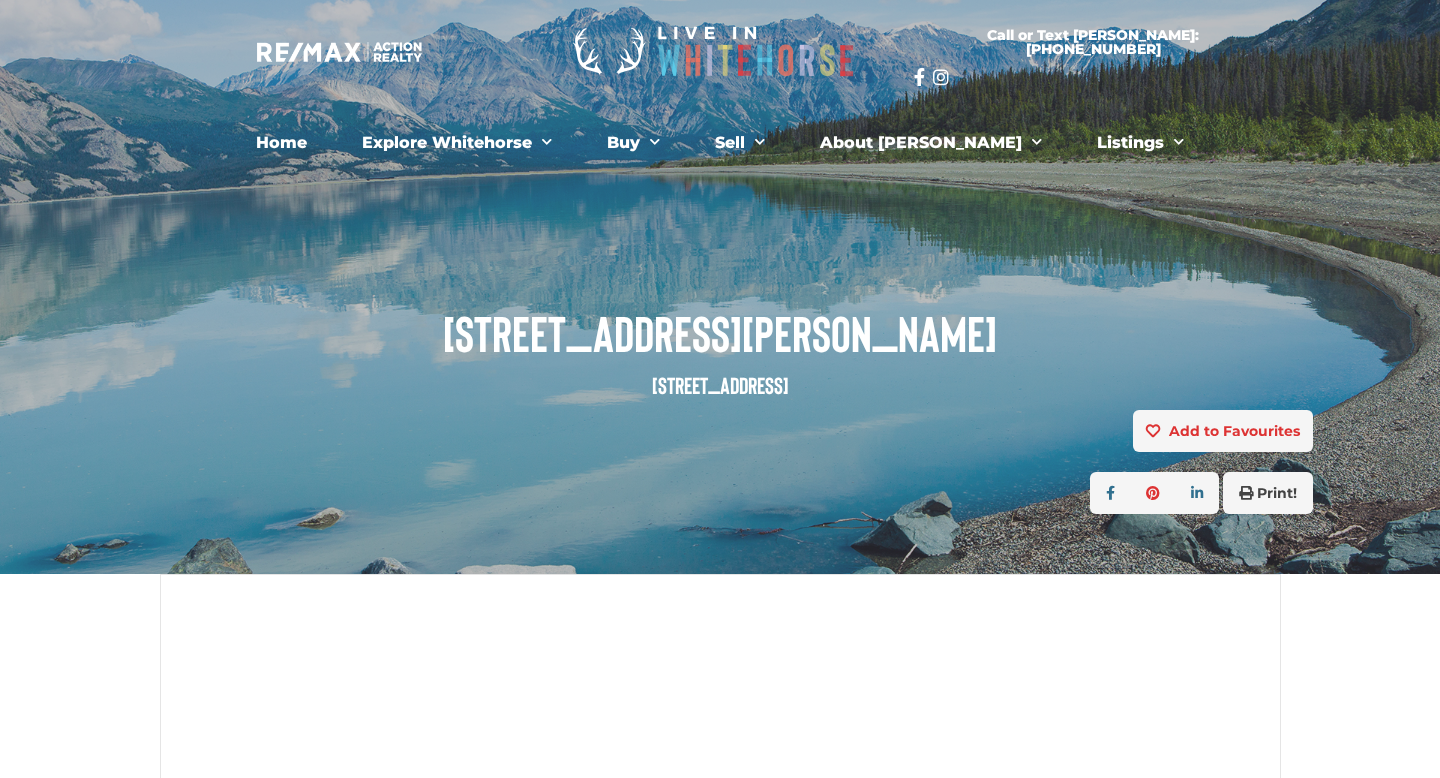 scroll, scrollTop: 0, scrollLeft: 0, axis: both 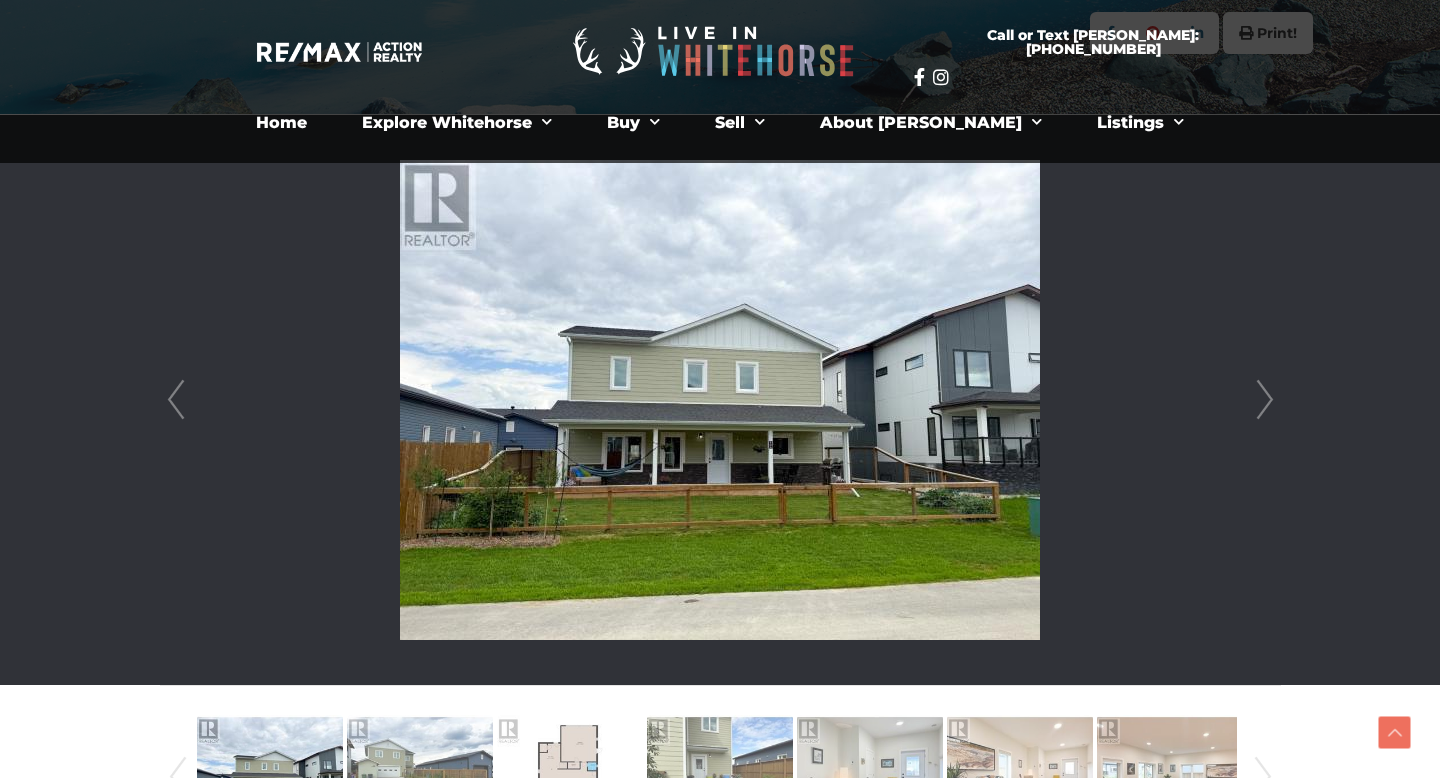 click on "Next" at bounding box center (1265, 400) 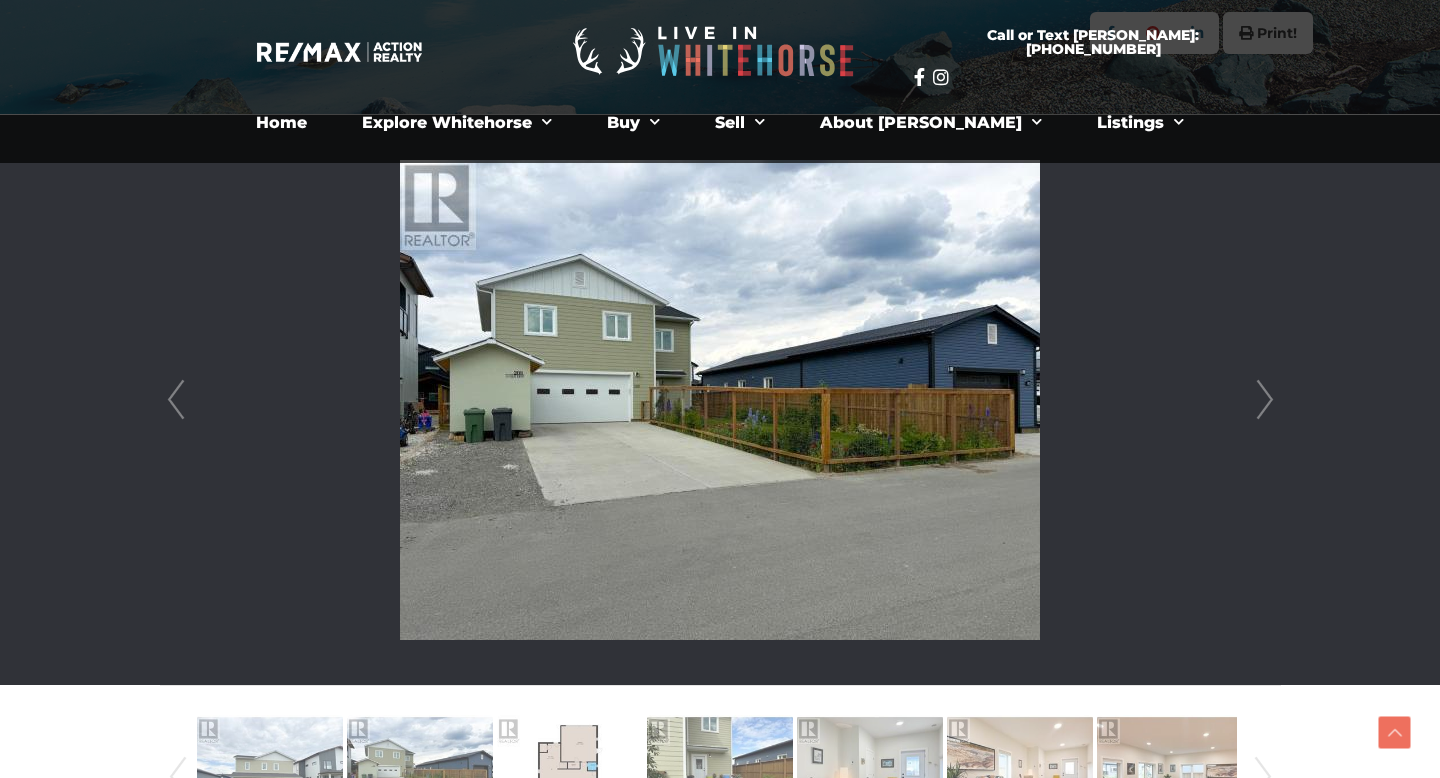 click on "Next" at bounding box center (1265, 400) 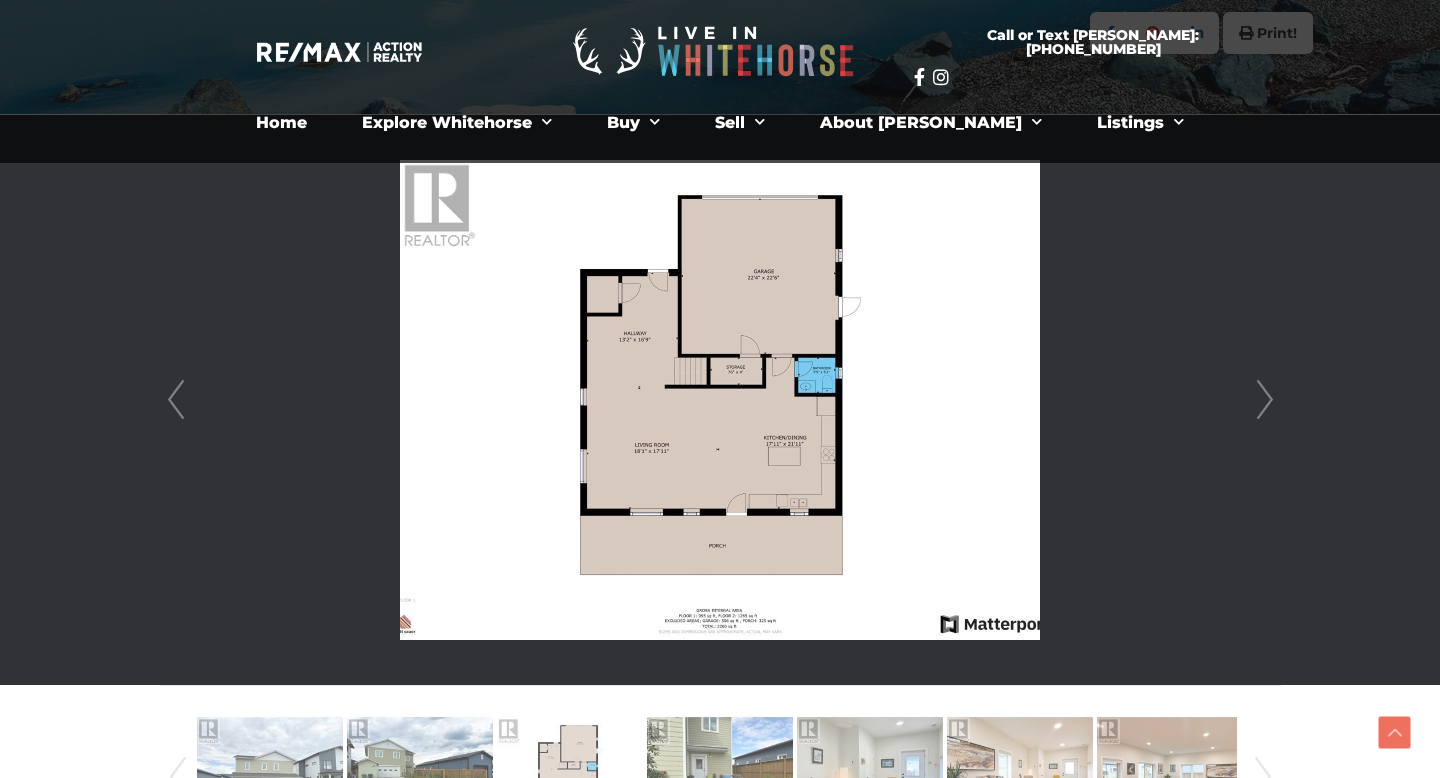 click on "Next" at bounding box center (1265, 400) 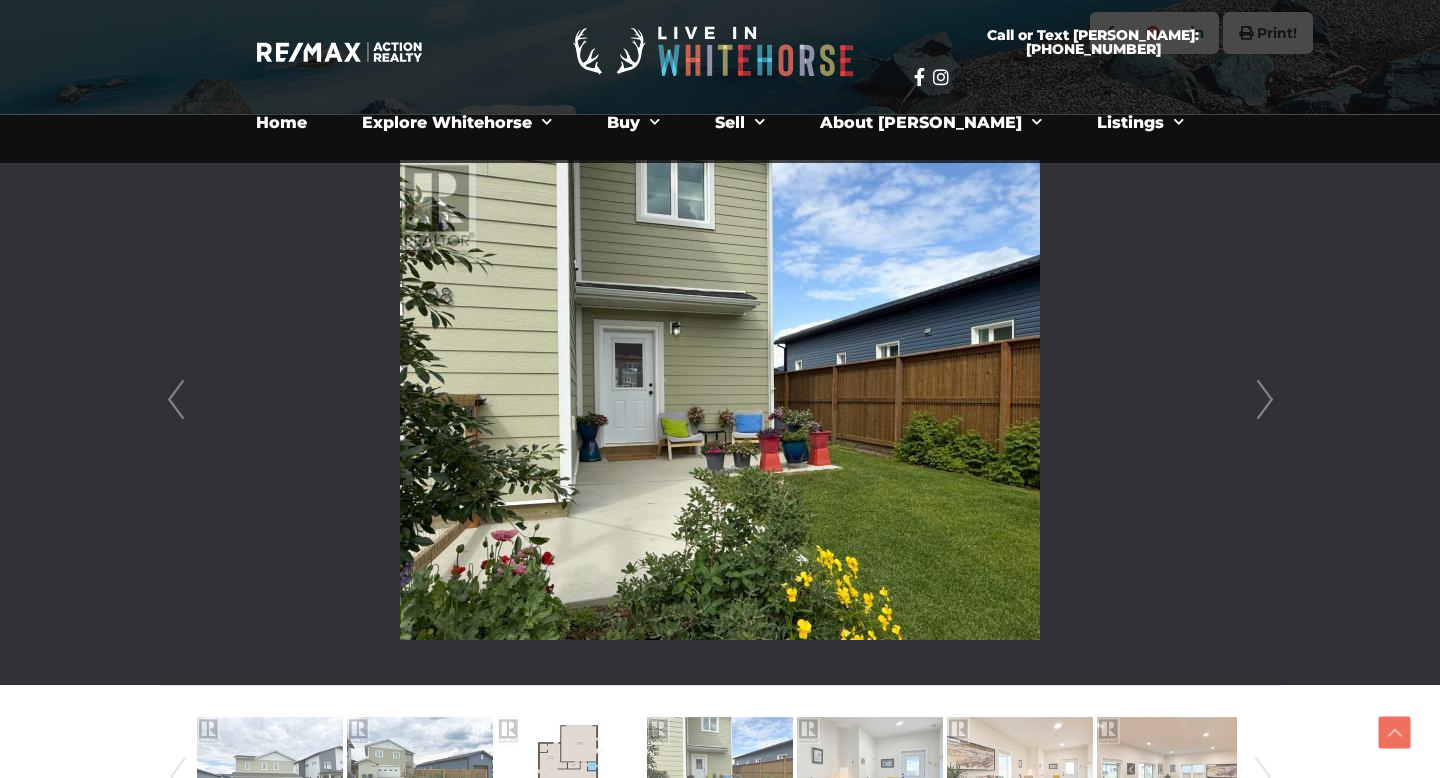click on "Next" at bounding box center (1265, 400) 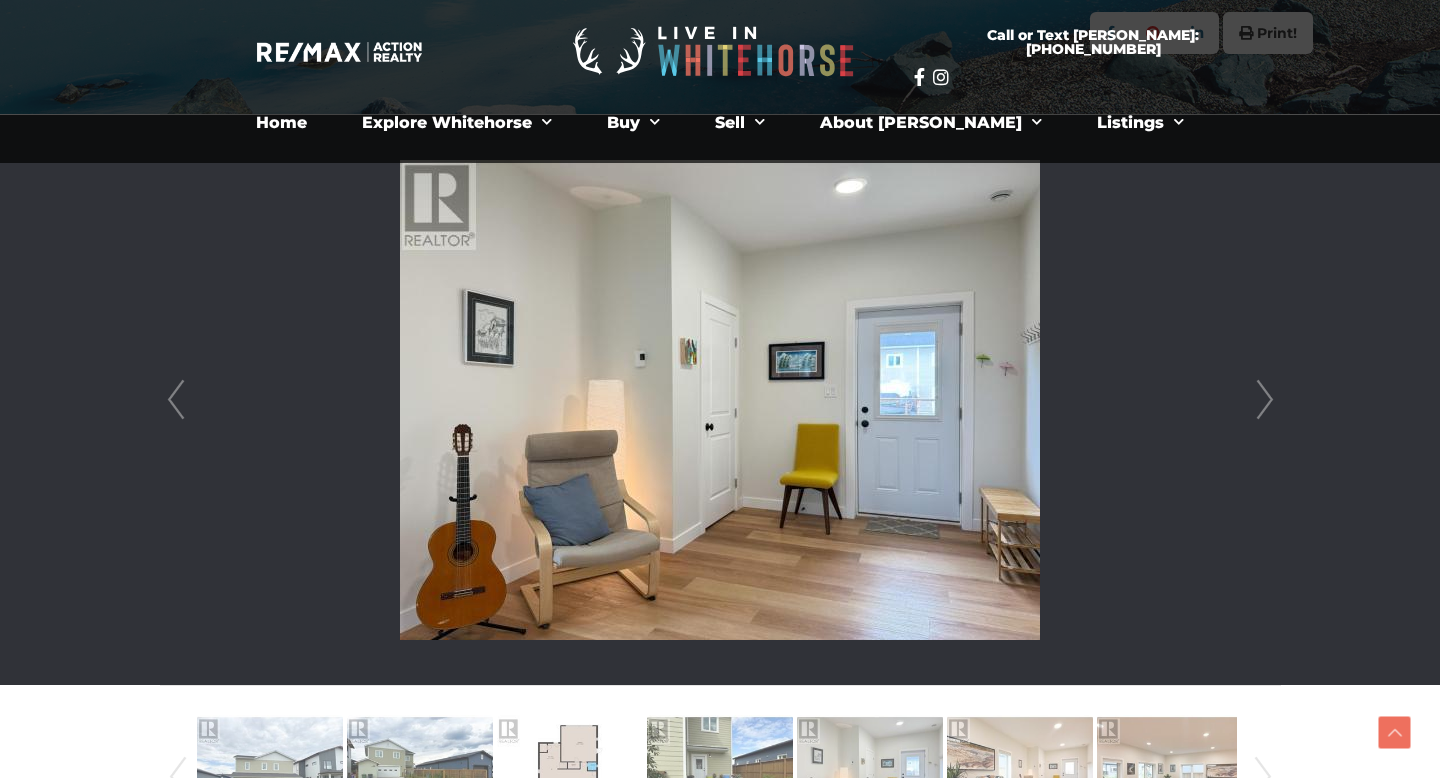 click on "Next" at bounding box center (1265, 400) 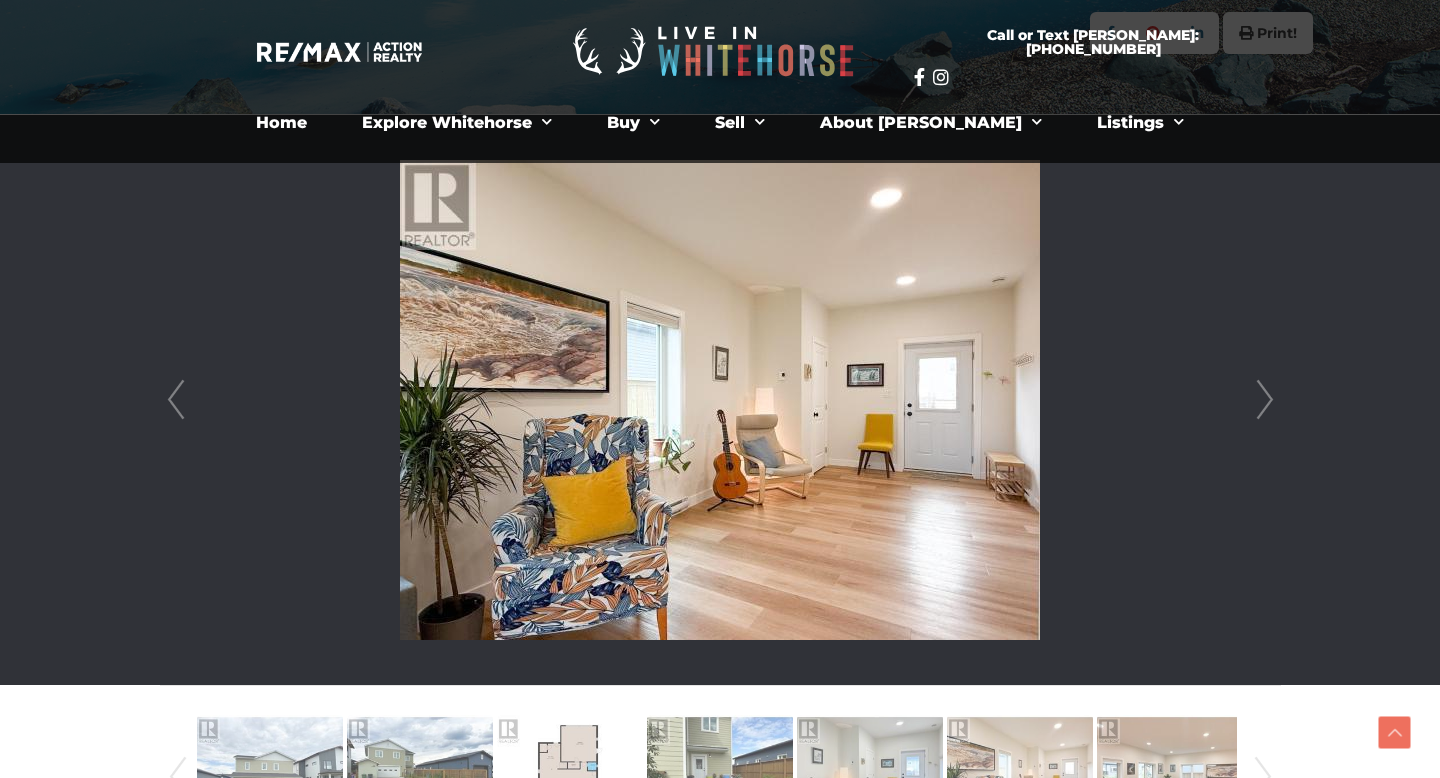 click on "Next" at bounding box center (1265, 400) 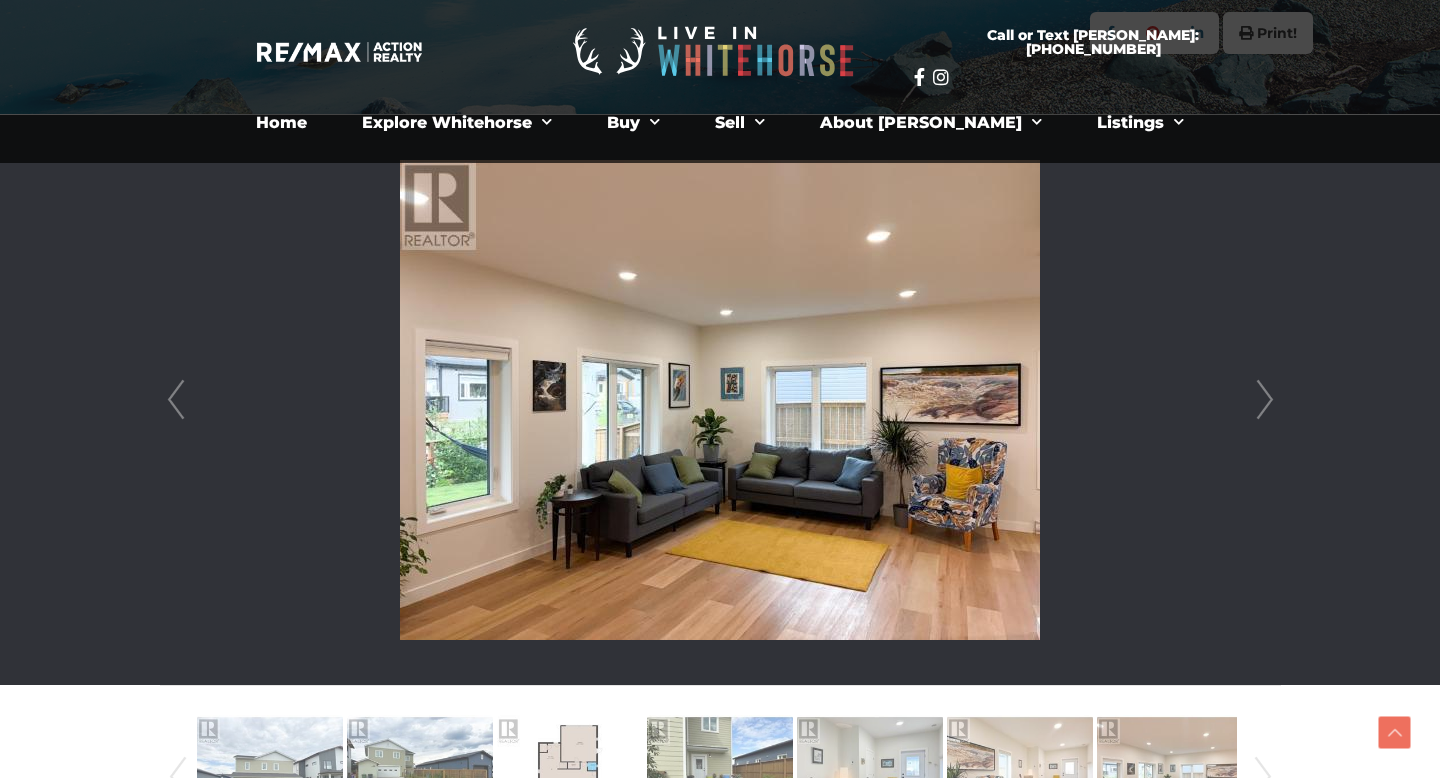 click on "Next" at bounding box center [1265, 400] 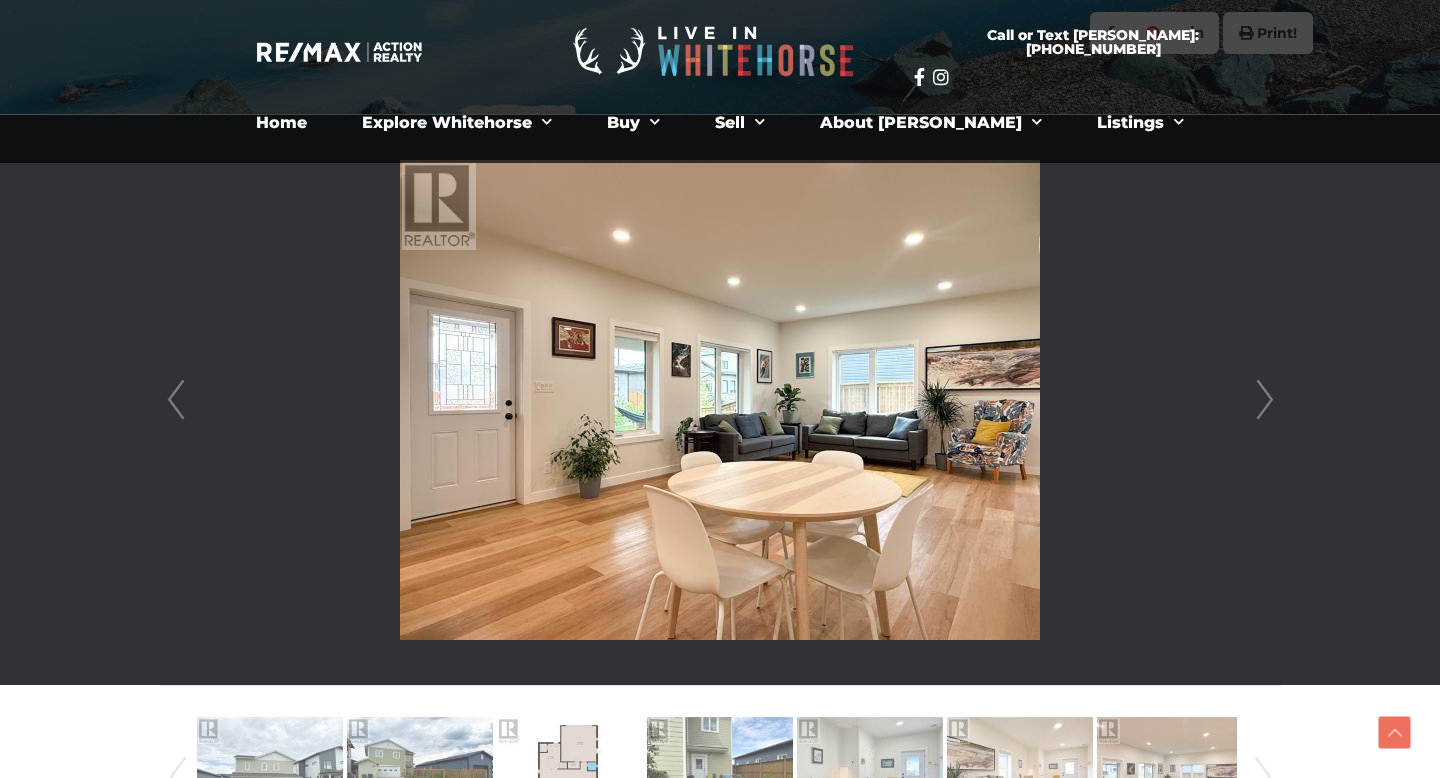 click on "Next" at bounding box center (1265, 400) 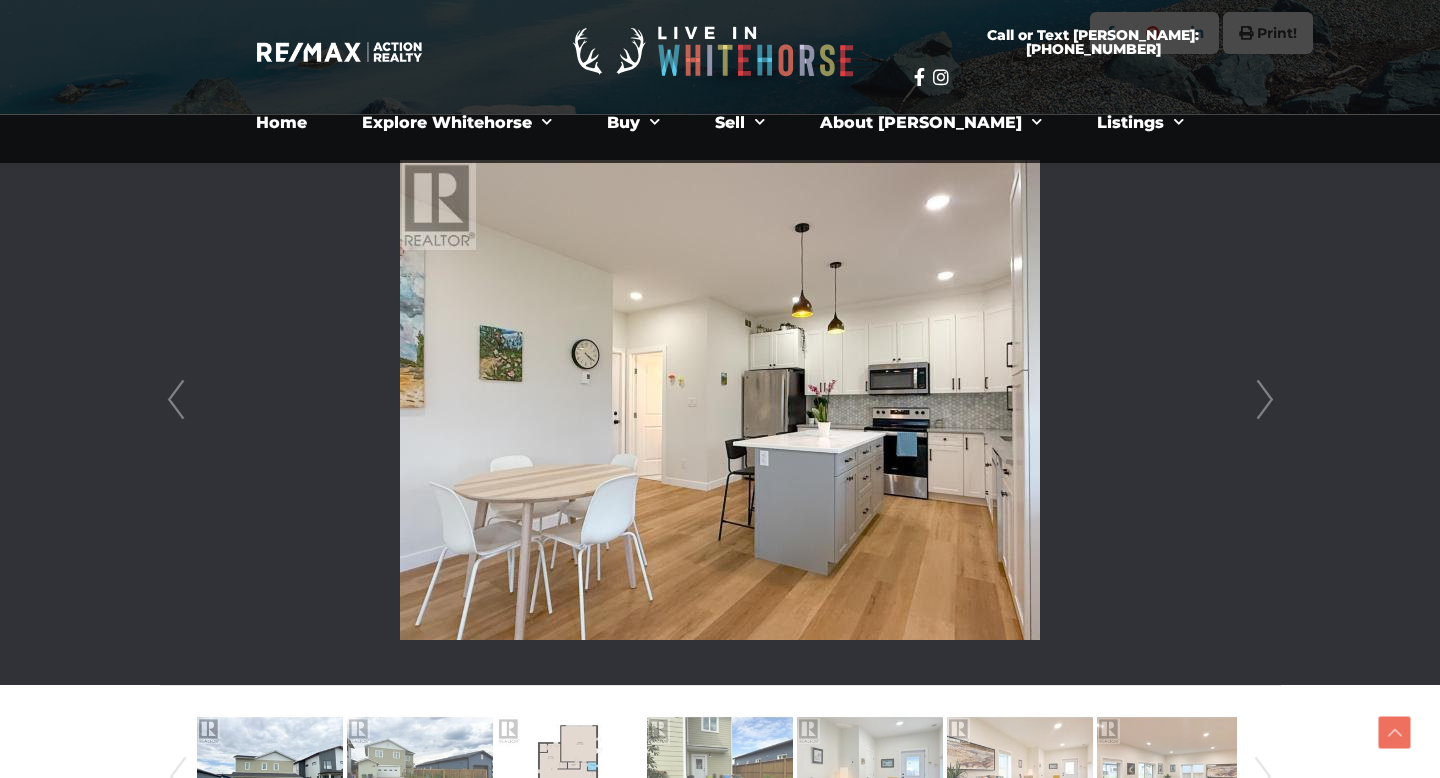click on "Next" at bounding box center [1265, 400] 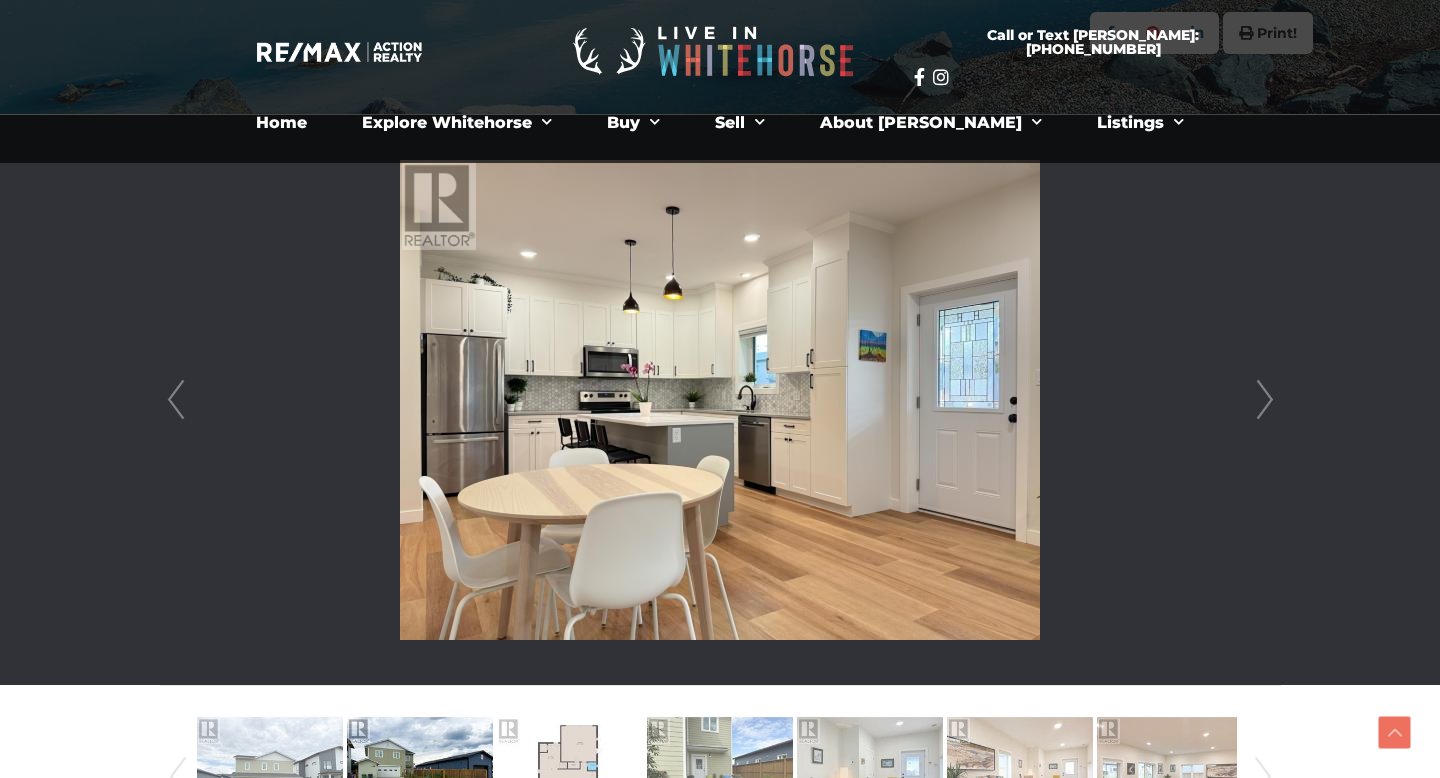 click on "Next" at bounding box center (1265, 400) 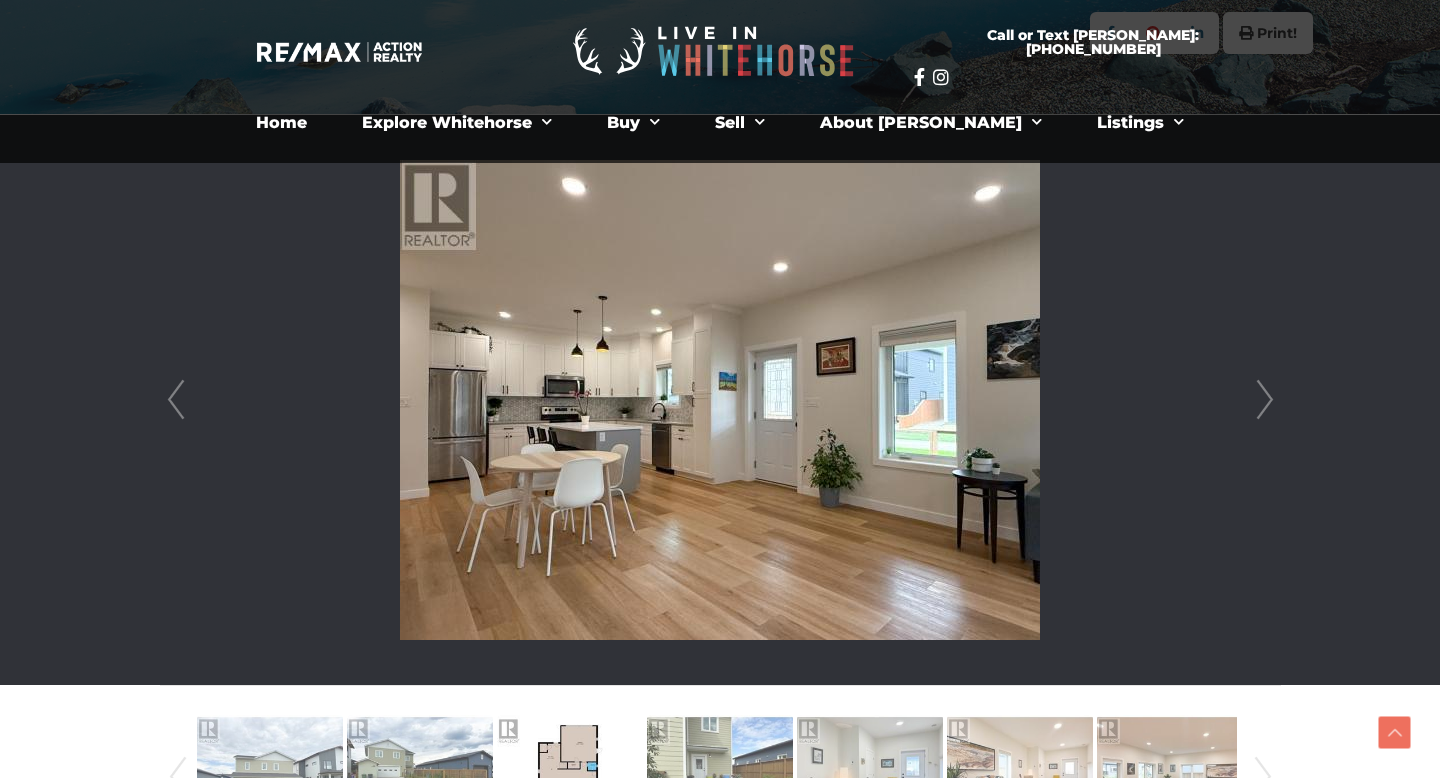click on "Next" at bounding box center [1265, 400] 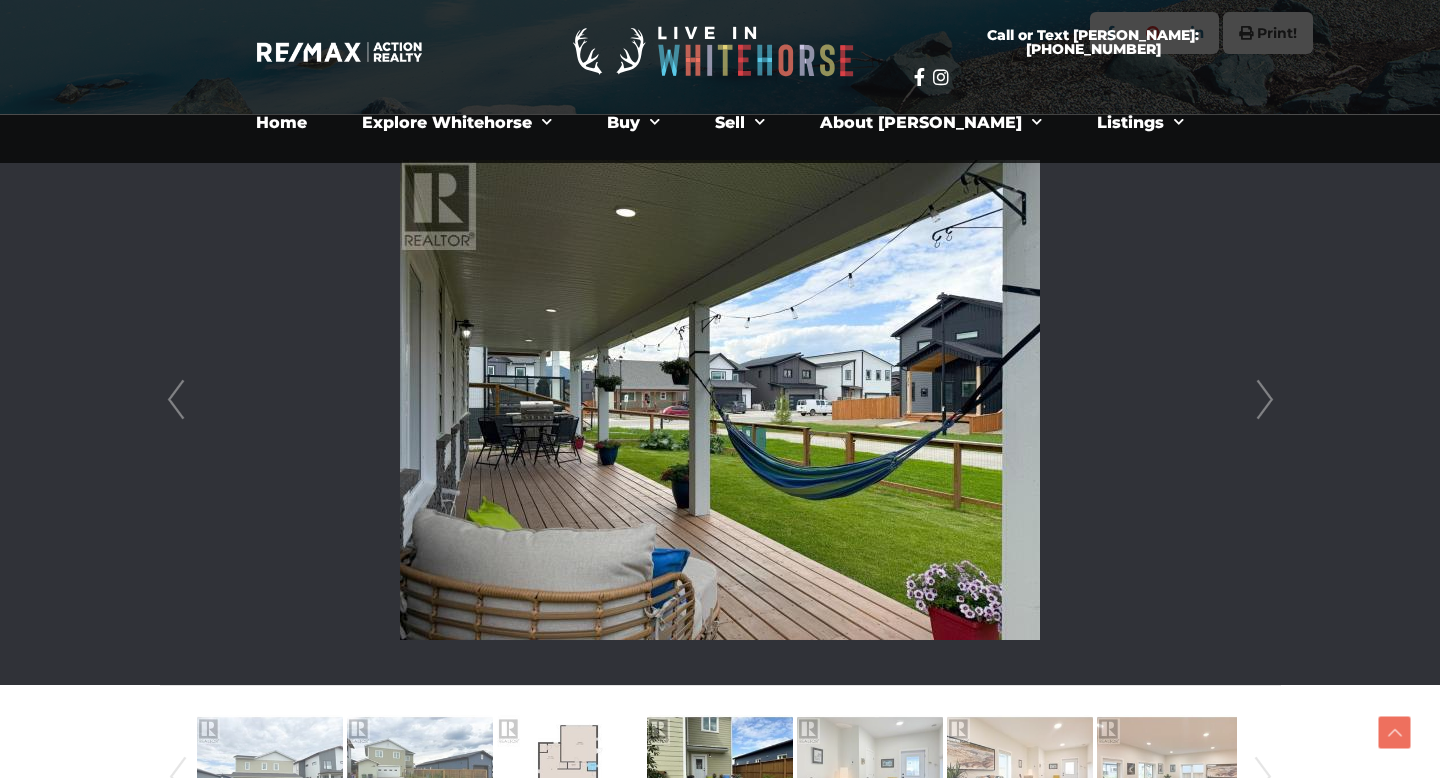 click on "Prev" at bounding box center [176, 400] 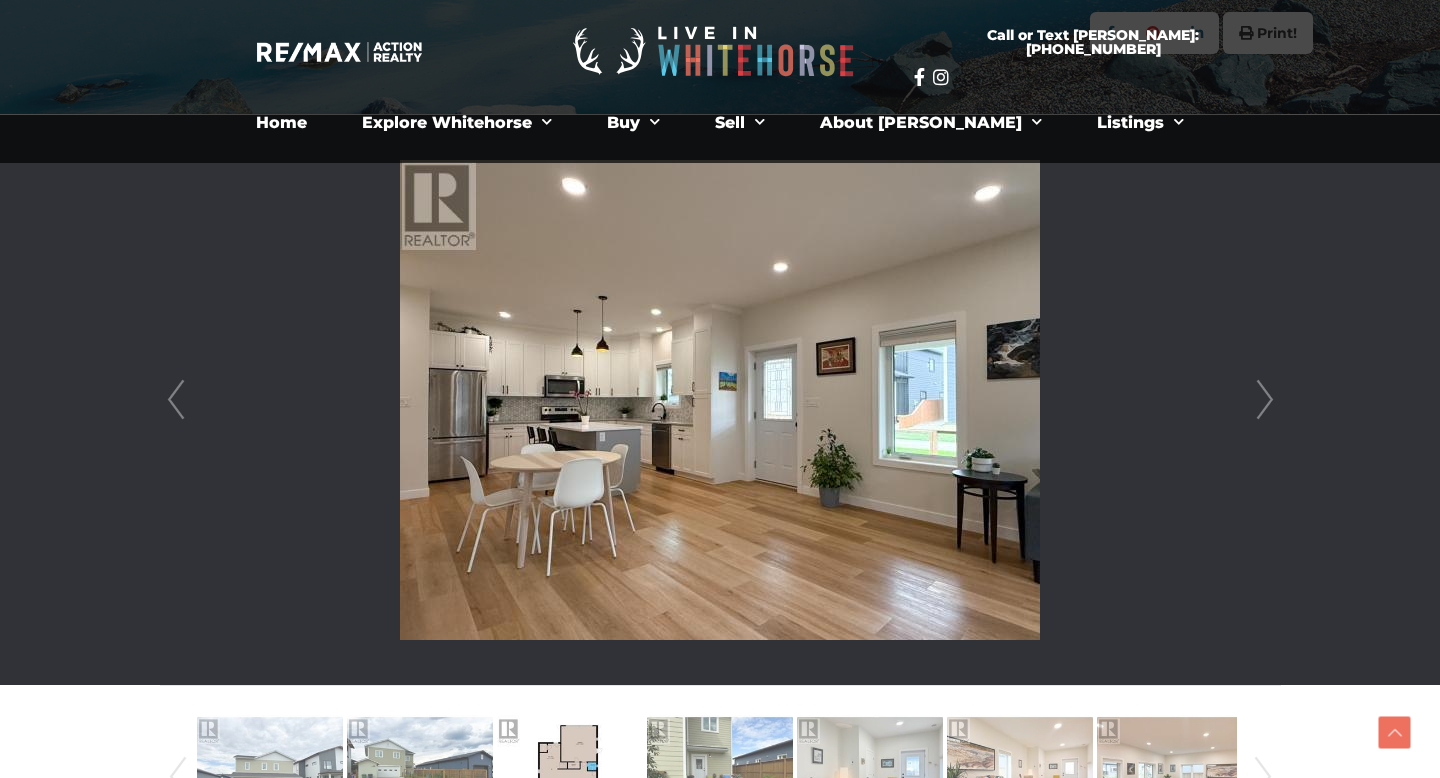 click on "Next" at bounding box center (1265, 400) 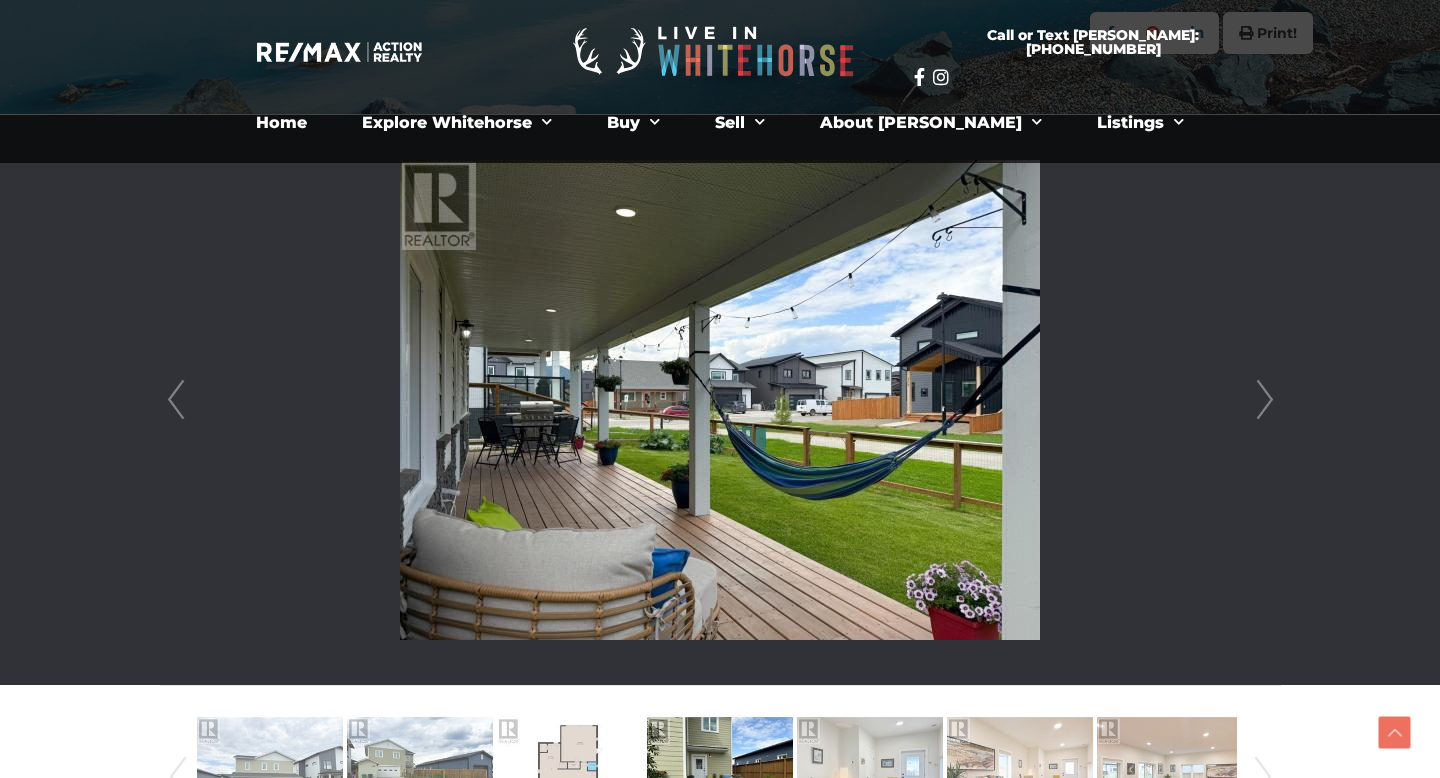 click at bounding box center (720, 400) 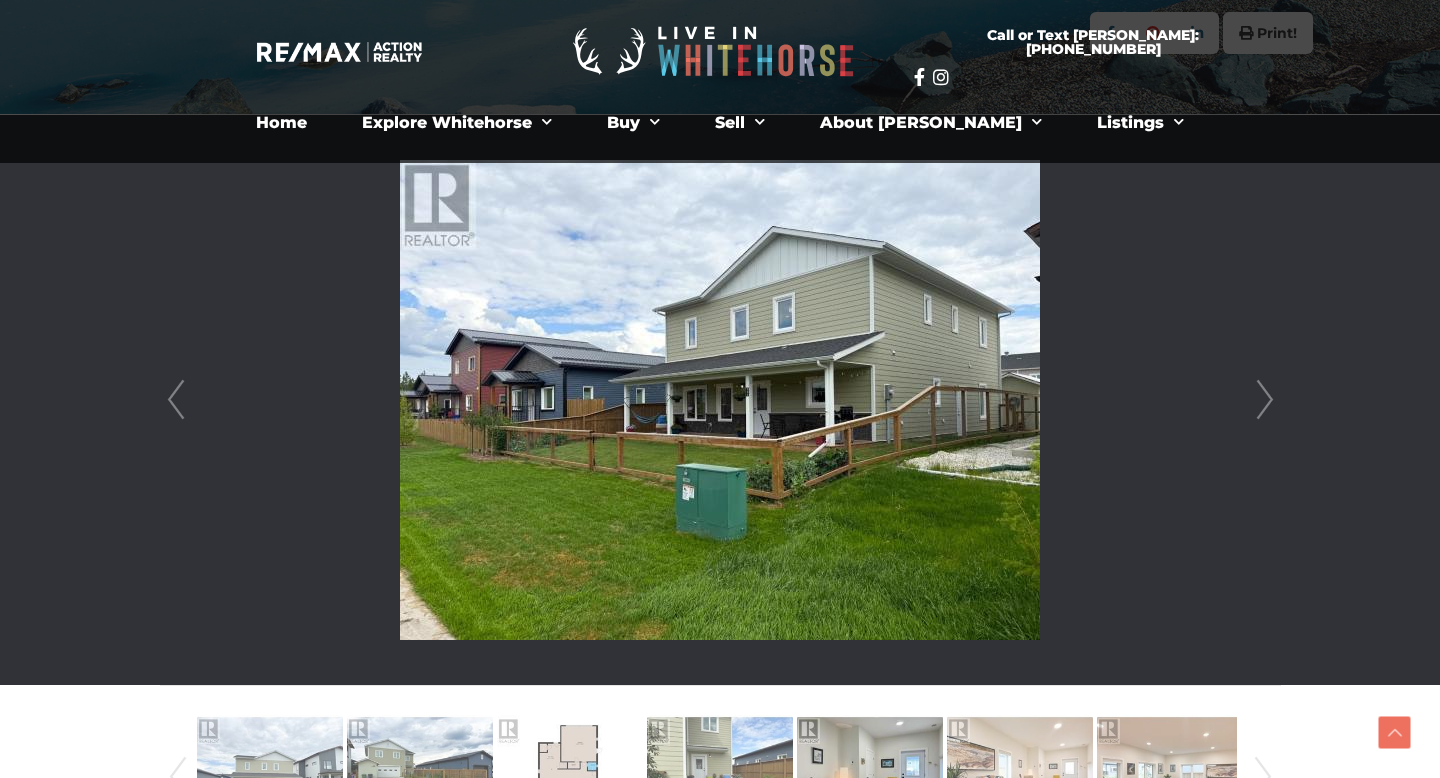 click on "Next" at bounding box center (1265, 400) 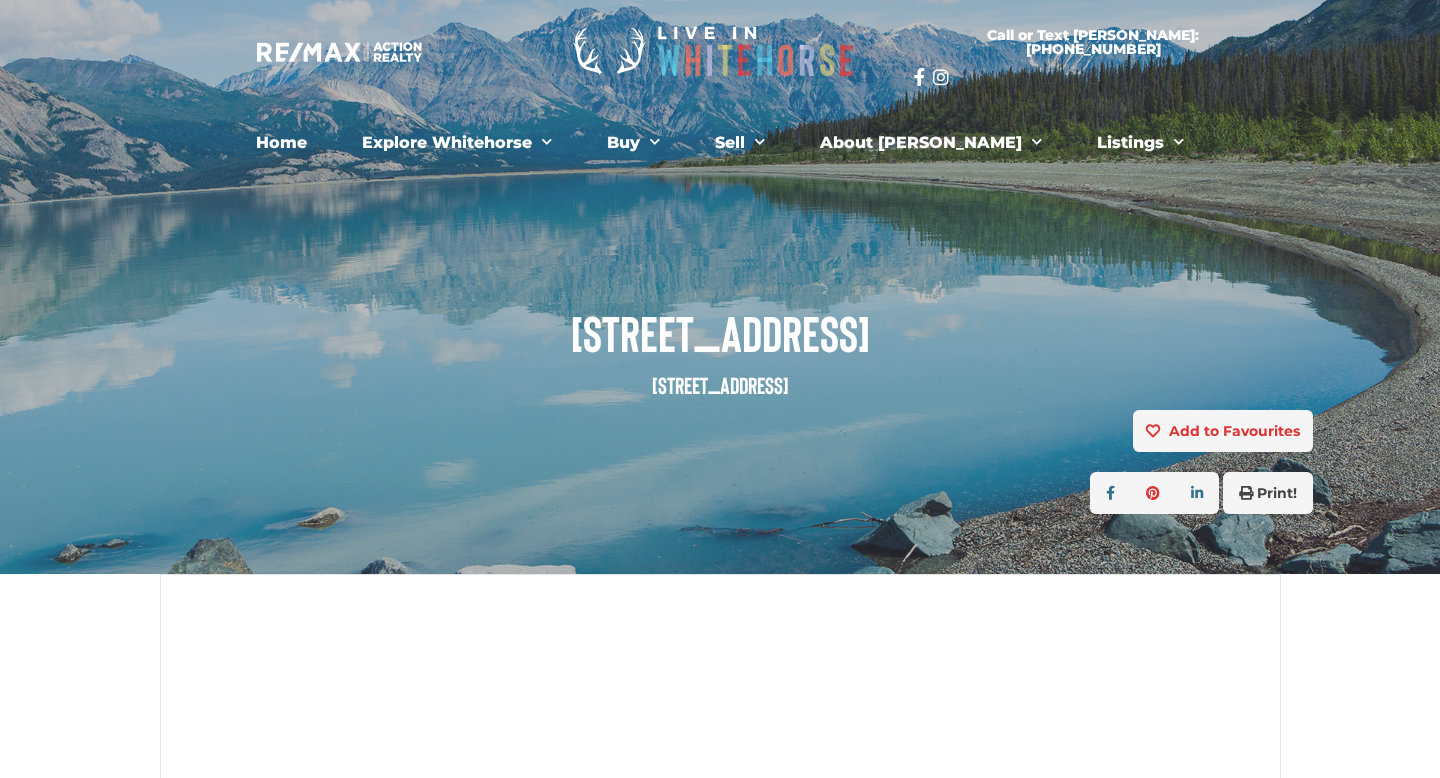 scroll, scrollTop: 0, scrollLeft: 0, axis: both 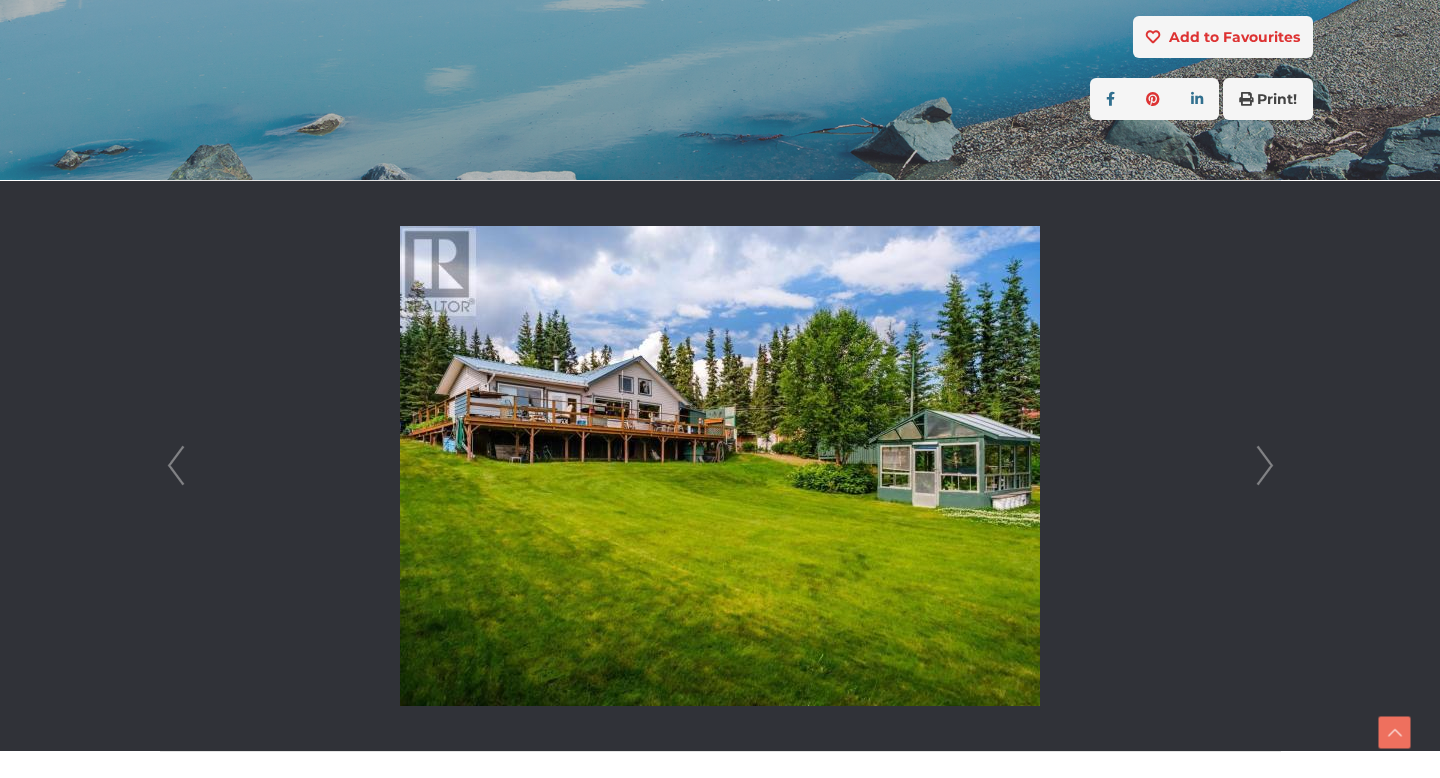click at bounding box center (720, 466) 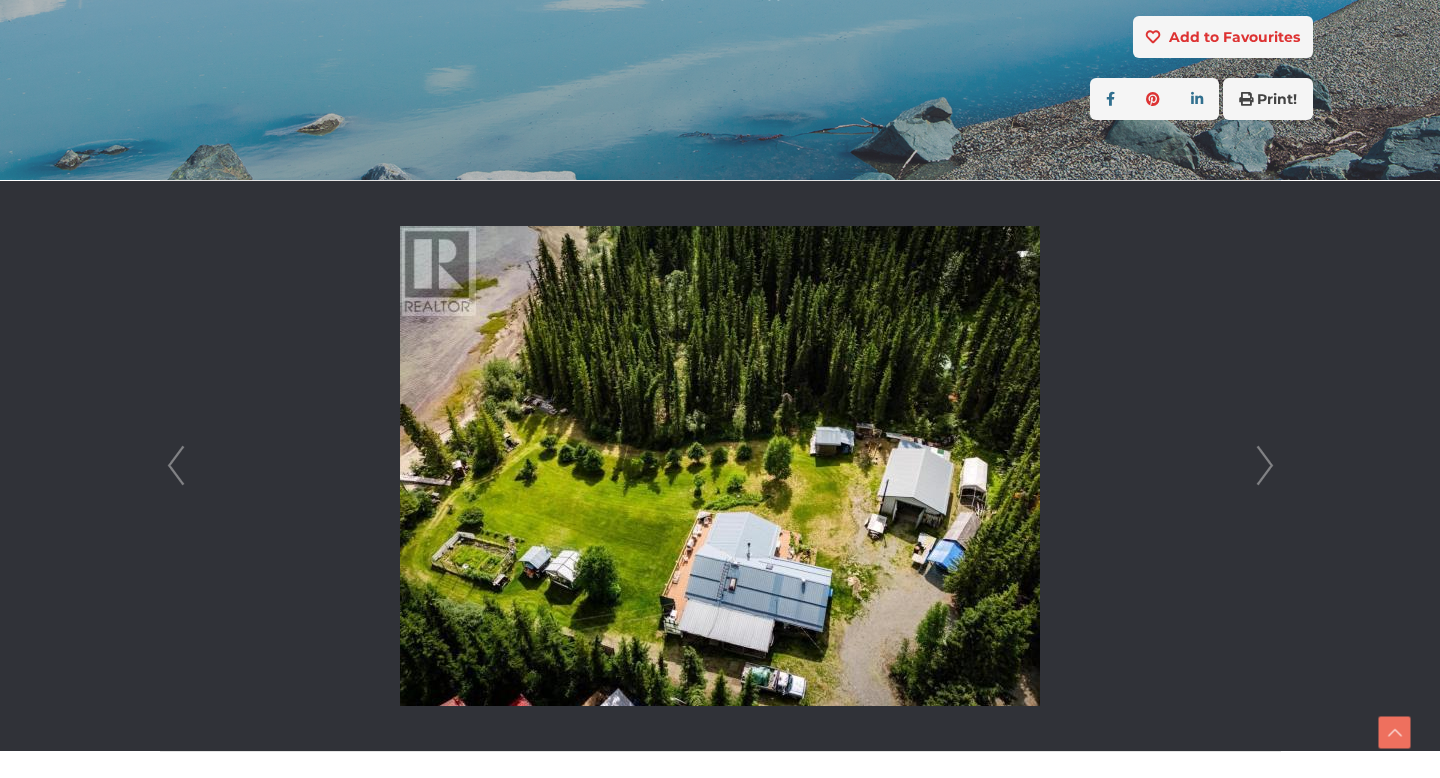 click on "Next" at bounding box center [1265, 466] 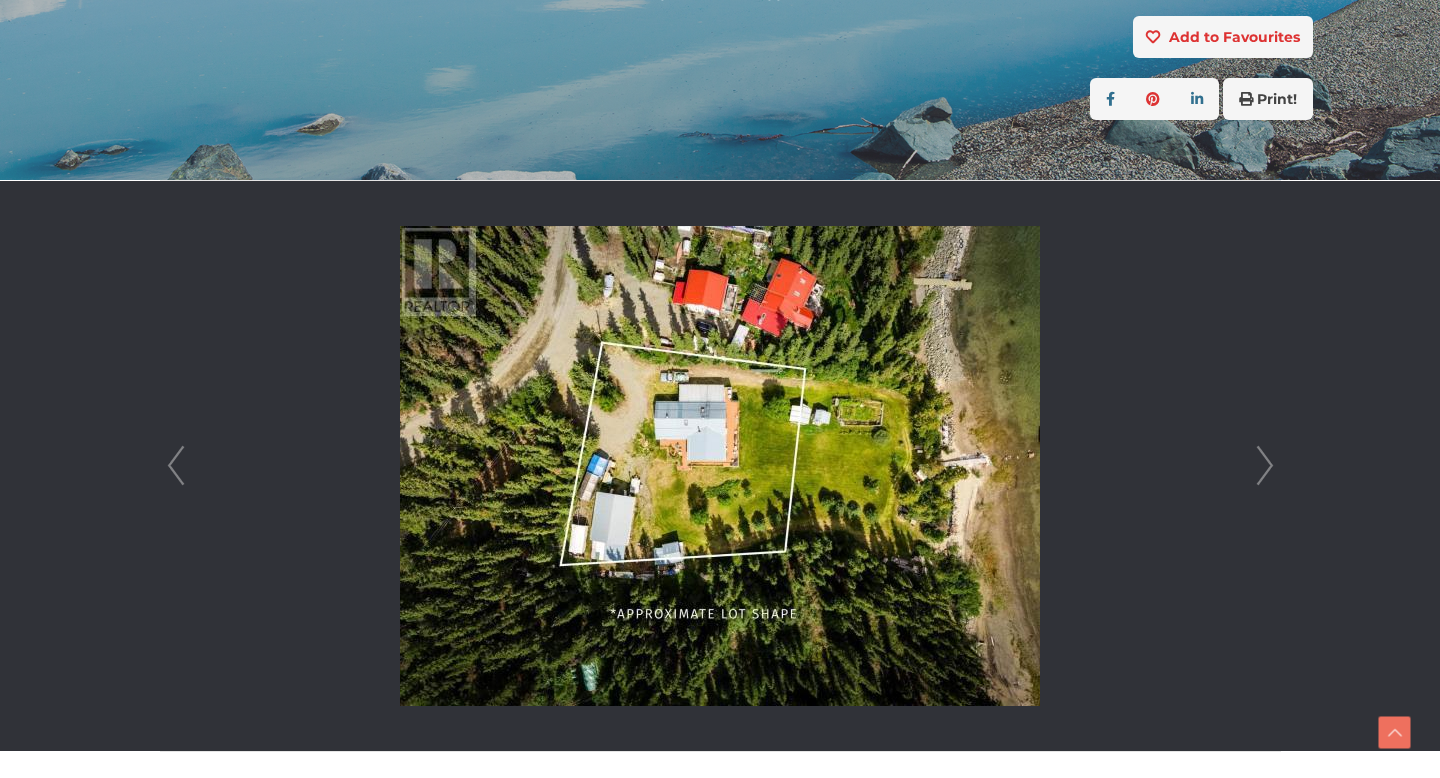 click on "Next" at bounding box center (1265, 466) 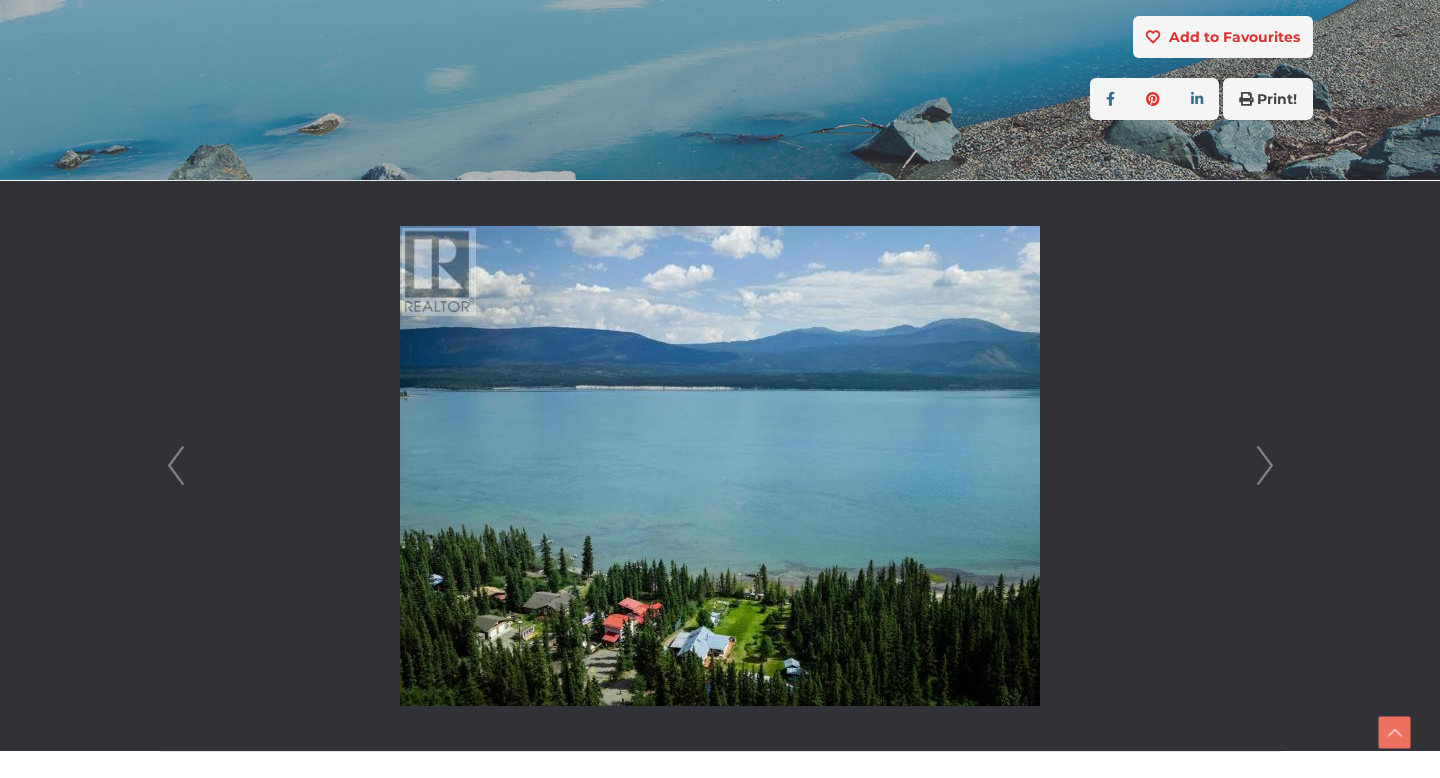 click on "Next" at bounding box center (1265, 466) 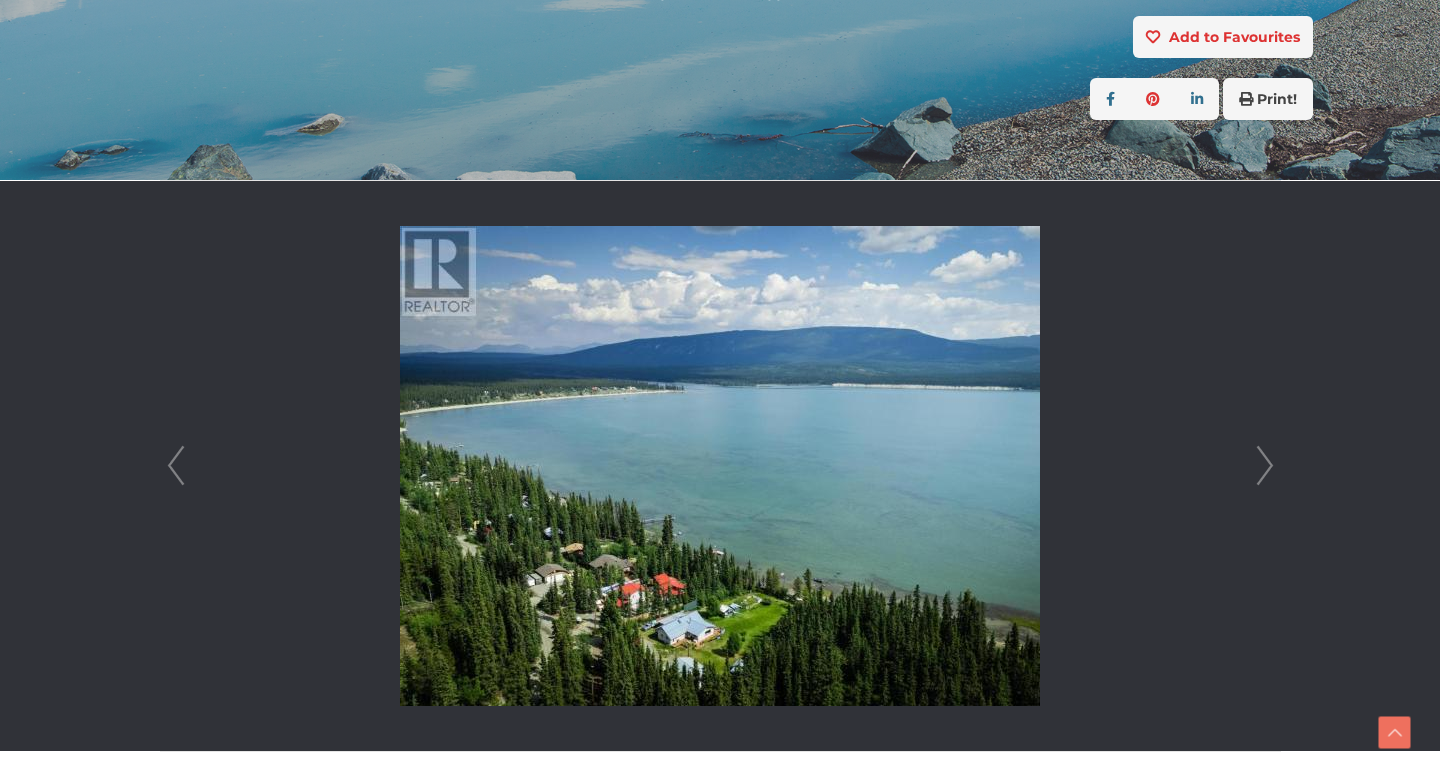 click on "Next" at bounding box center (1265, 466) 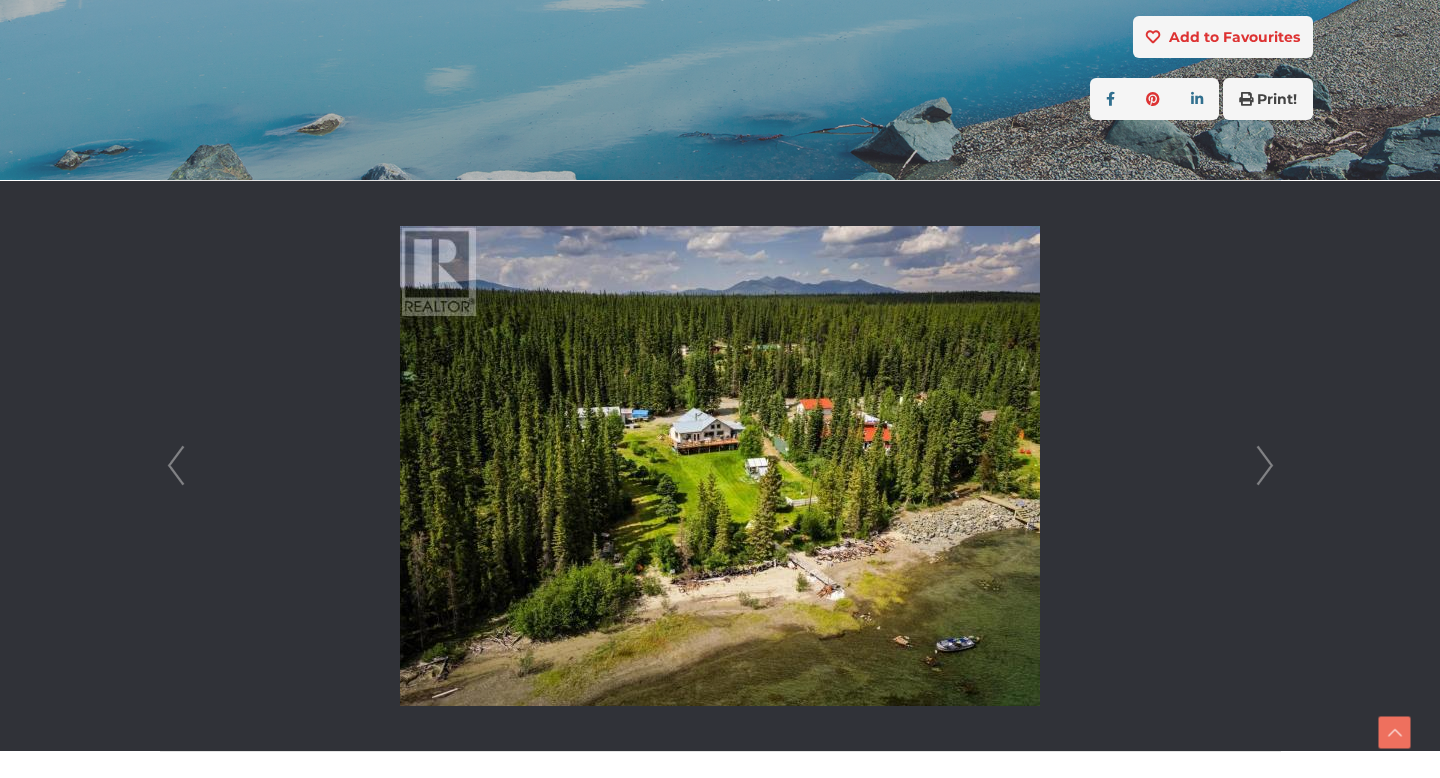 click on "Next" at bounding box center (1265, 466) 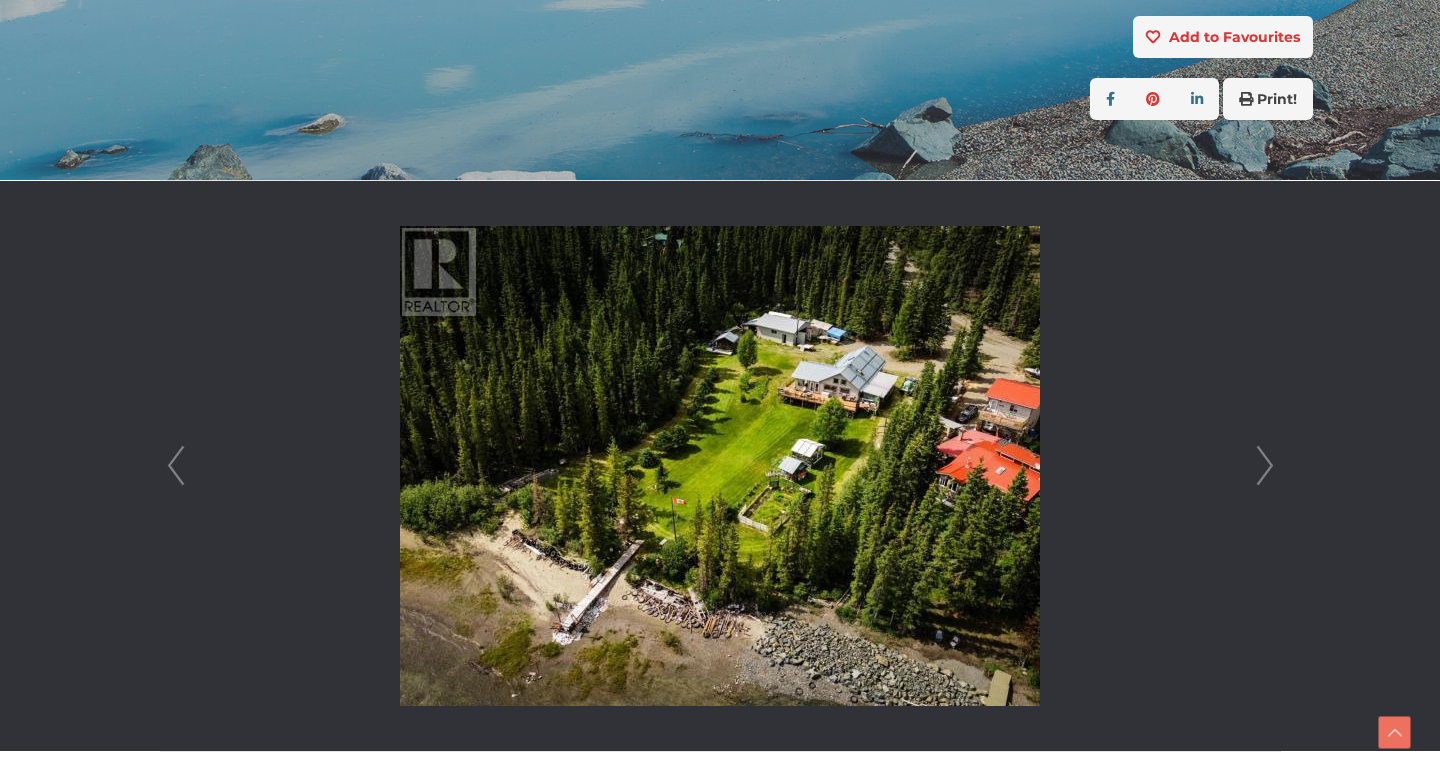 click on "Next" at bounding box center (1265, 466) 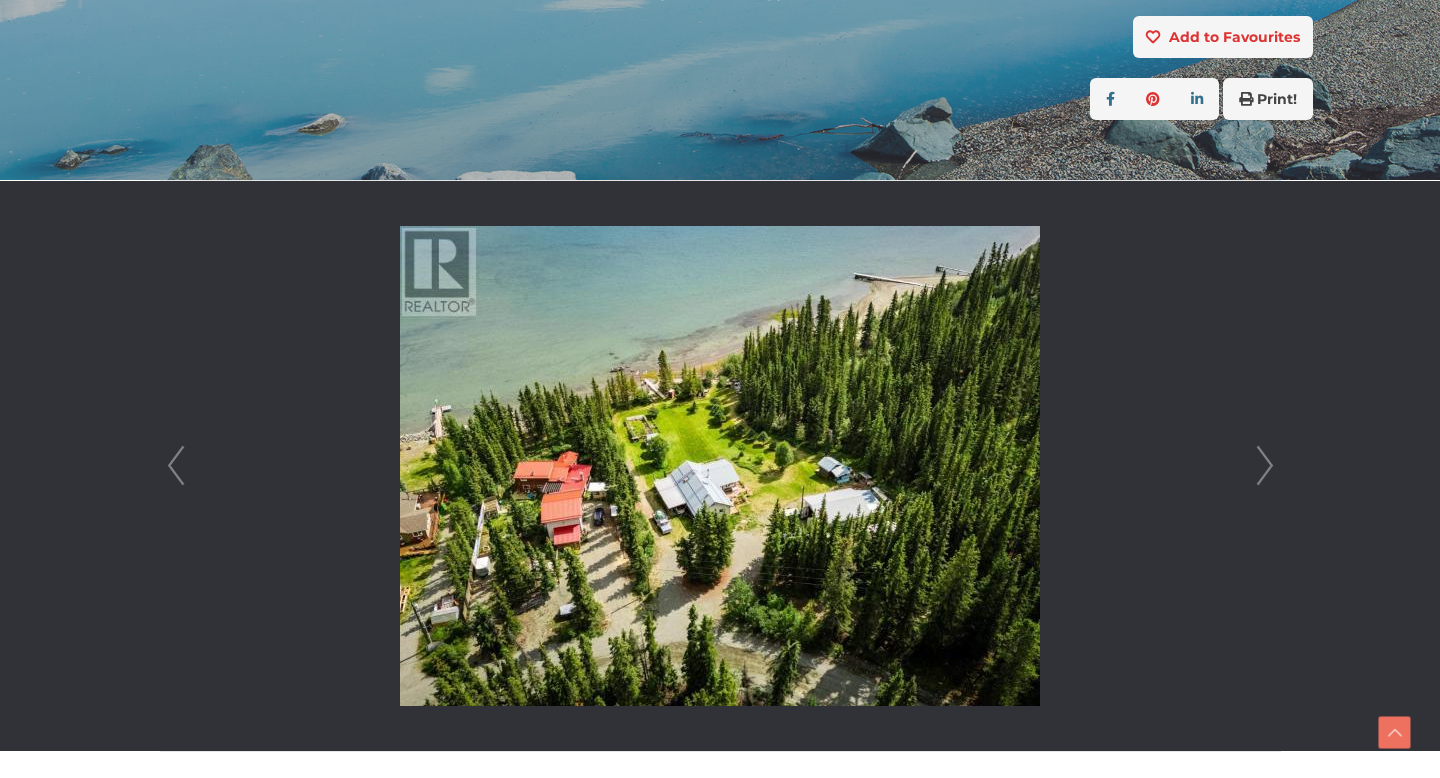 click on "Next" at bounding box center [1265, 466] 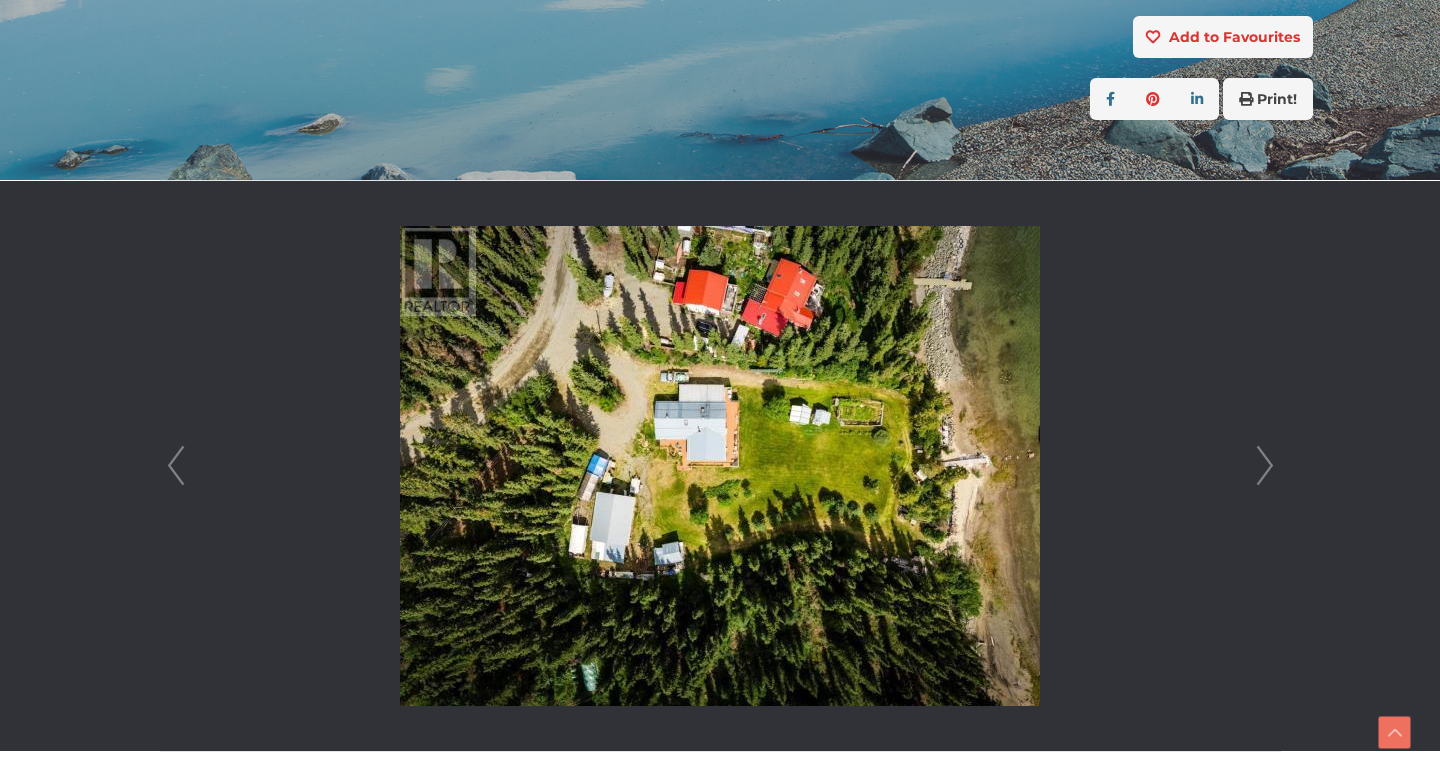 click on "Next" at bounding box center (1265, 466) 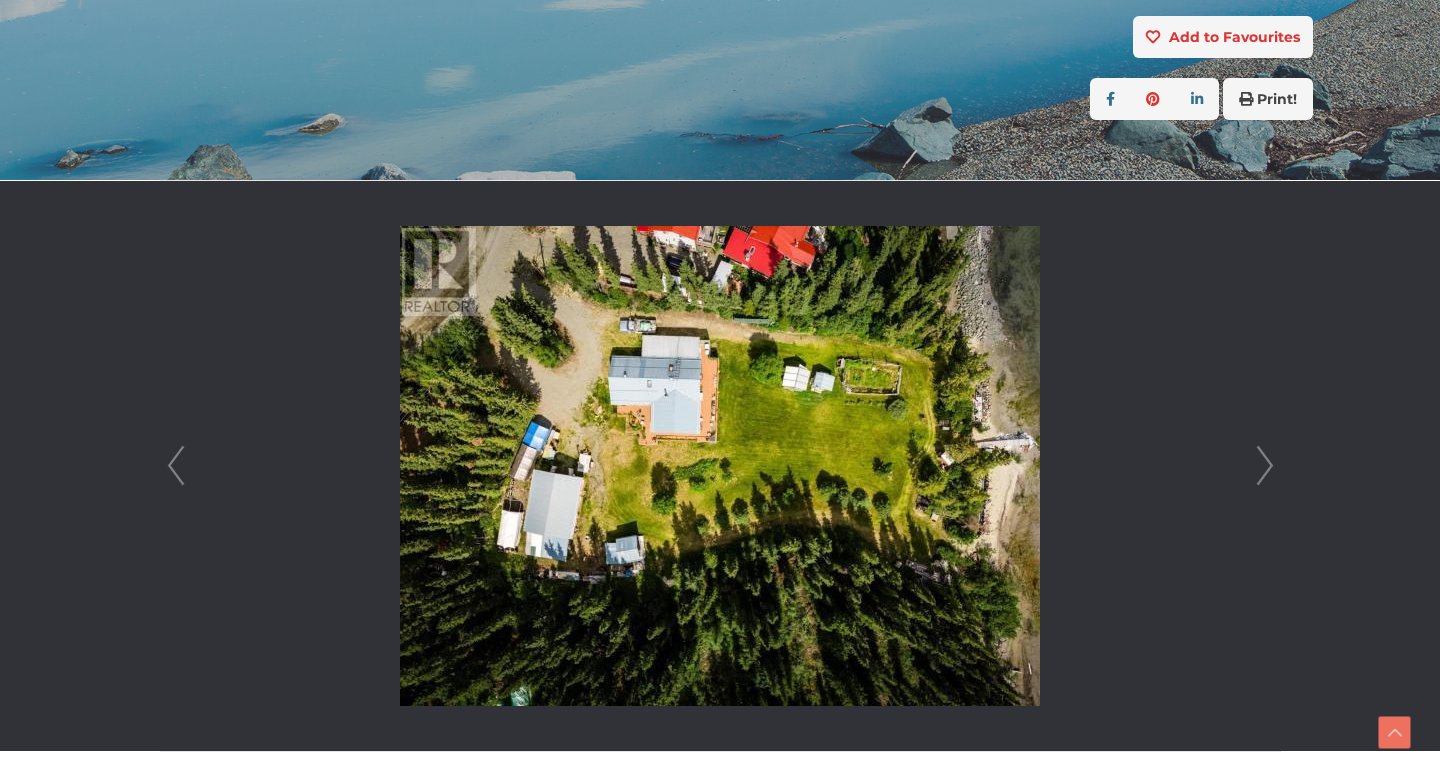 click on "Next" at bounding box center (1265, 466) 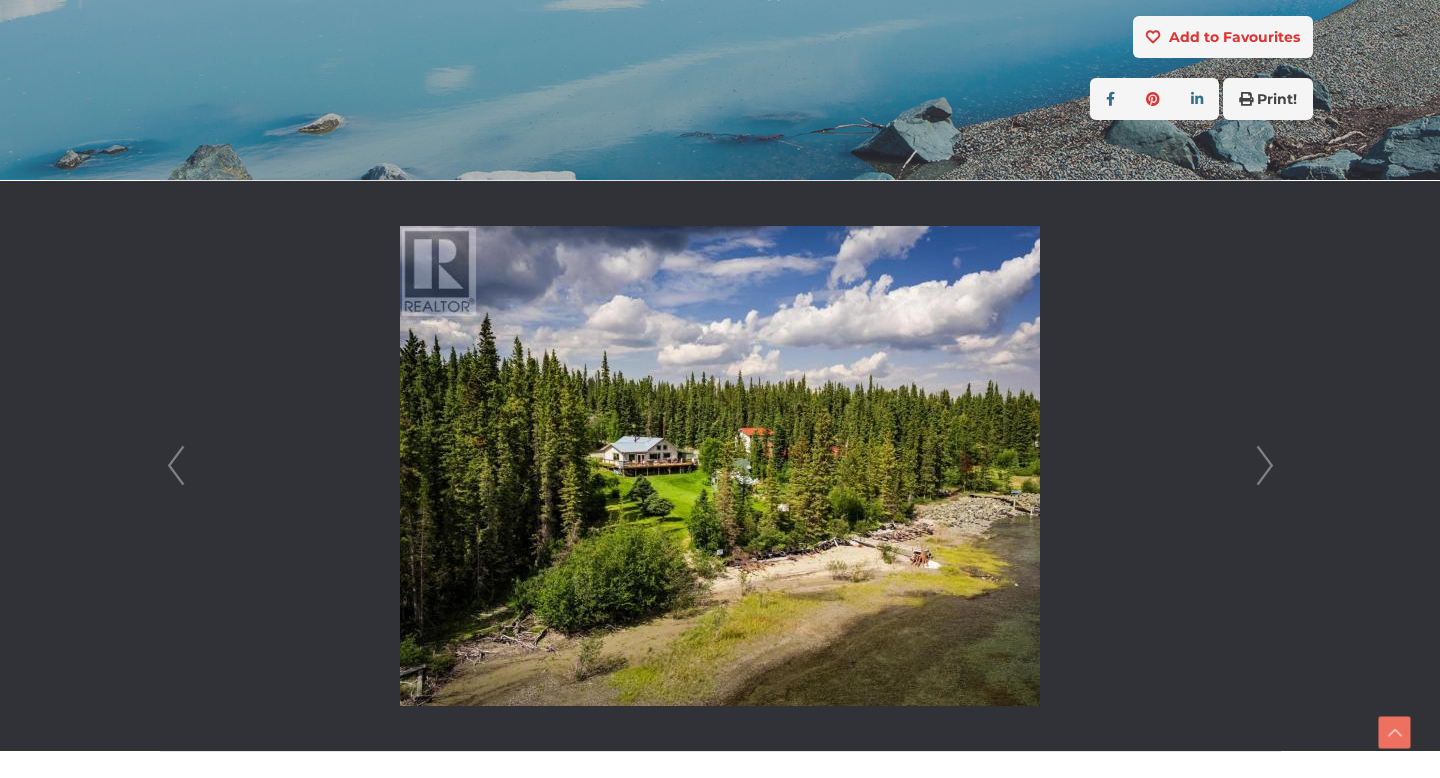 click on "Next" at bounding box center [1265, 466] 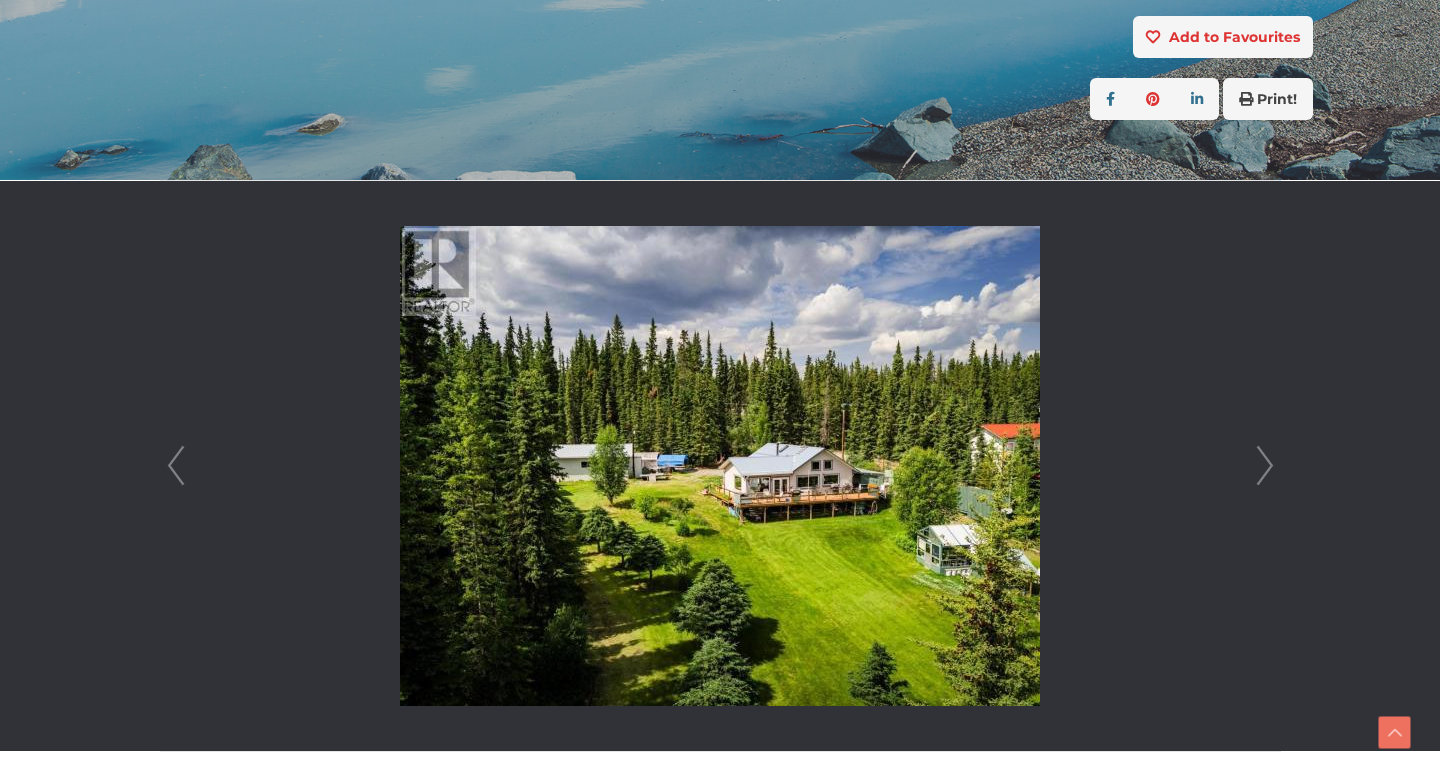 click on "Next" at bounding box center [1265, 466] 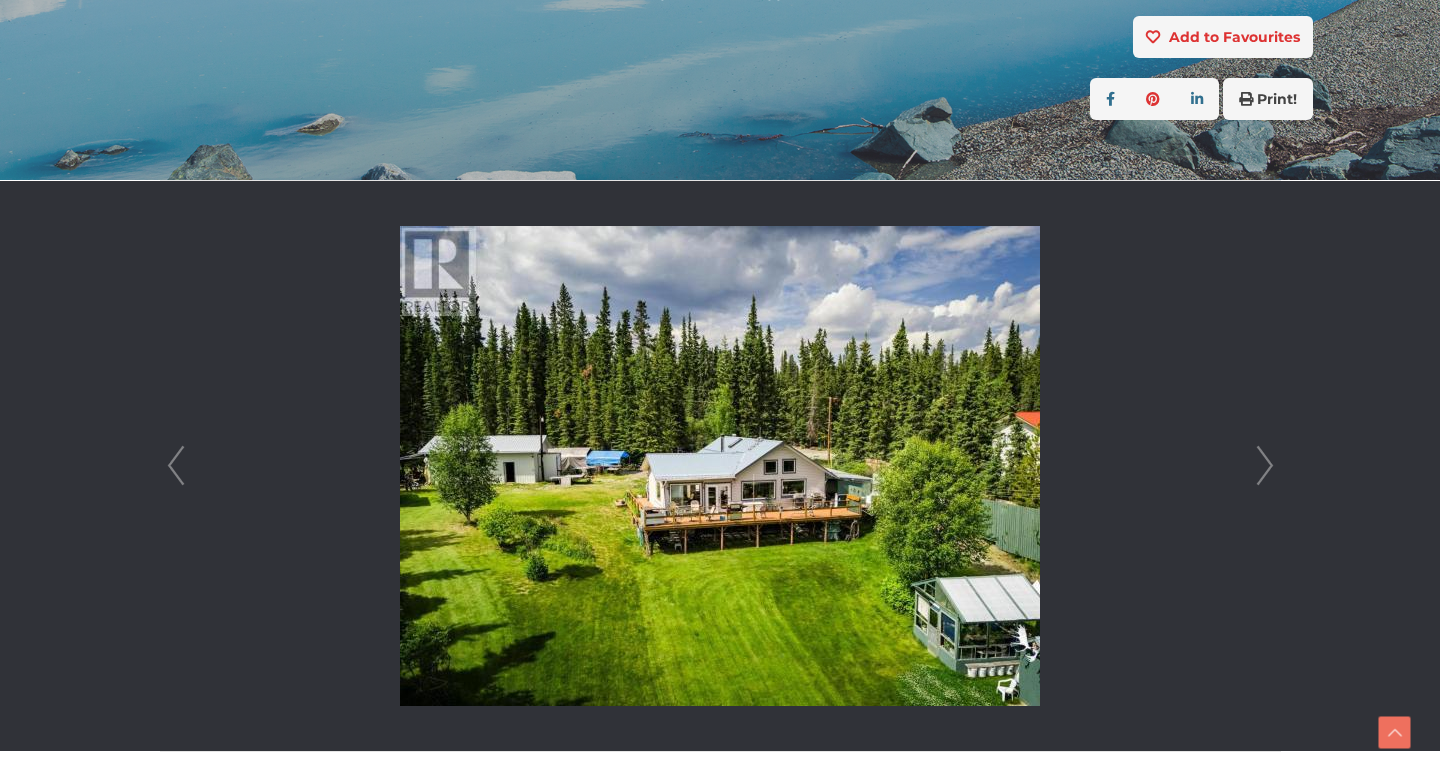 click on "Next" at bounding box center (1265, 466) 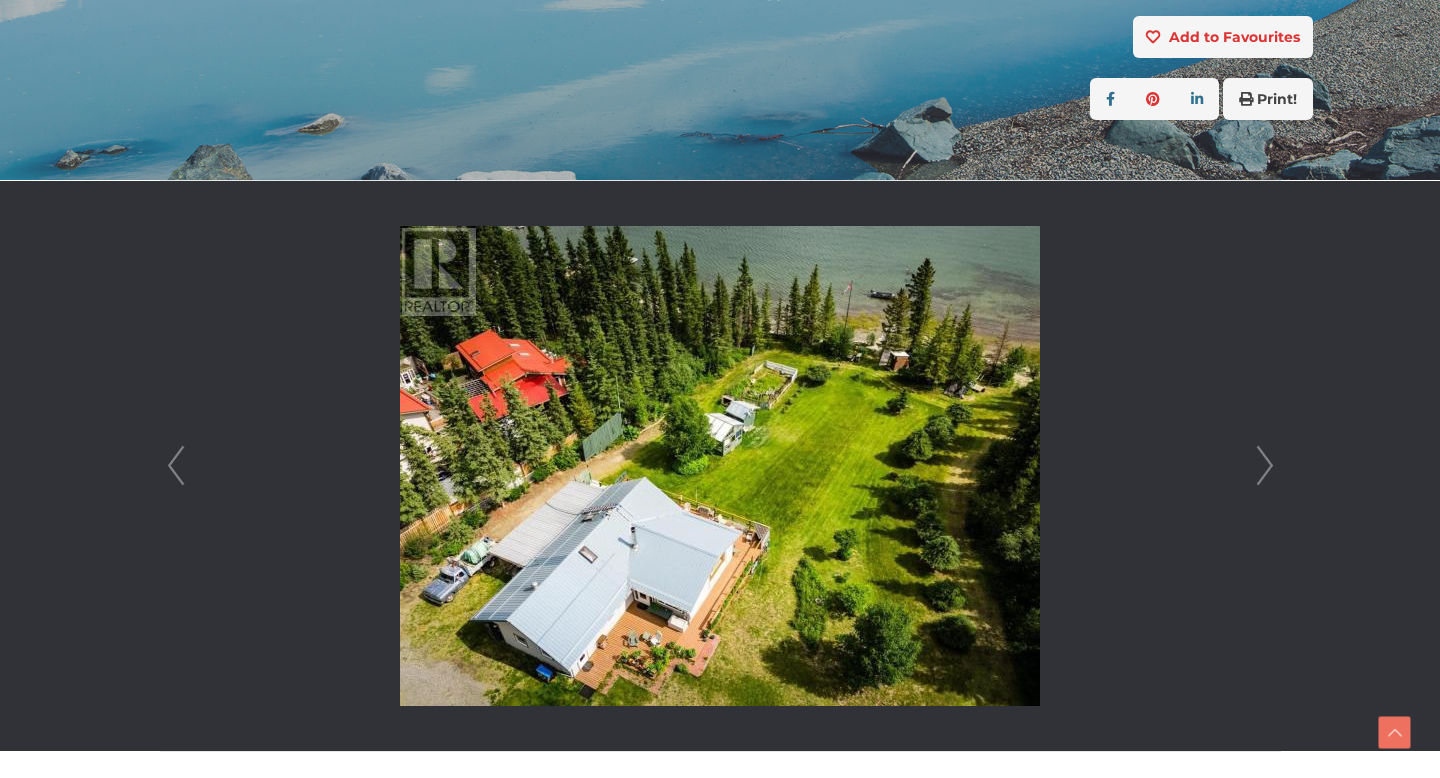 click on "Next" at bounding box center (1265, 466) 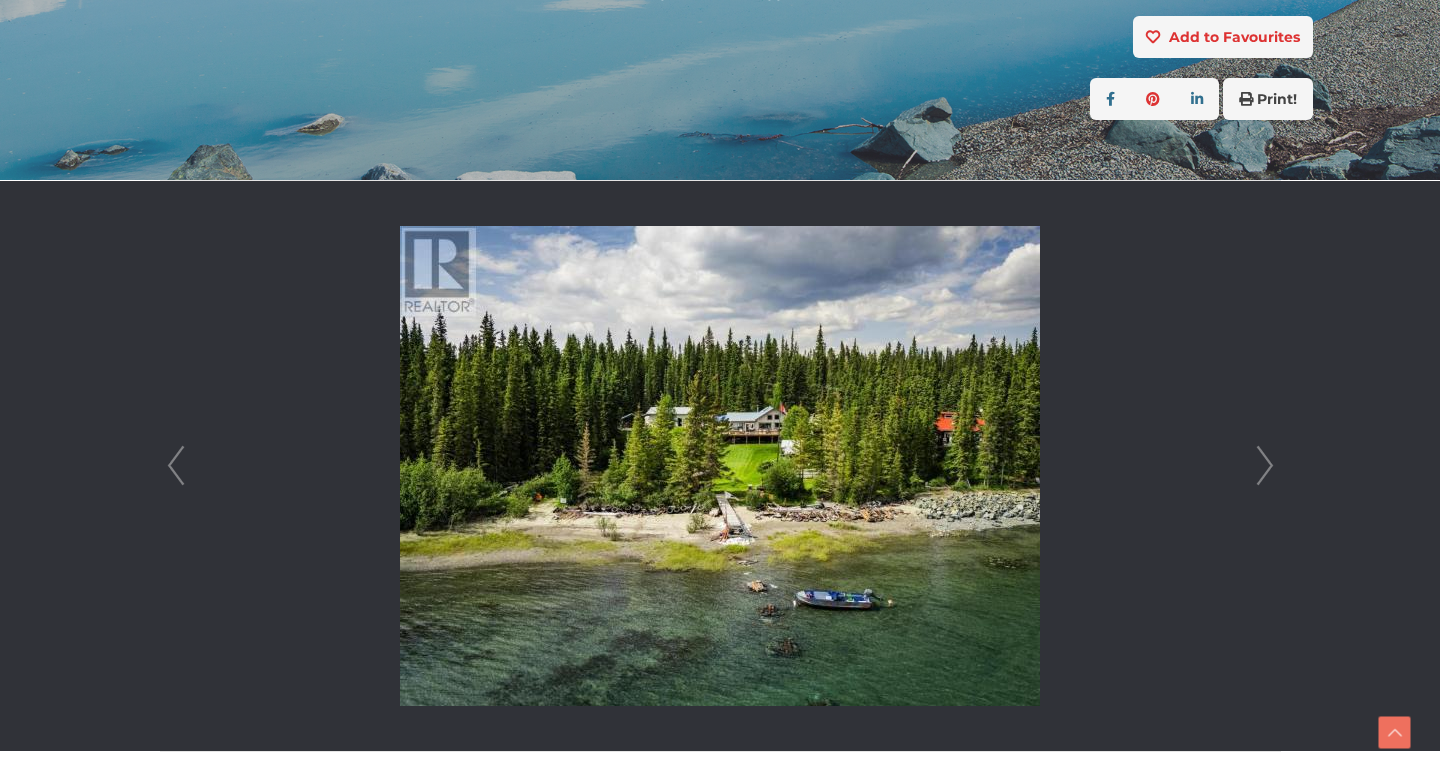click on "Next" at bounding box center (1265, 466) 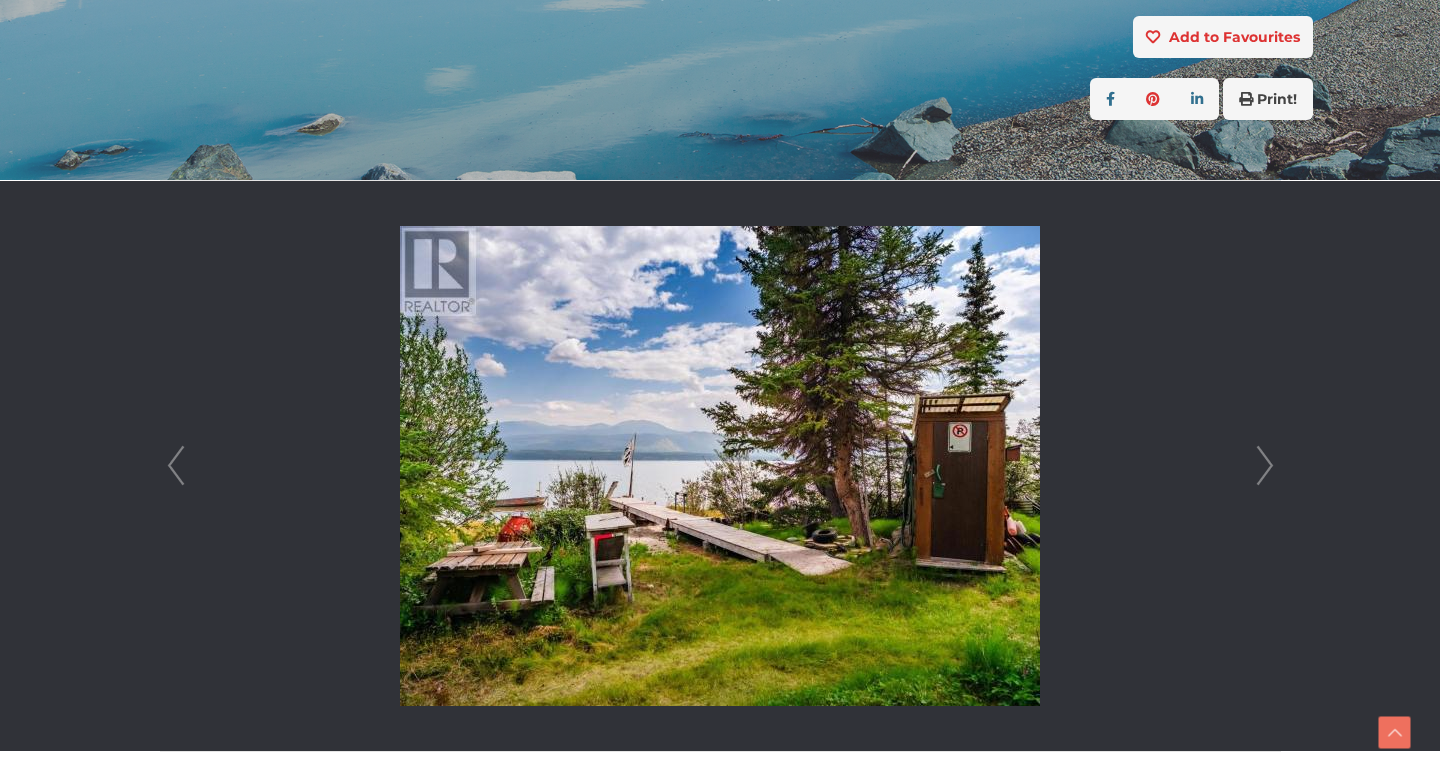click on "Next" at bounding box center [1265, 466] 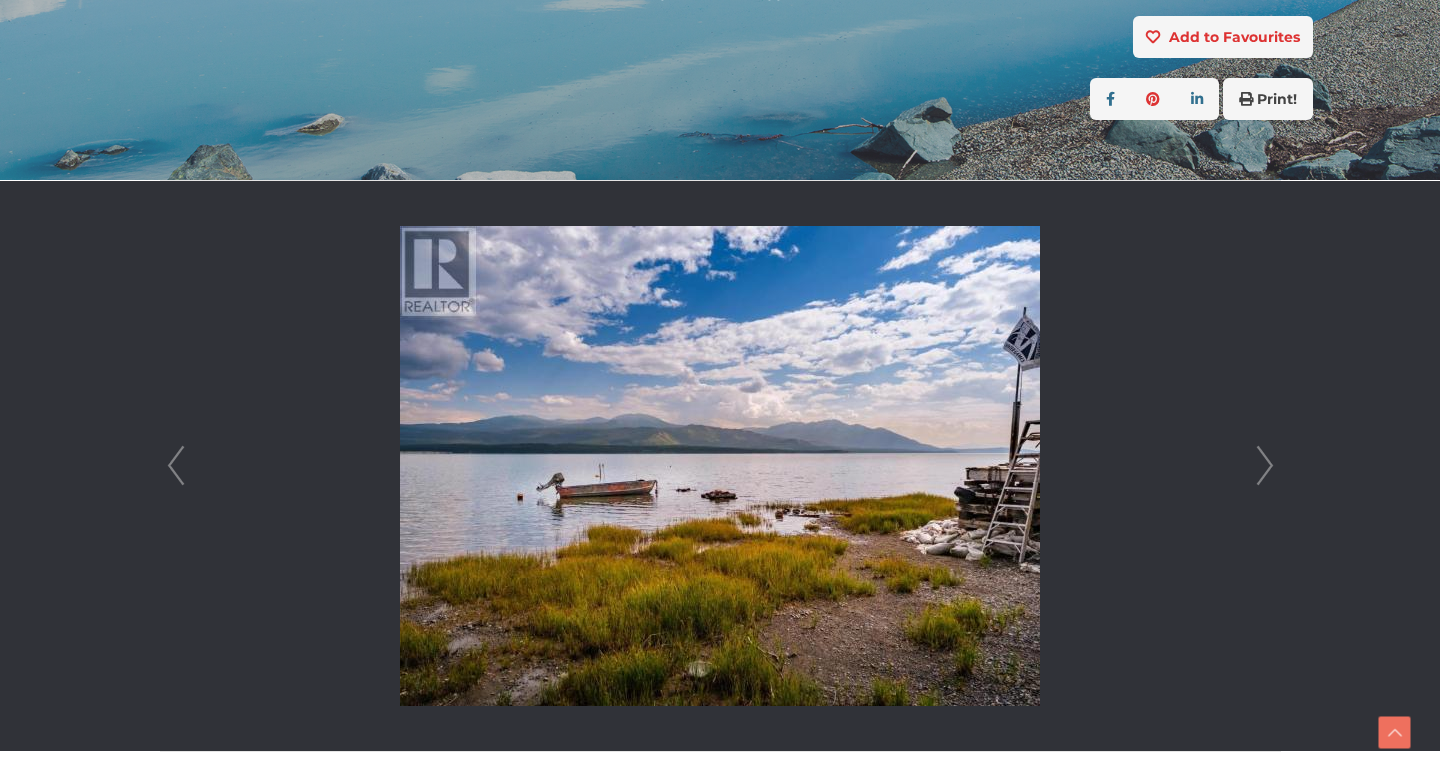 click on "Next" at bounding box center [1265, 466] 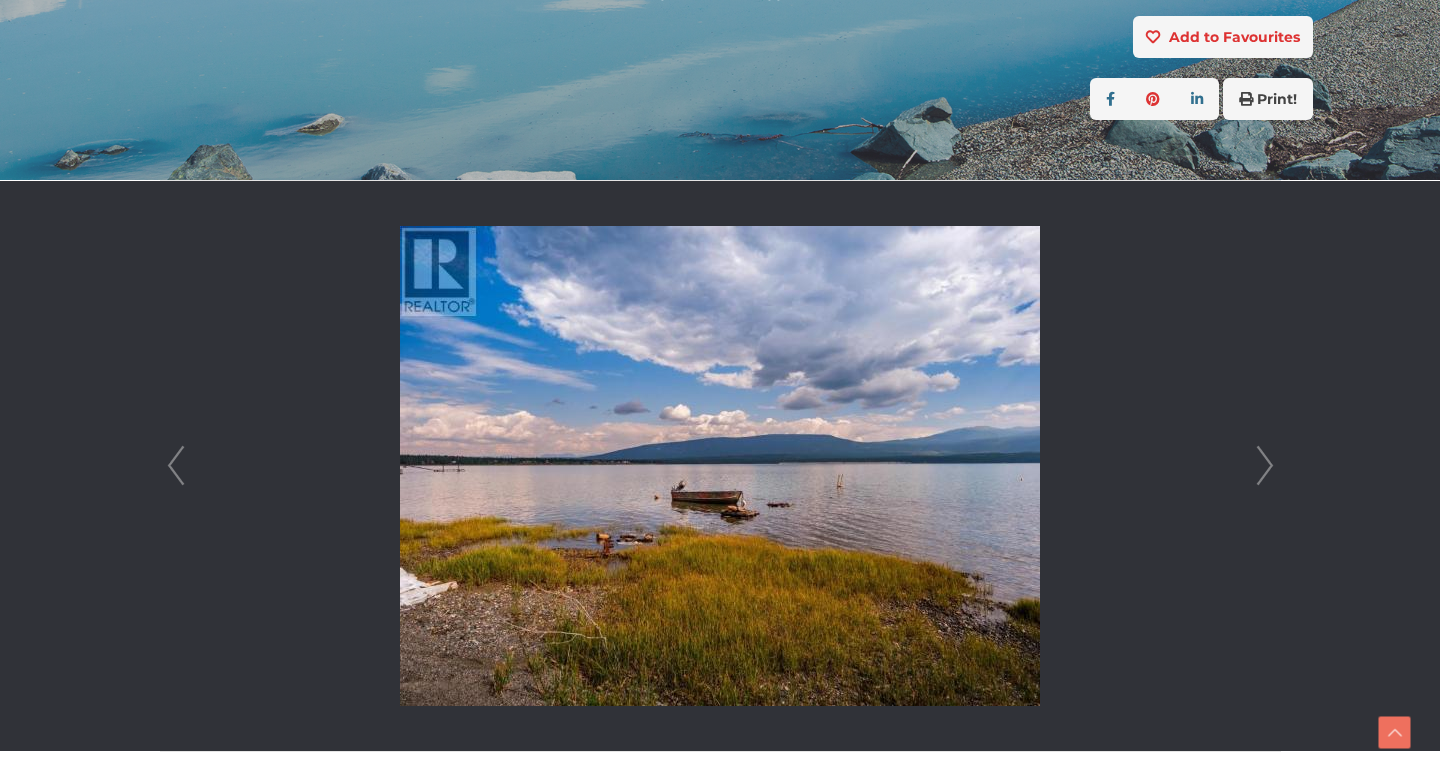 click on "Next" at bounding box center [1265, 466] 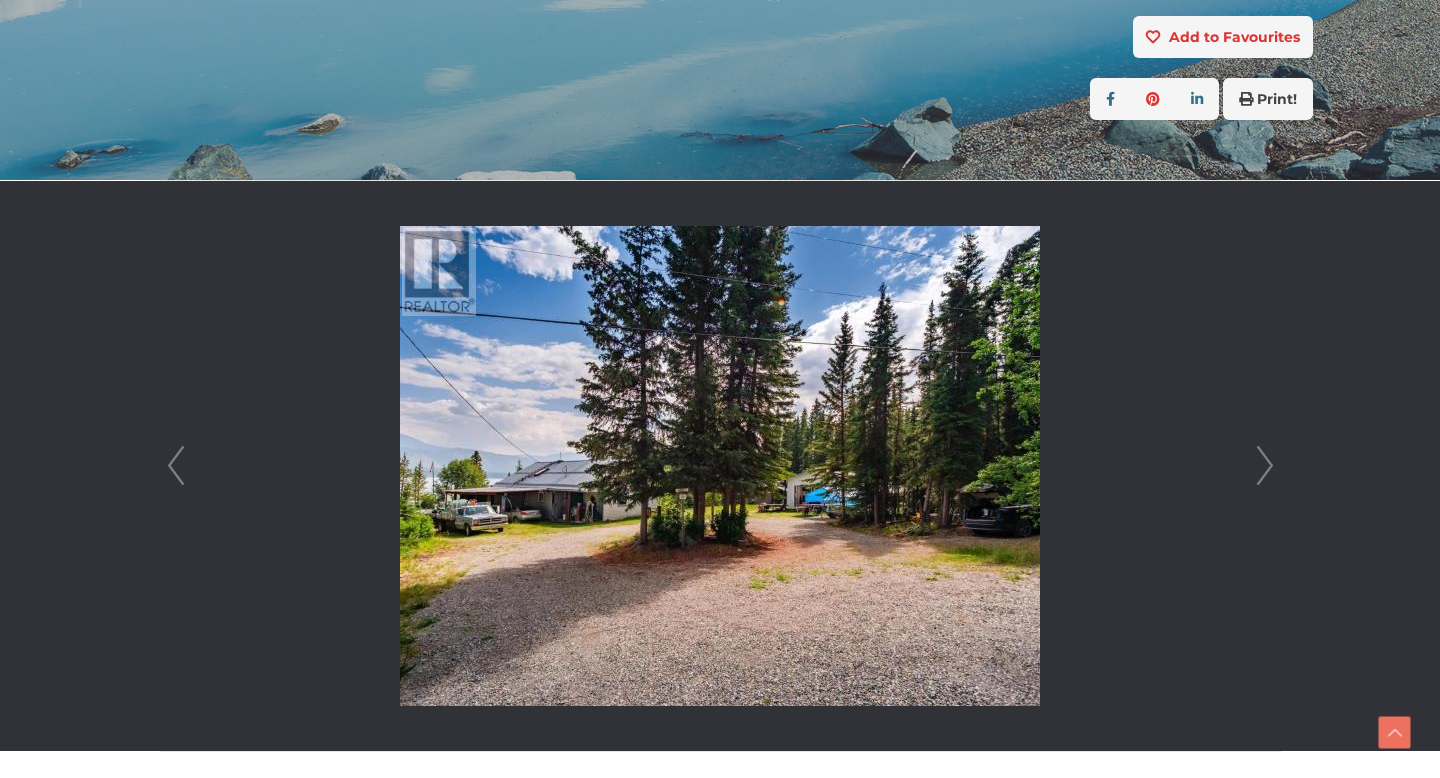 click on "Next" at bounding box center [1265, 466] 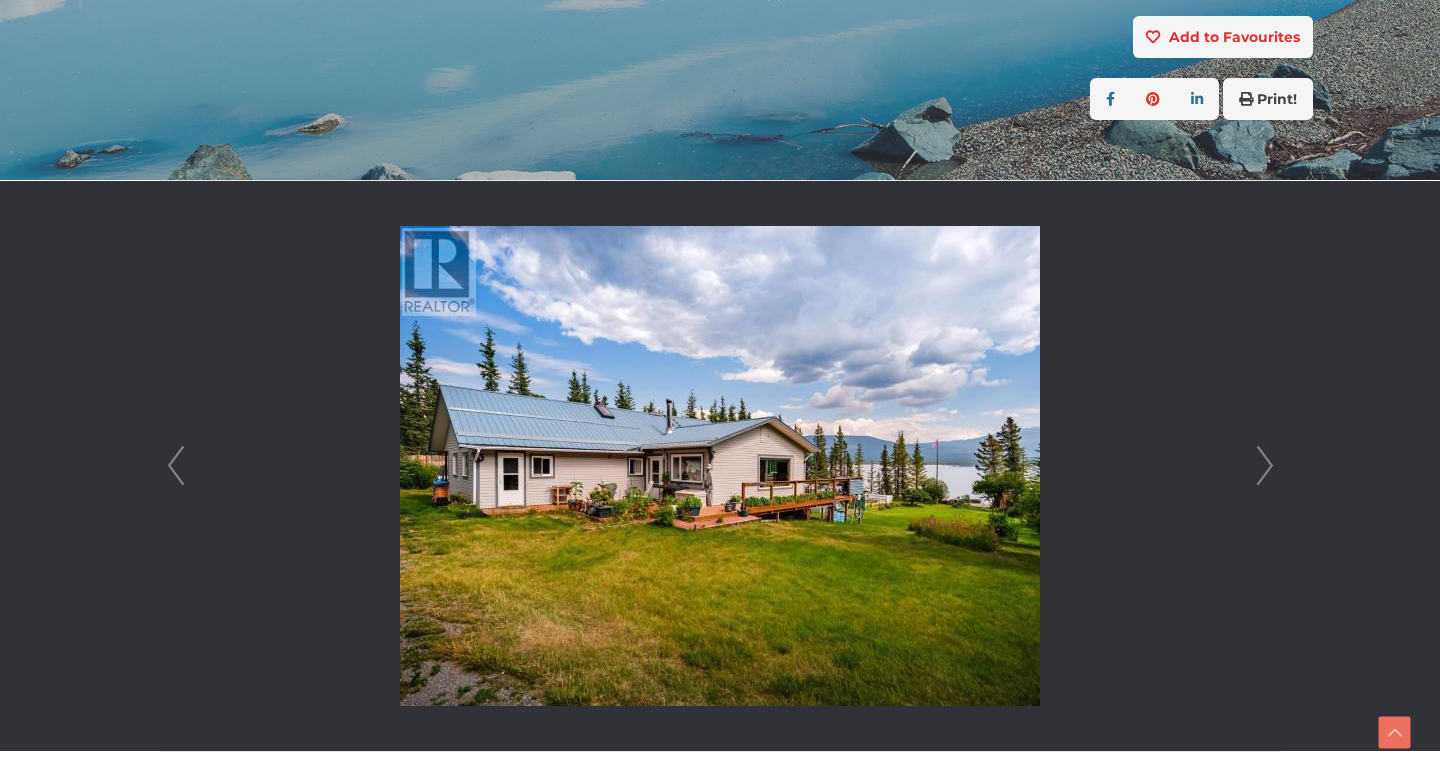 click on "Next" at bounding box center [1265, 466] 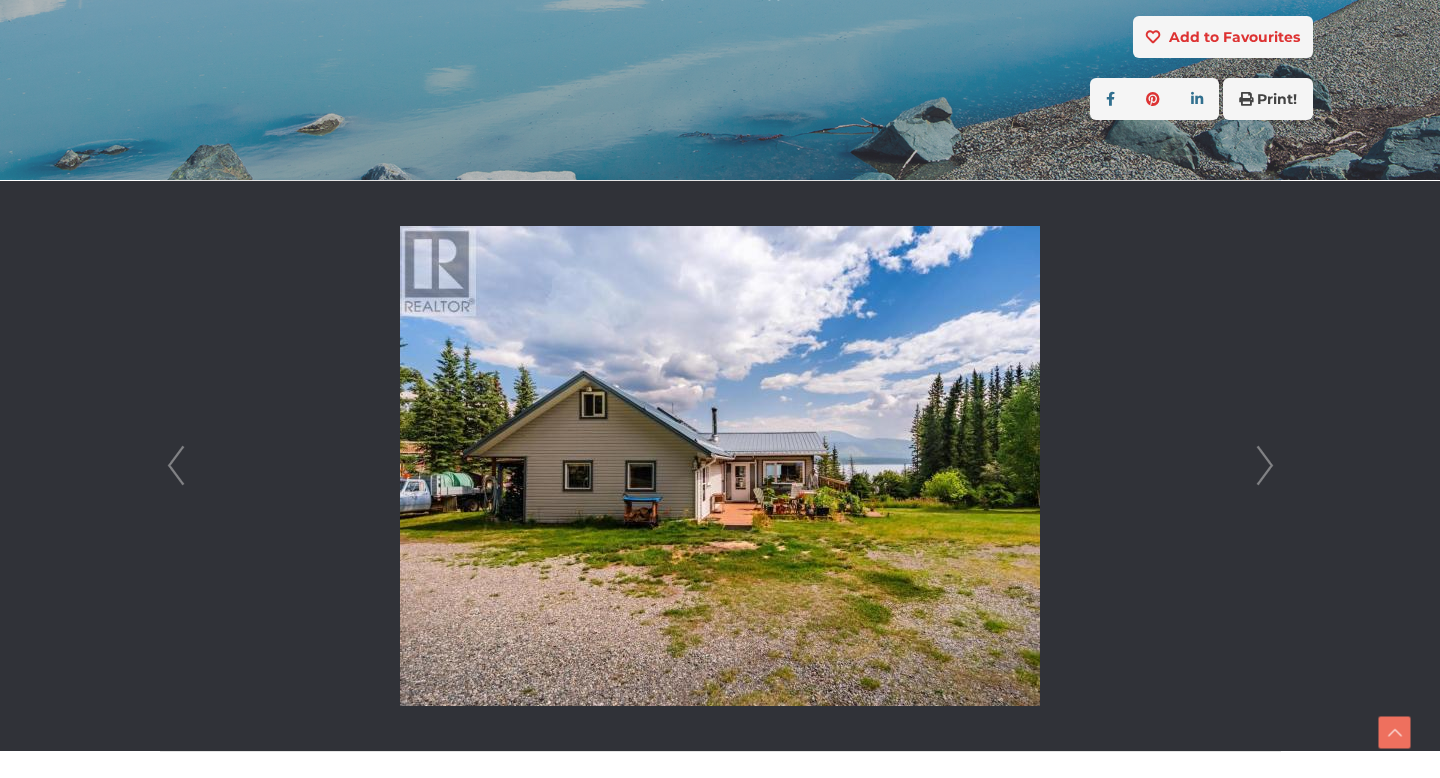 click on "Next" at bounding box center [1265, 466] 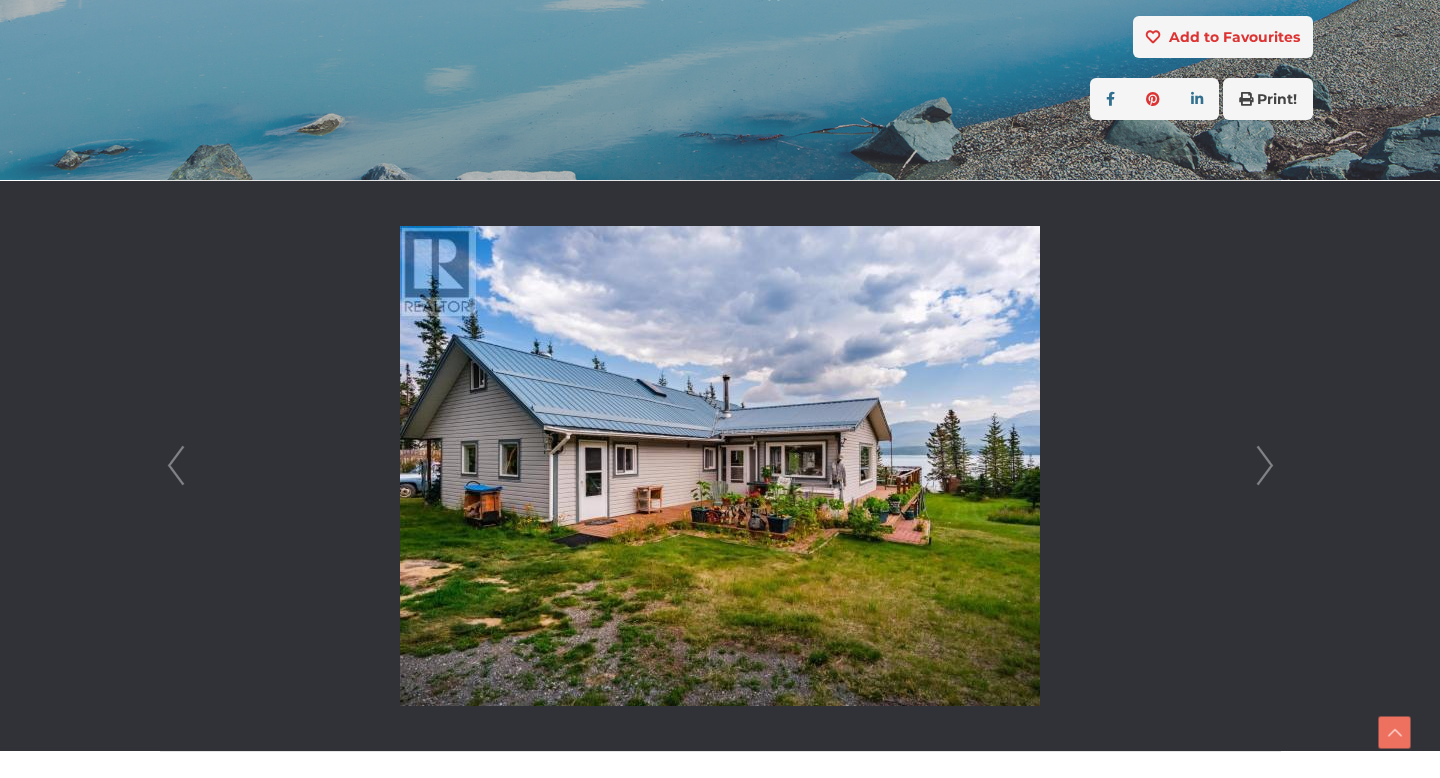 click on "Next" at bounding box center [1265, 466] 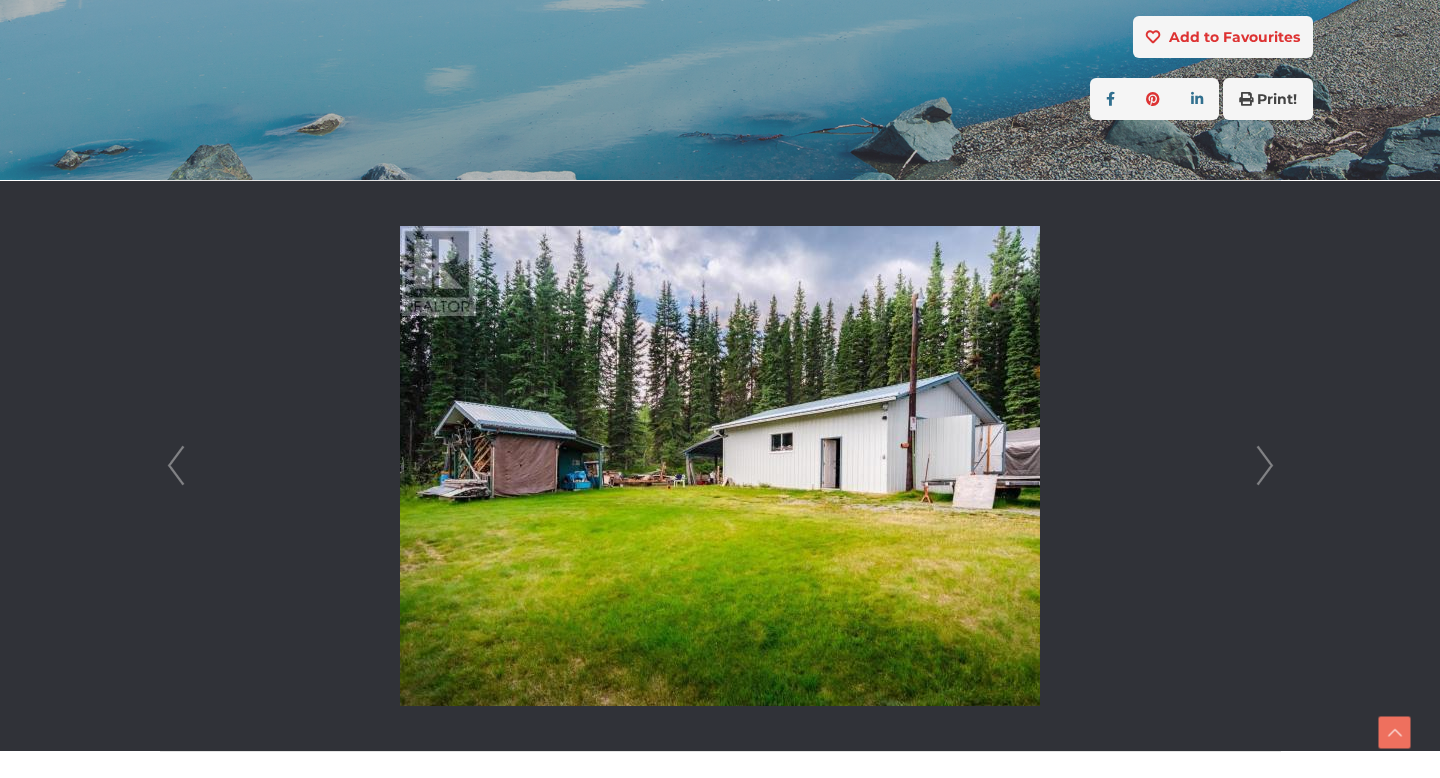 click on "Next" at bounding box center (1265, 466) 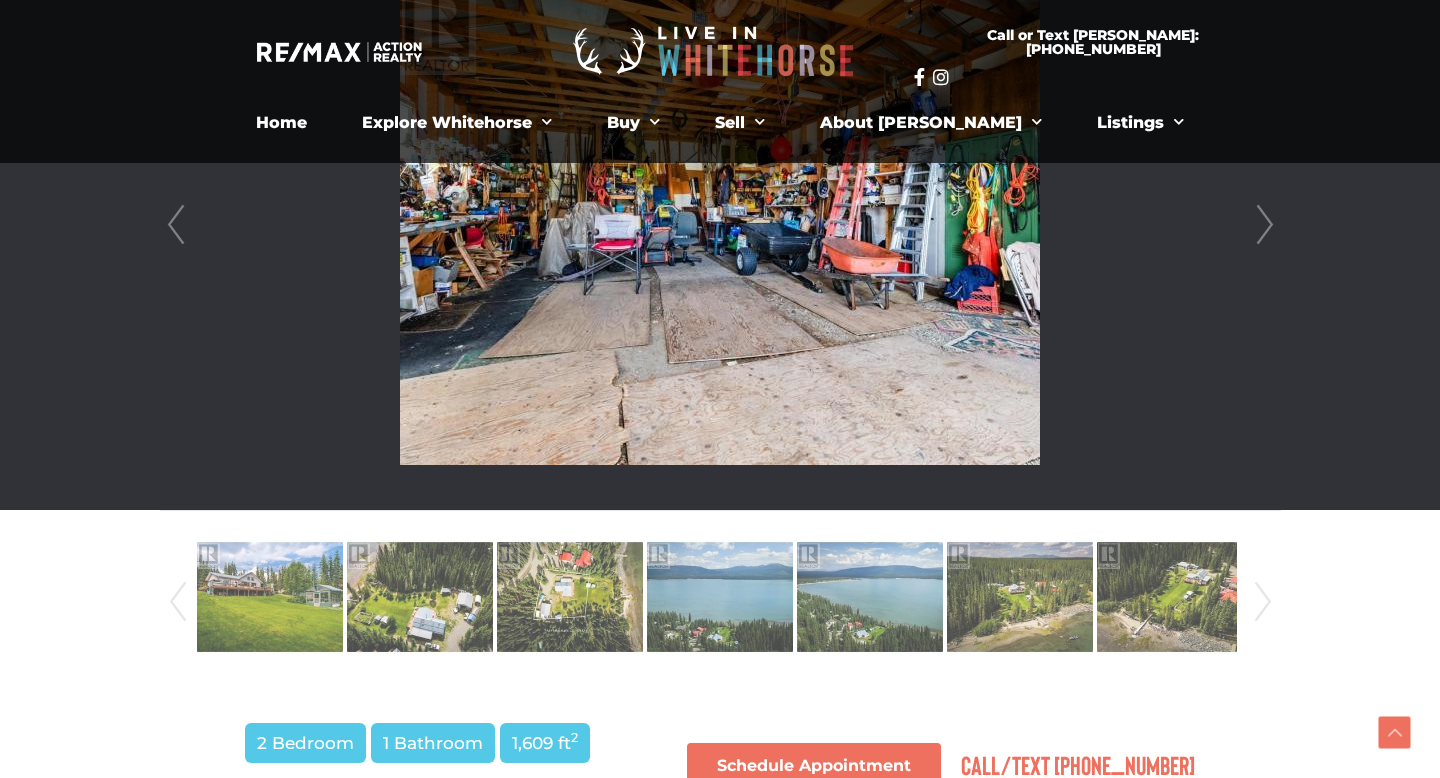 scroll, scrollTop: 630, scrollLeft: 0, axis: vertical 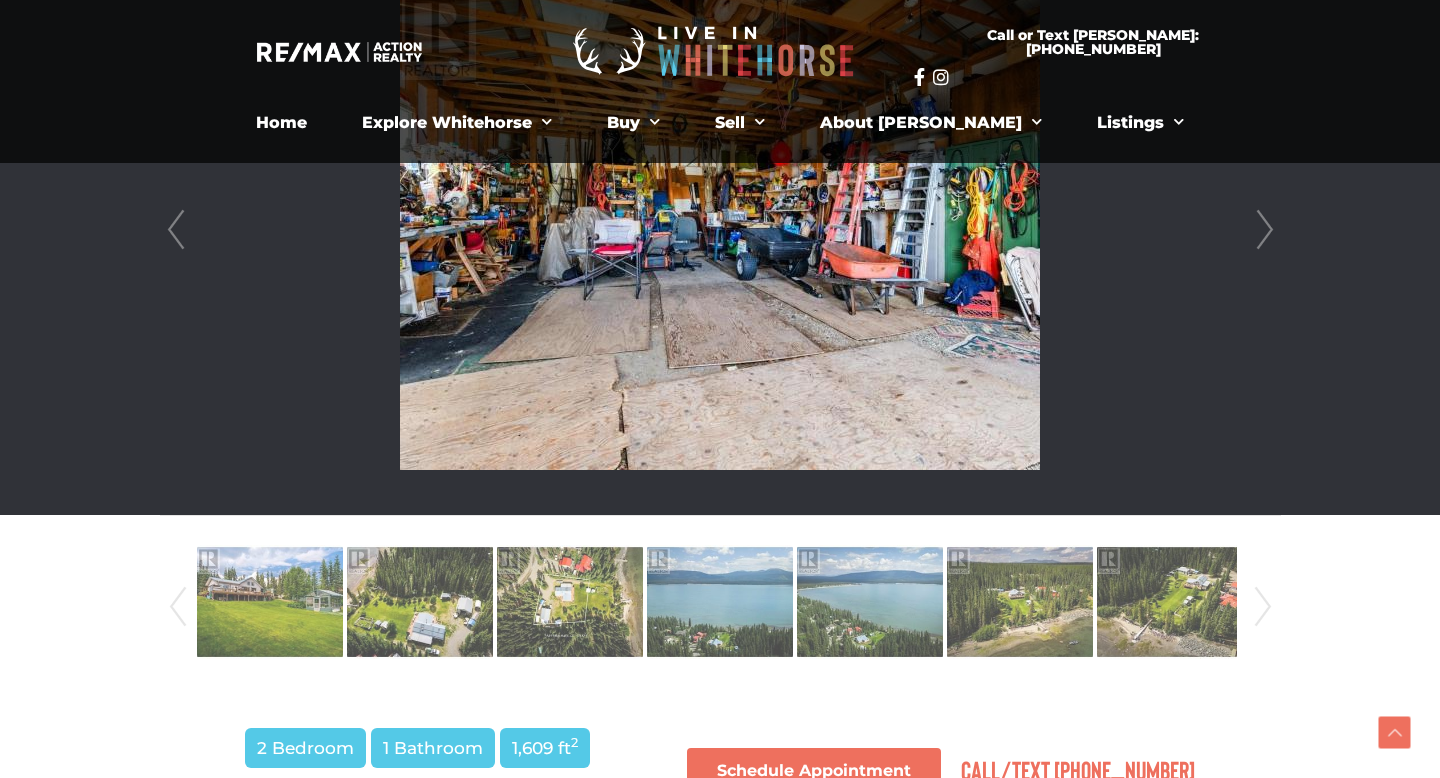 click on "Next" at bounding box center [1263, 607] 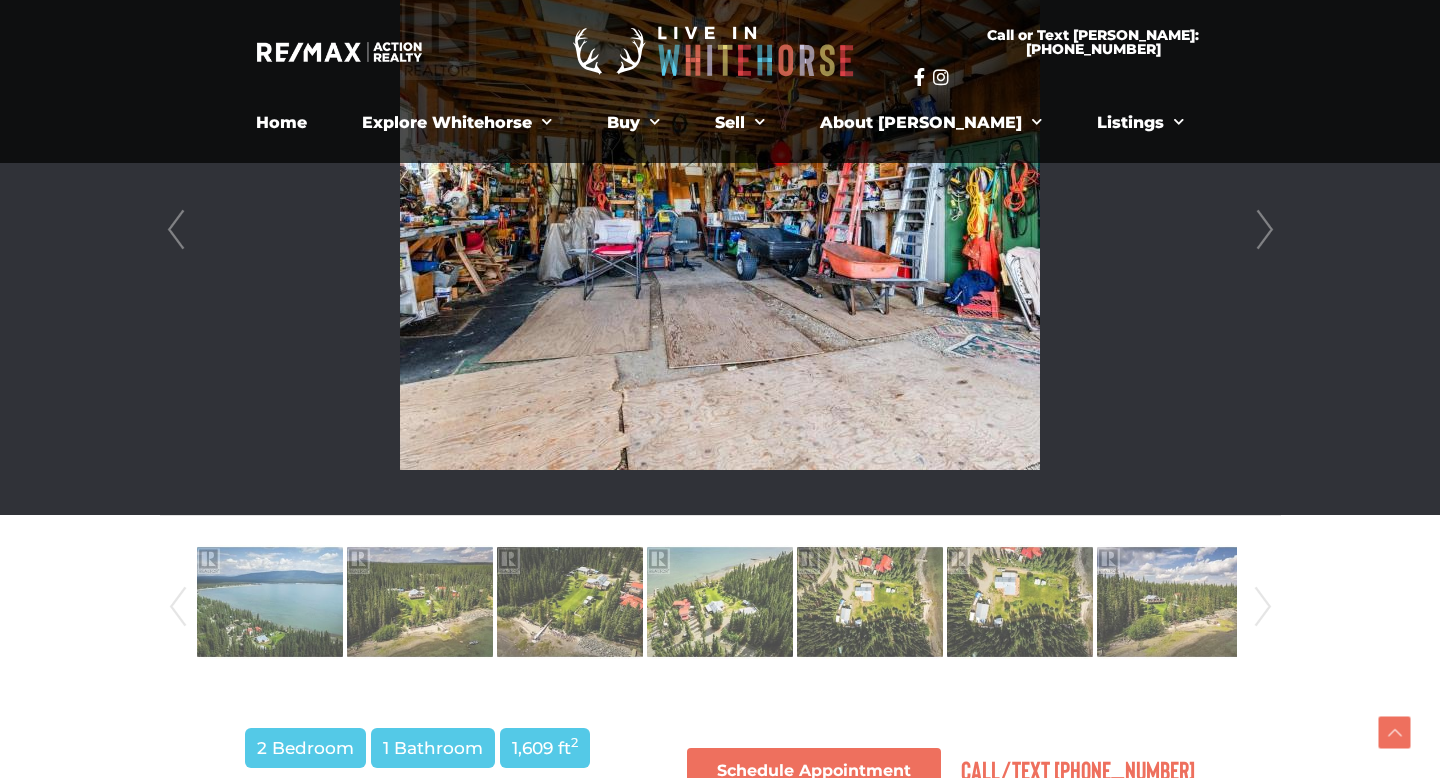 click on "Next" at bounding box center (1263, 607) 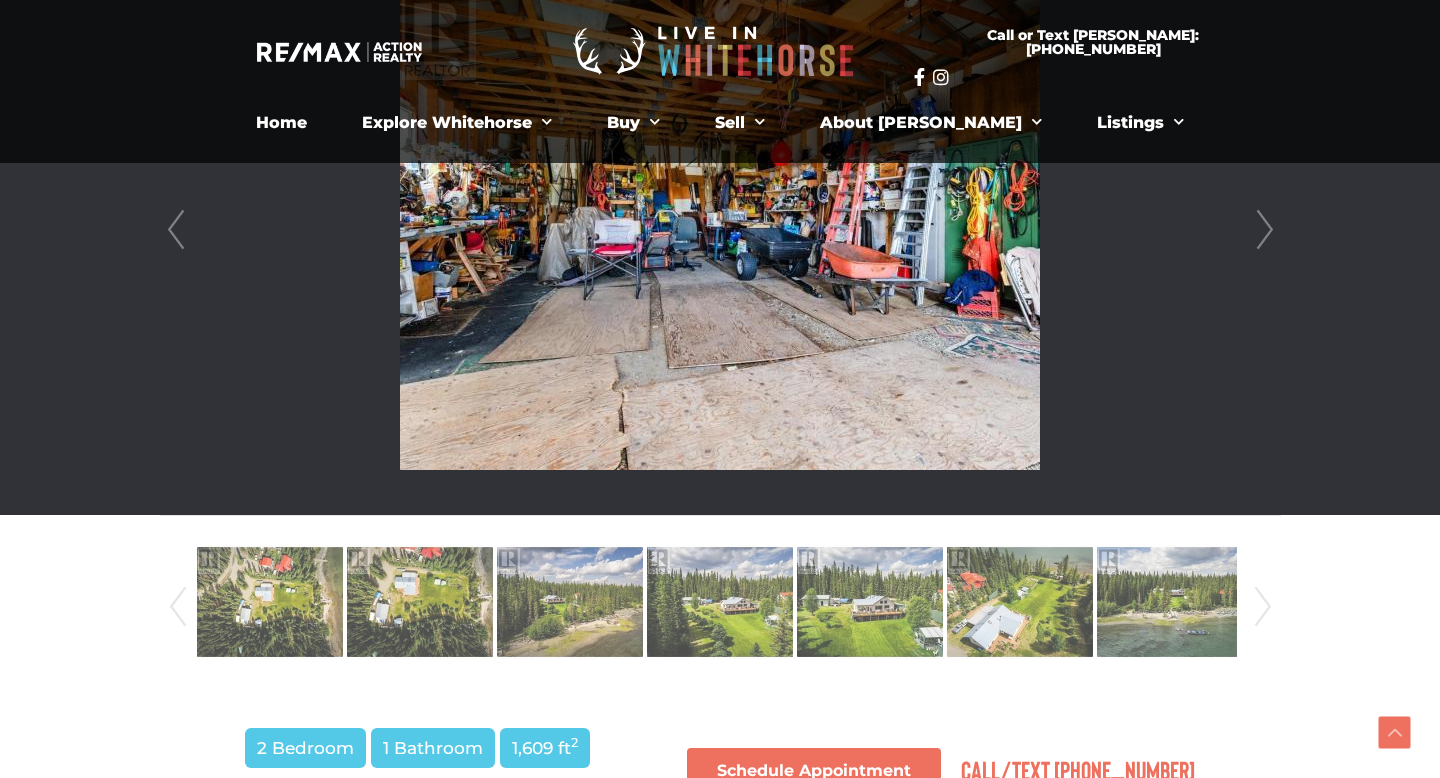 click on "Next" at bounding box center (1263, 607) 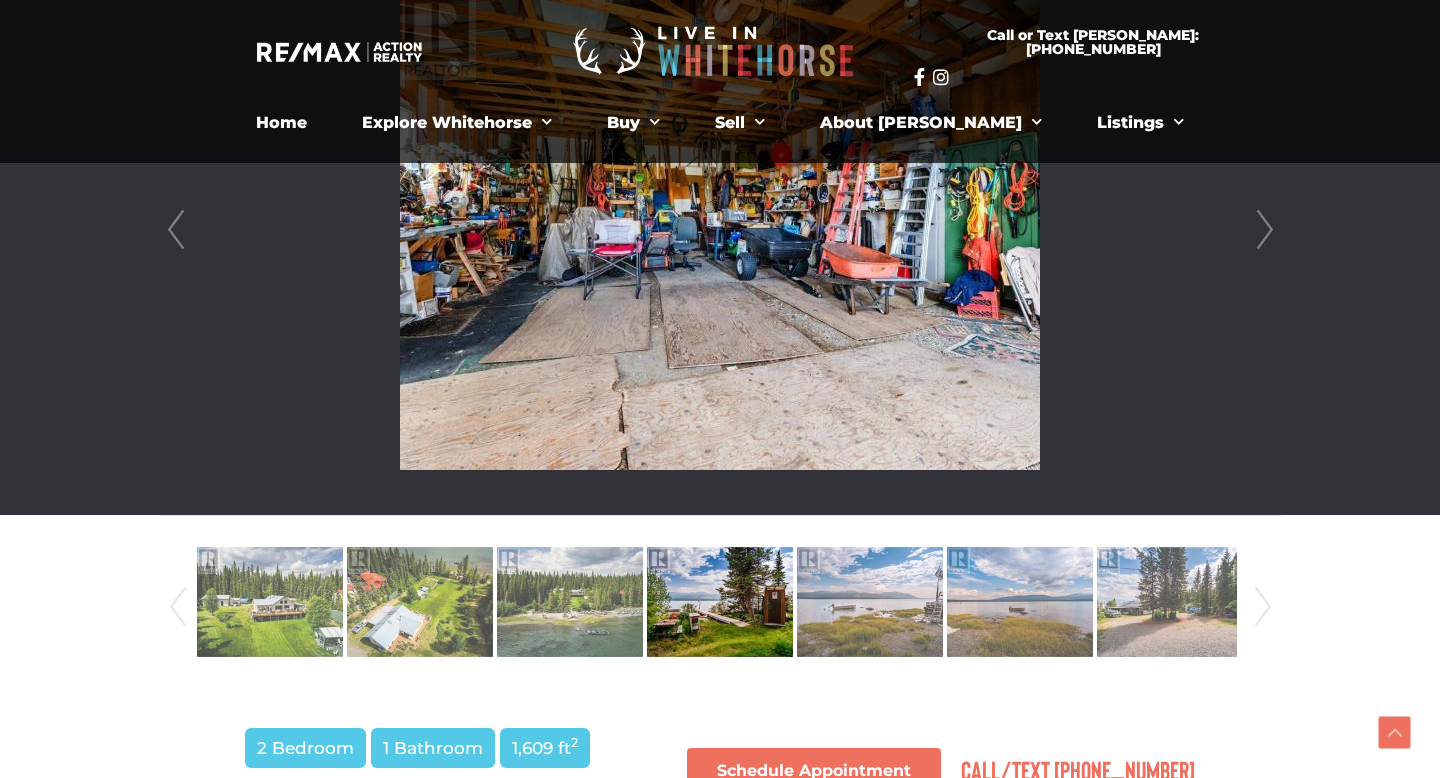 click on "Next" at bounding box center [1263, 607] 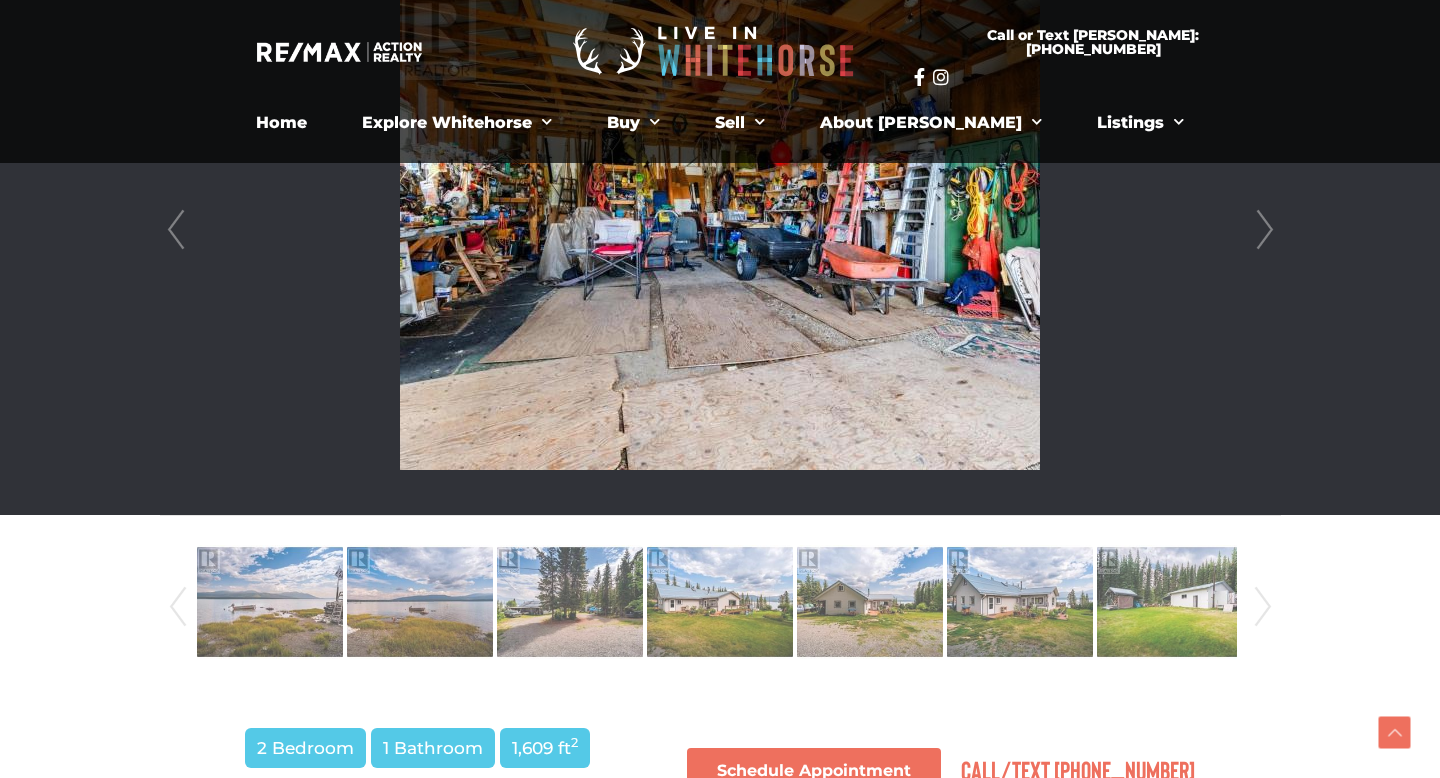 click on "Next" at bounding box center (1263, 607) 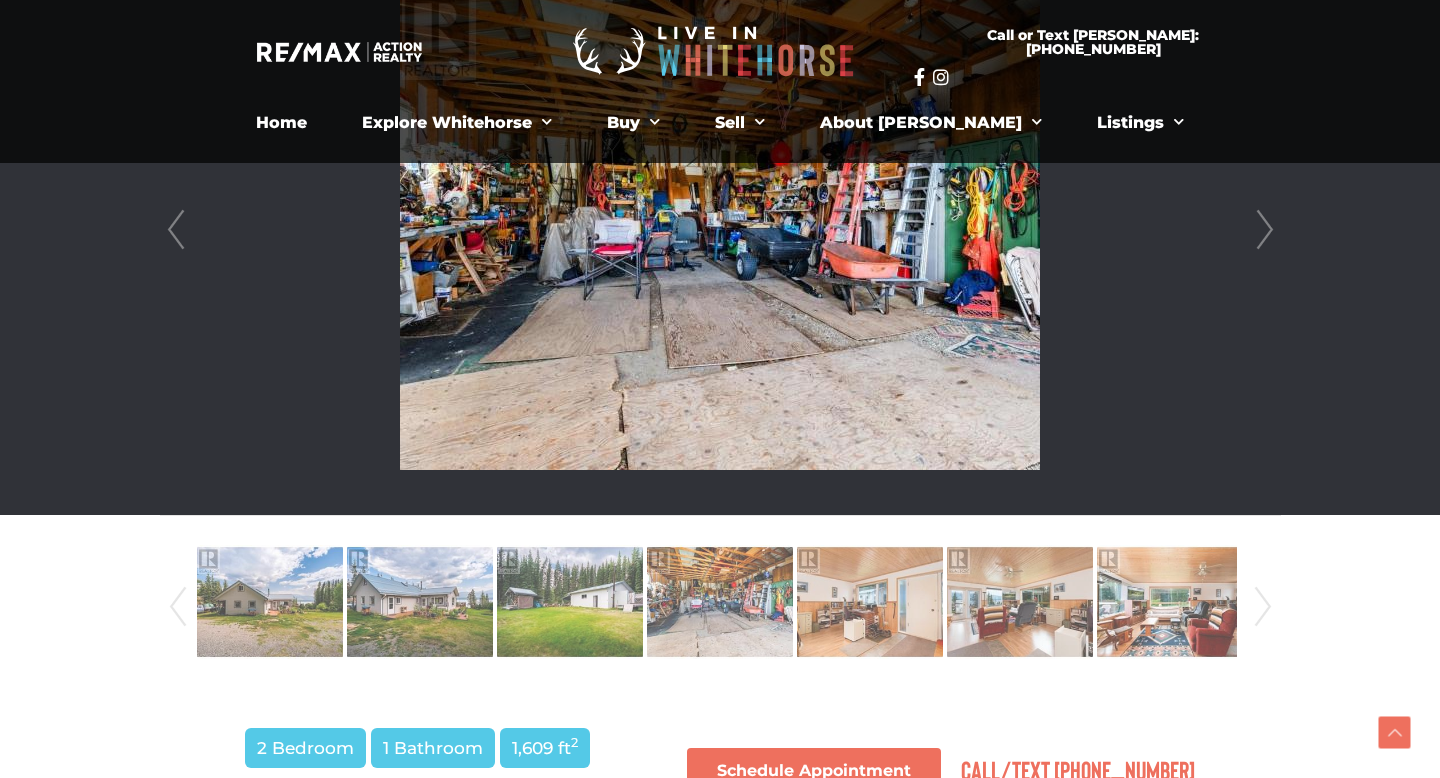 click on "Next" at bounding box center (1265, 230) 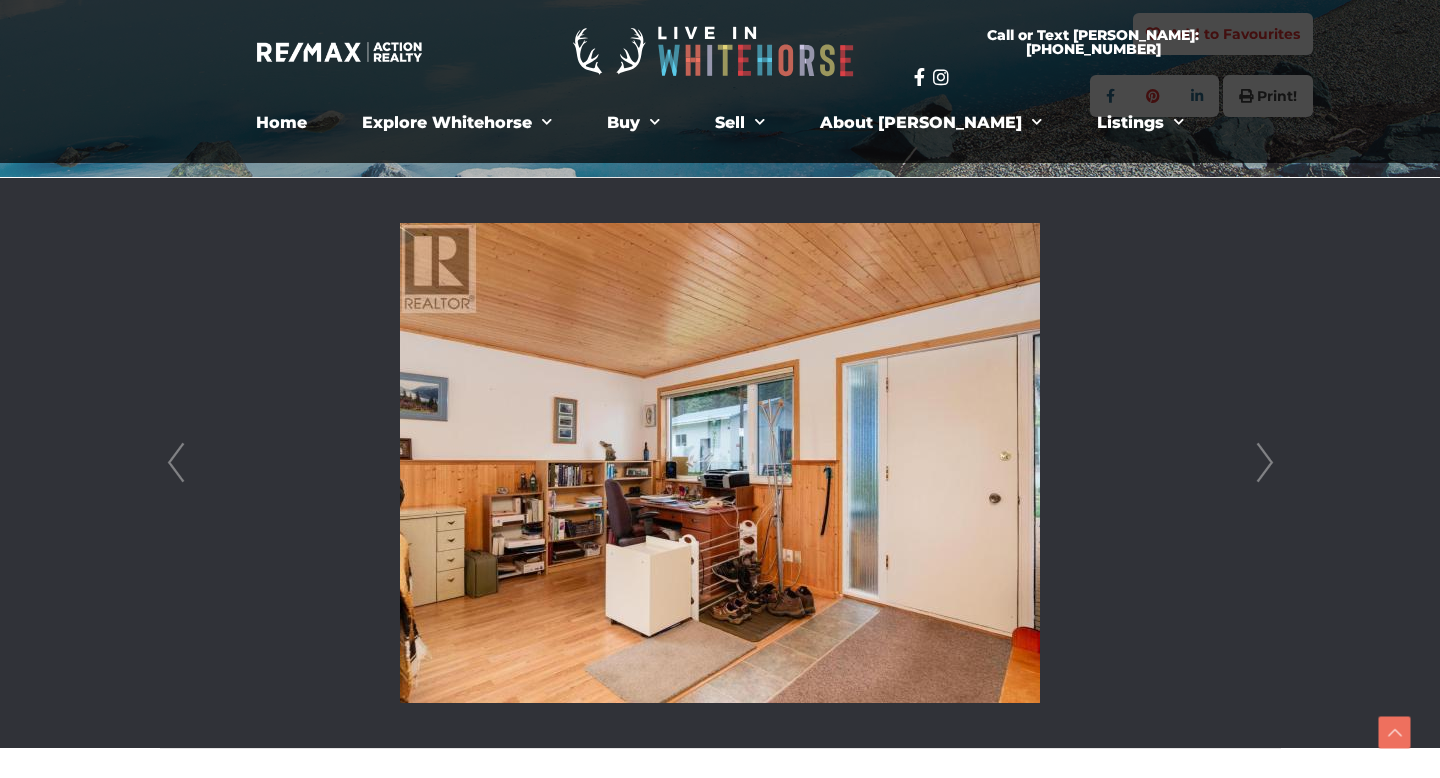 scroll, scrollTop: 394, scrollLeft: 0, axis: vertical 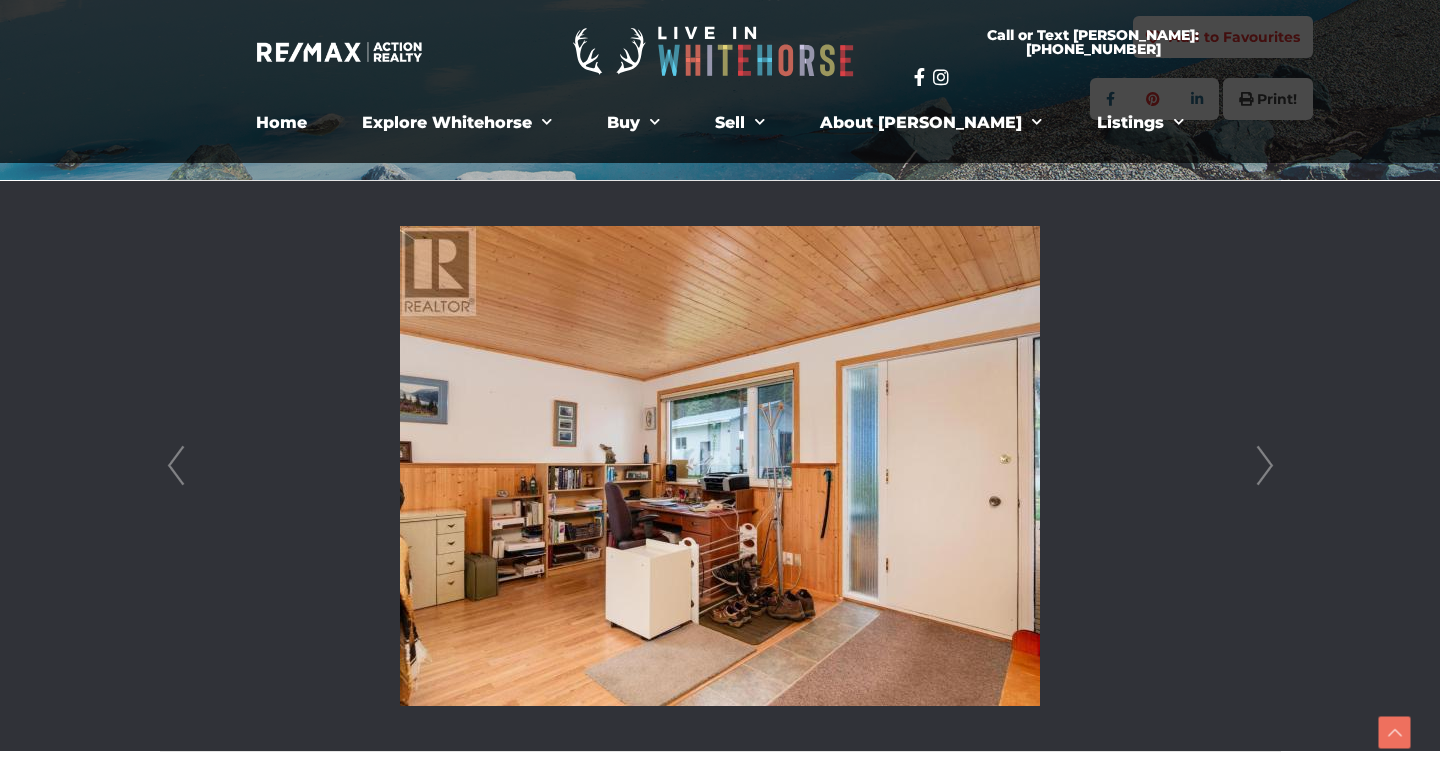 click on "Next" at bounding box center (1265, 466) 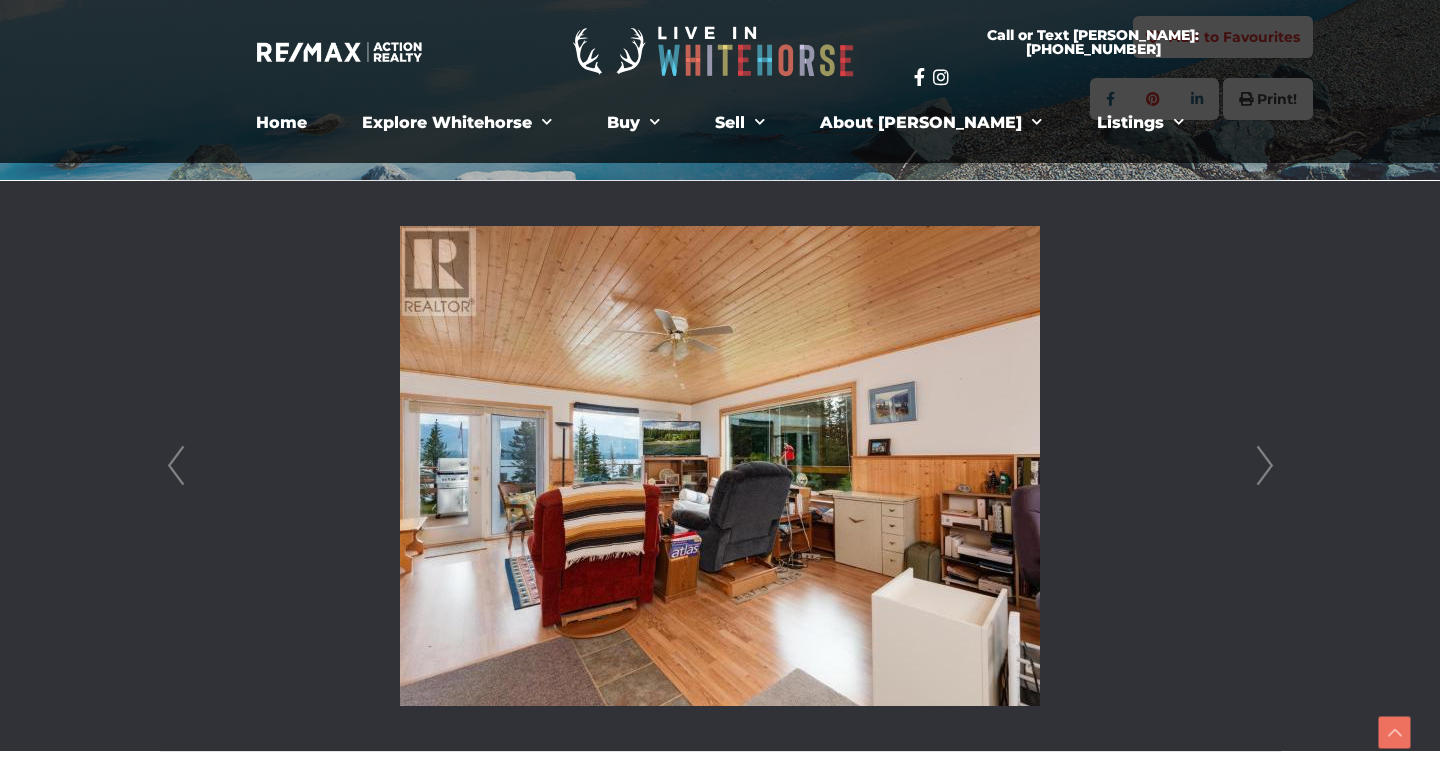 click on "Next" at bounding box center (1265, 466) 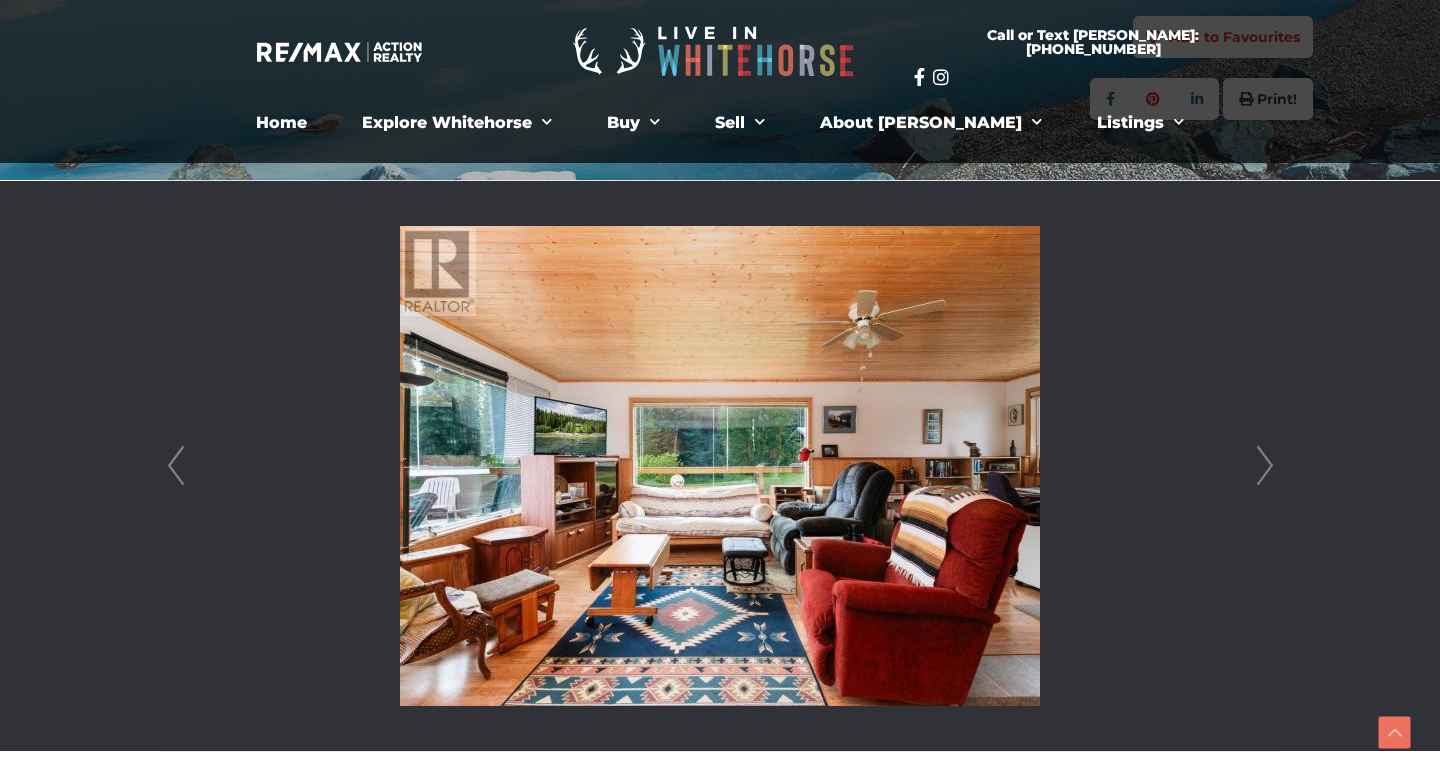 click on "Next" at bounding box center (1265, 466) 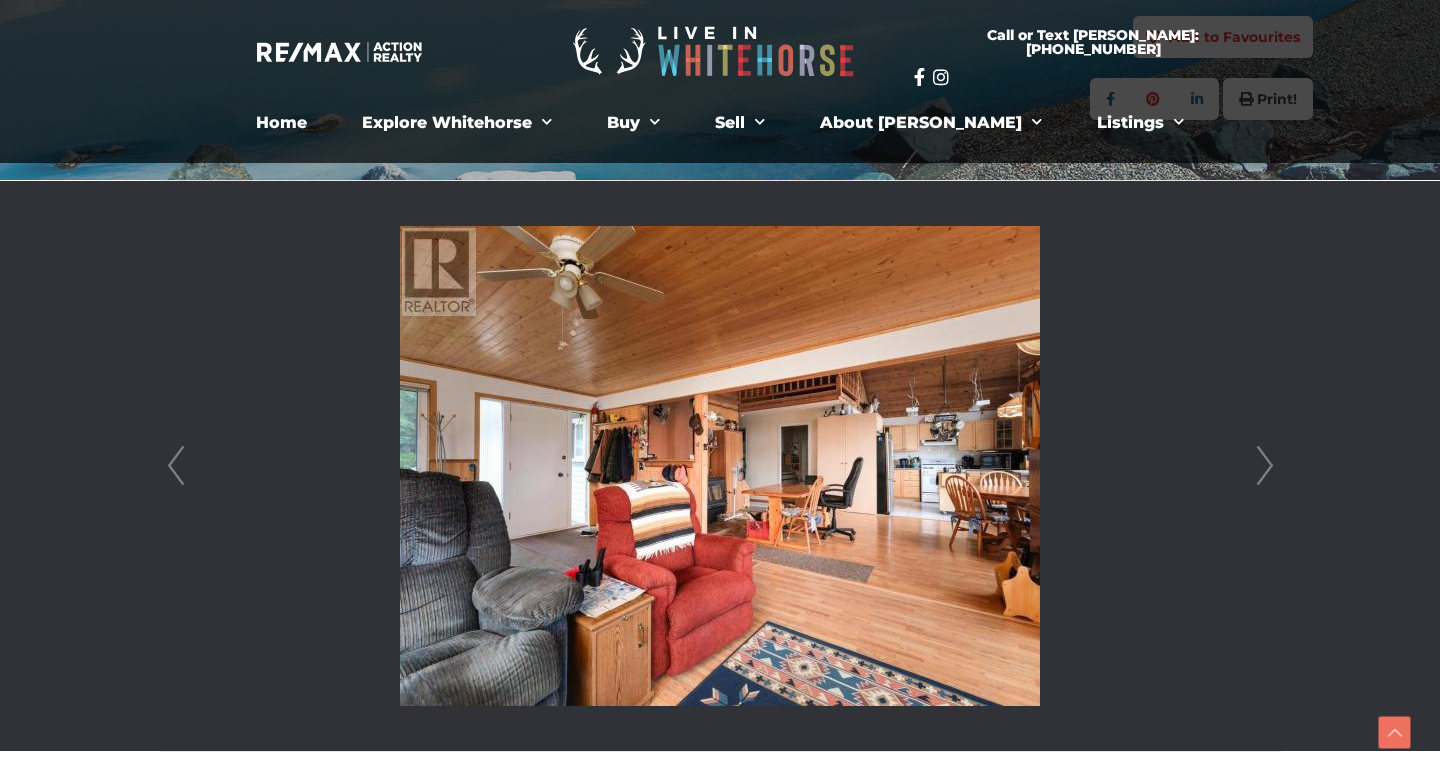 click on "Next" at bounding box center (1265, 466) 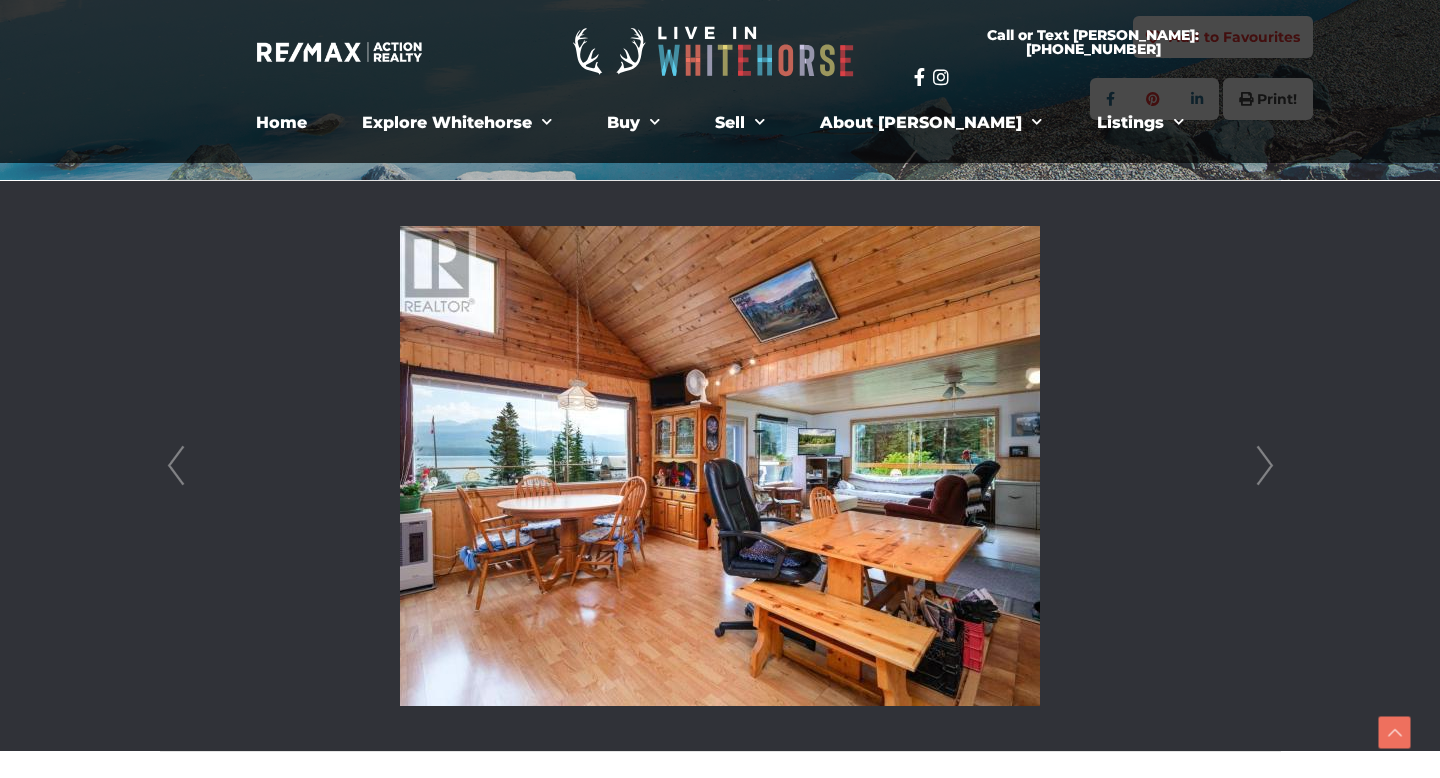 click on "Next" at bounding box center (1265, 466) 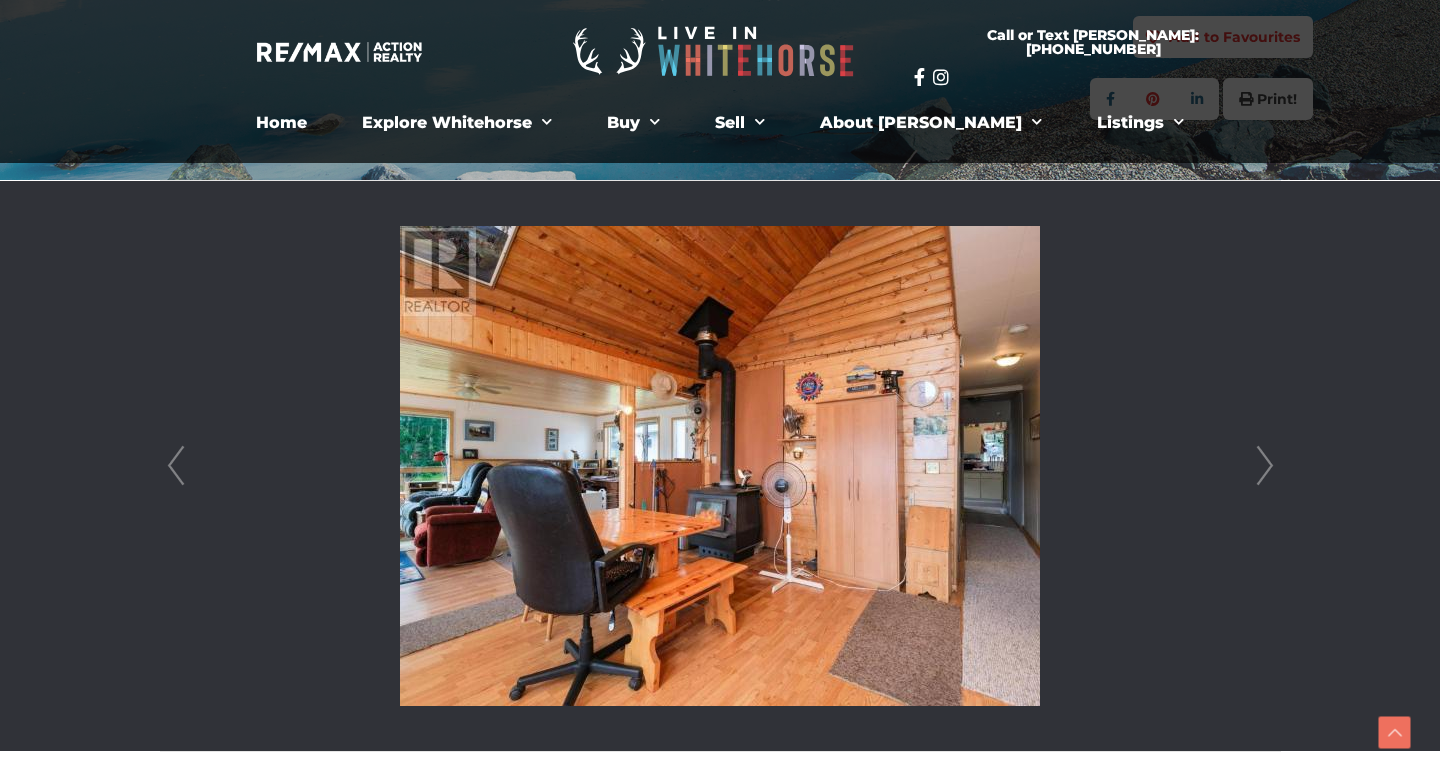 click on "Next" at bounding box center (1265, 466) 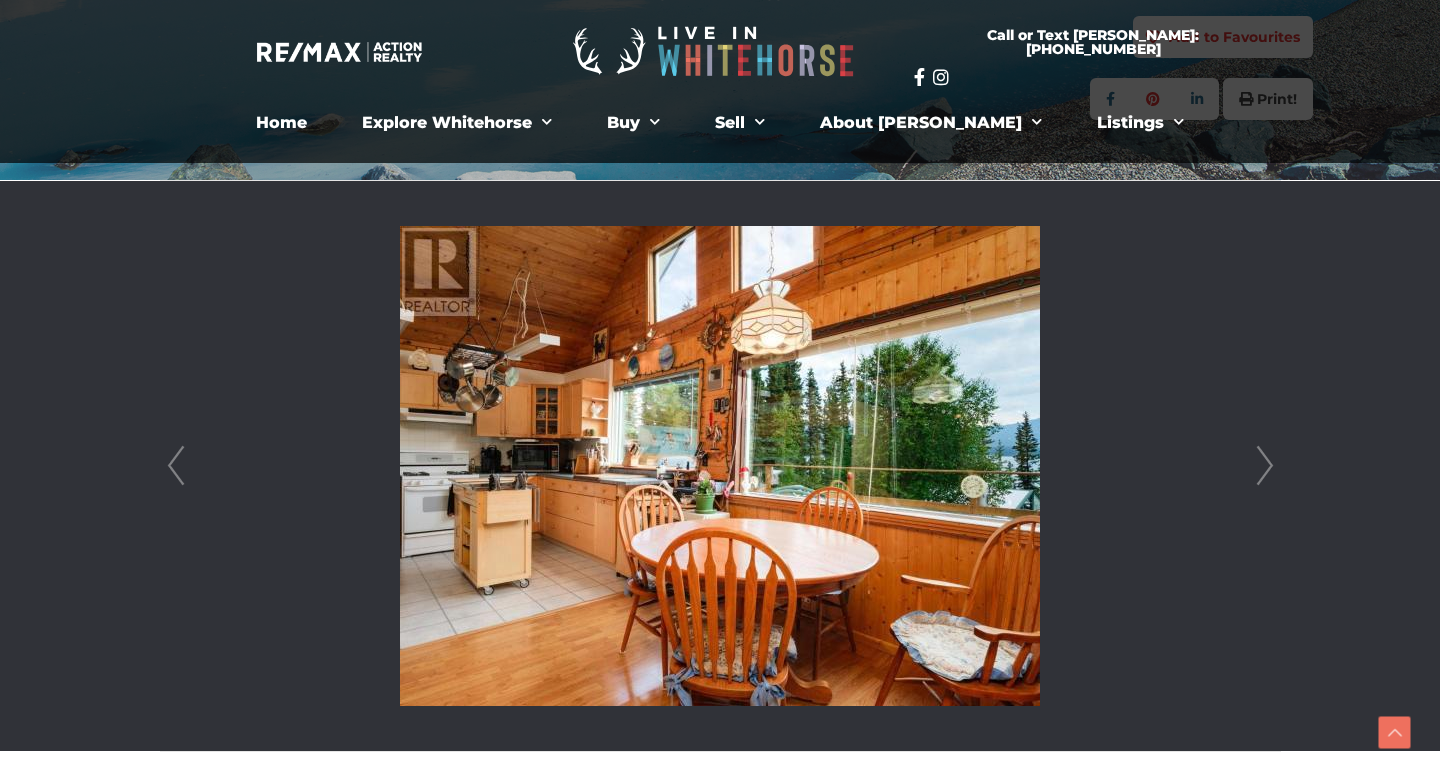 click on "Next" at bounding box center (1265, 466) 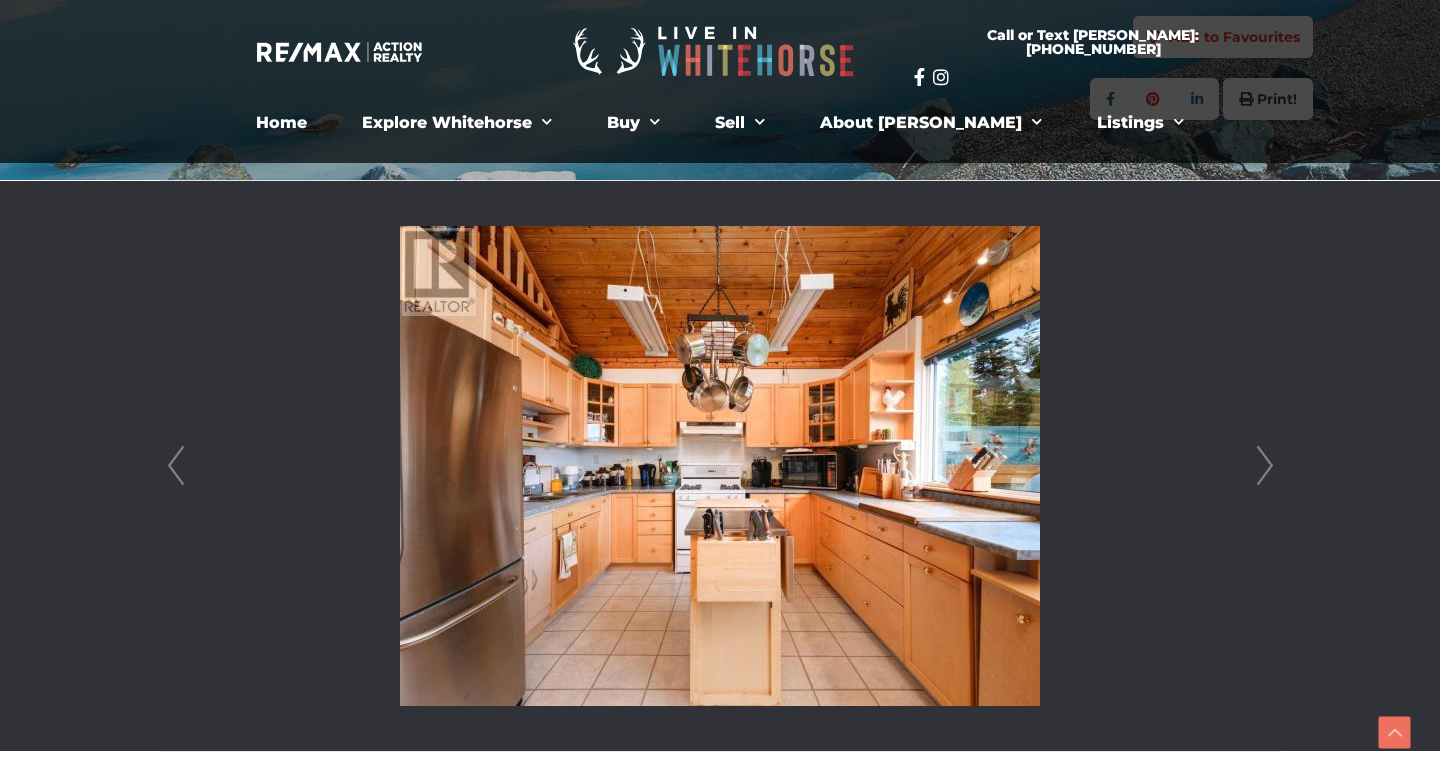 click on "Next" at bounding box center [1265, 466] 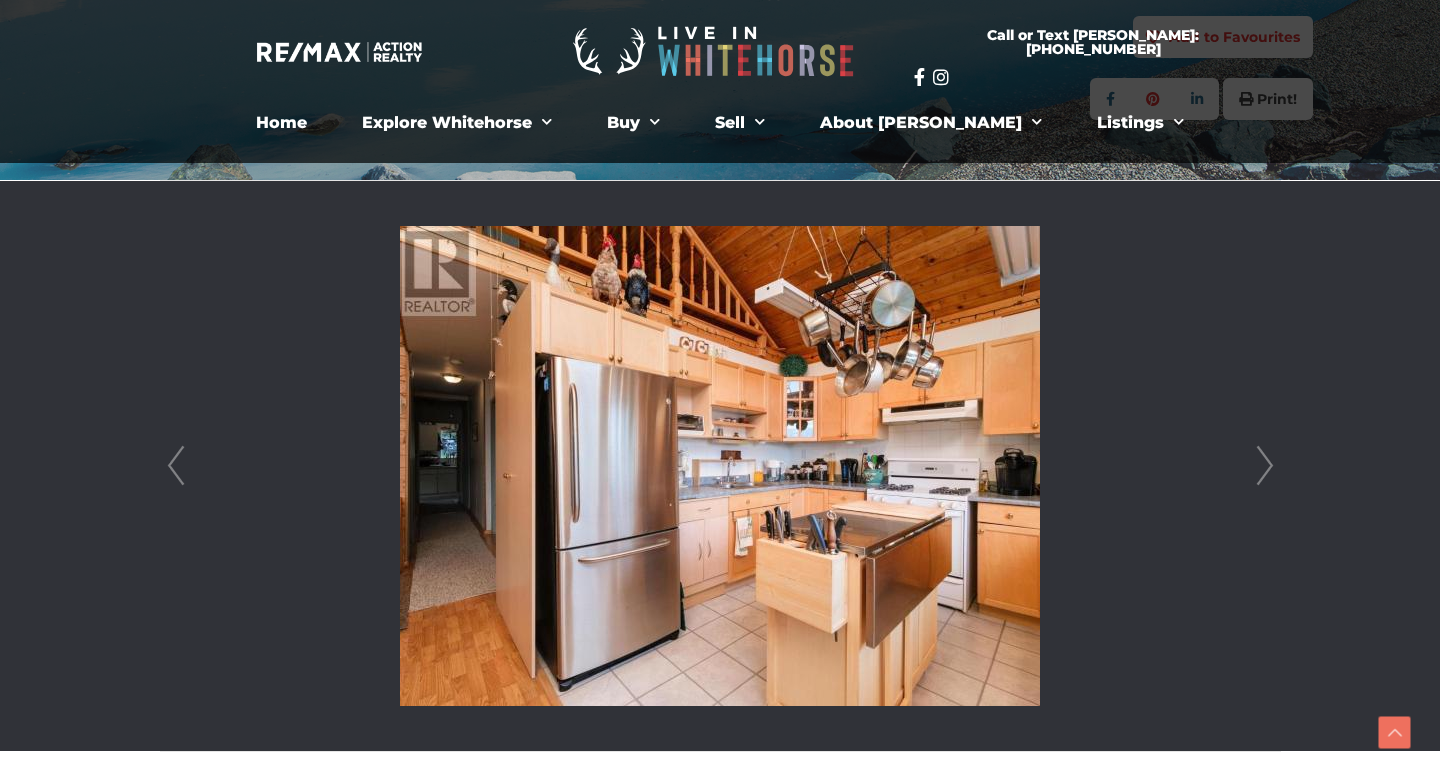 click on "Next" at bounding box center [1265, 466] 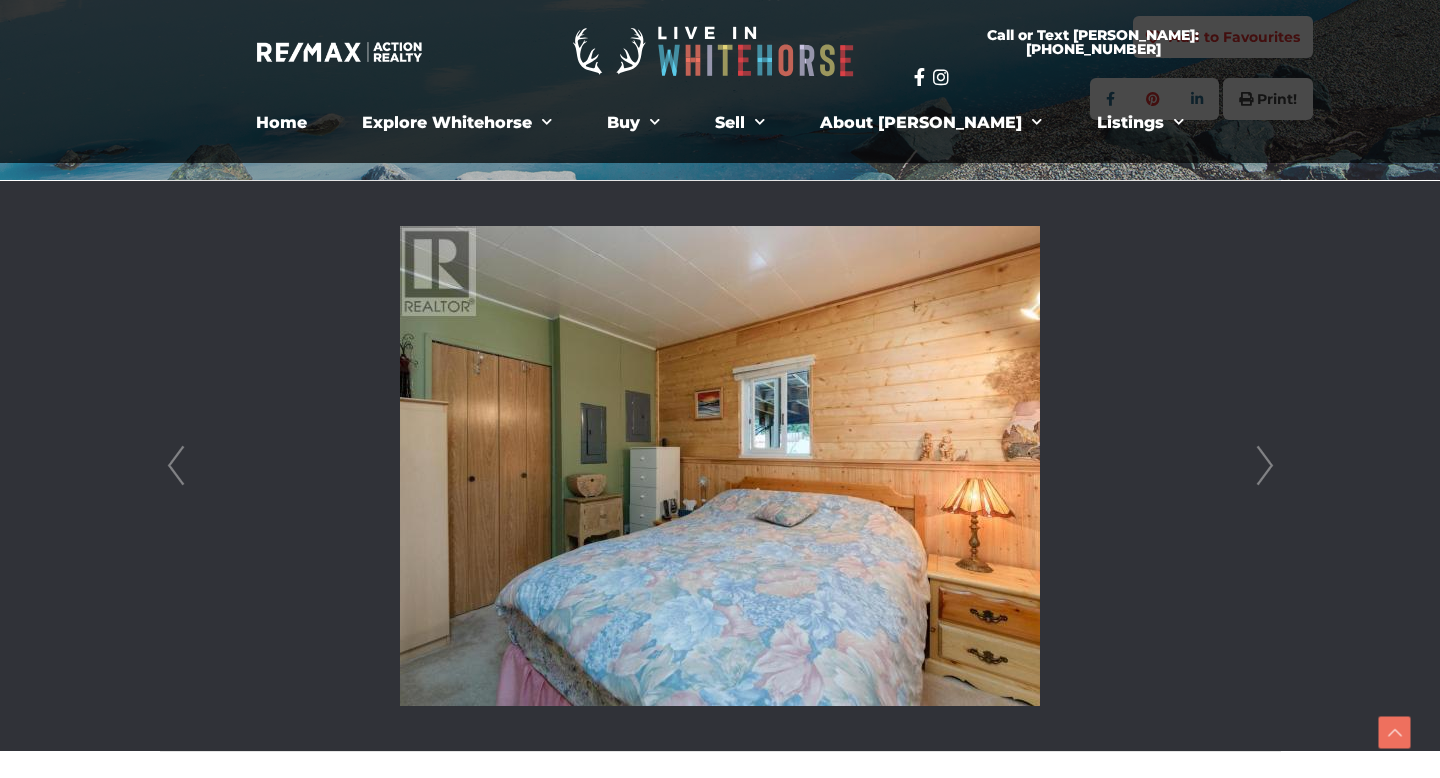 click on "Next" at bounding box center [1265, 466] 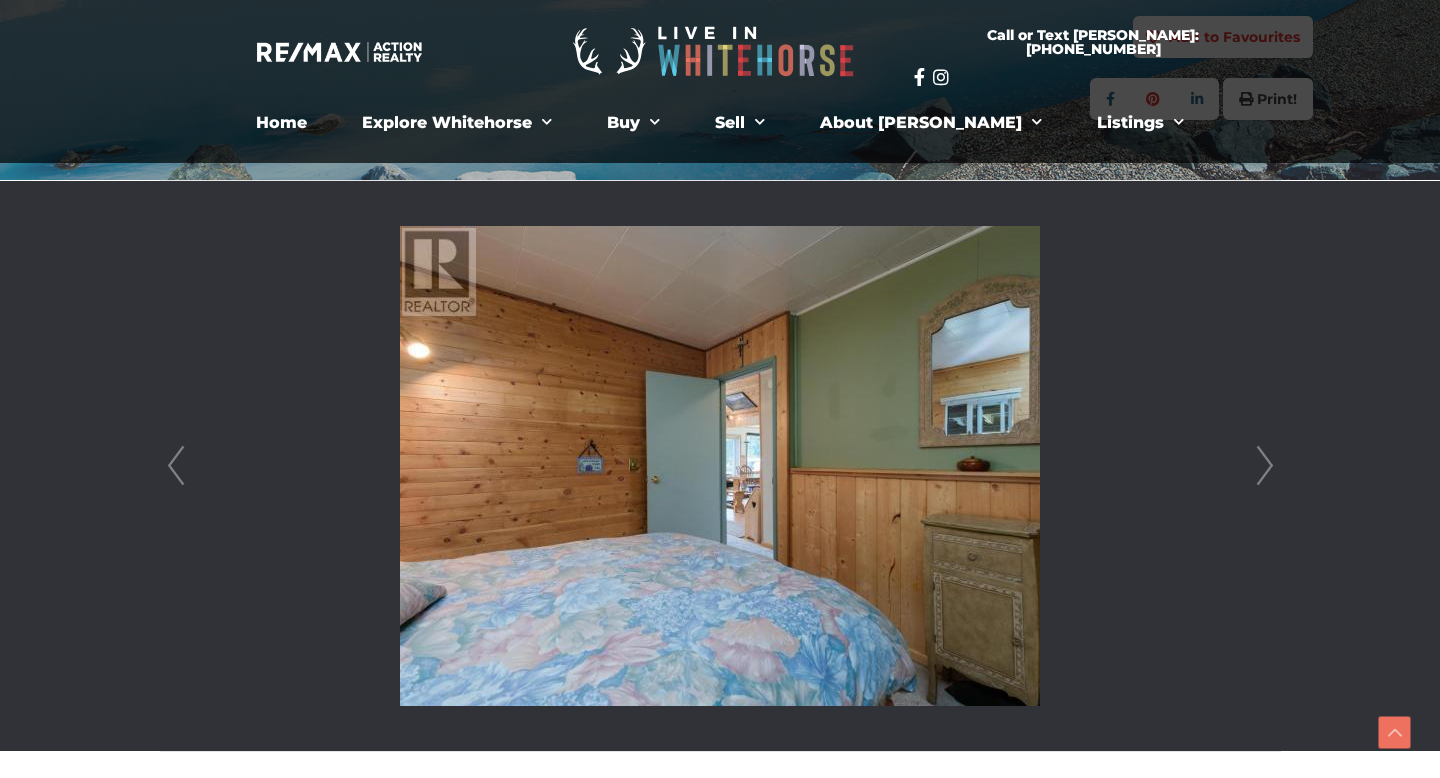 click on "Next" at bounding box center (1265, 466) 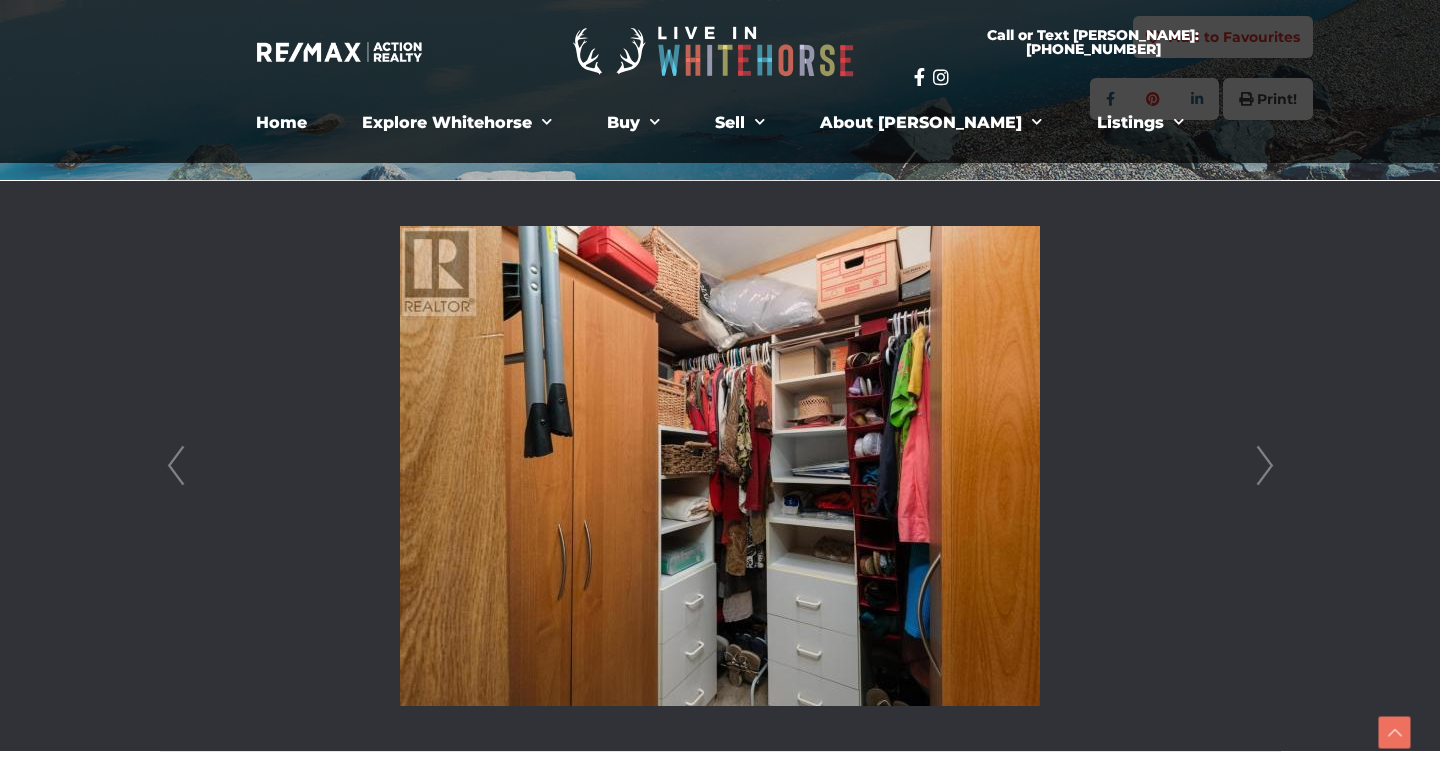 click on "Next" at bounding box center [1265, 466] 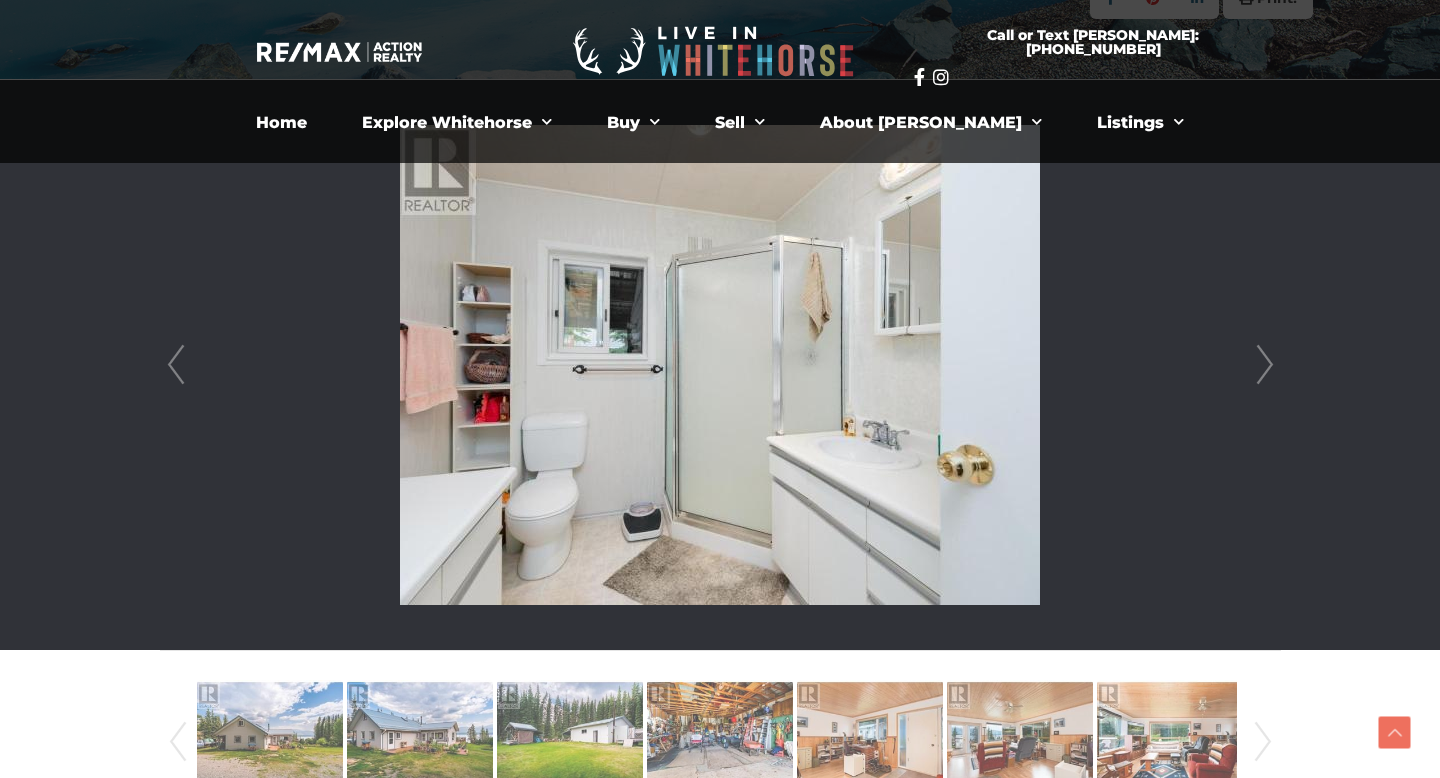 scroll, scrollTop: 483, scrollLeft: 0, axis: vertical 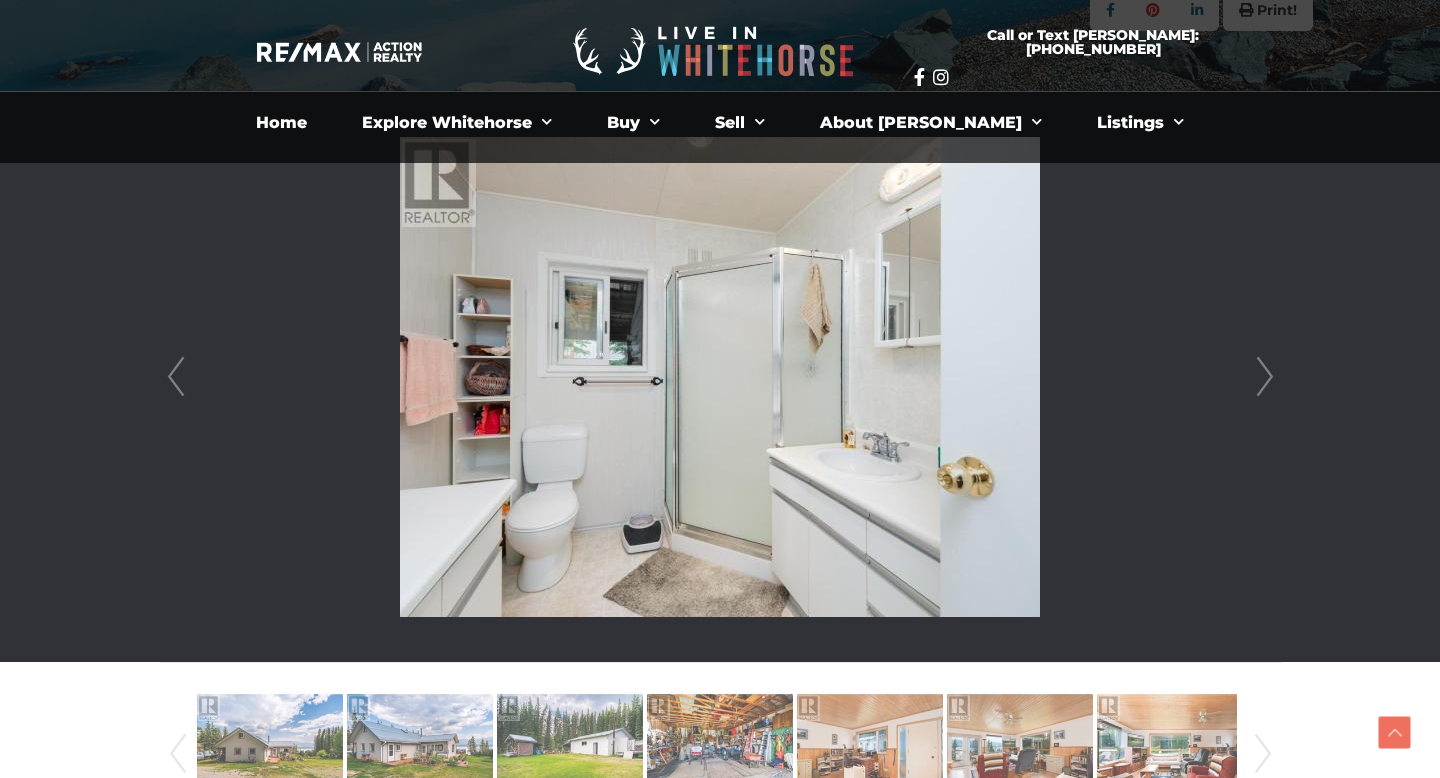 click at bounding box center (720, 377) 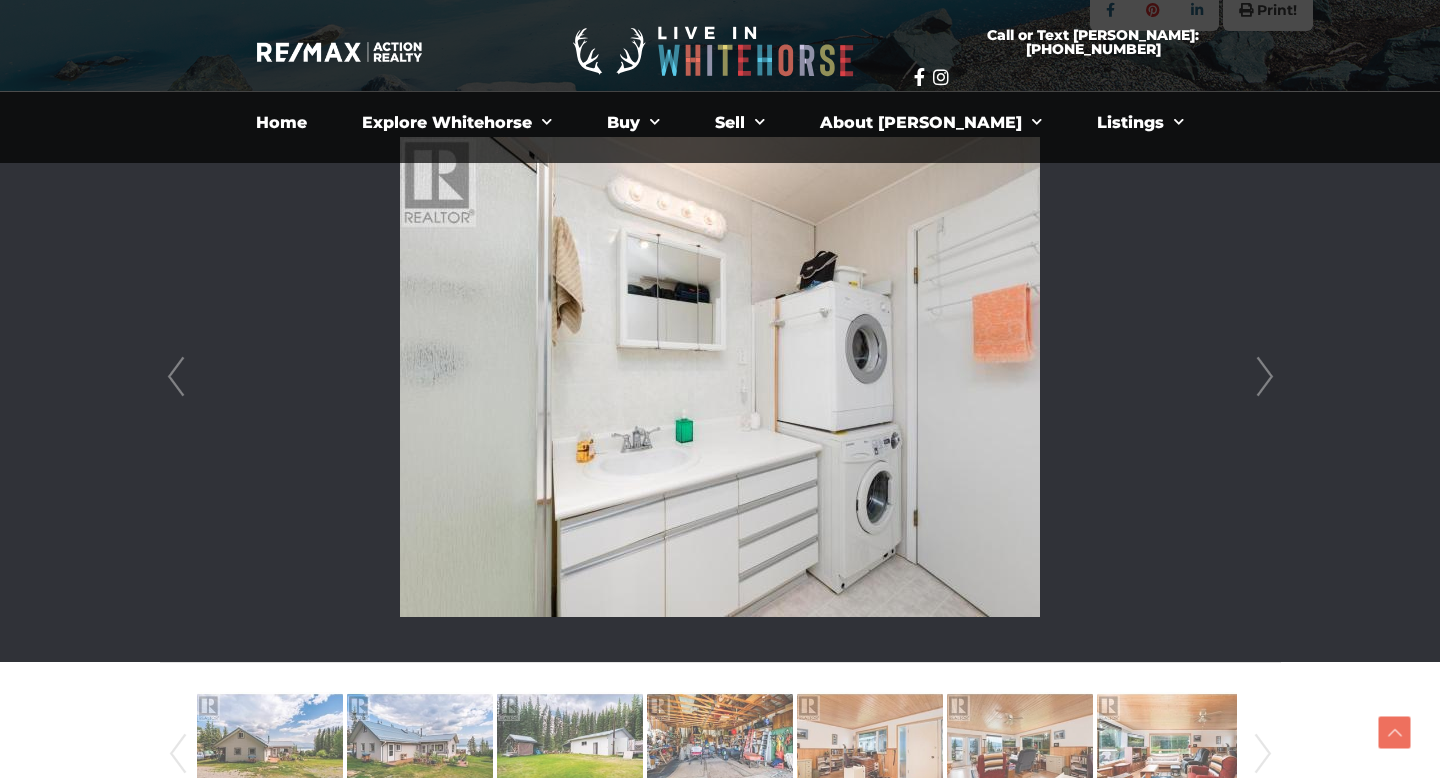 click on "Next" at bounding box center (1265, 377) 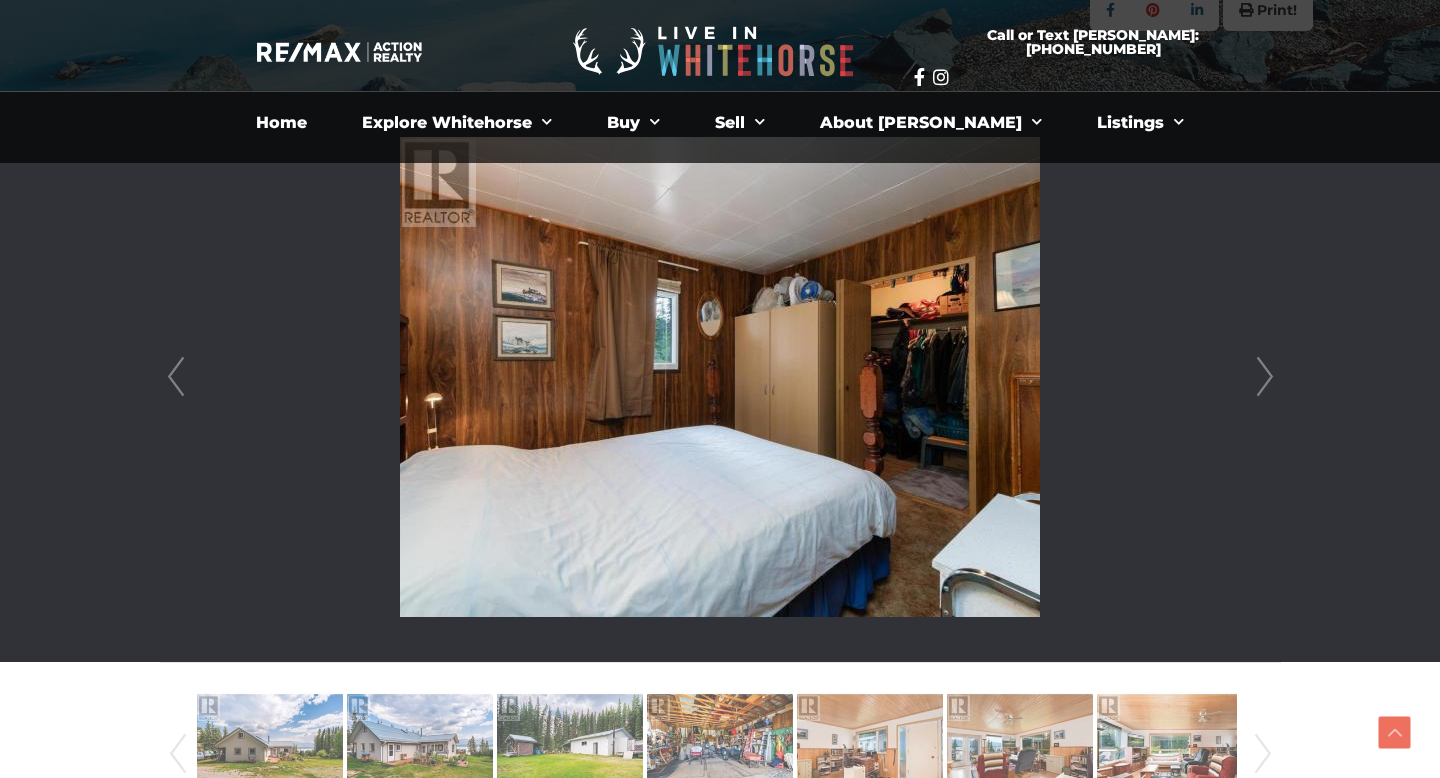 click on "Next" at bounding box center (1265, 377) 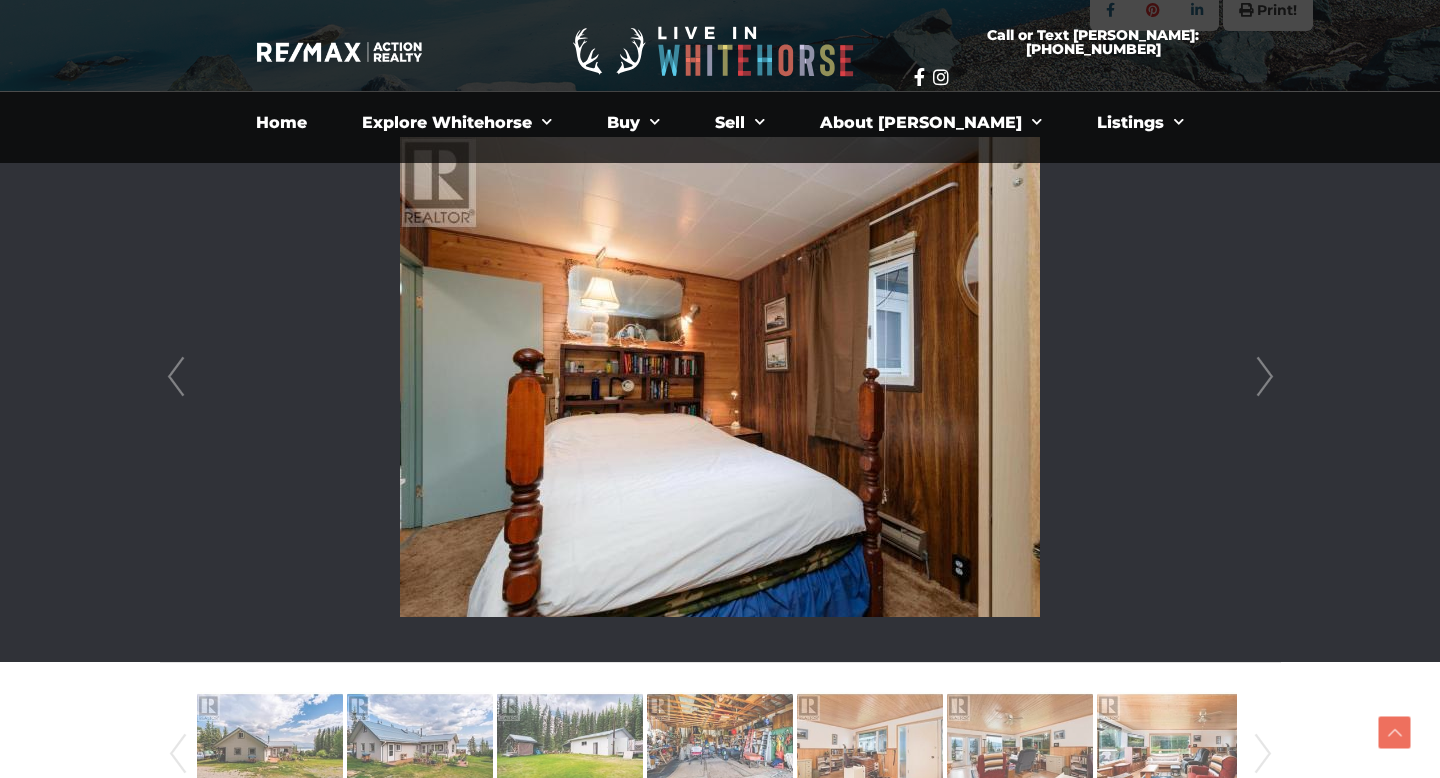 click on "Next" at bounding box center (1265, 377) 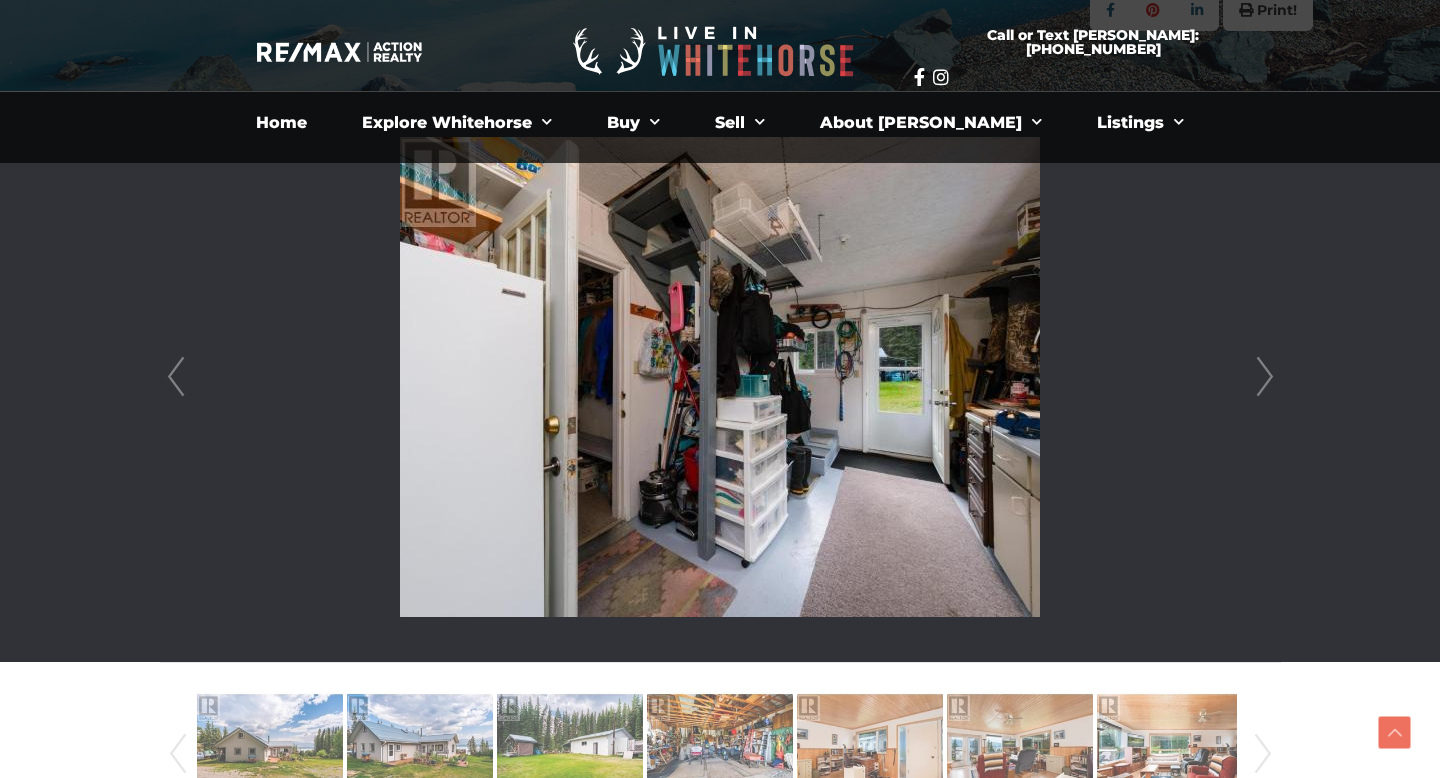 click on "Next" at bounding box center [1265, 377] 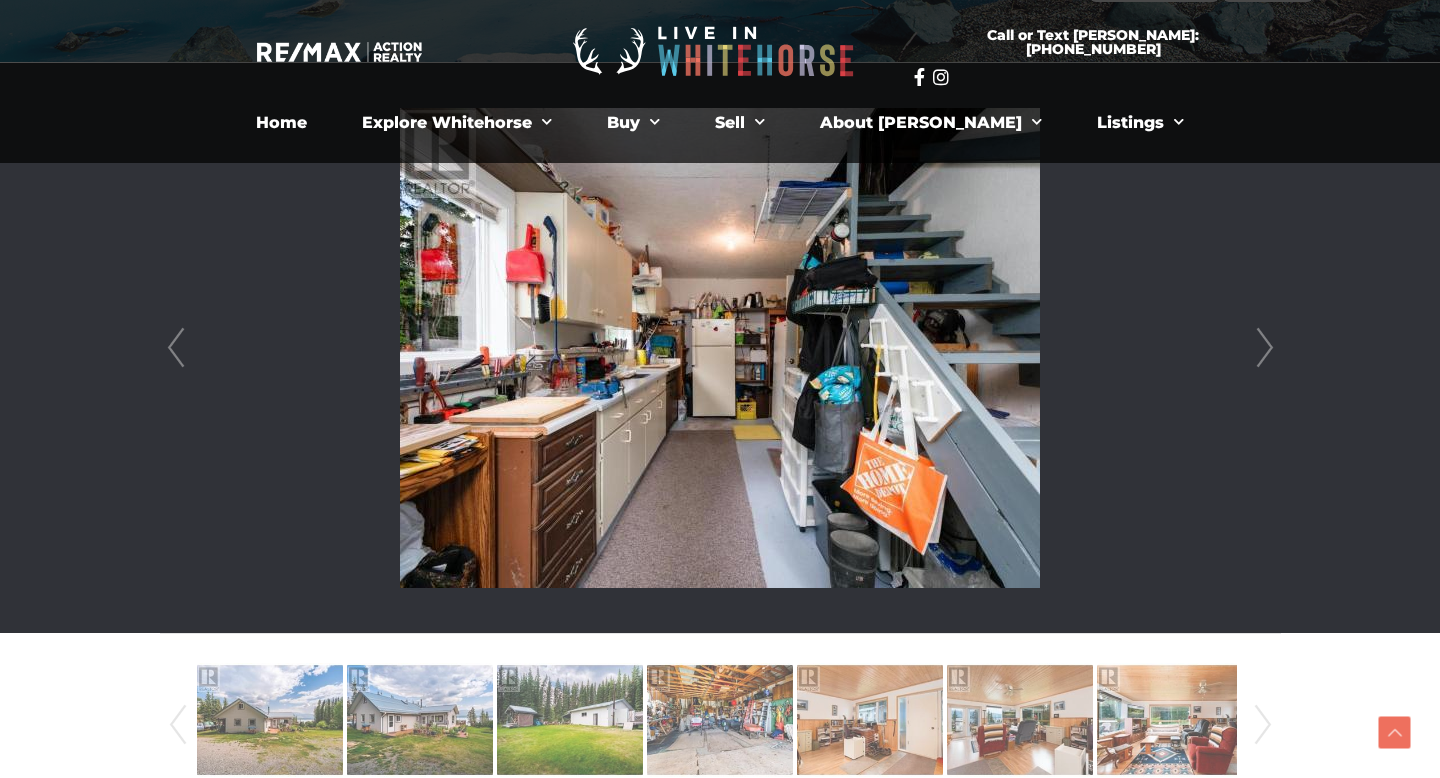 scroll, scrollTop: 494, scrollLeft: 0, axis: vertical 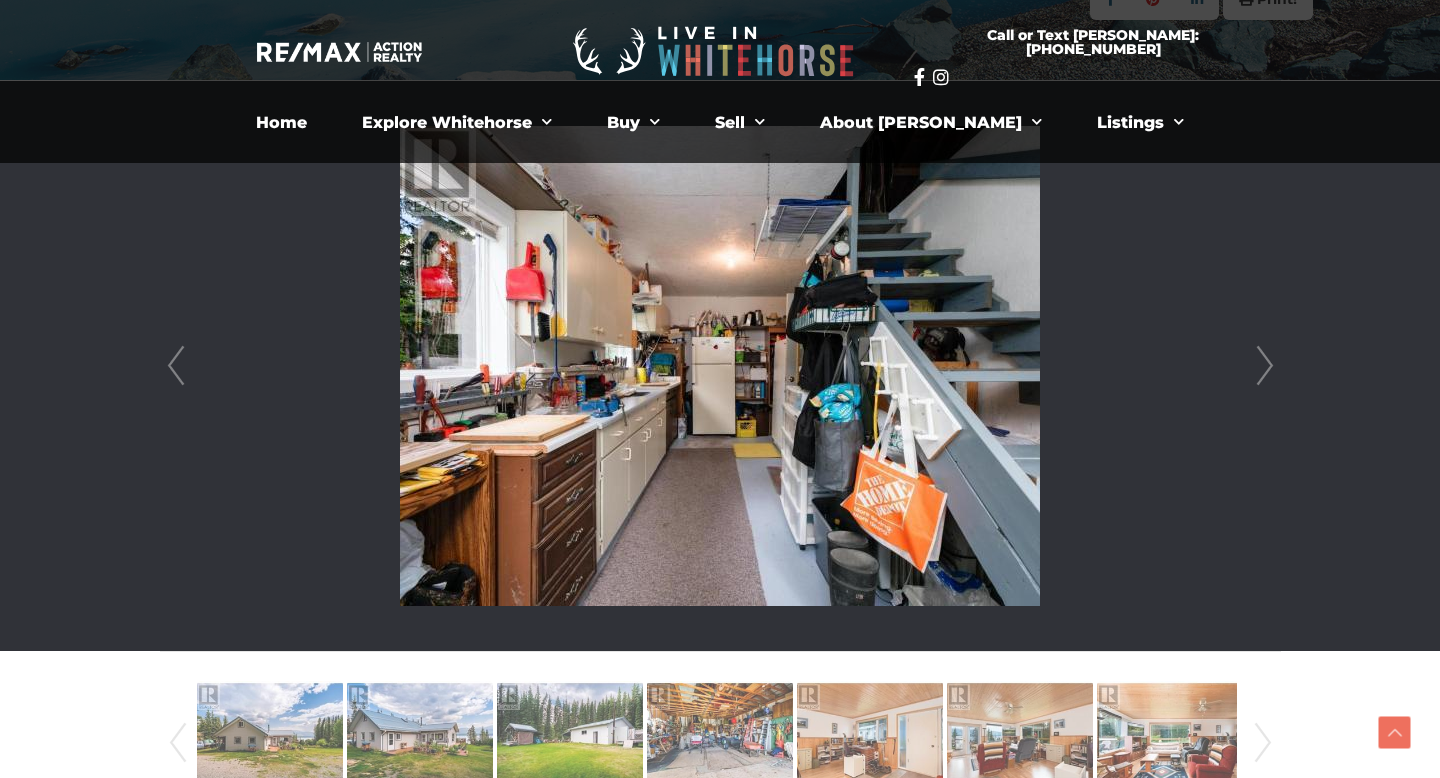 click on "Next" at bounding box center [1265, 366] 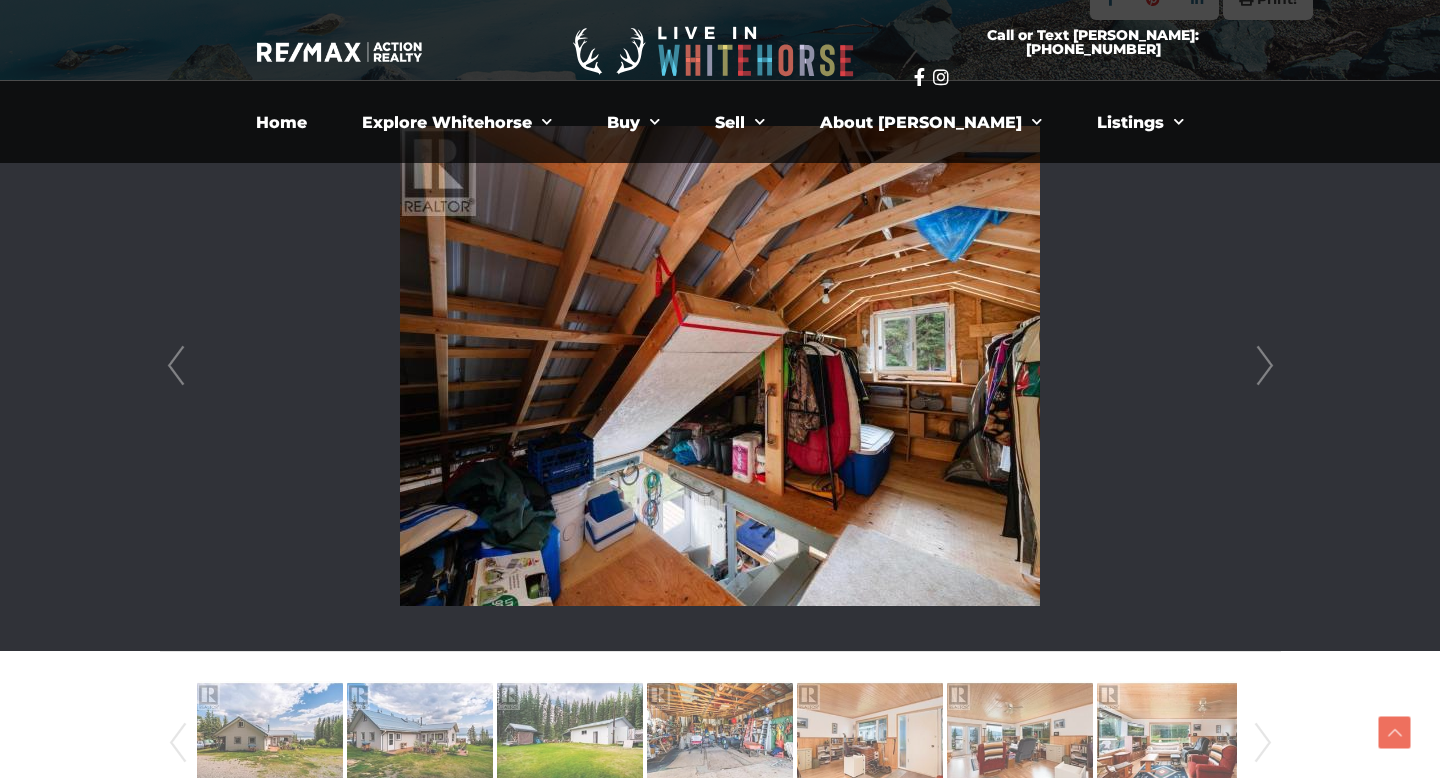 click on "Next" at bounding box center [1265, 366] 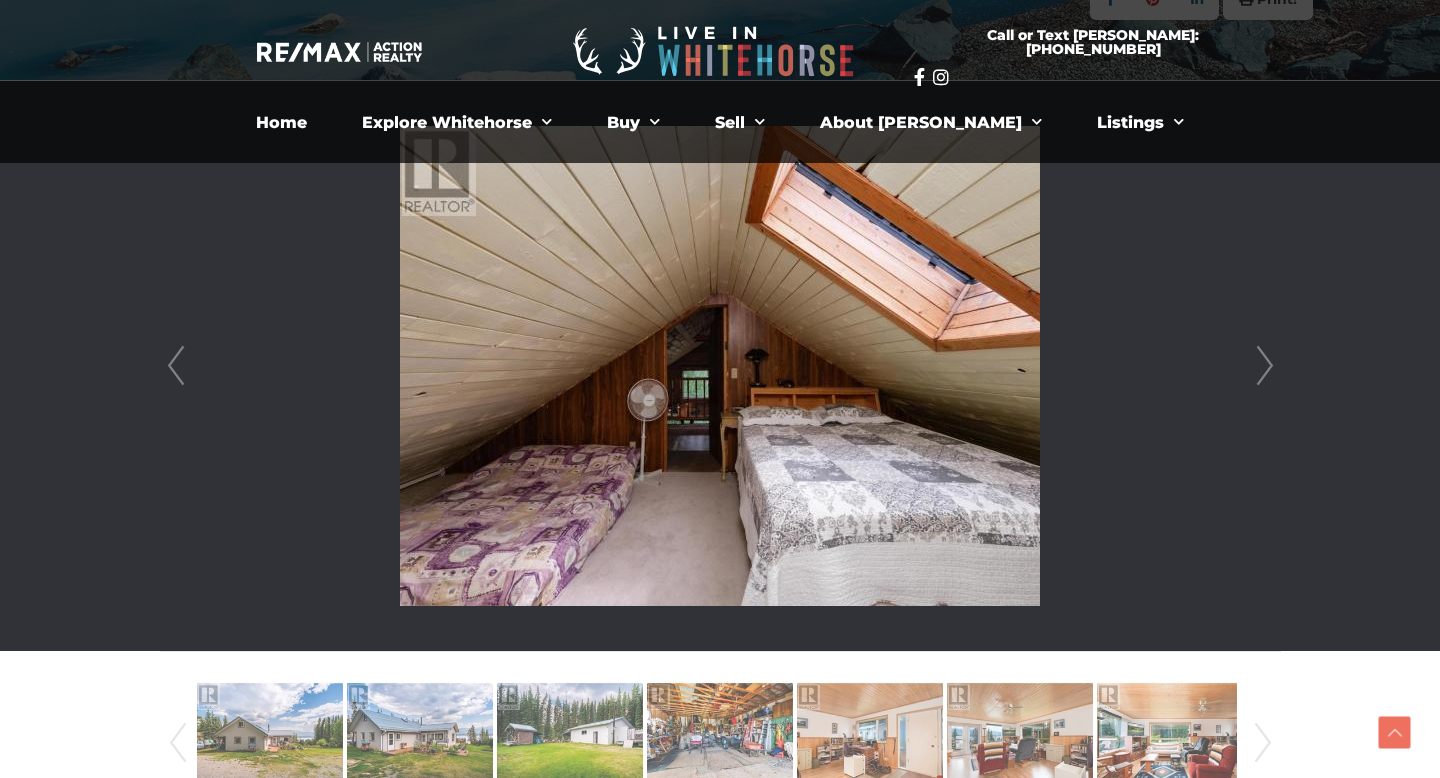 click on "Next" at bounding box center [1265, 366] 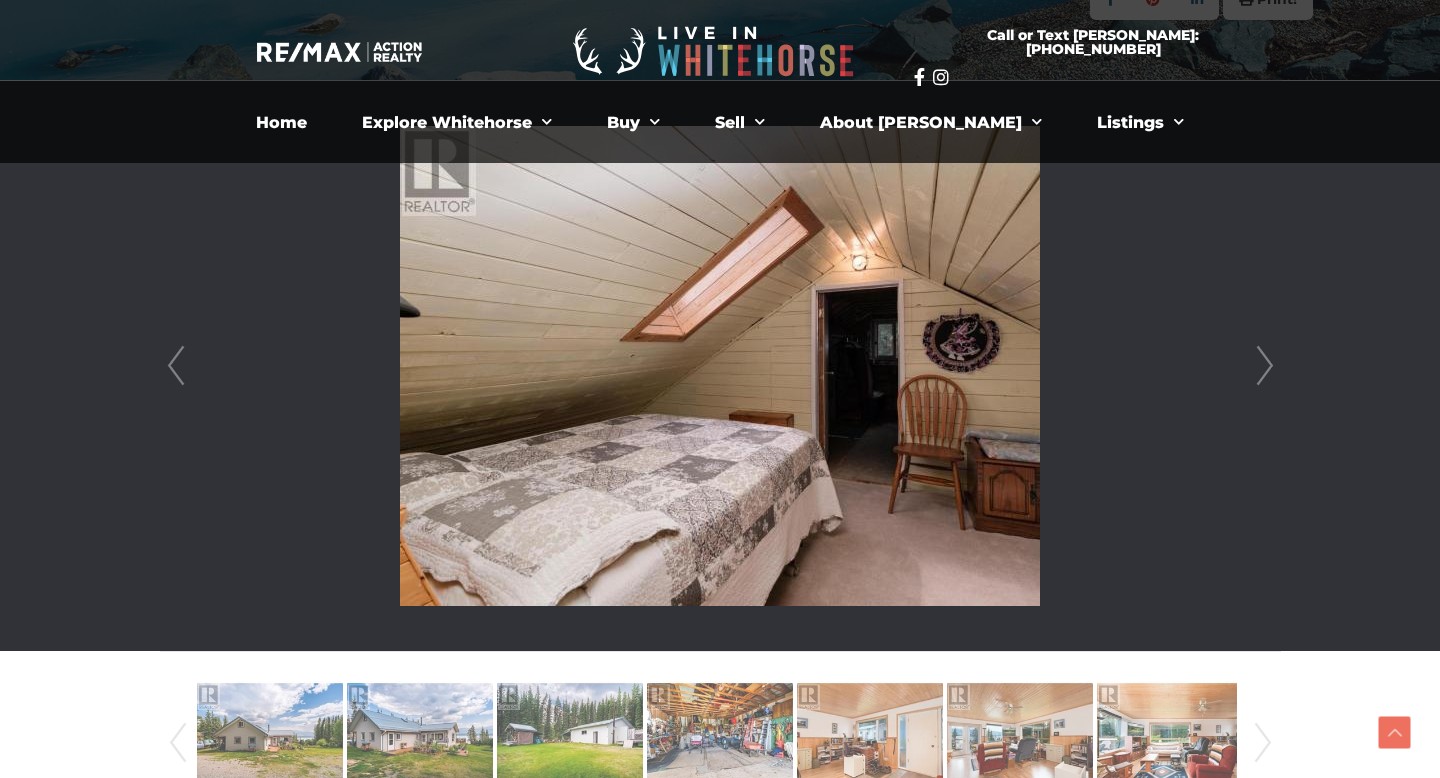 click on "Next" at bounding box center [1265, 366] 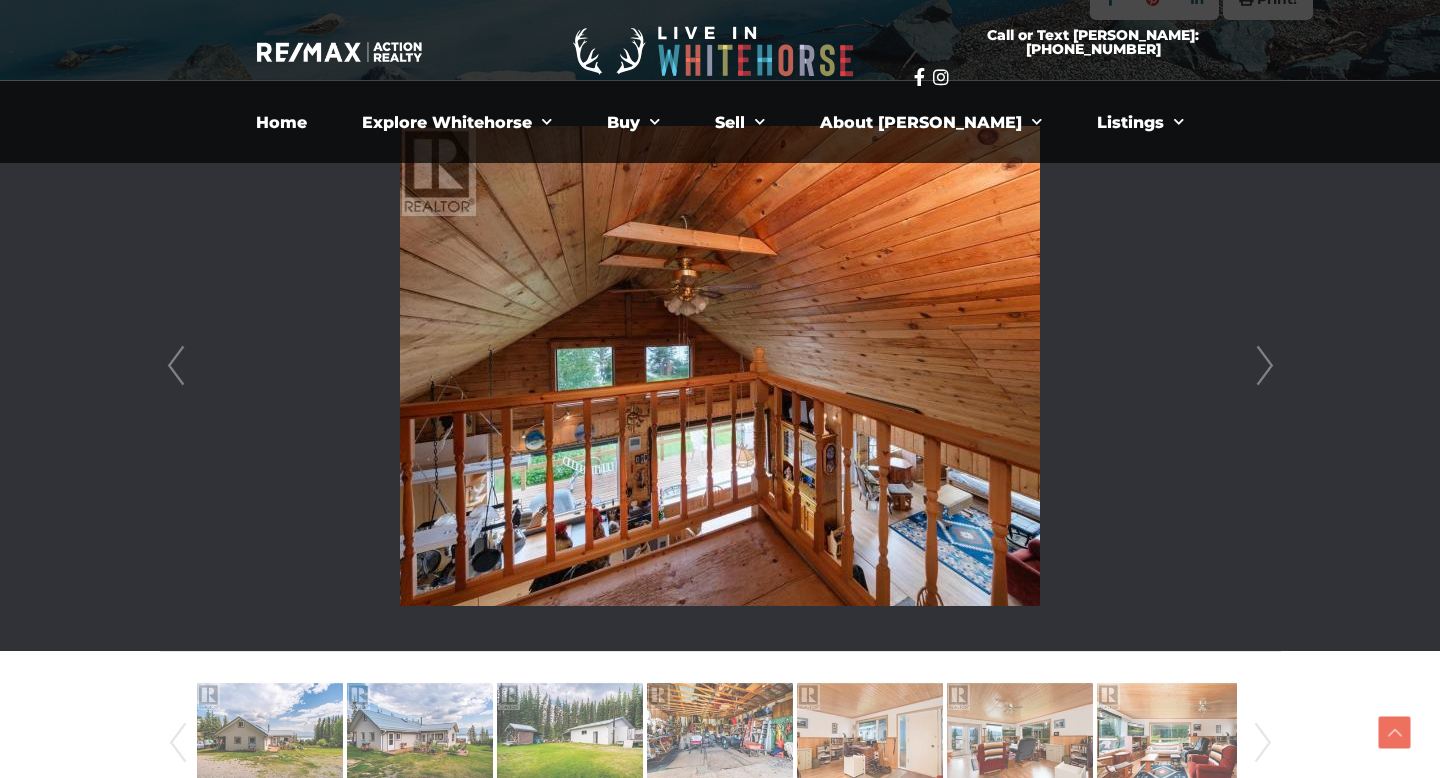 click on "Next" at bounding box center [1265, 366] 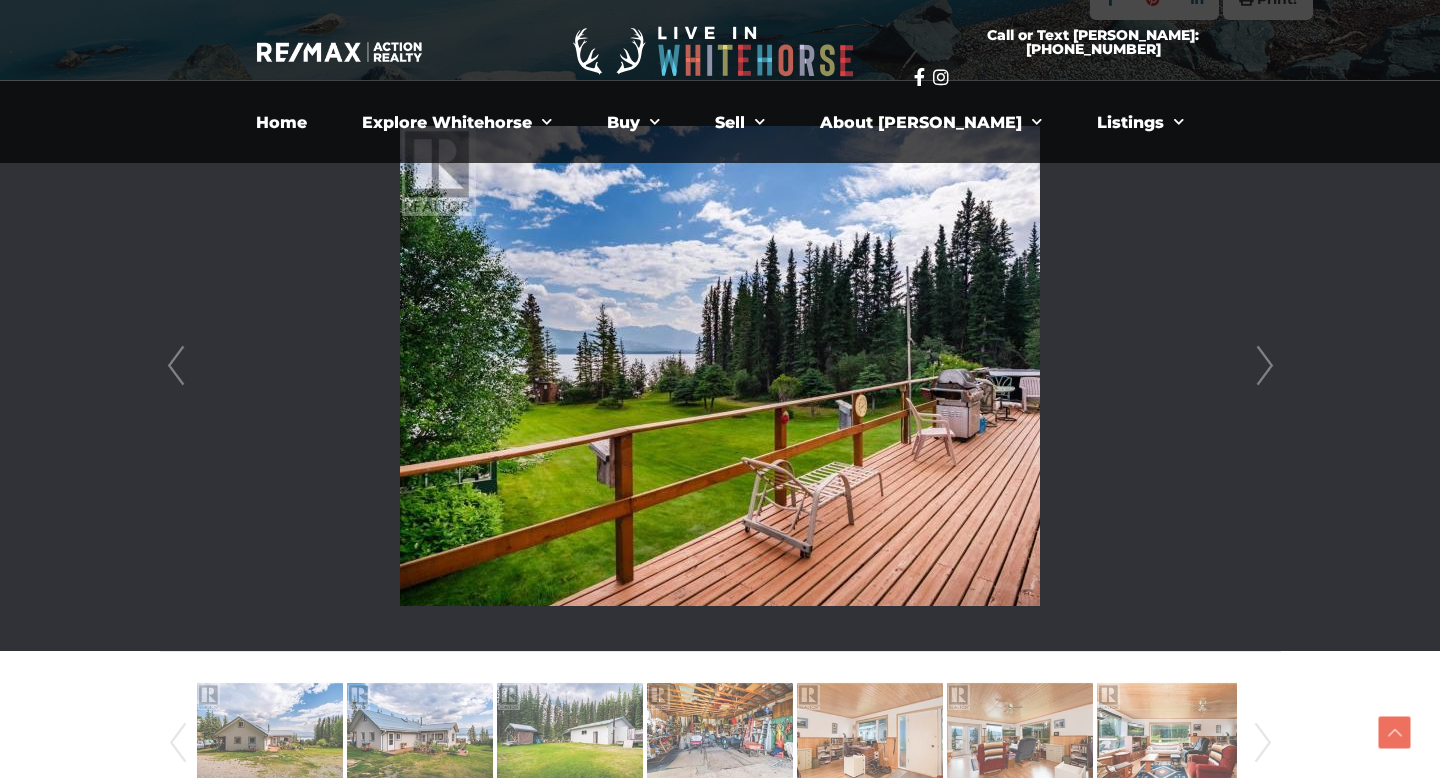 click on "Next" at bounding box center [1265, 366] 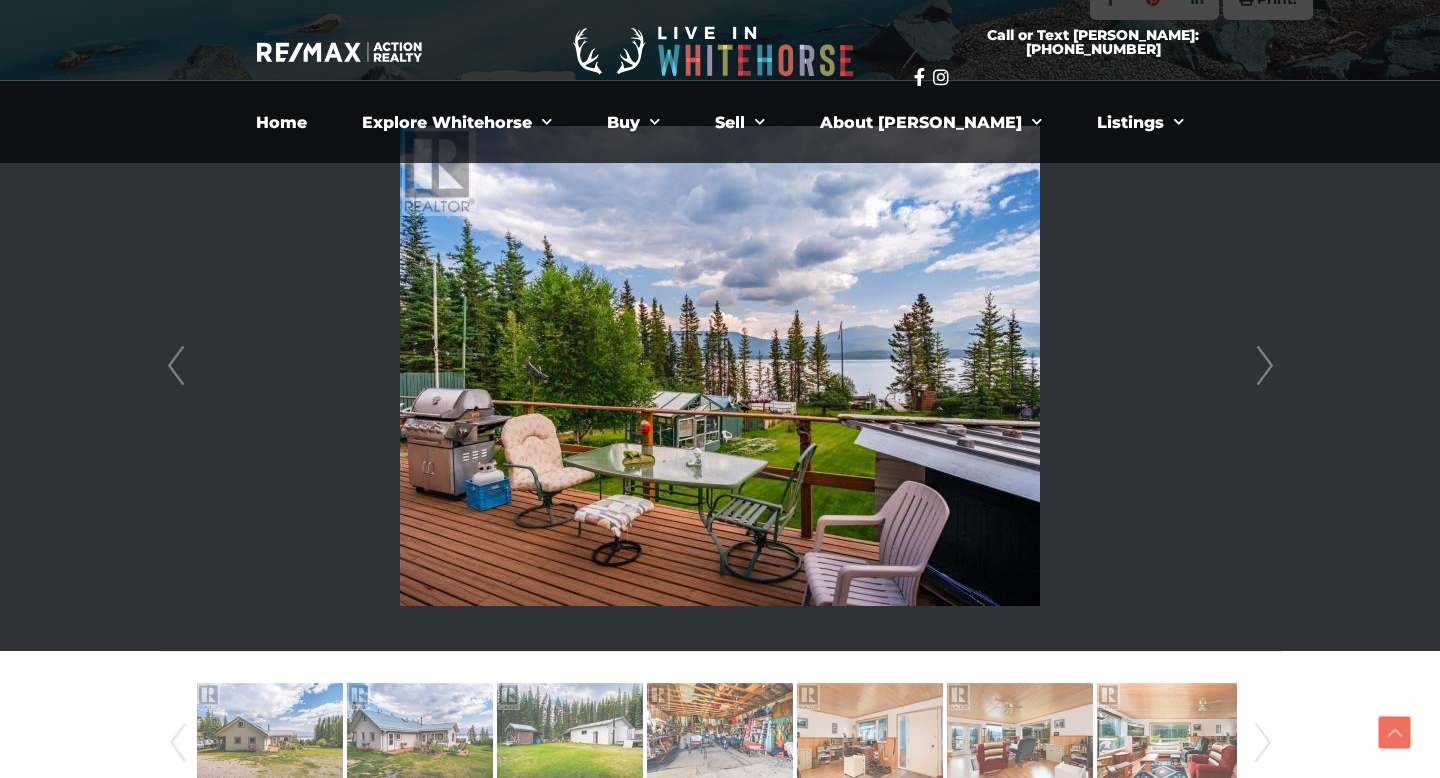 click on "Next" at bounding box center (1265, 366) 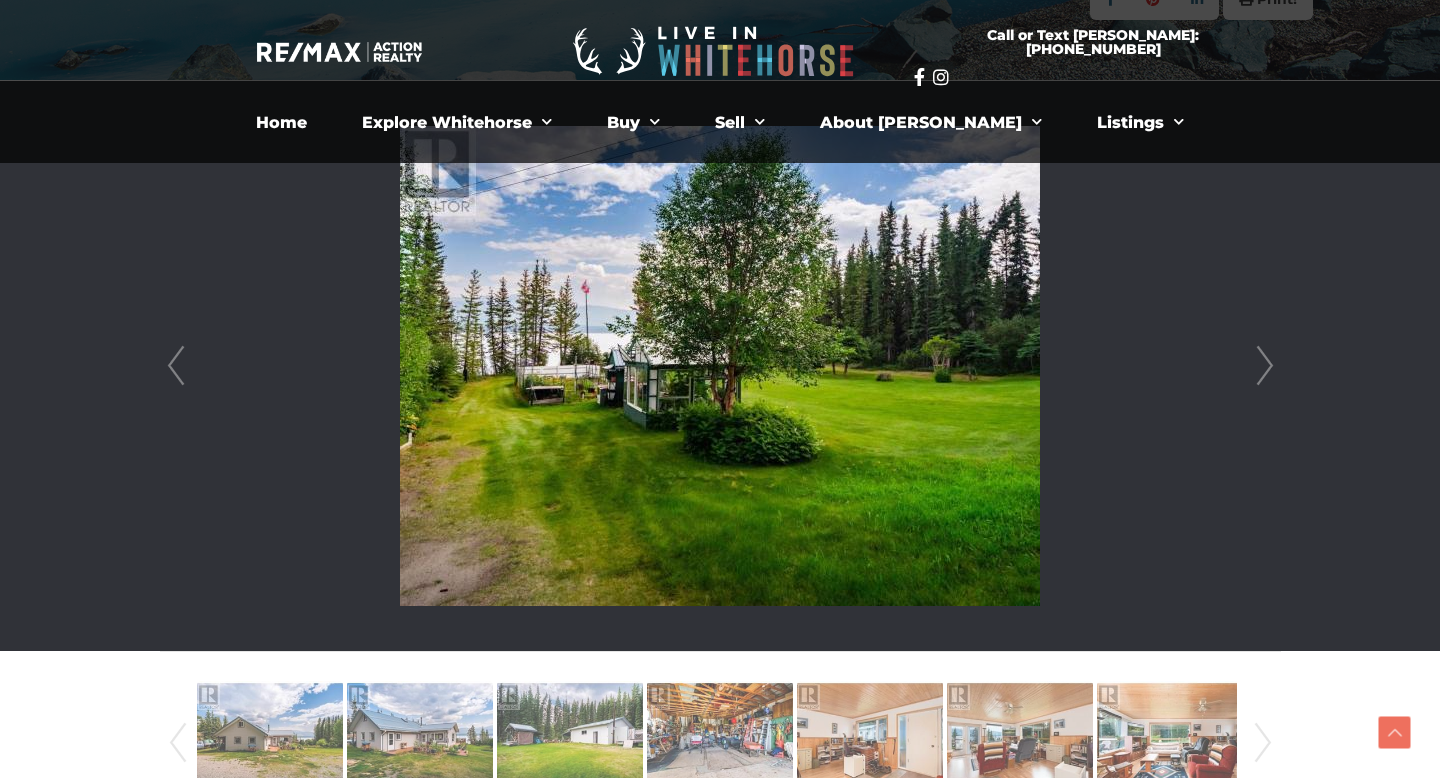 click on "Next" at bounding box center (1265, 366) 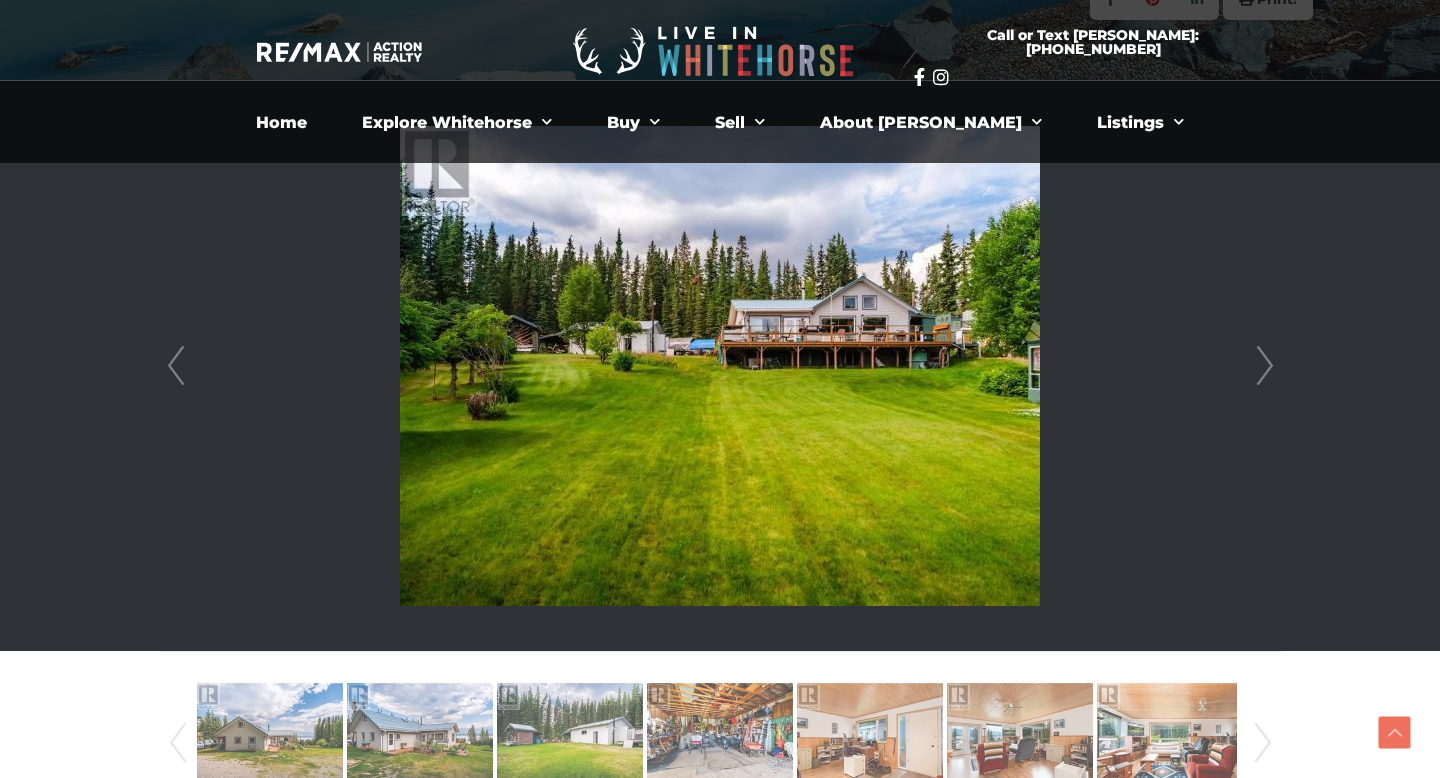click on "Next" at bounding box center (1265, 366) 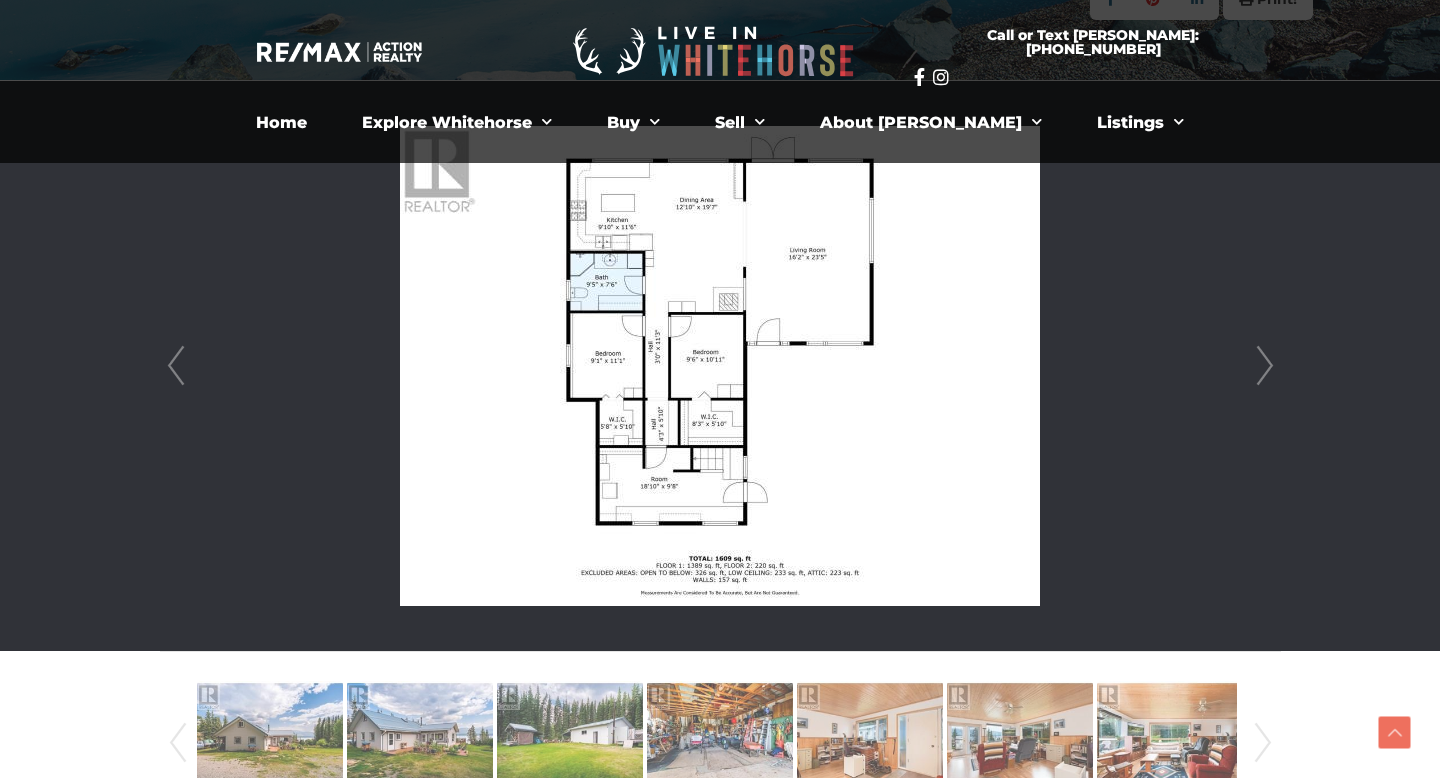 click at bounding box center (720, 366) 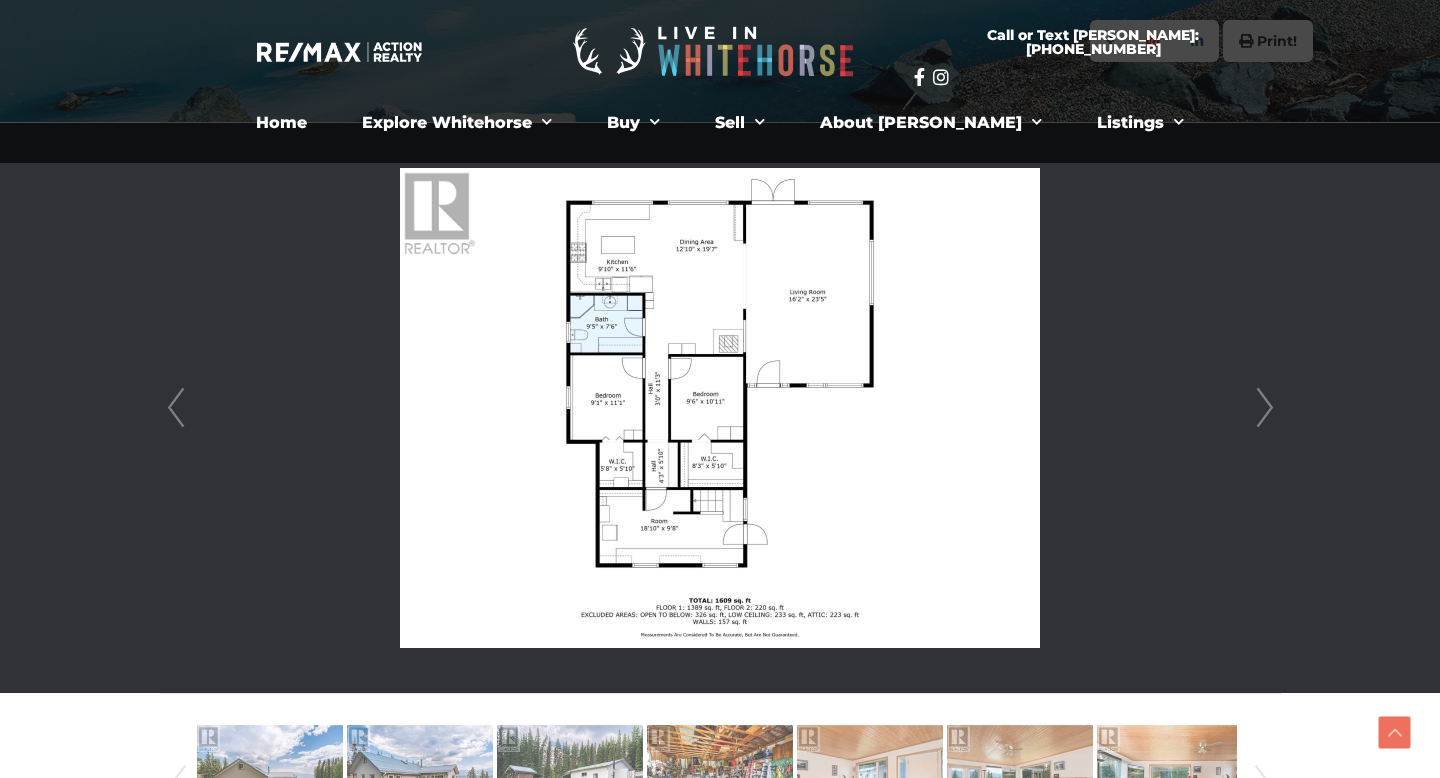 scroll, scrollTop: 447, scrollLeft: 0, axis: vertical 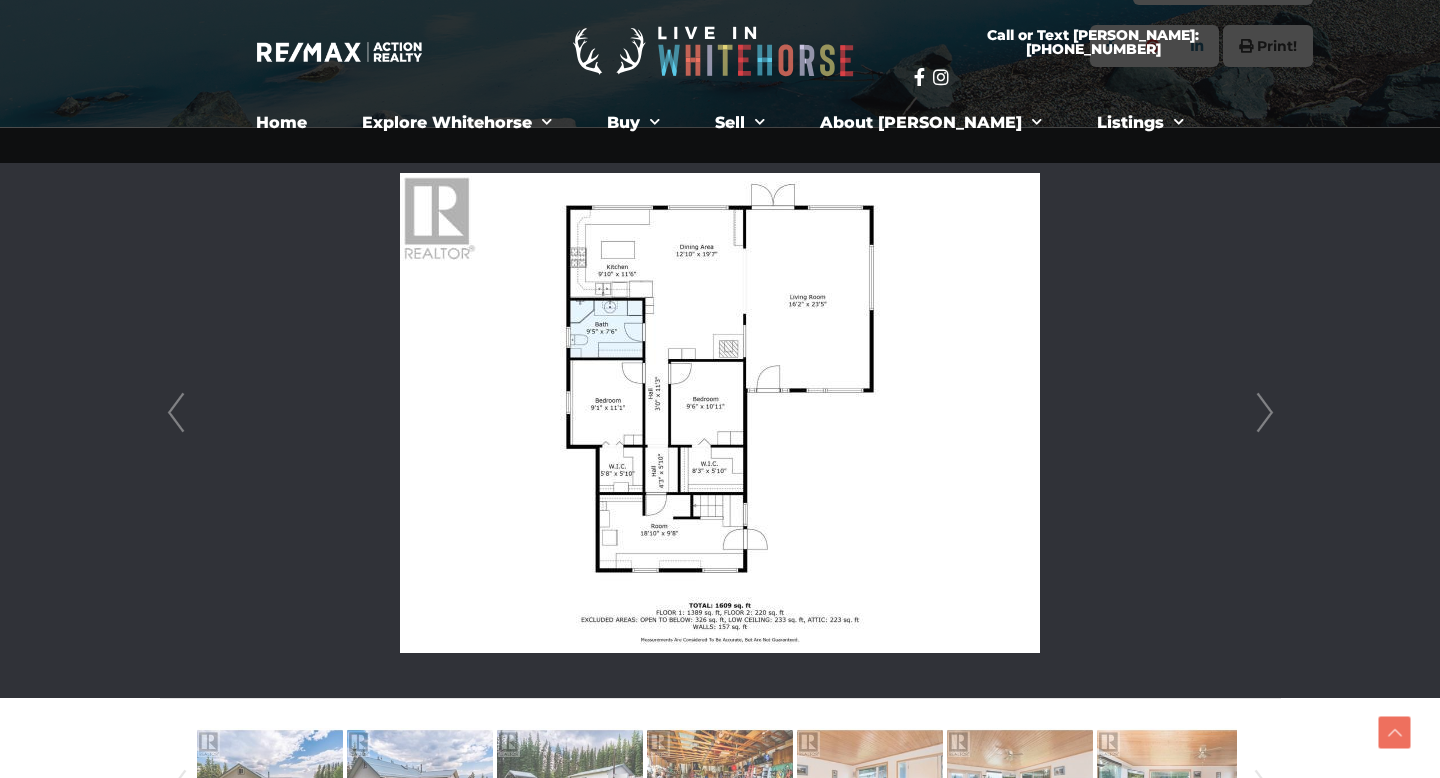 click on "Next" at bounding box center (1265, 413) 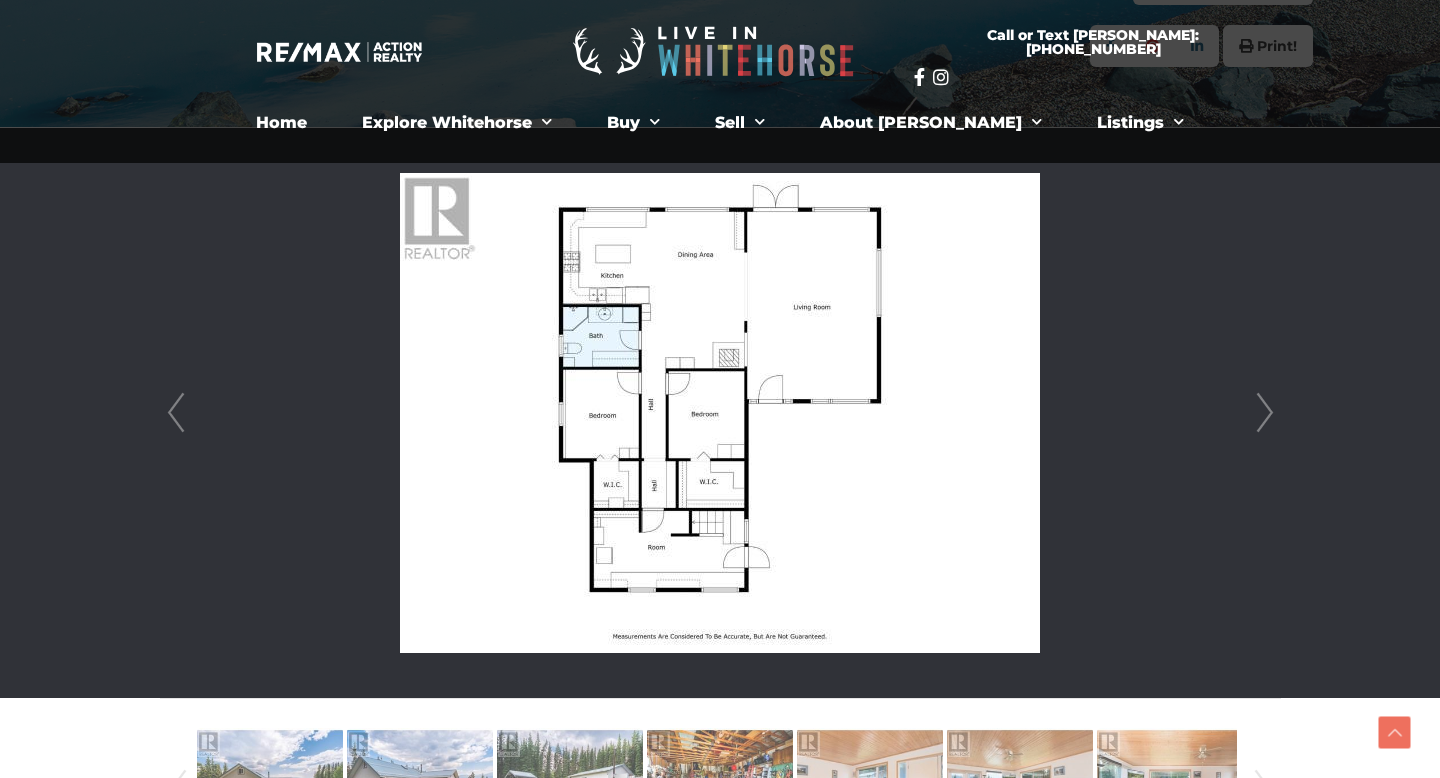click on "Next" at bounding box center (1265, 413) 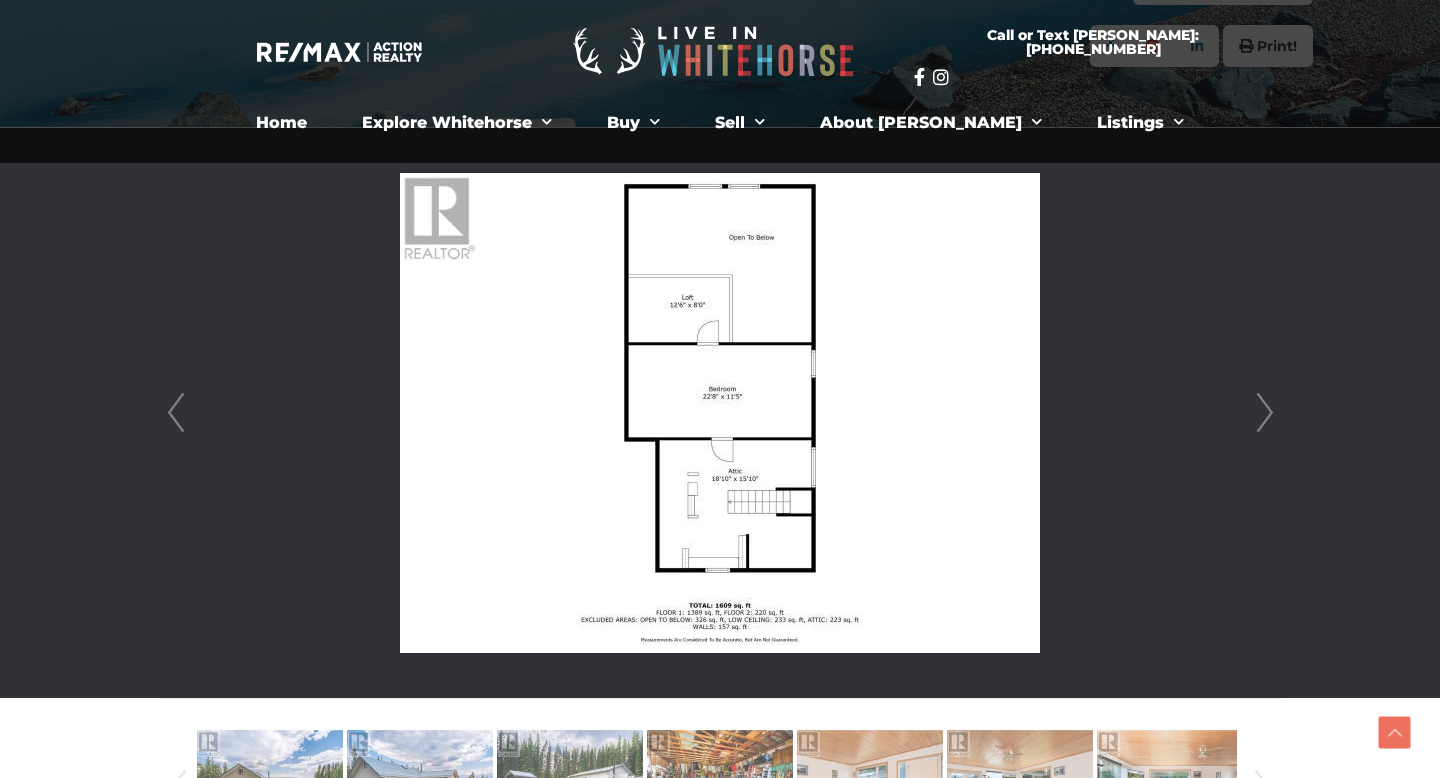 click on "Next" at bounding box center [1265, 413] 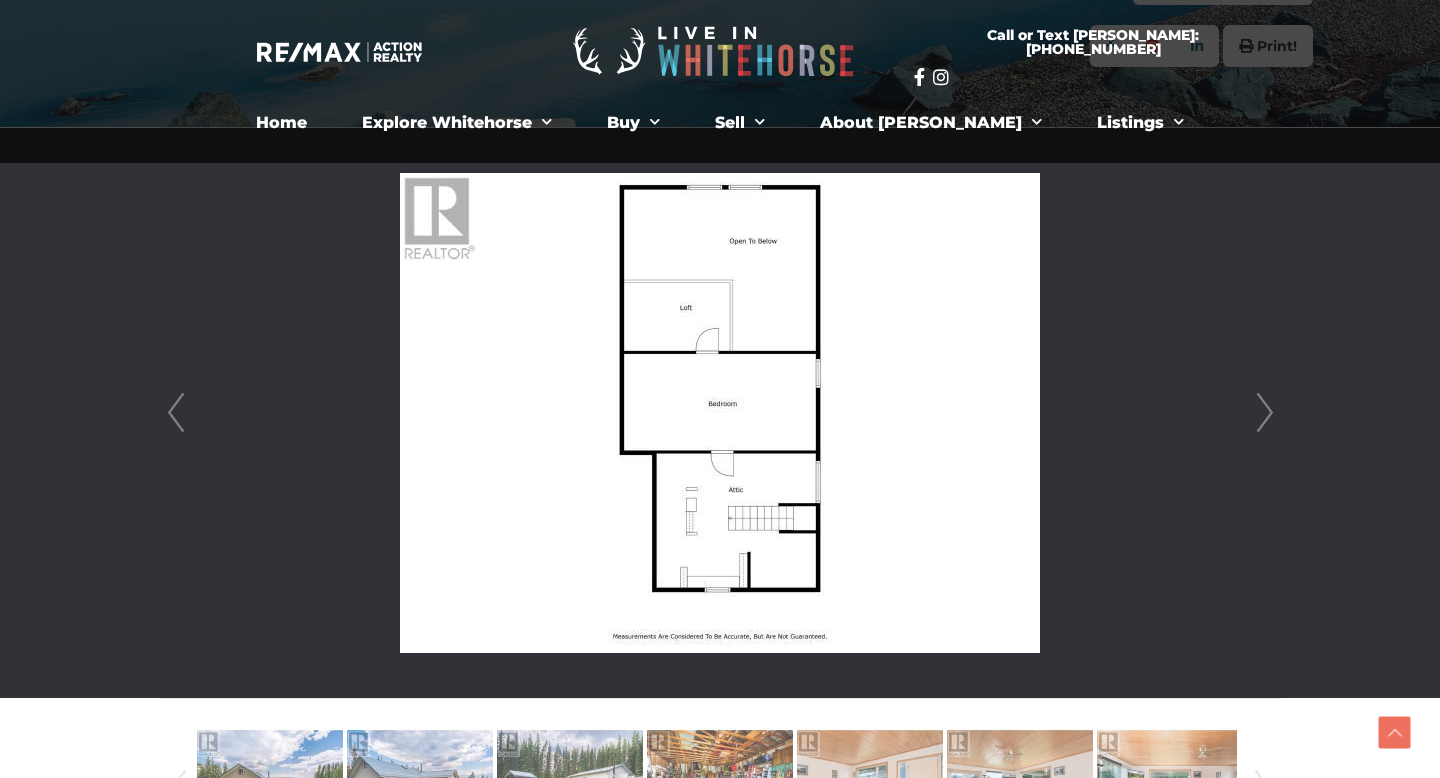 click on "Next" at bounding box center (1265, 413) 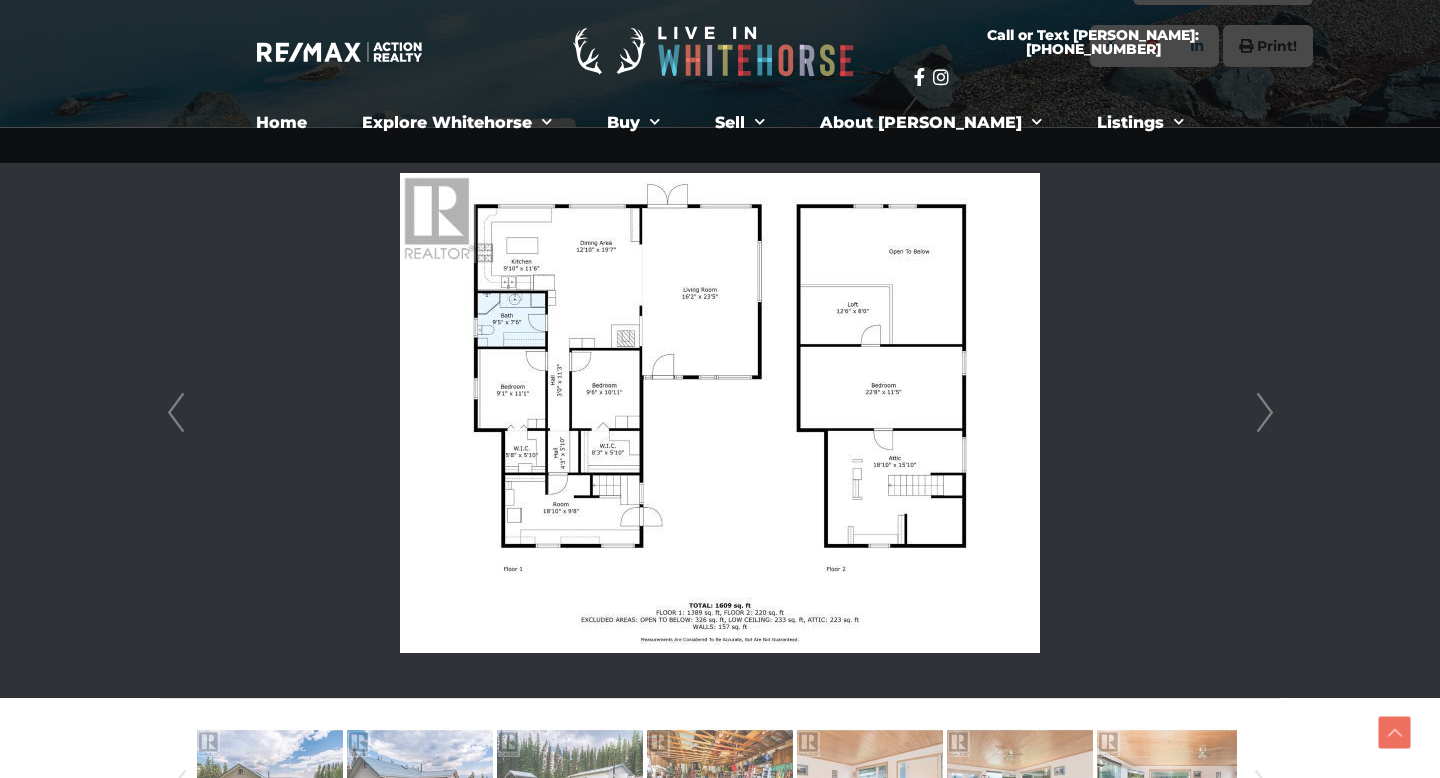click on "Next" at bounding box center [1265, 413] 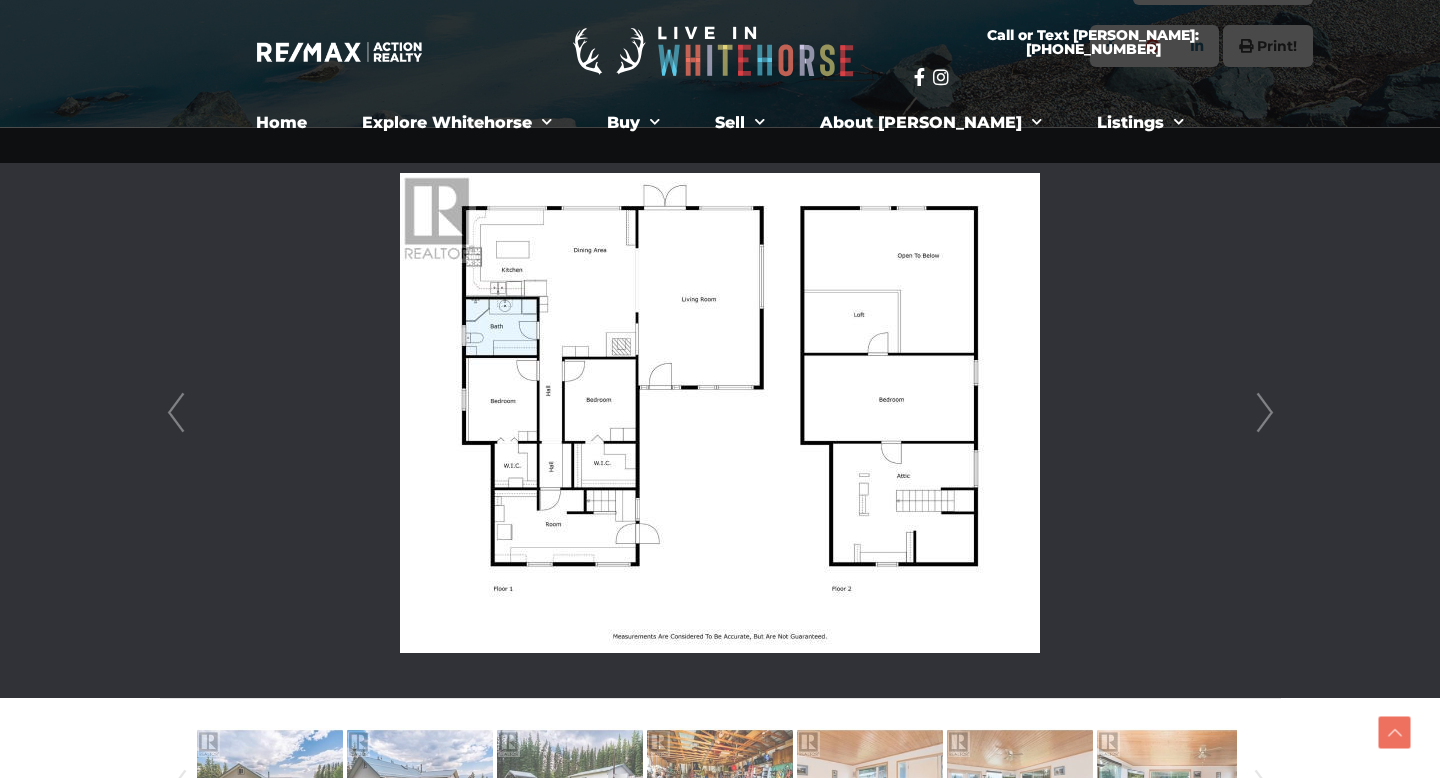 click on "Next" at bounding box center [1265, 413] 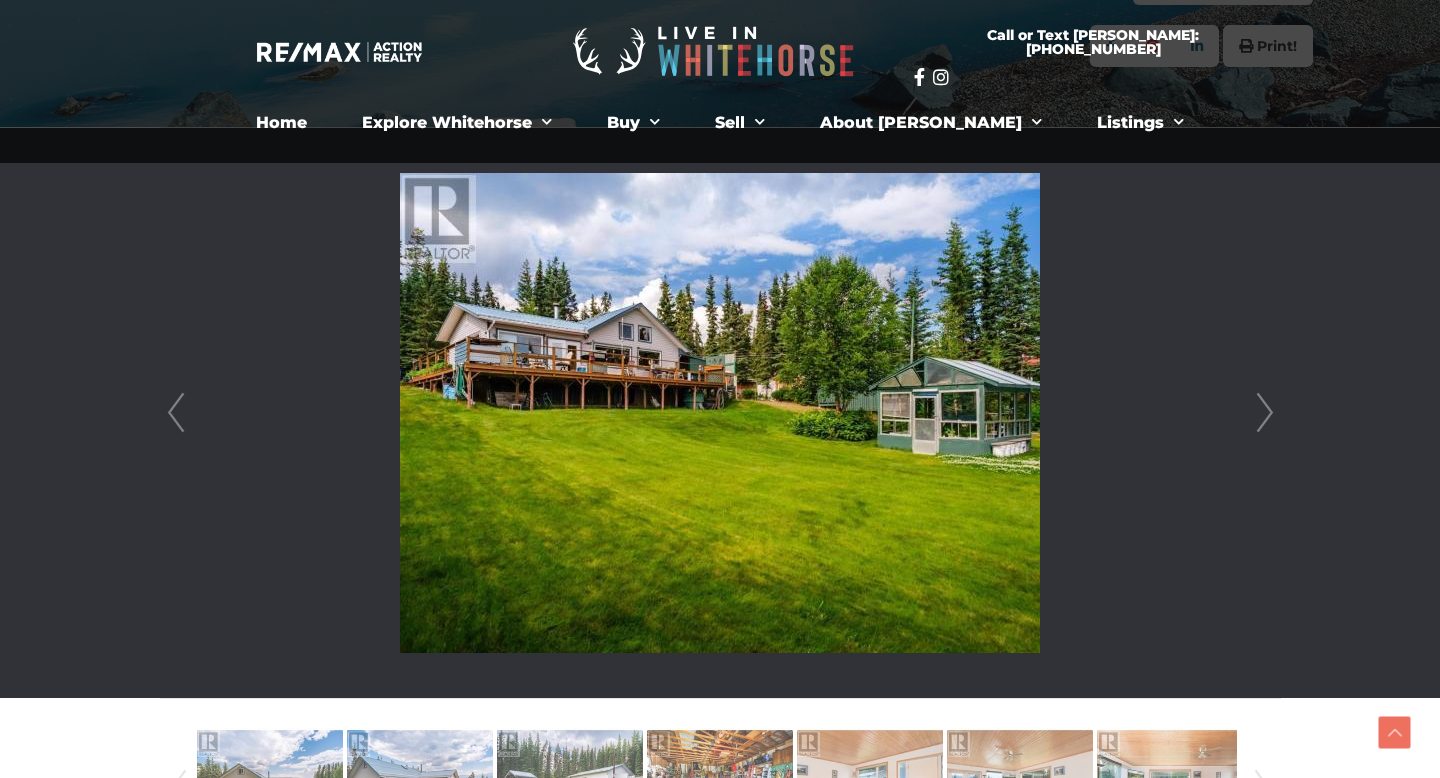 click on "Next" at bounding box center [1265, 413] 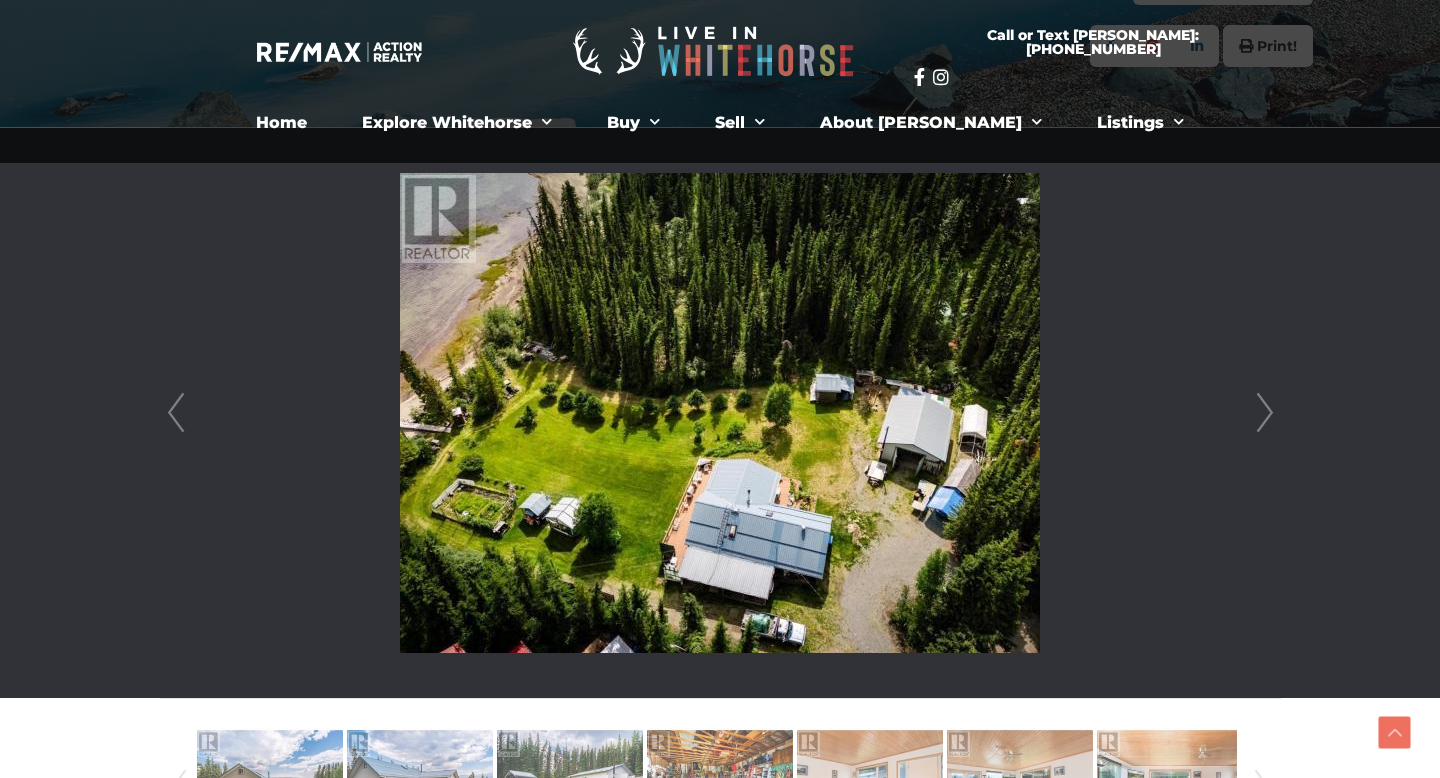 click on "Next" at bounding box center [1265, 413] 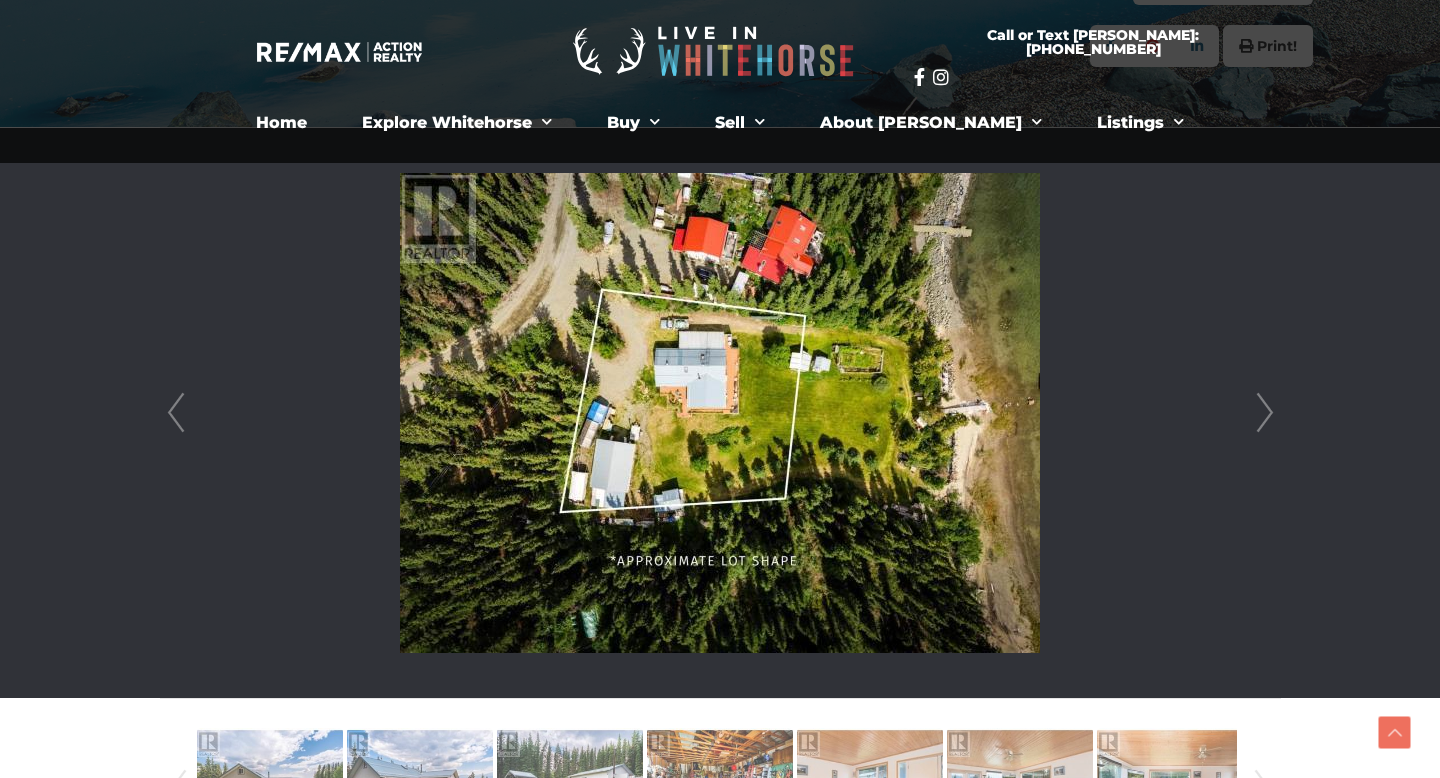 click on "Next" at bounding box center [1265, 413] 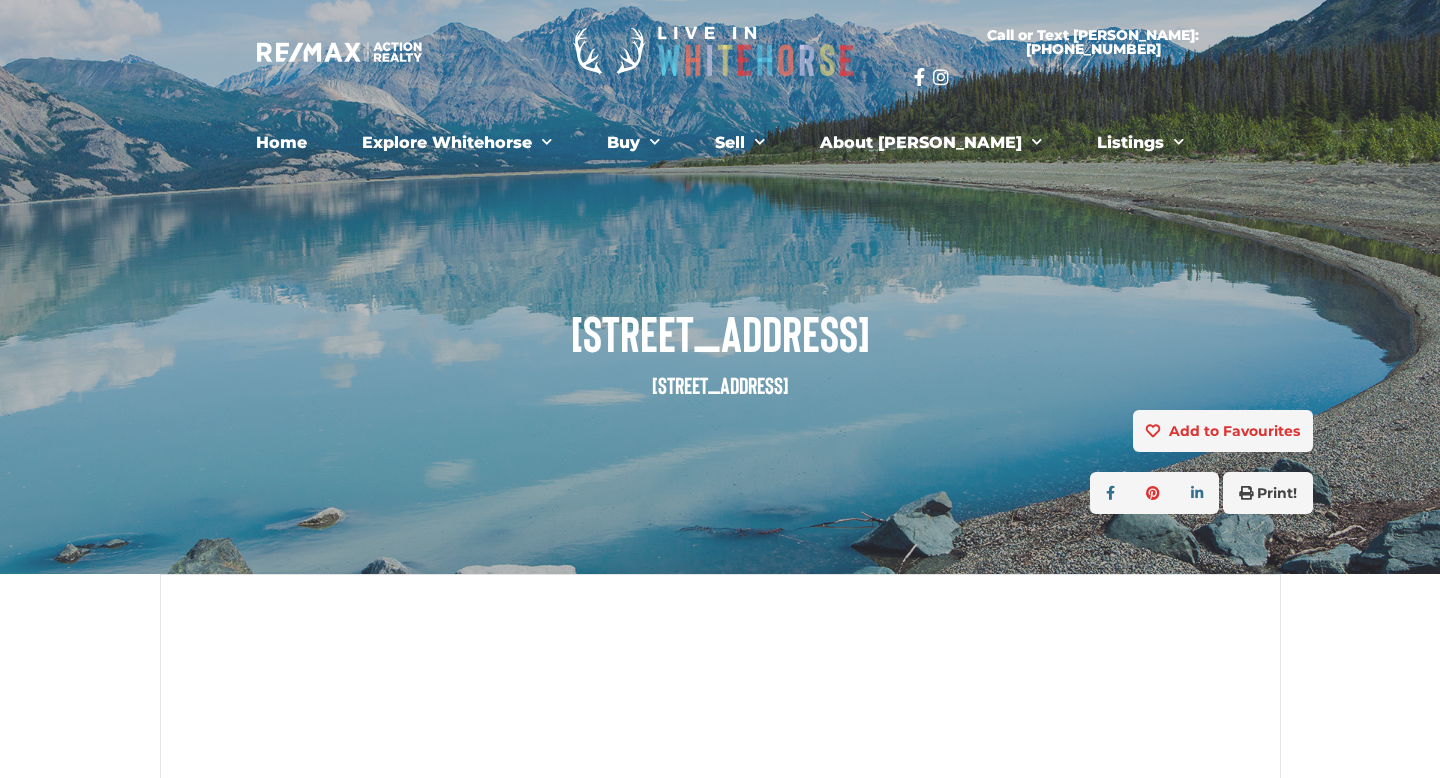 scroll, scrollTop: 0, scrollLeft: 0, axis: both 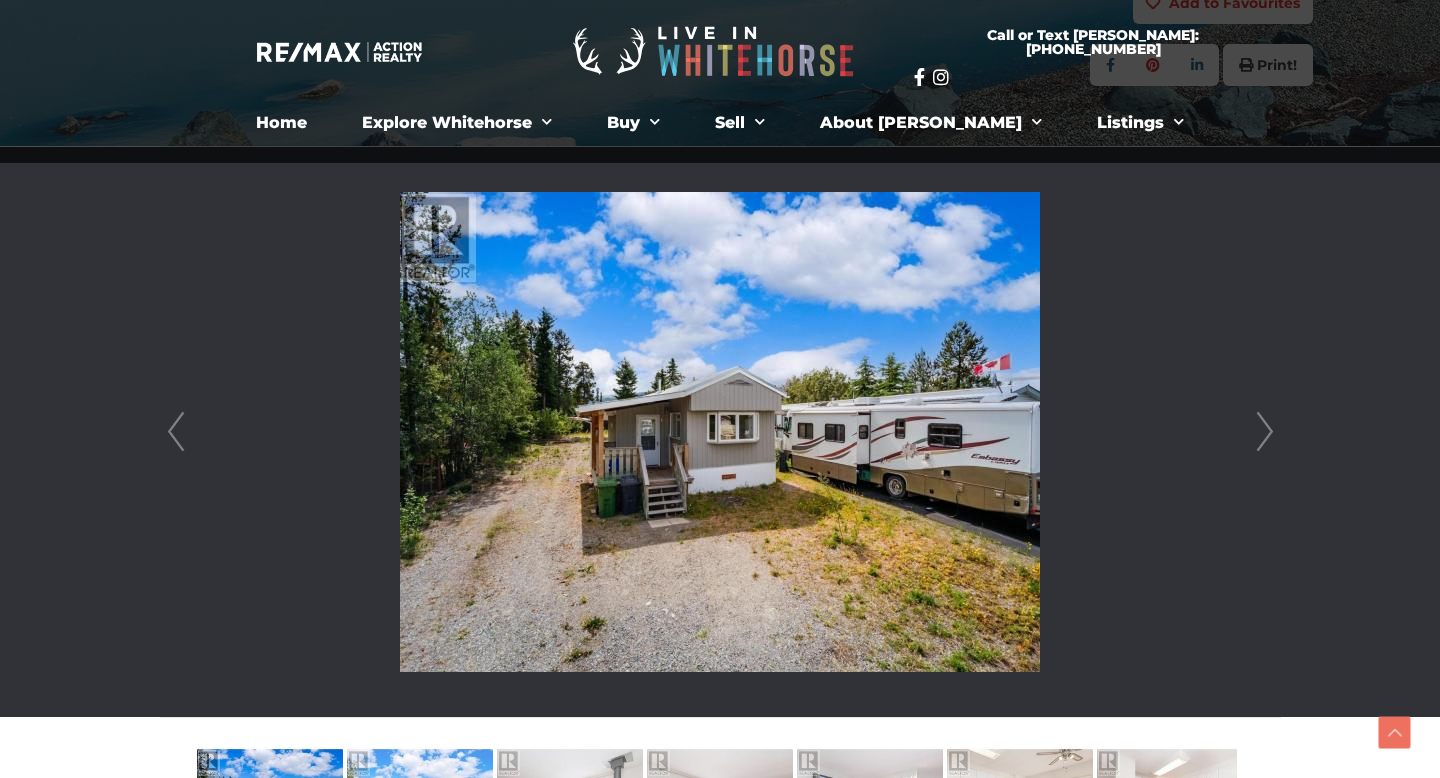 click on "Next" at bounding box center [1265, 432] 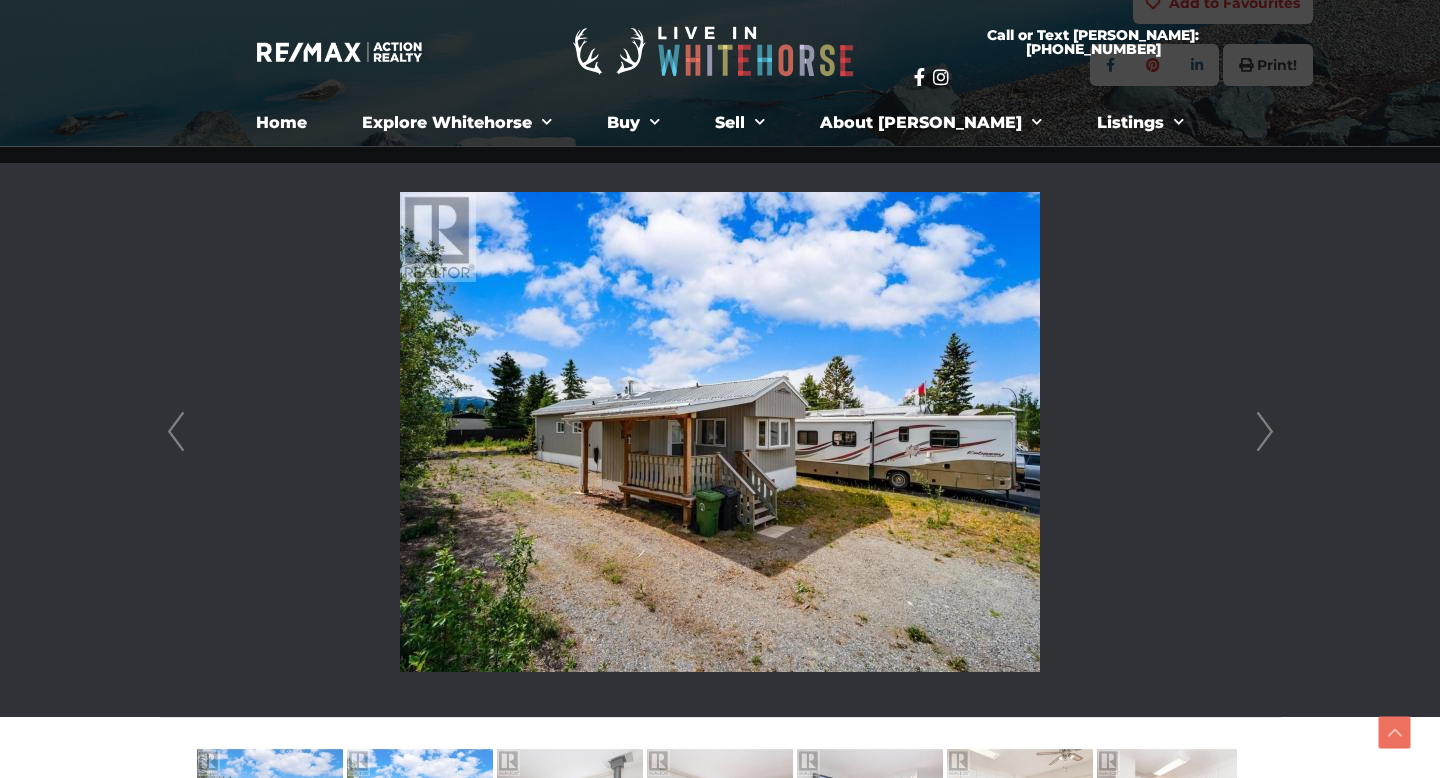 click on "Next" at bounding box center (1265, 432) 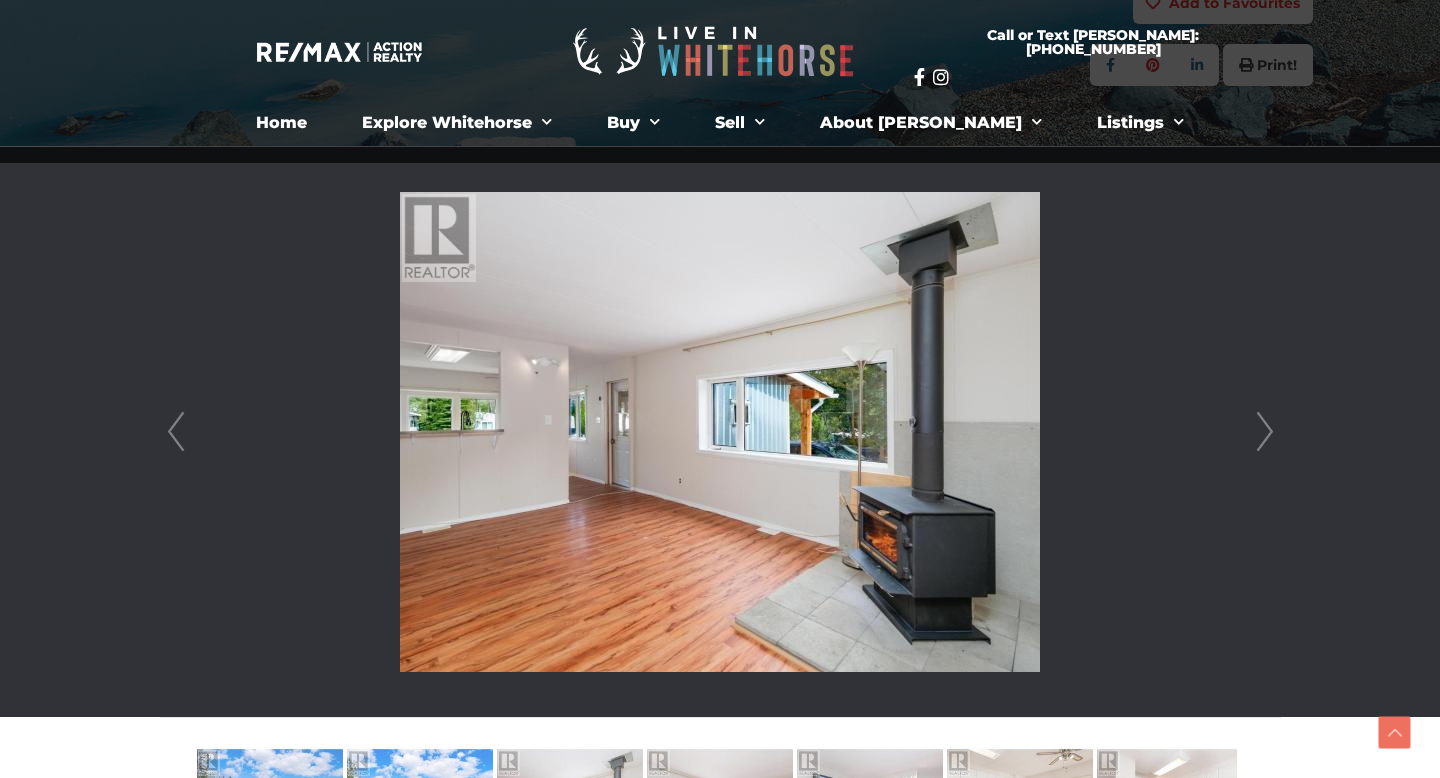 click on "Next" at bounding box center [1265, 432] 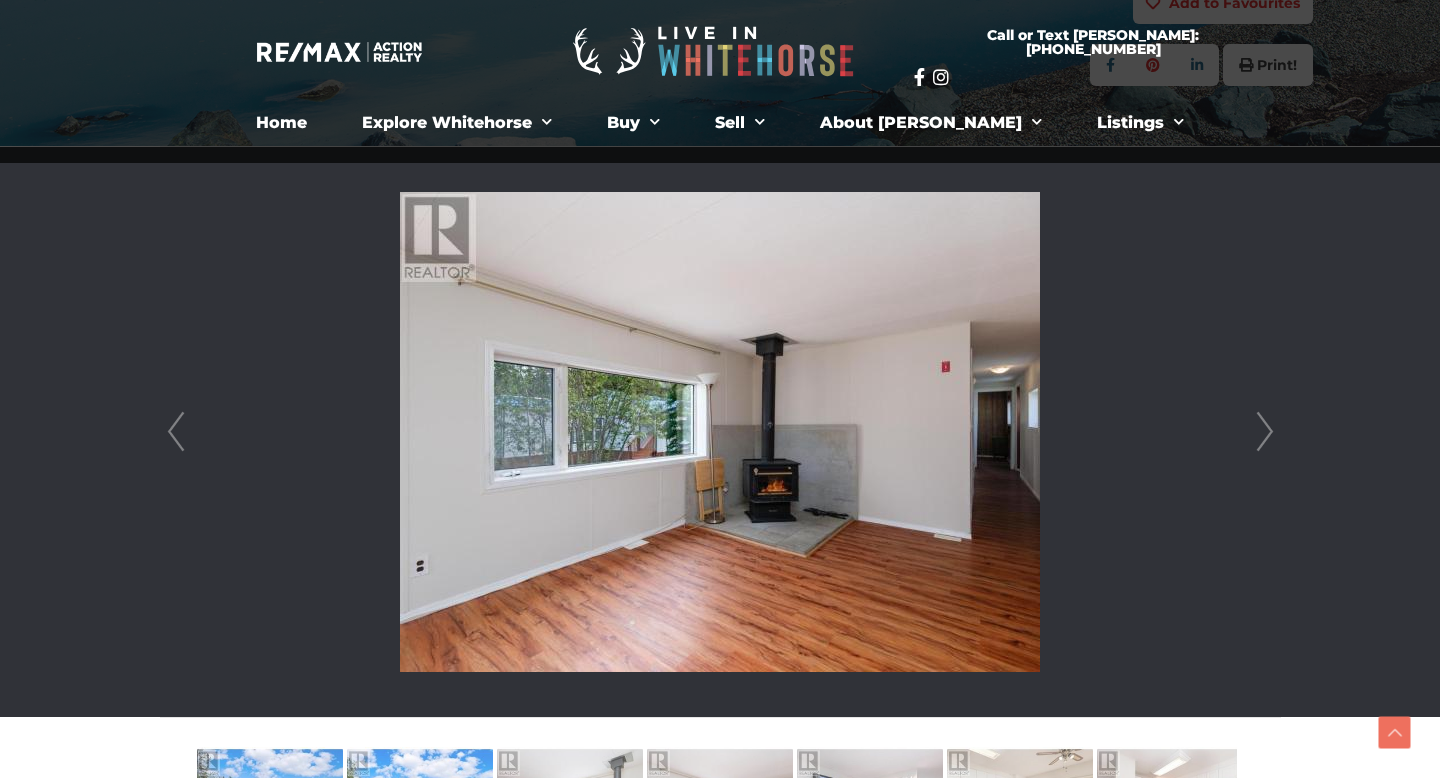 click on "Next" at bounding box center [1265, 432] 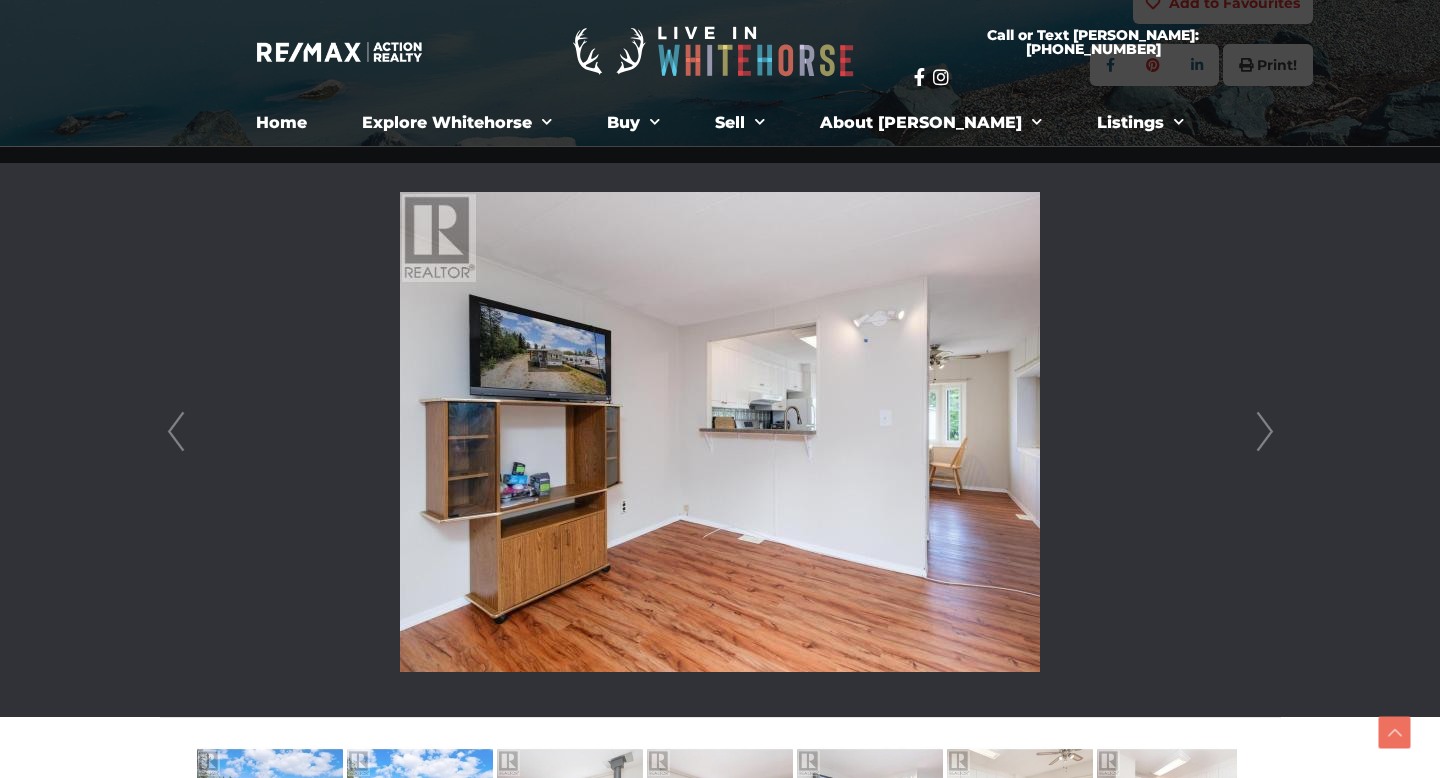 click on "Next" at bounding box center [1265, 432] 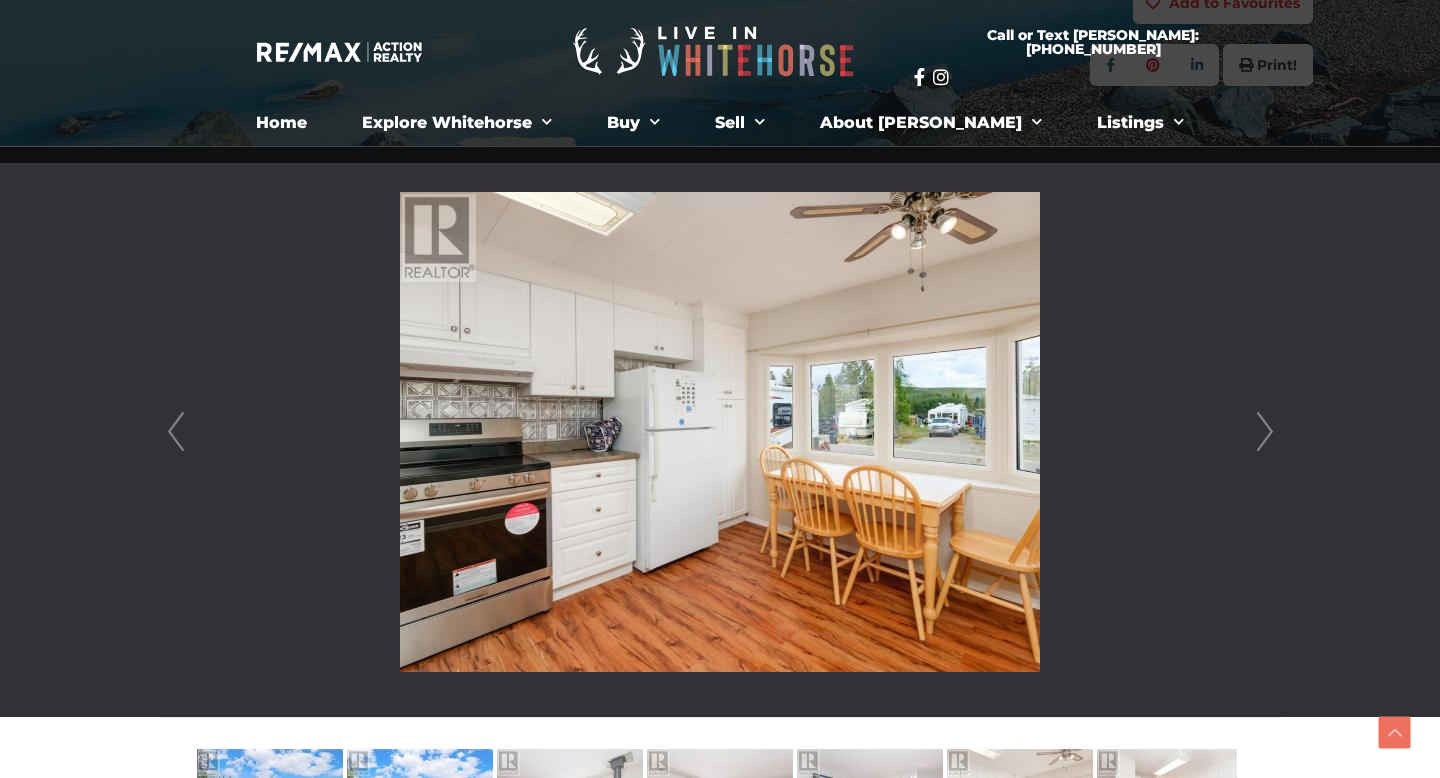 click on "Next" at bounding box center [1265, 432] 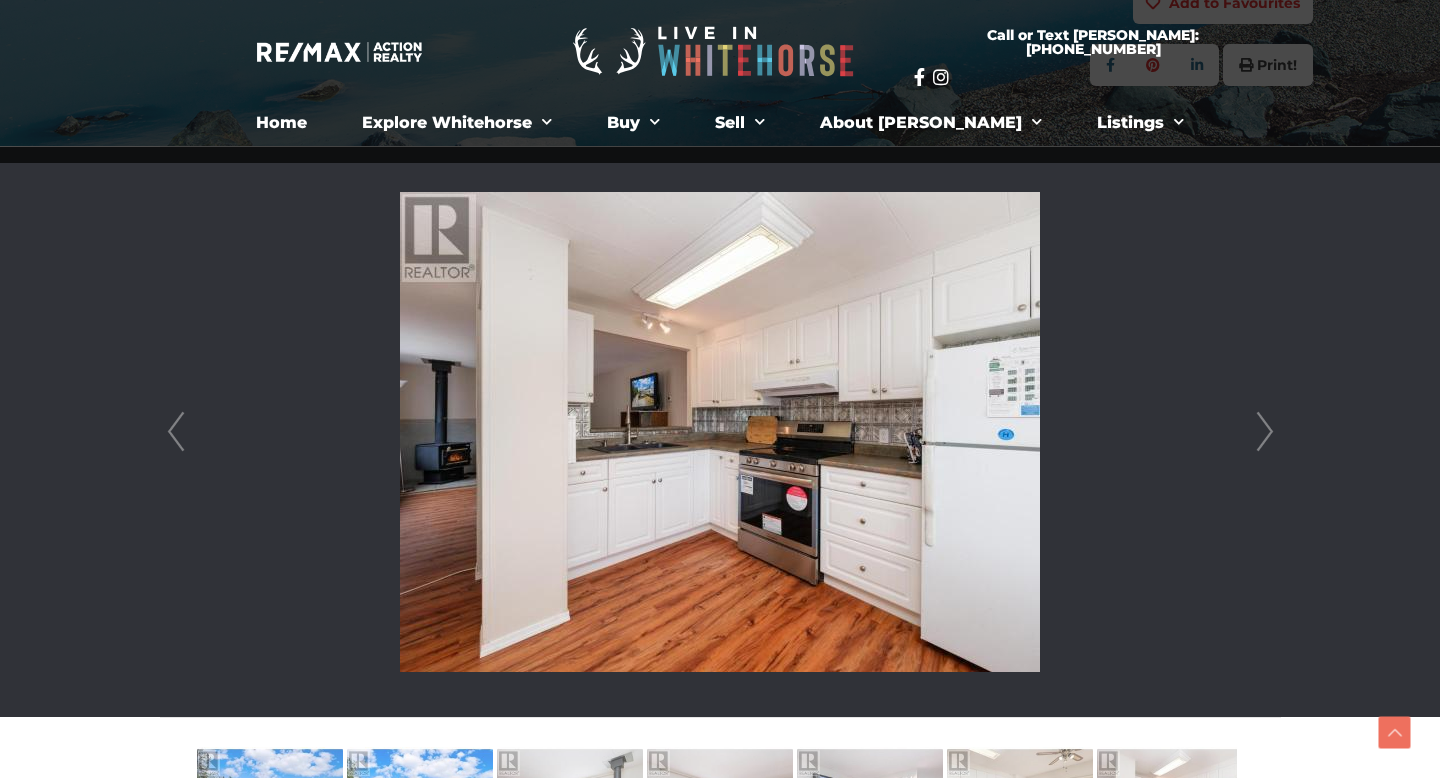 click on "Next" at bounding box center [1265, 432] 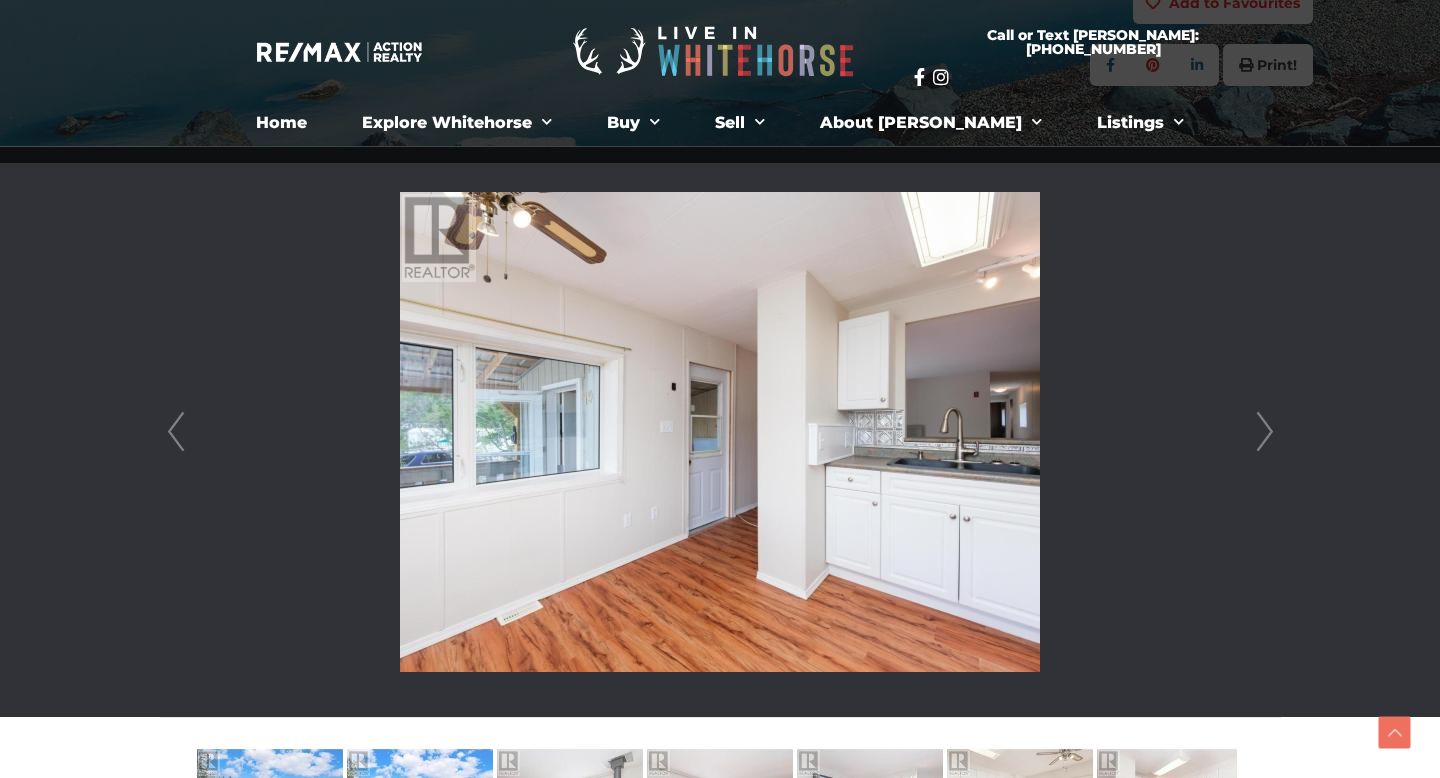 click on "Next" at bounding box center (1265, 432) 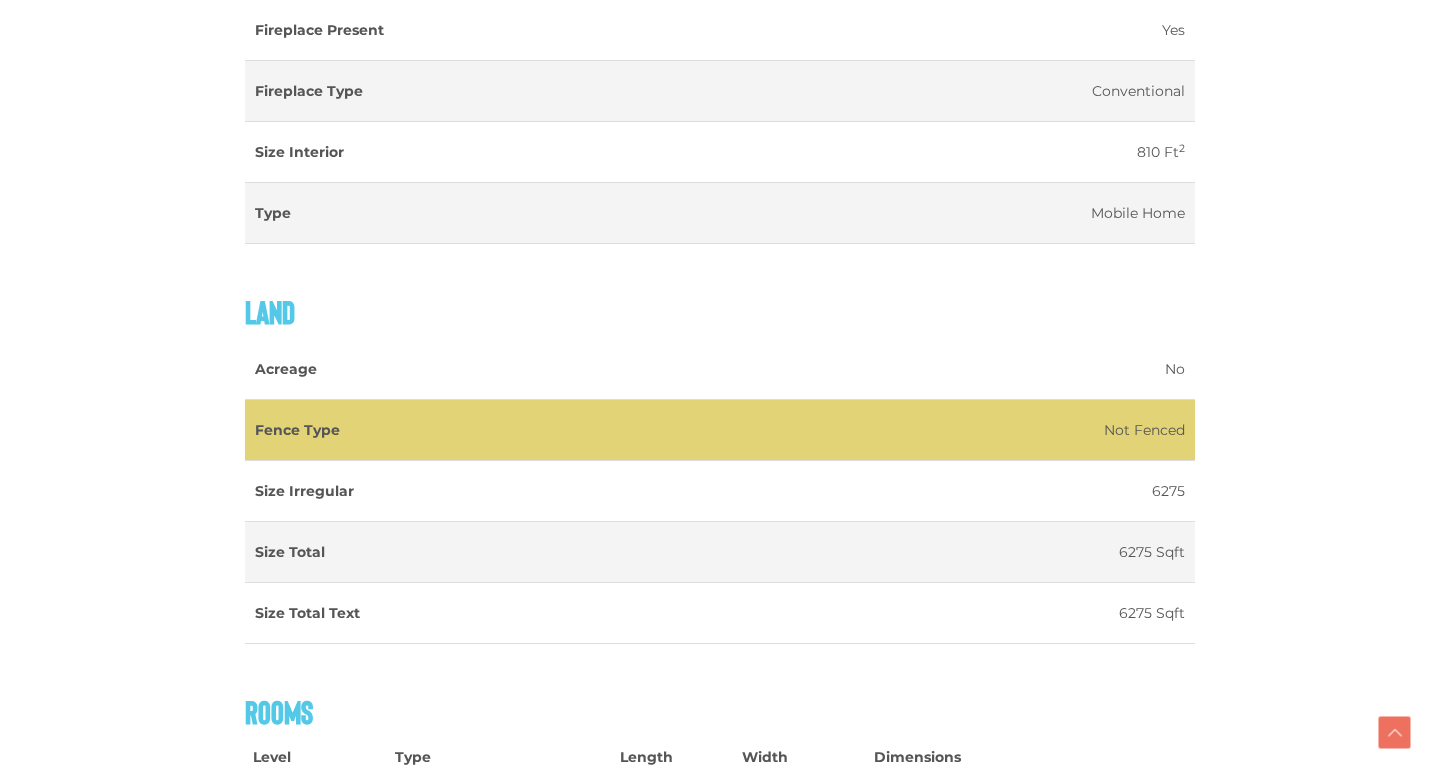 scroll, scrollTop: 2464, scrollLeft: 0, axis: vertical 